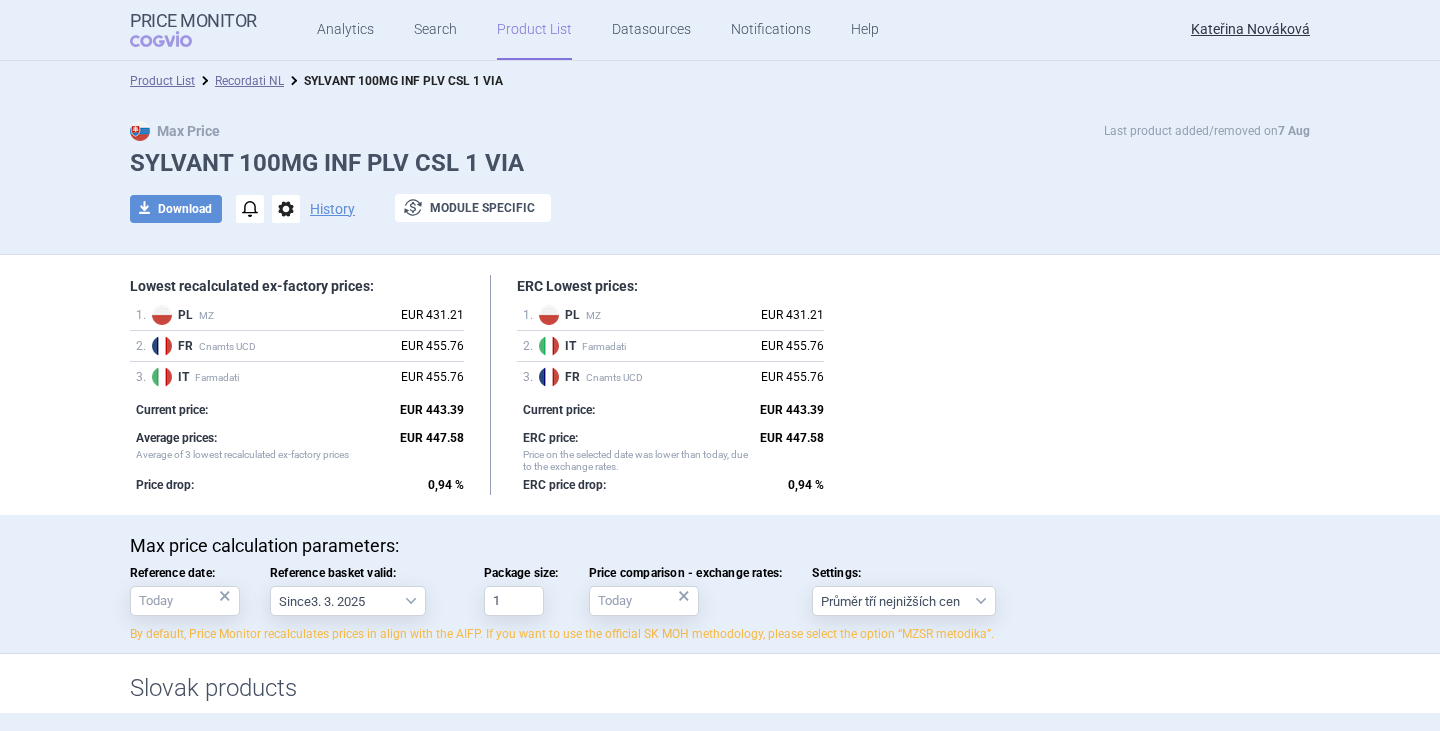 scroll, scrollTop: 0, scrollLeft: 0, axis: both 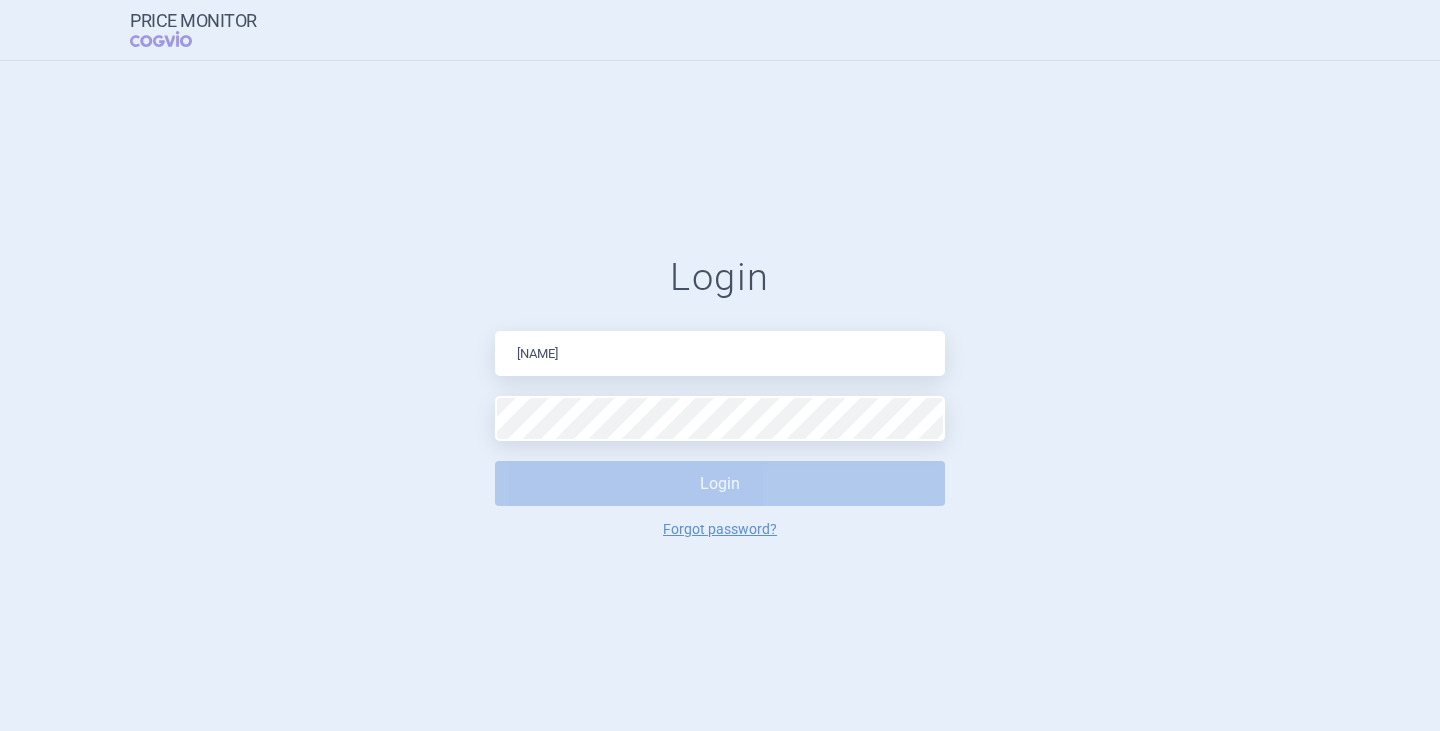 type on "katerina.novakova@[REDACTED]" 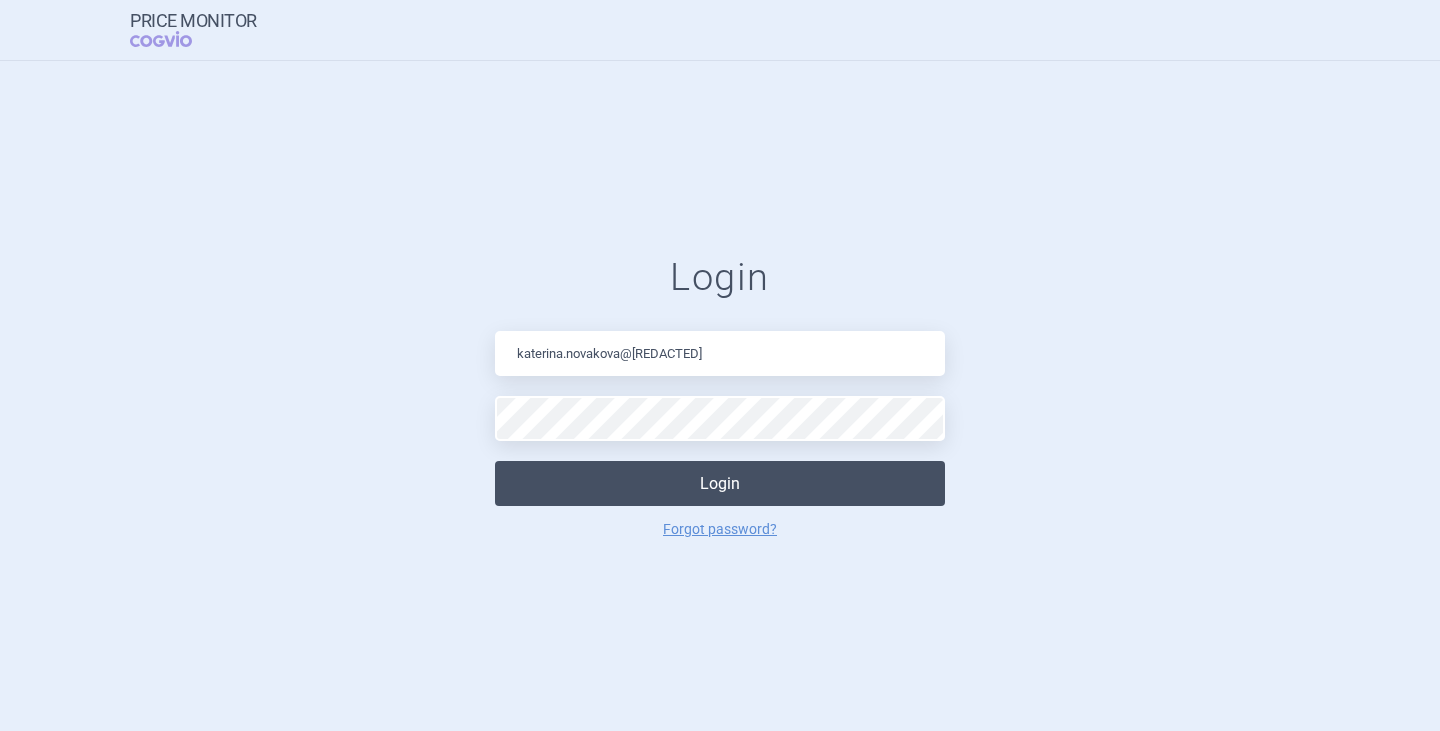 click on "Login" at bounding box center [720, 483] 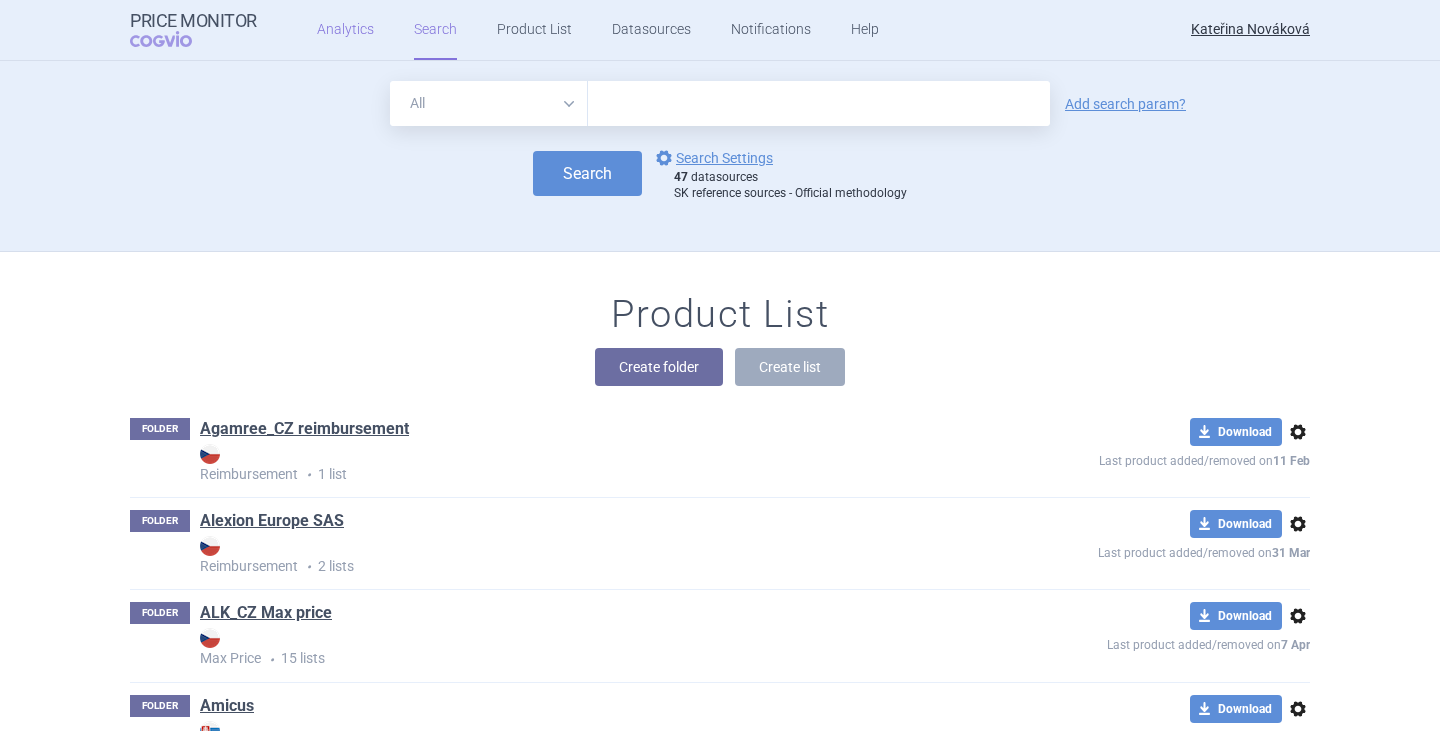 click on "Analytics" at bounding box center (345, 30) 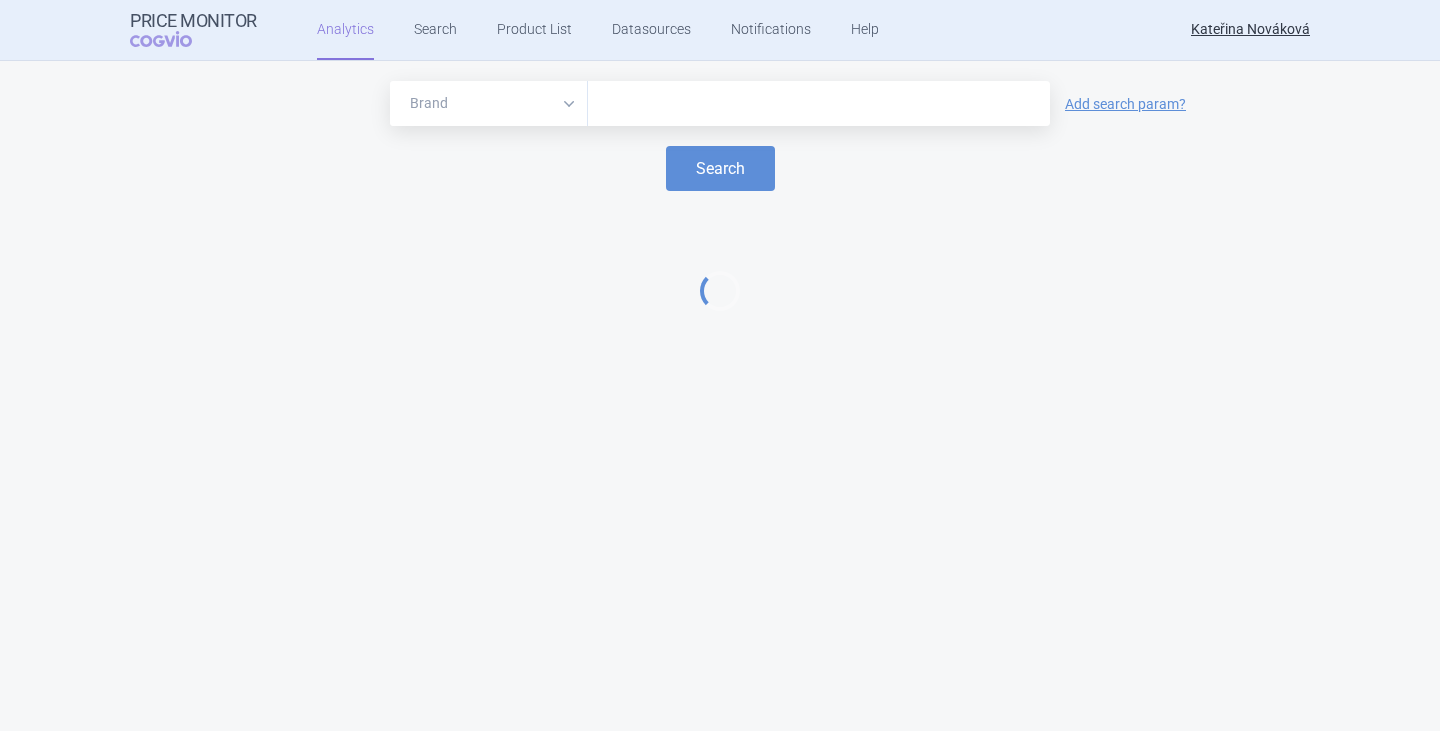 click at bounding box center (819, 104) 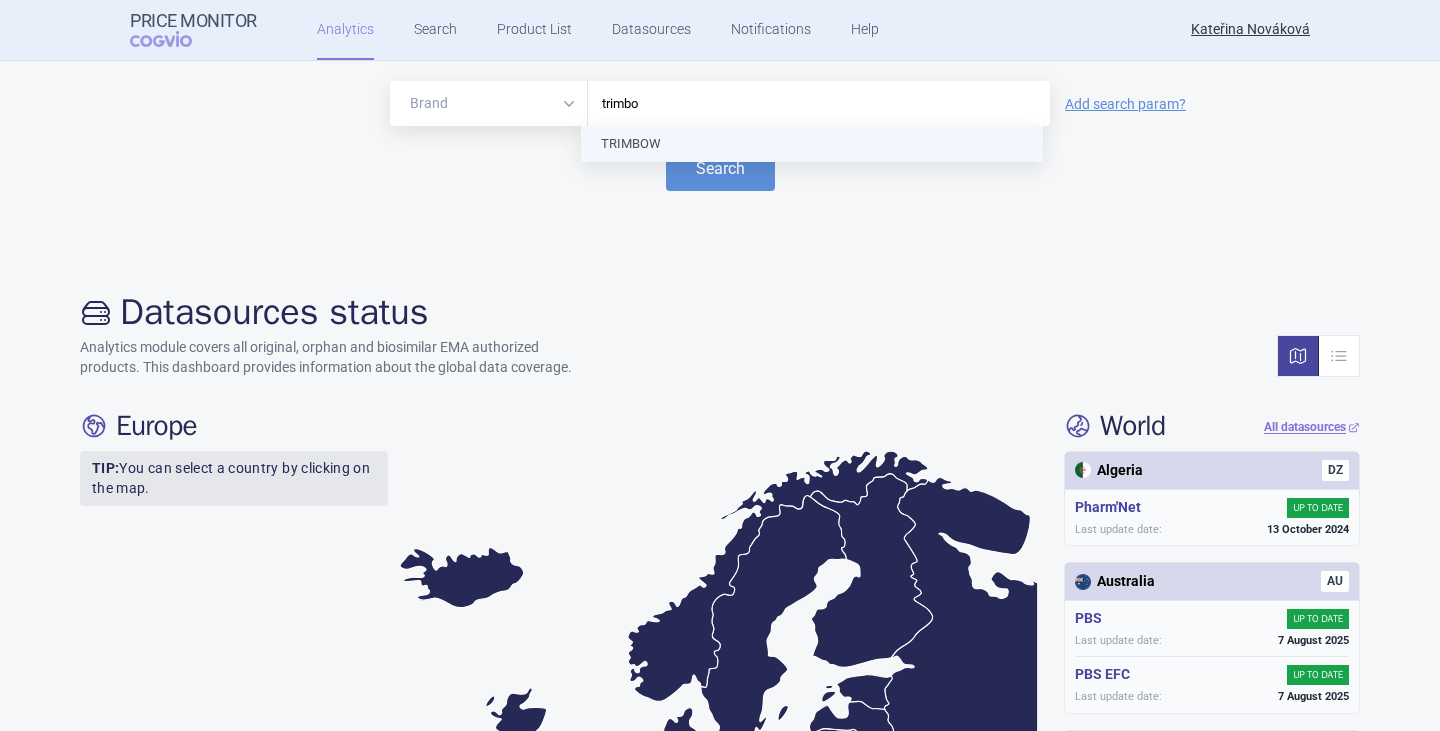 type on "trimbow" 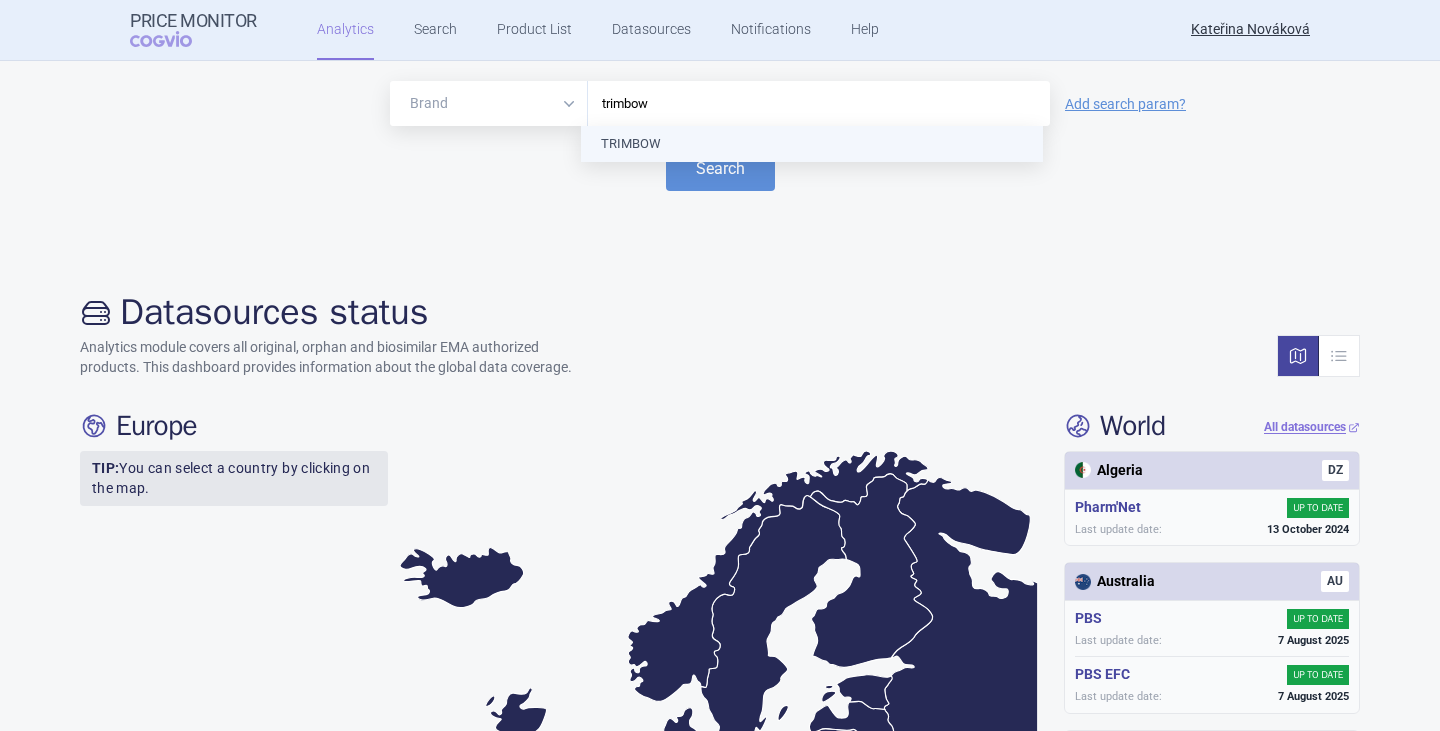 type 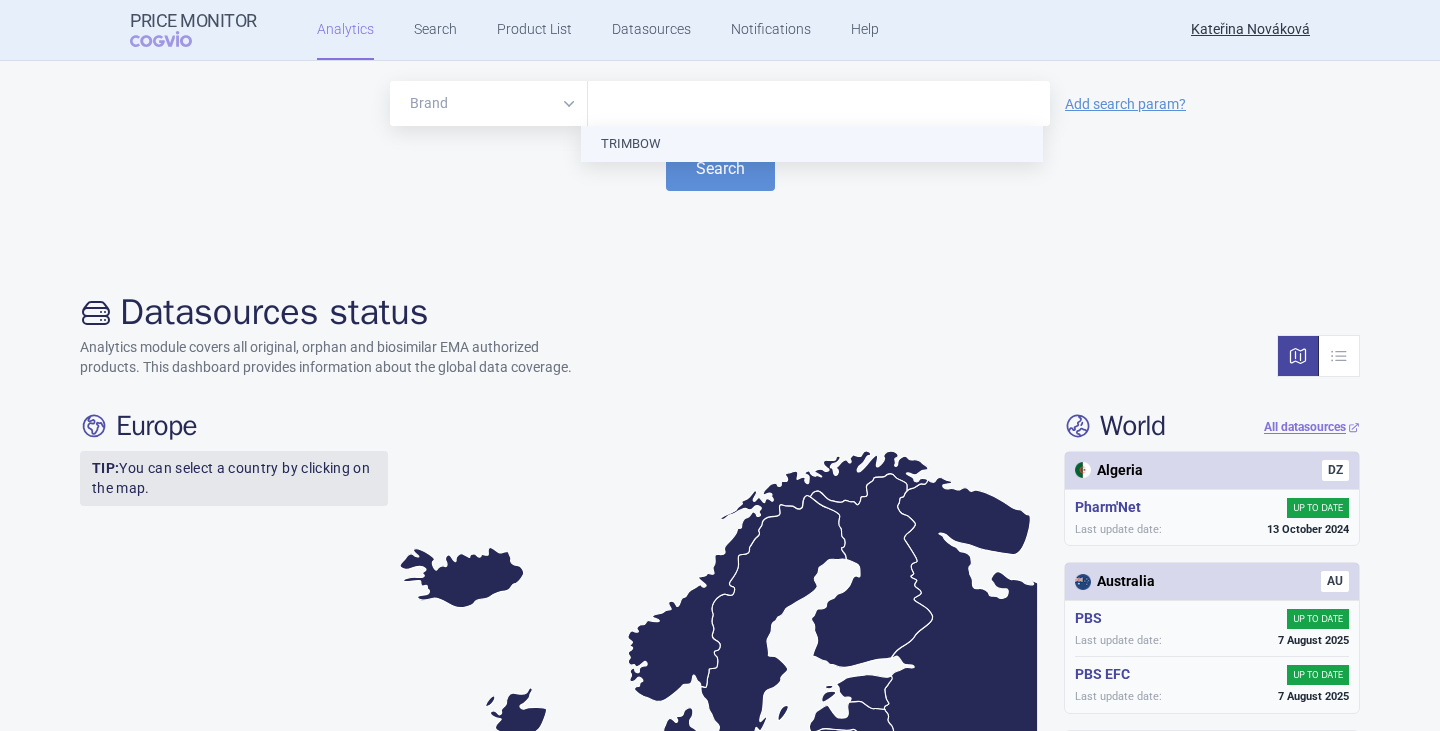 drag, startPoint x: 637, startPoint y: 141, endPoint x: 648, endPoint y: 141, distance: 11 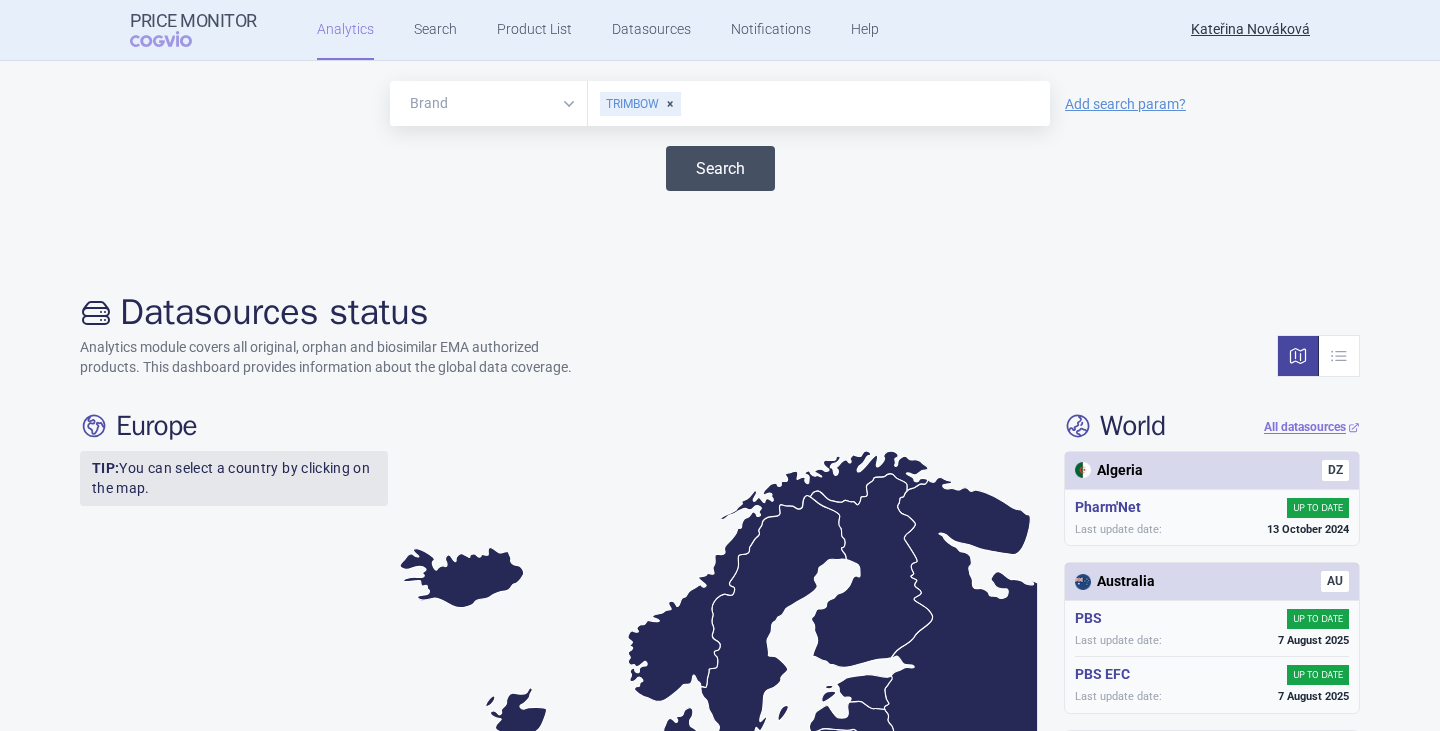 click on "Search" at bounding box center (720, 168) 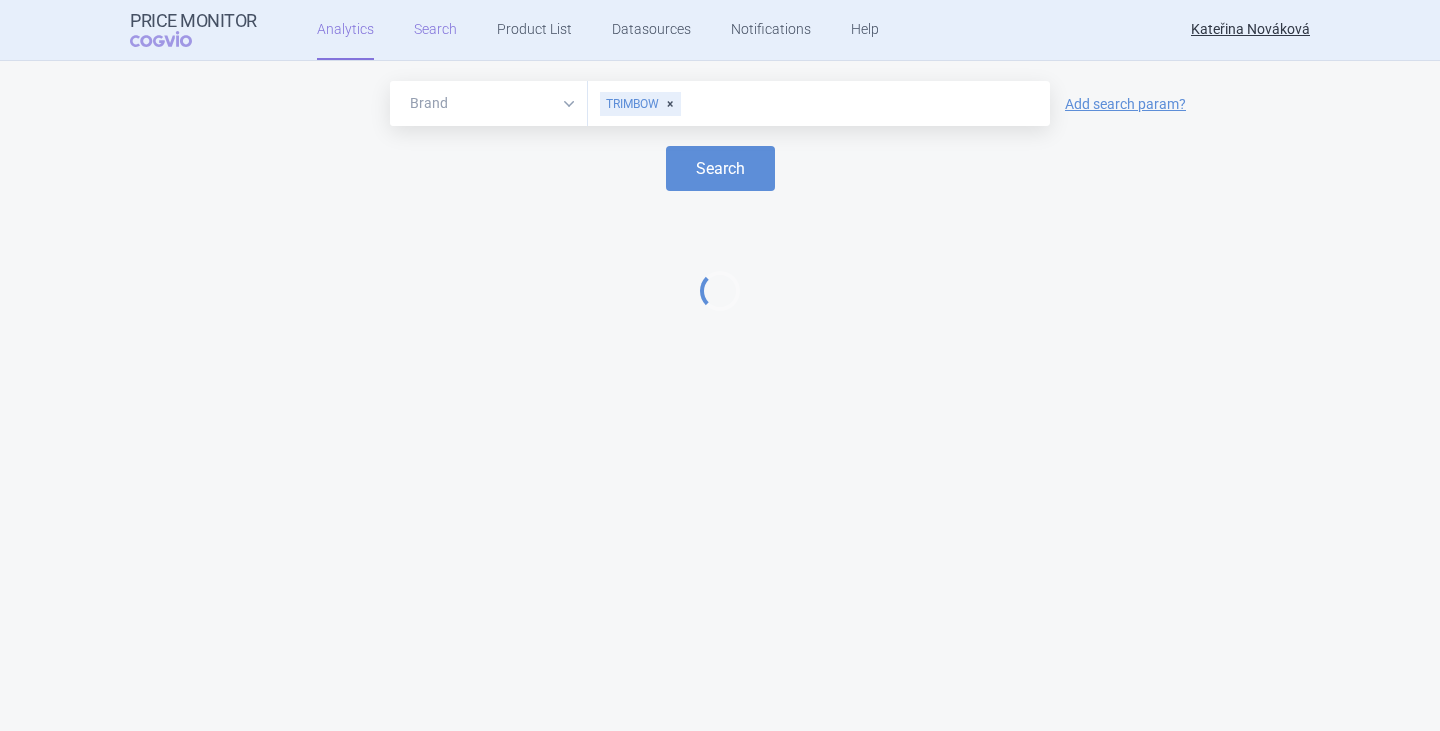click on "Search" at bounding box center (435, 30) 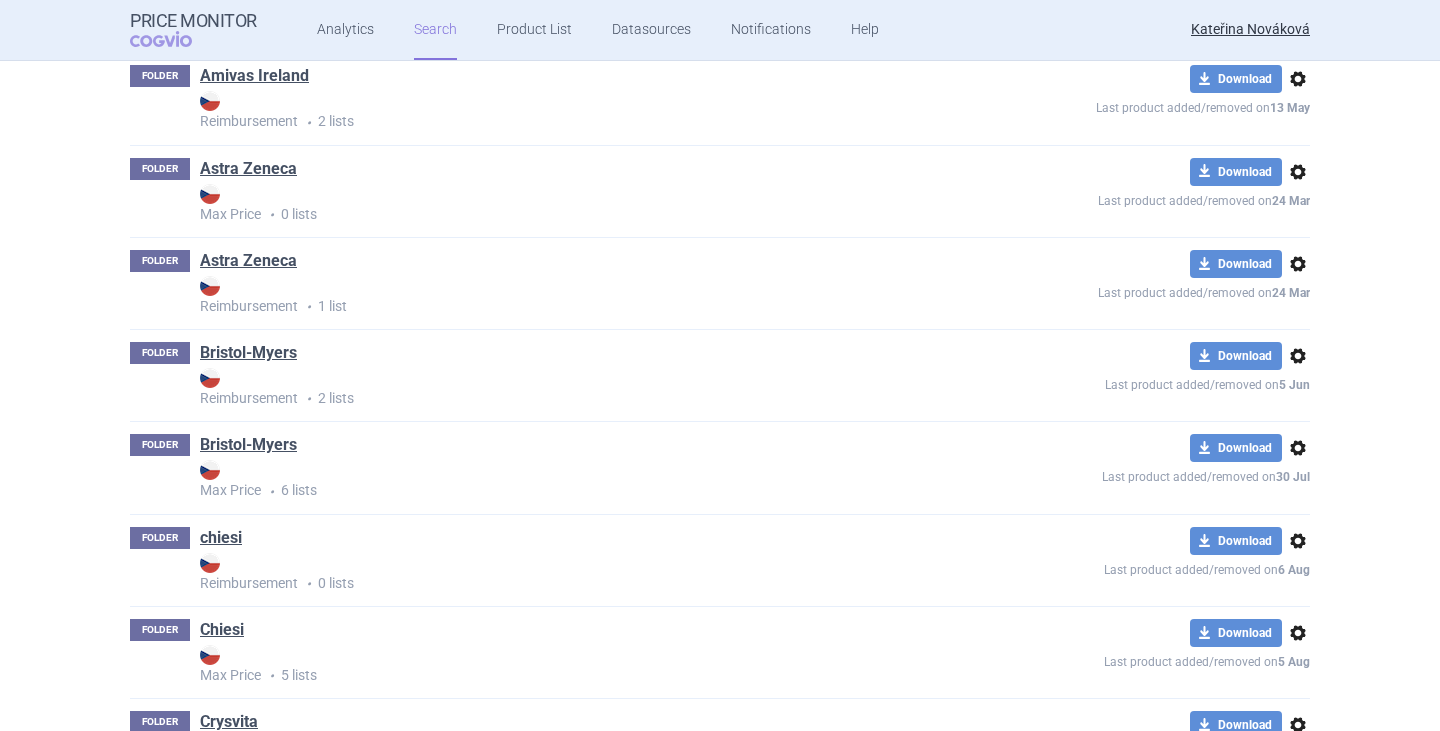 scroll, scrollTop: 1100, scrollLeft: 0, axis: vertical 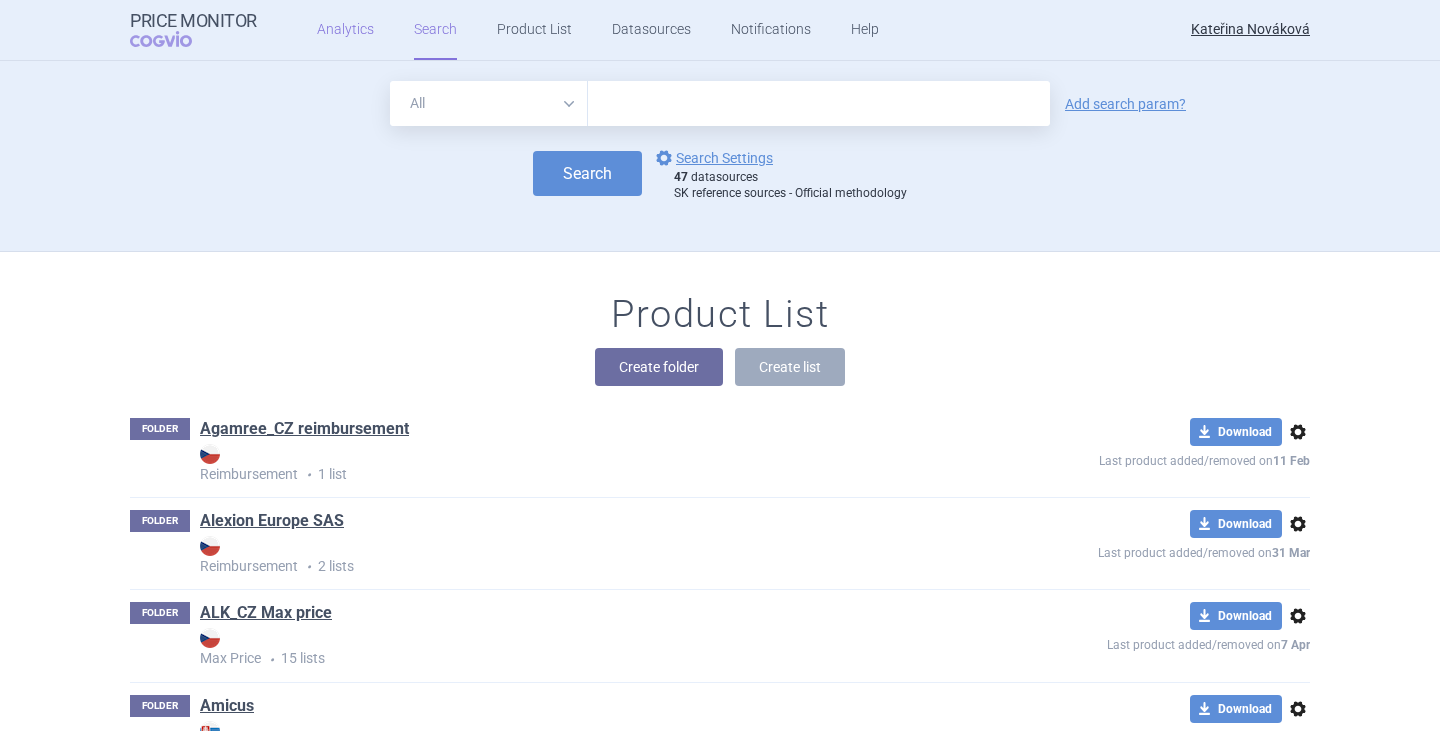click on "Analytics" at bounding box center [345, 30] 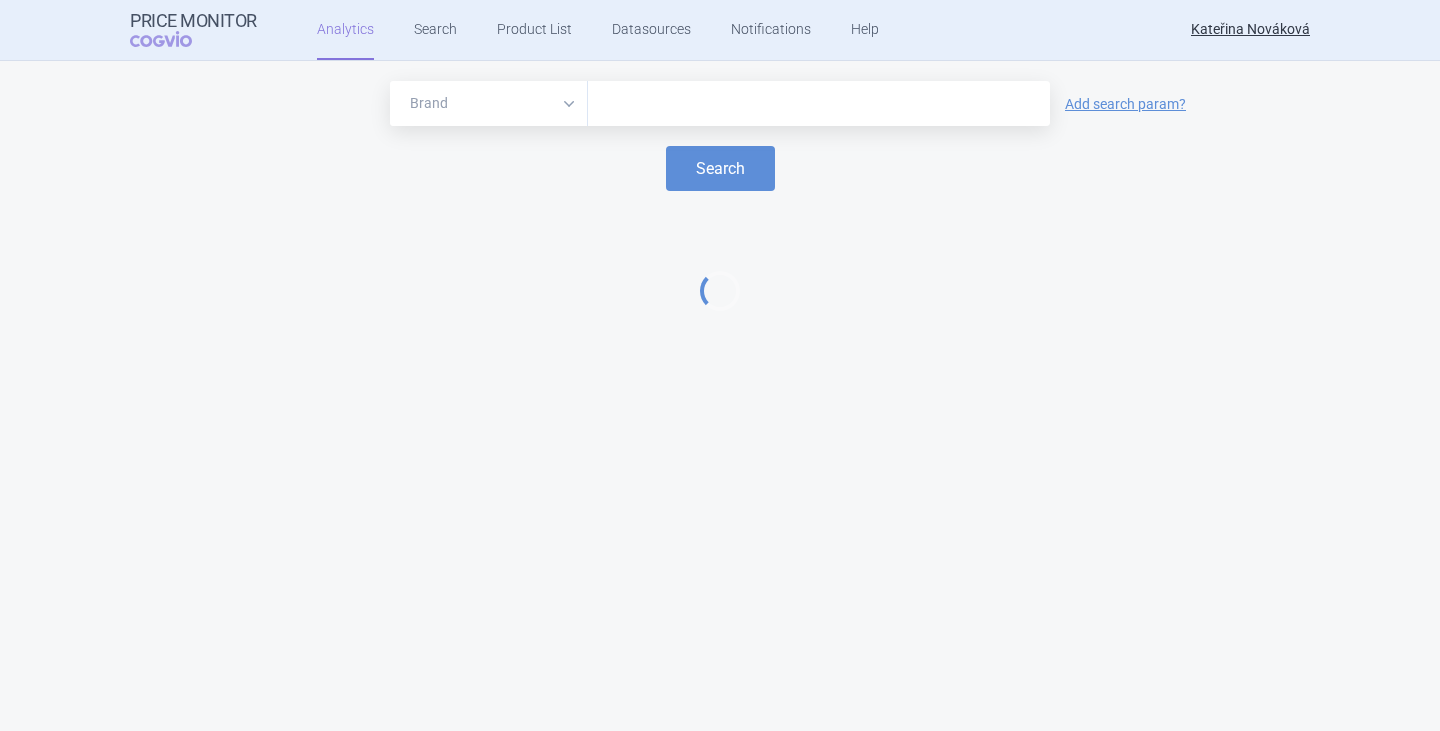 click at bounding box center [819, 103] 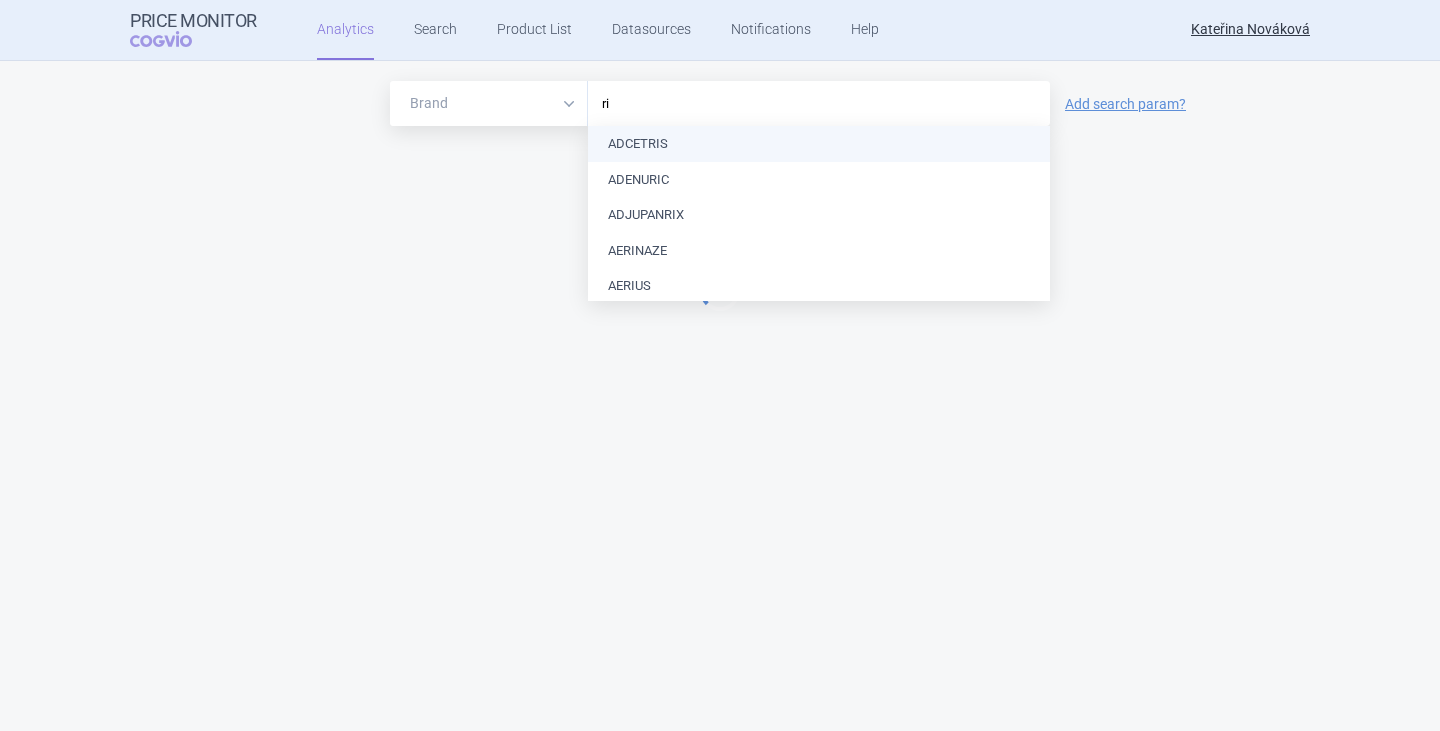 type on "r" 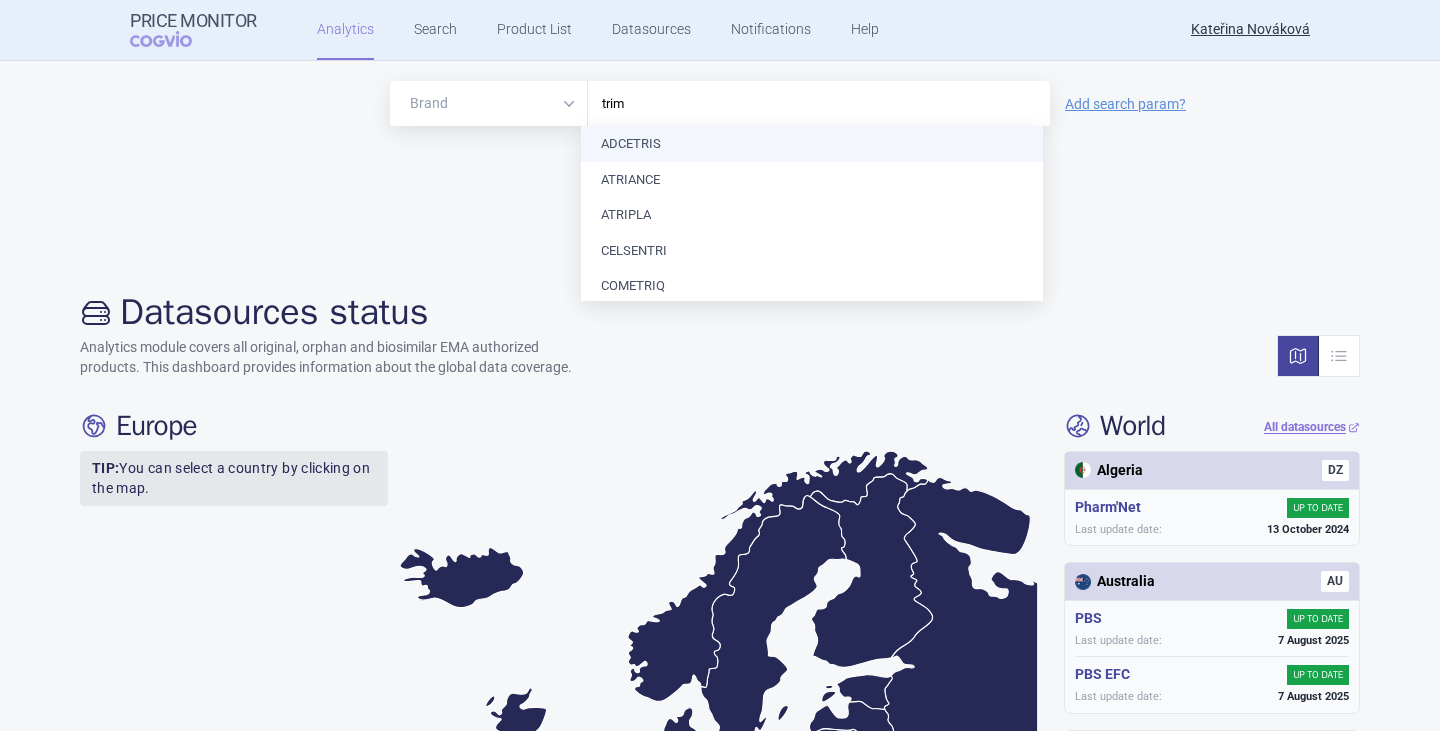 type on "trimb" 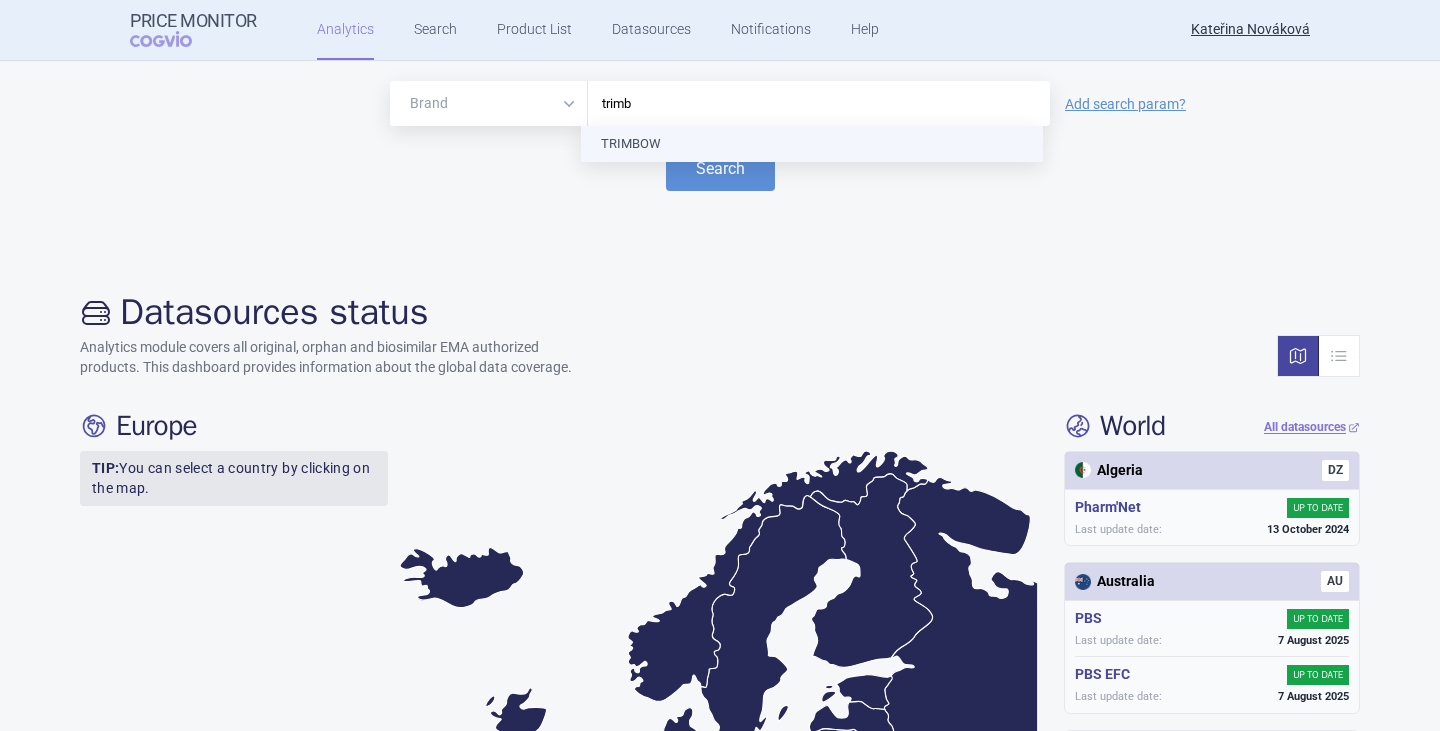 type 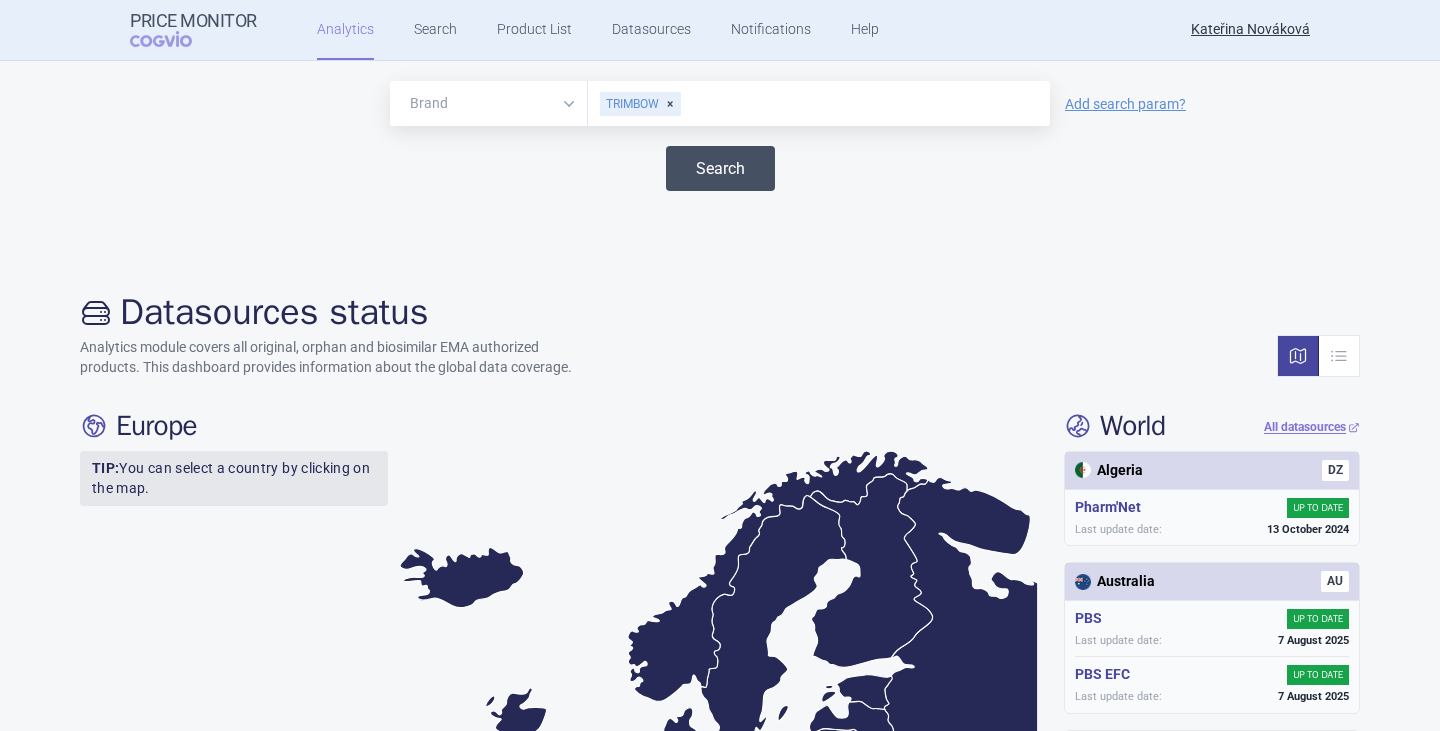 click on "Search" at bounding box center (720, 168) 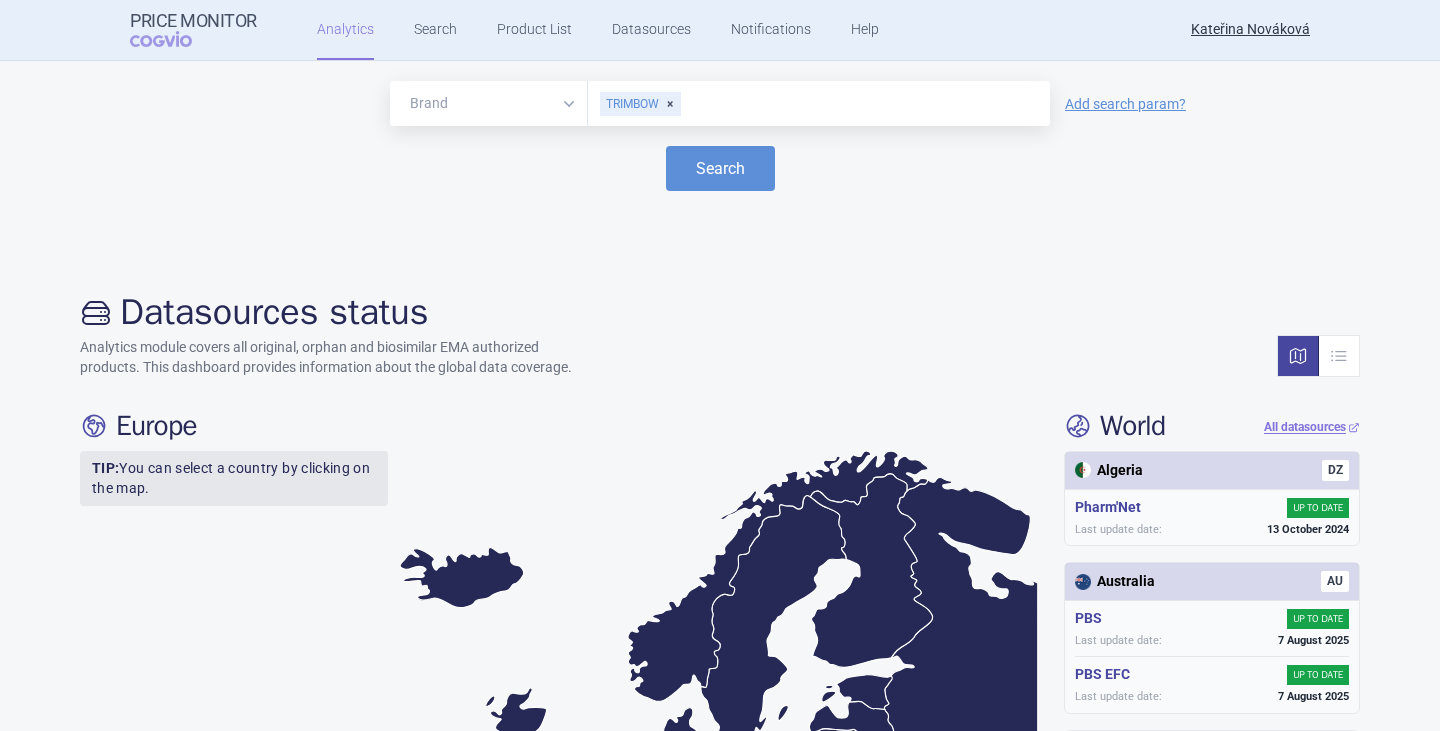 select on "EUR" 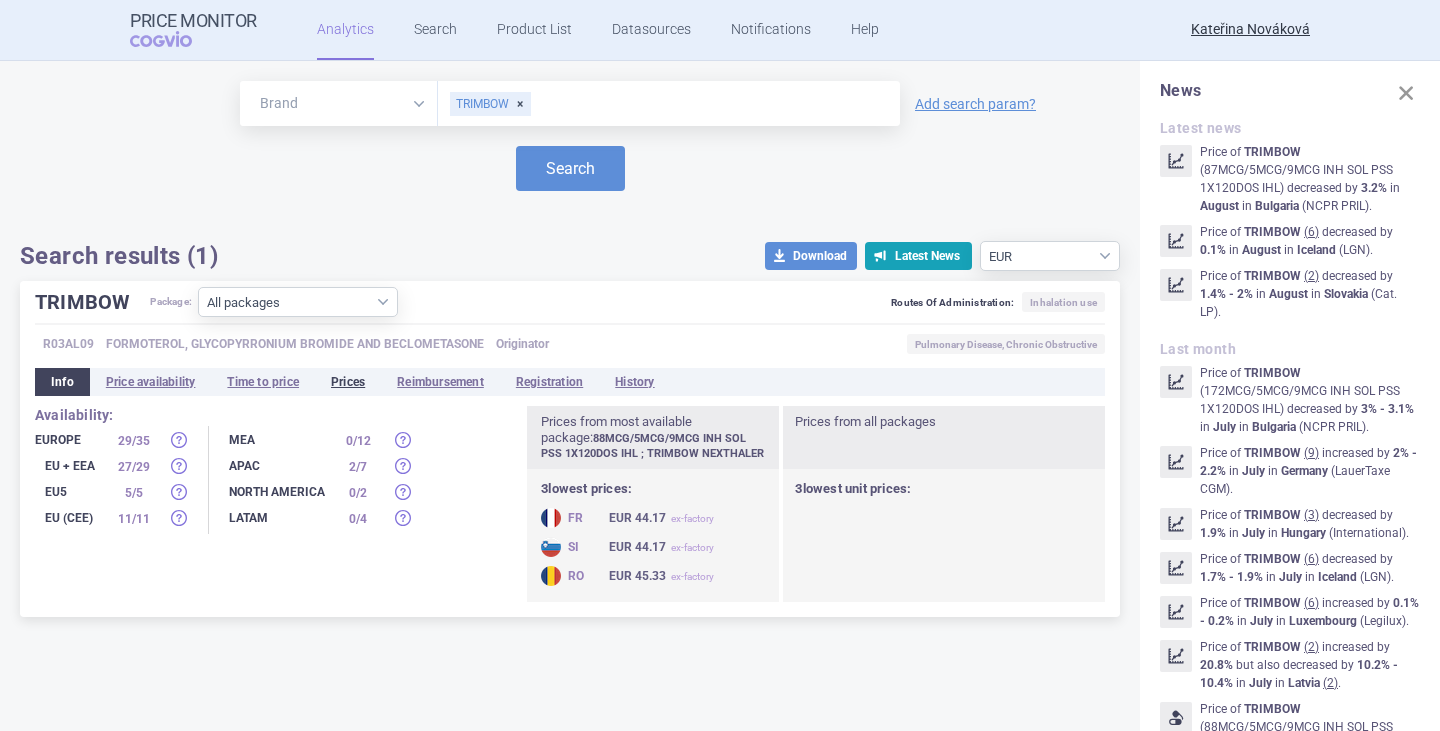 click on "Prices" at bounding box center (348, 382) 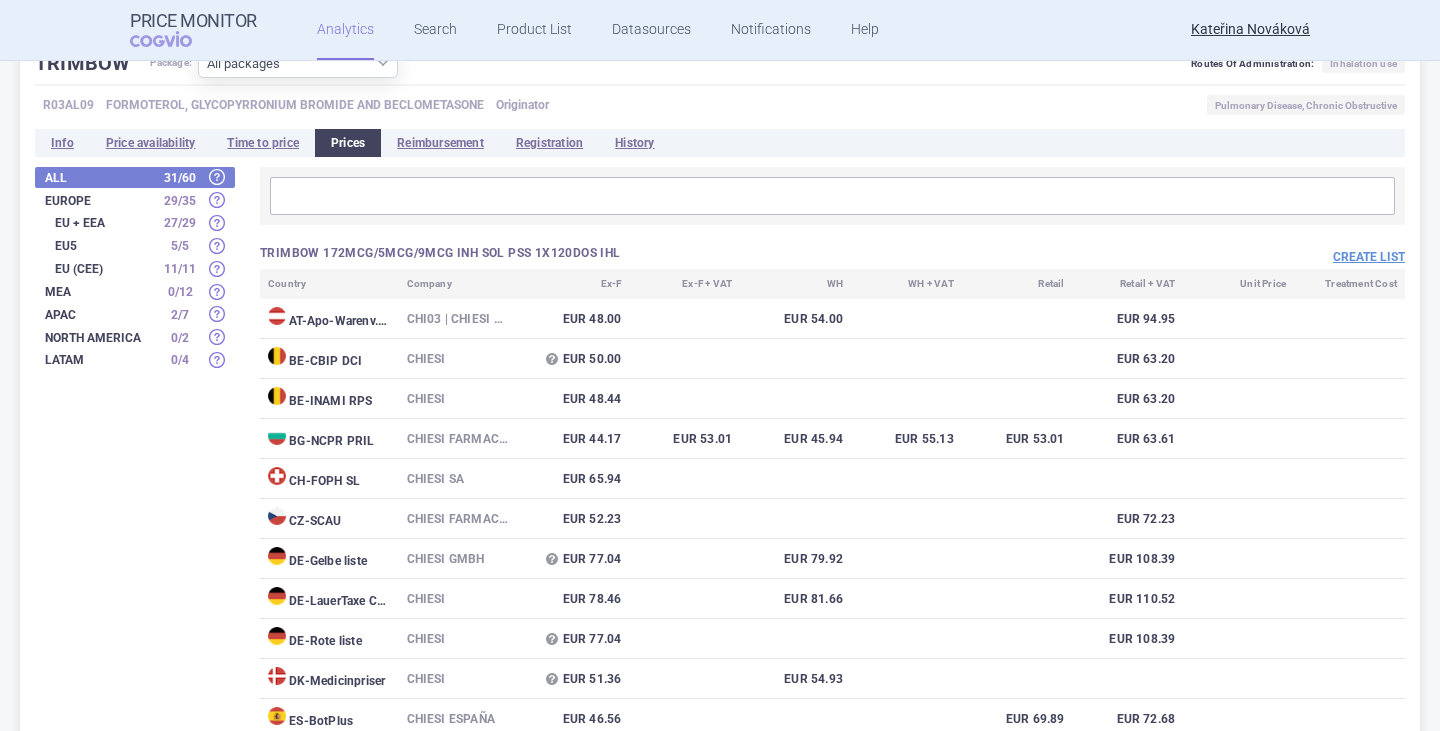 scroll, scrollTop: 200, scrollLeft: 0, axis: vertical 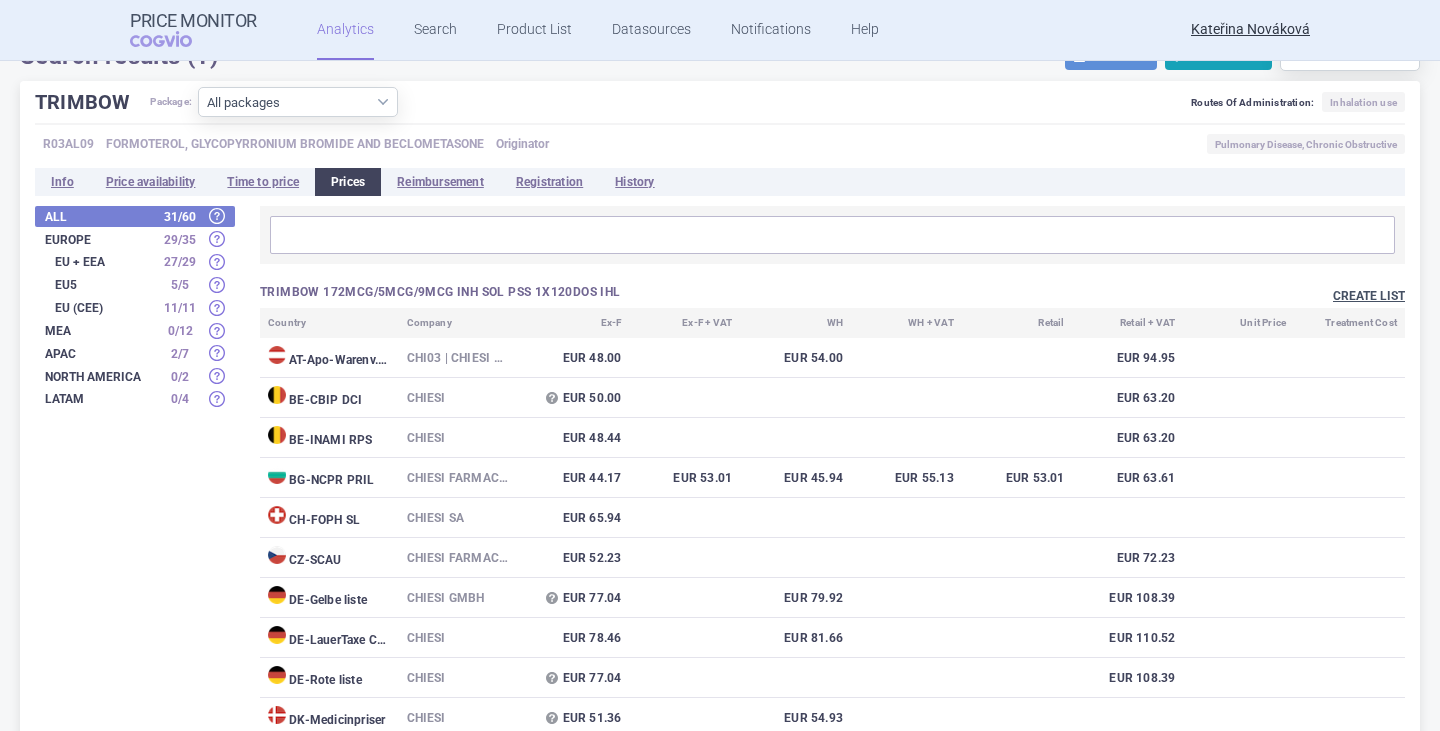 click on "Create list" at bounding box center (1369, 296) 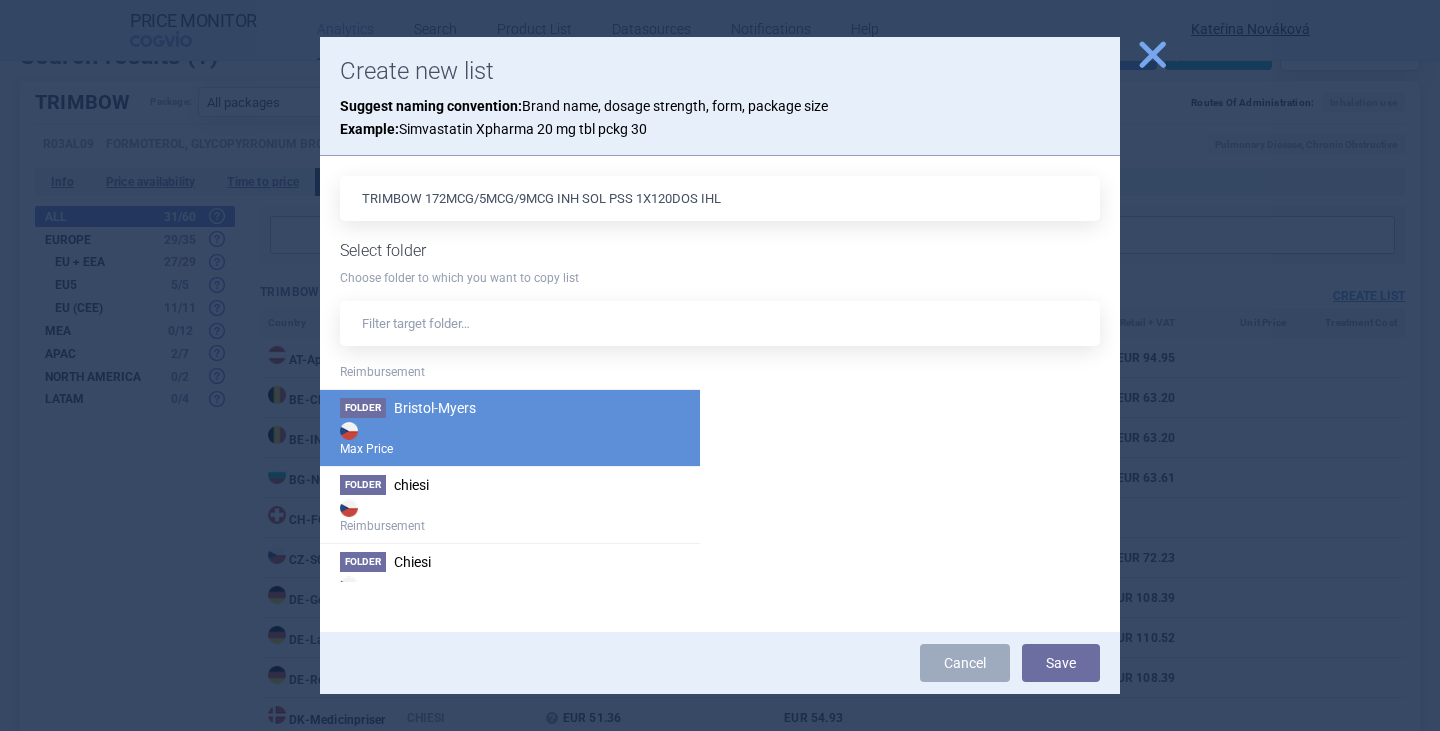 scroll, scrollTop: 700, scrollLeft: 0, axis: vertical 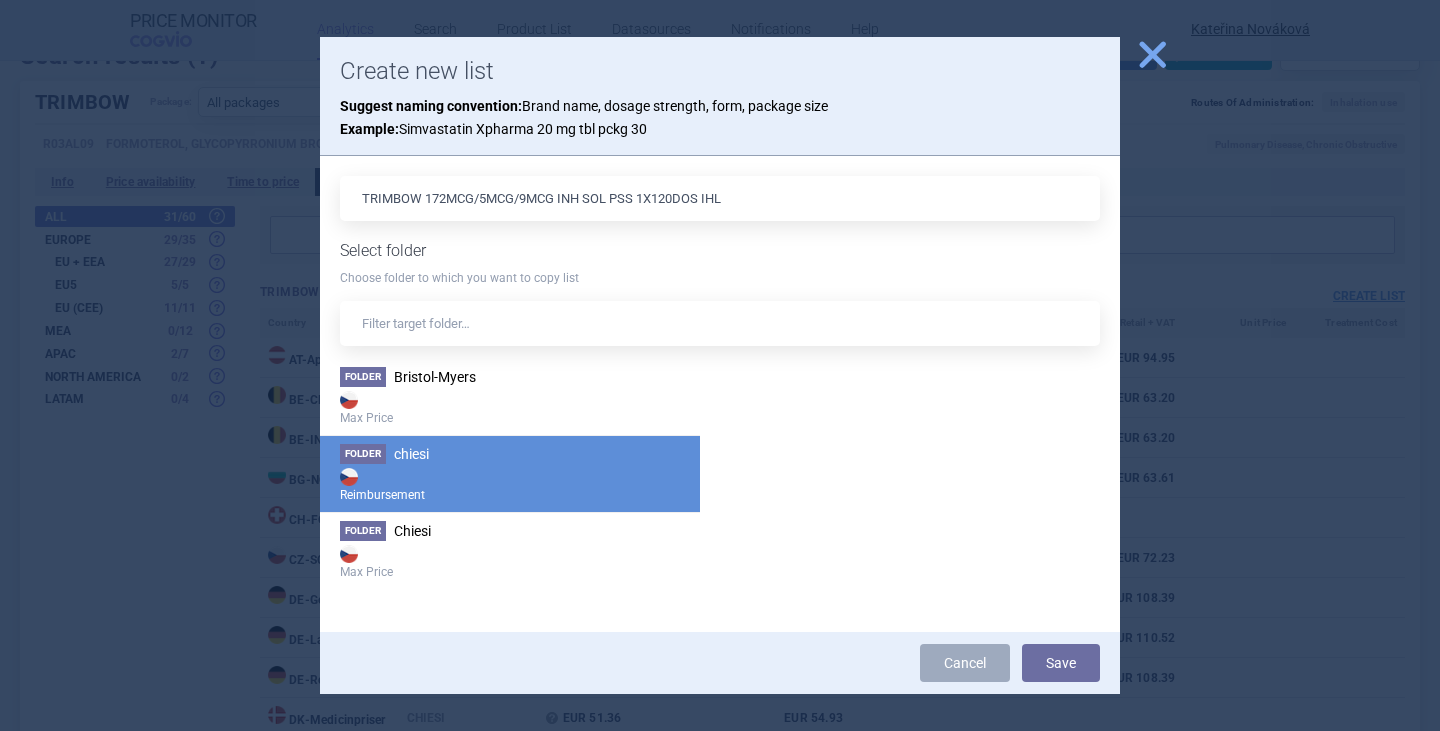 click on "Reimbursement" at bounding box center (510, 484) 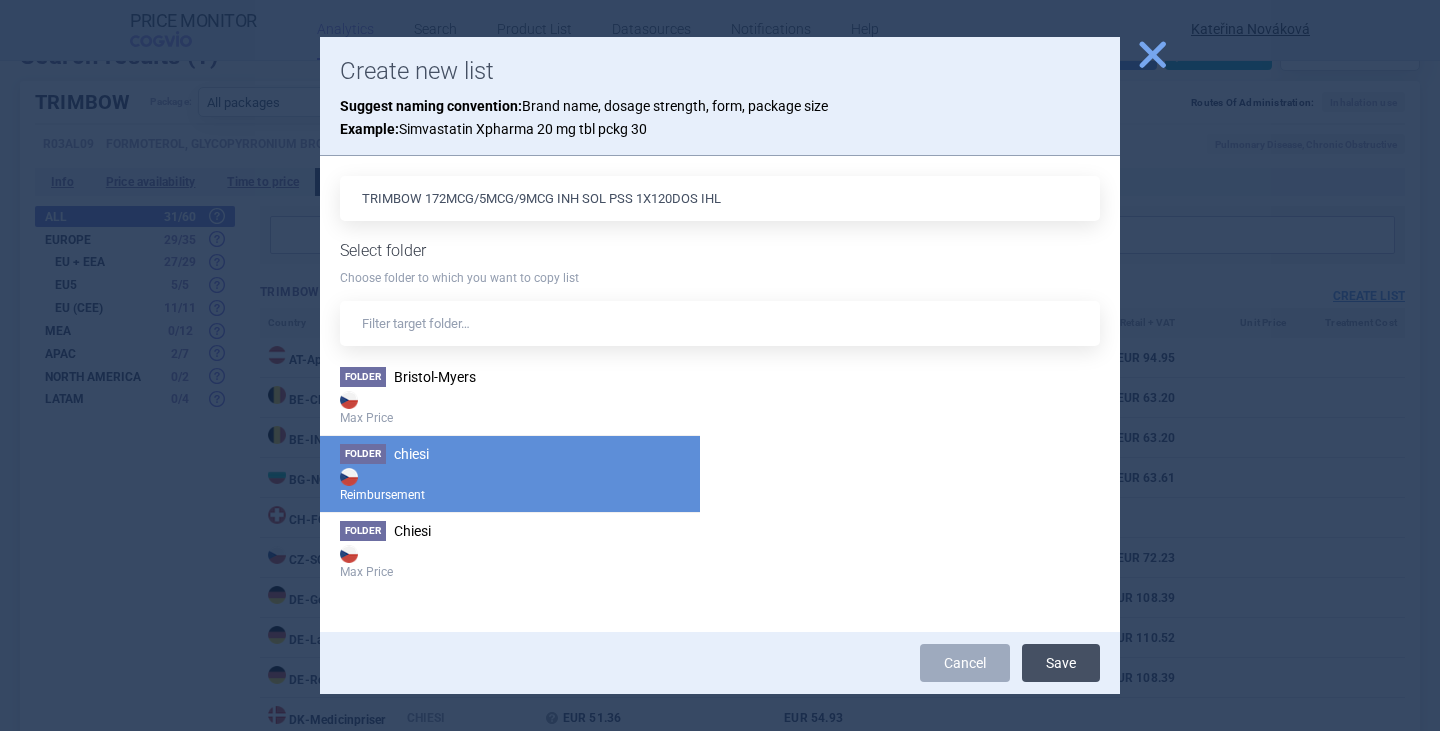 click on "Save" at bounding box center (1061, 663) 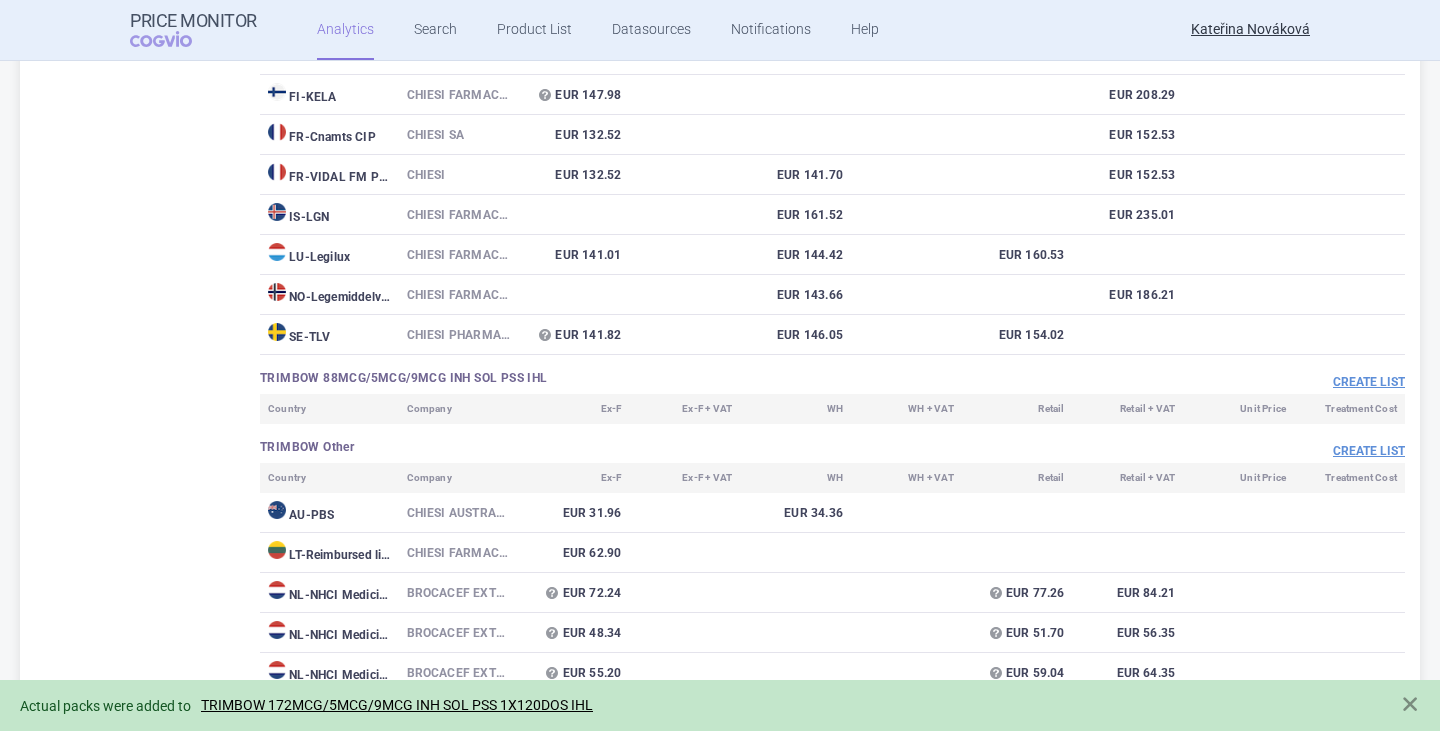 scroll, scrollTop: 8312, scrollLeft: 0, axis: vertical 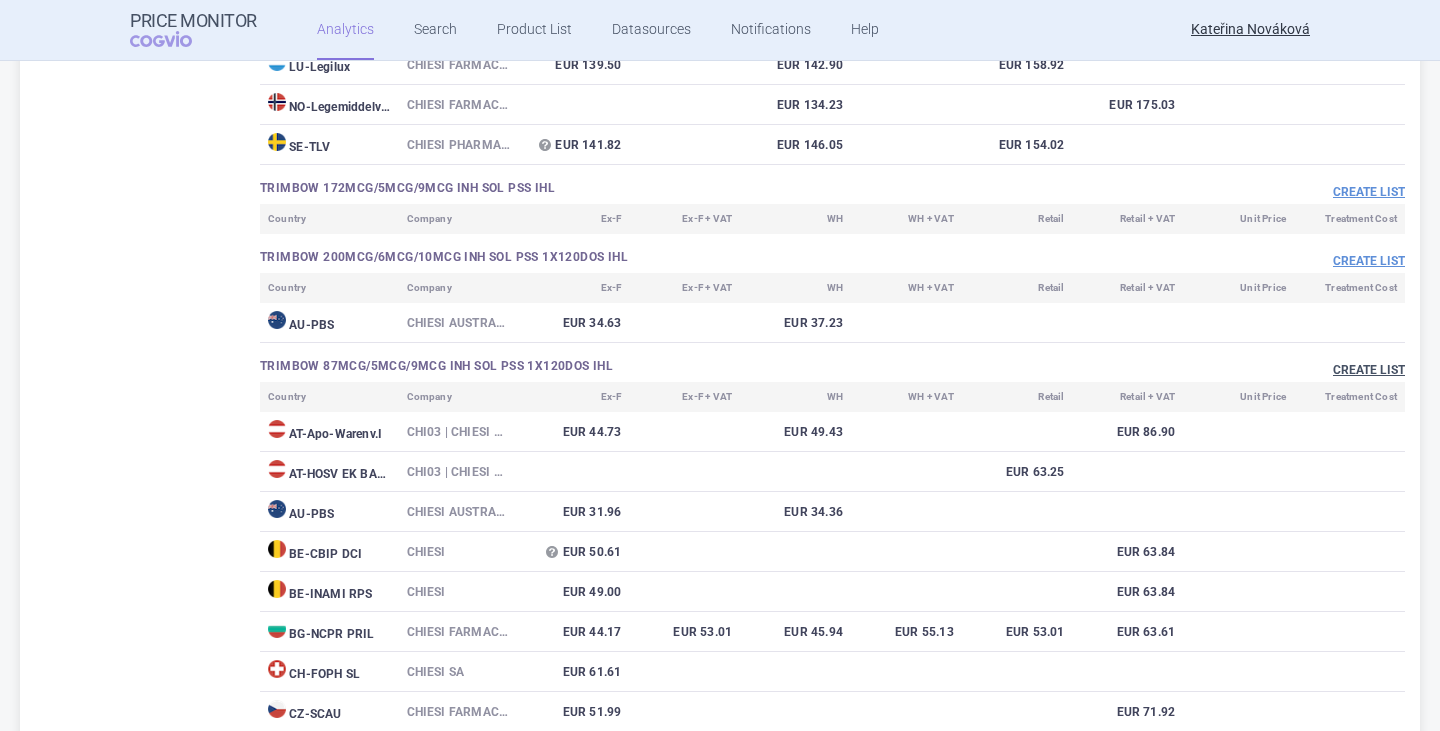 click on "Create list" at bounding box center (1369, 370) 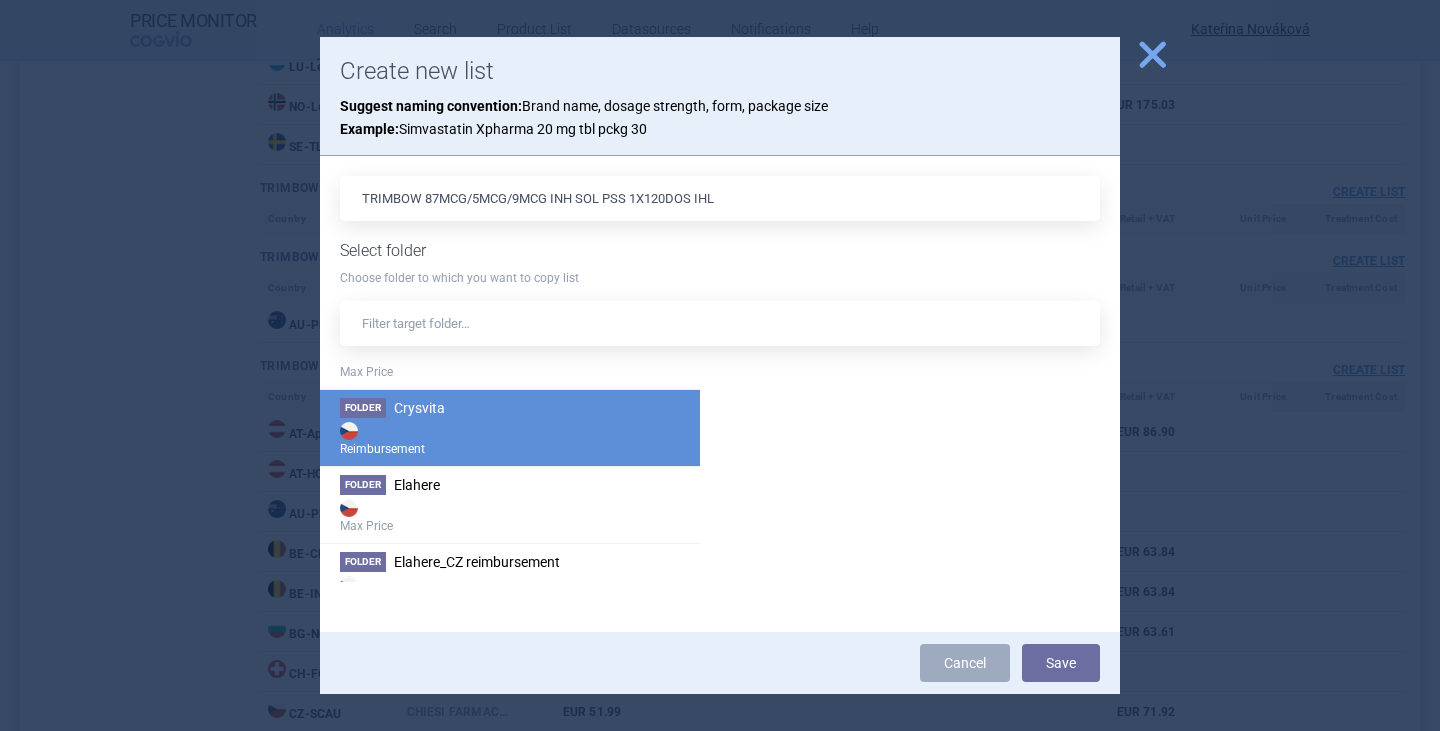 scroll, scrollTop: 700, scrollLeft: 0, axis: vertical 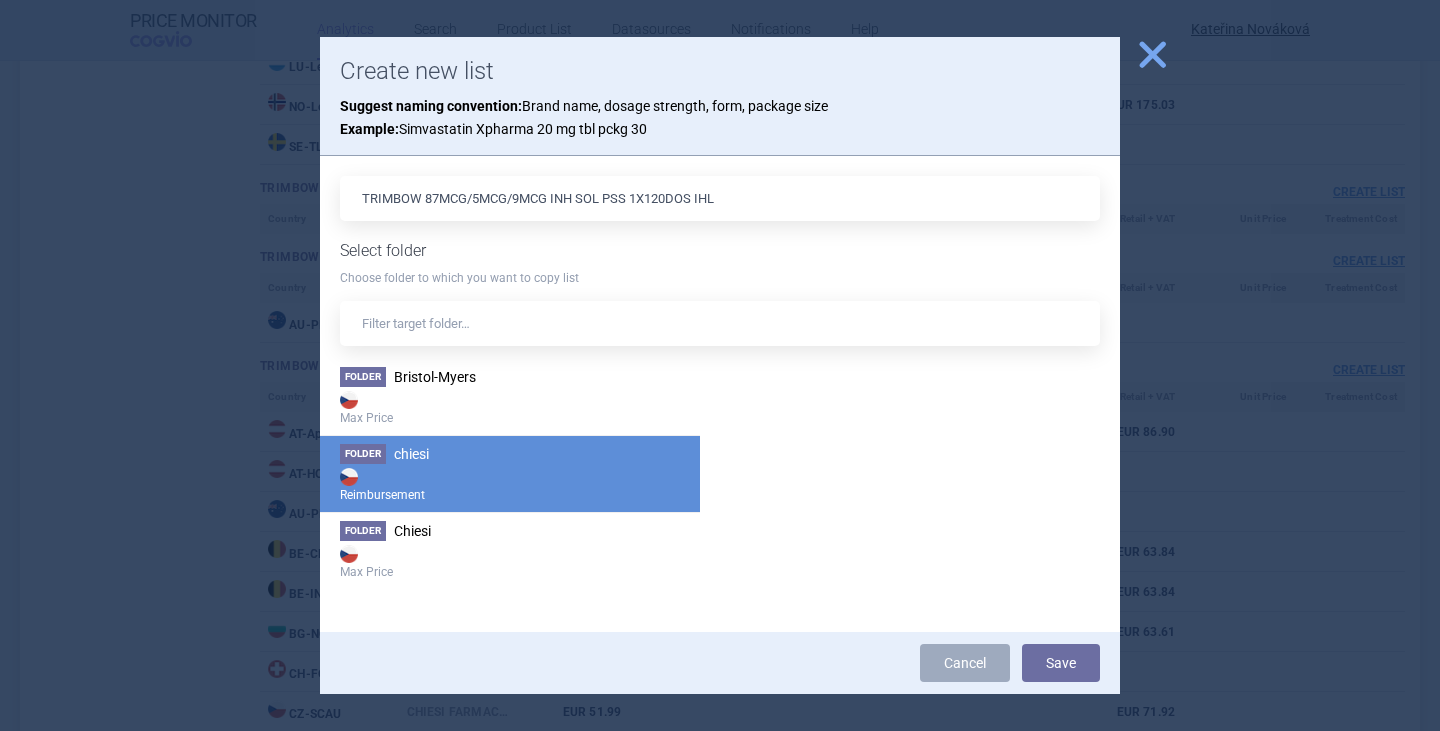 click on "Reimbursement" at bounding box center [510, 484] 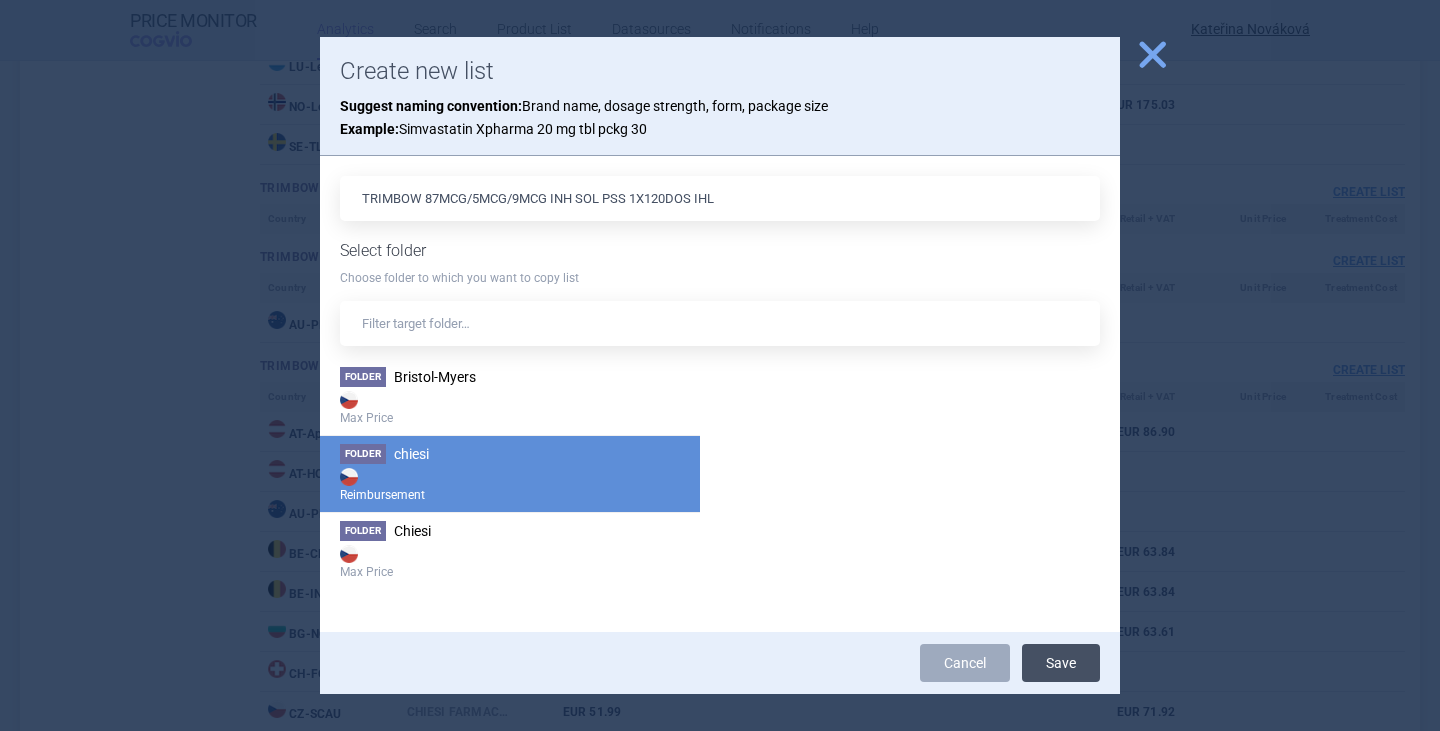 click on "Save" at bounding box center [1061, 663] 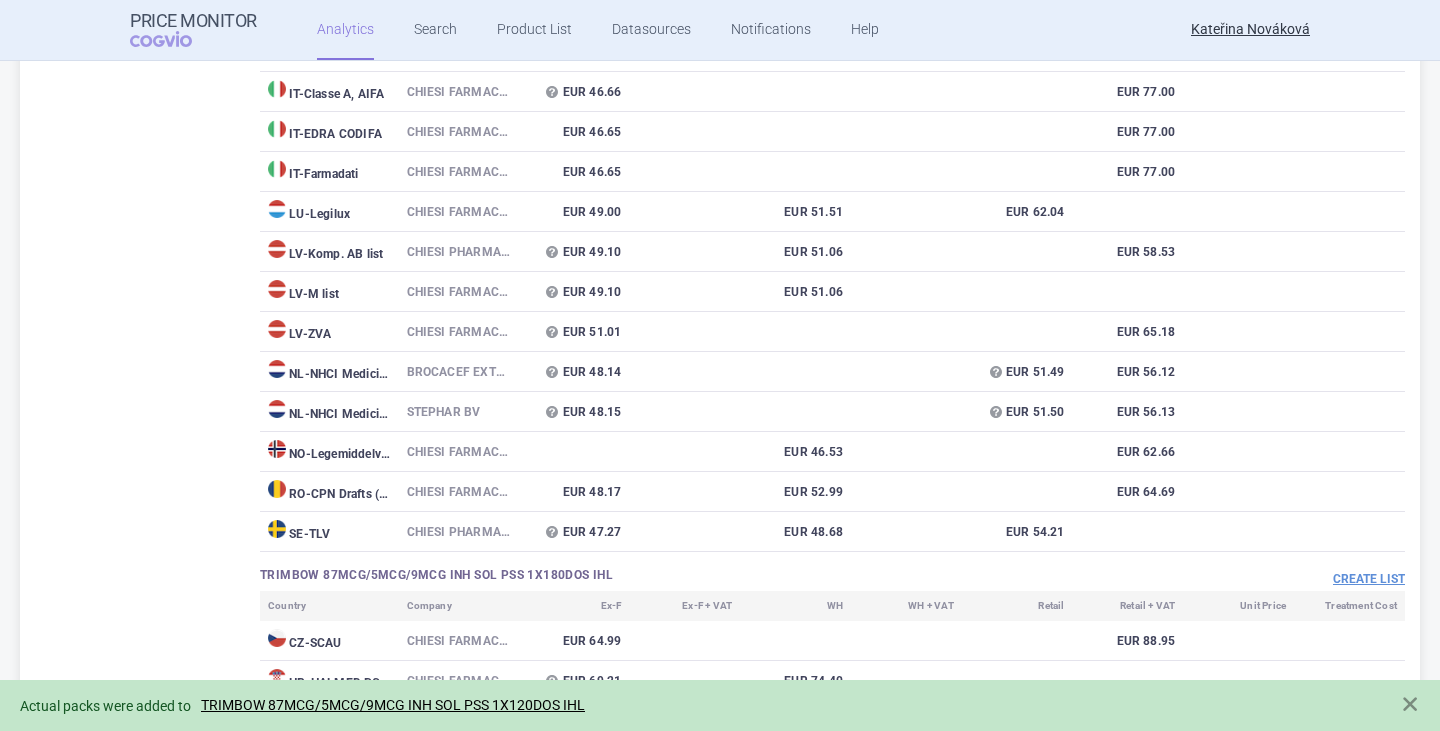 scroll, scrollTop: 4100, scrollLeft: 0, axis: vertical 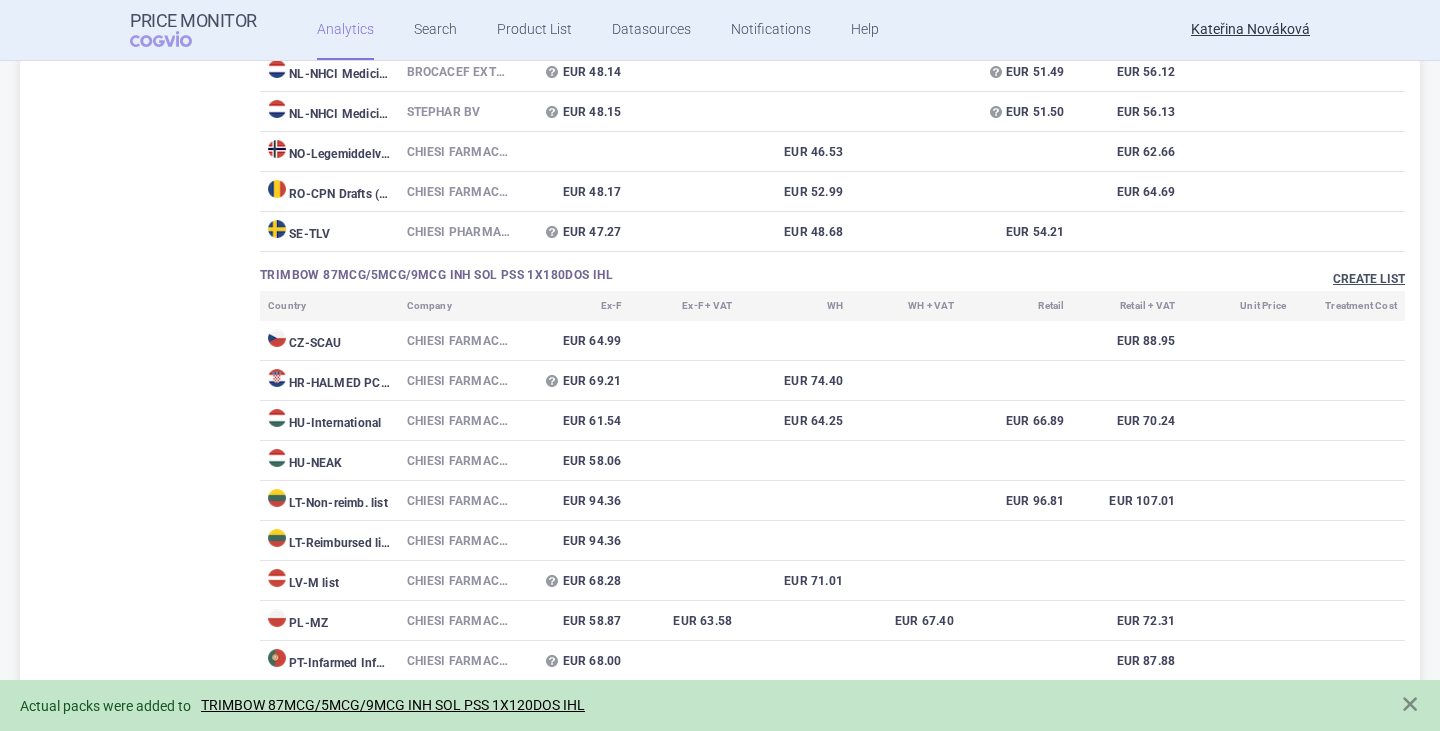 click on "Create list" at bounding box center [1369, 279] 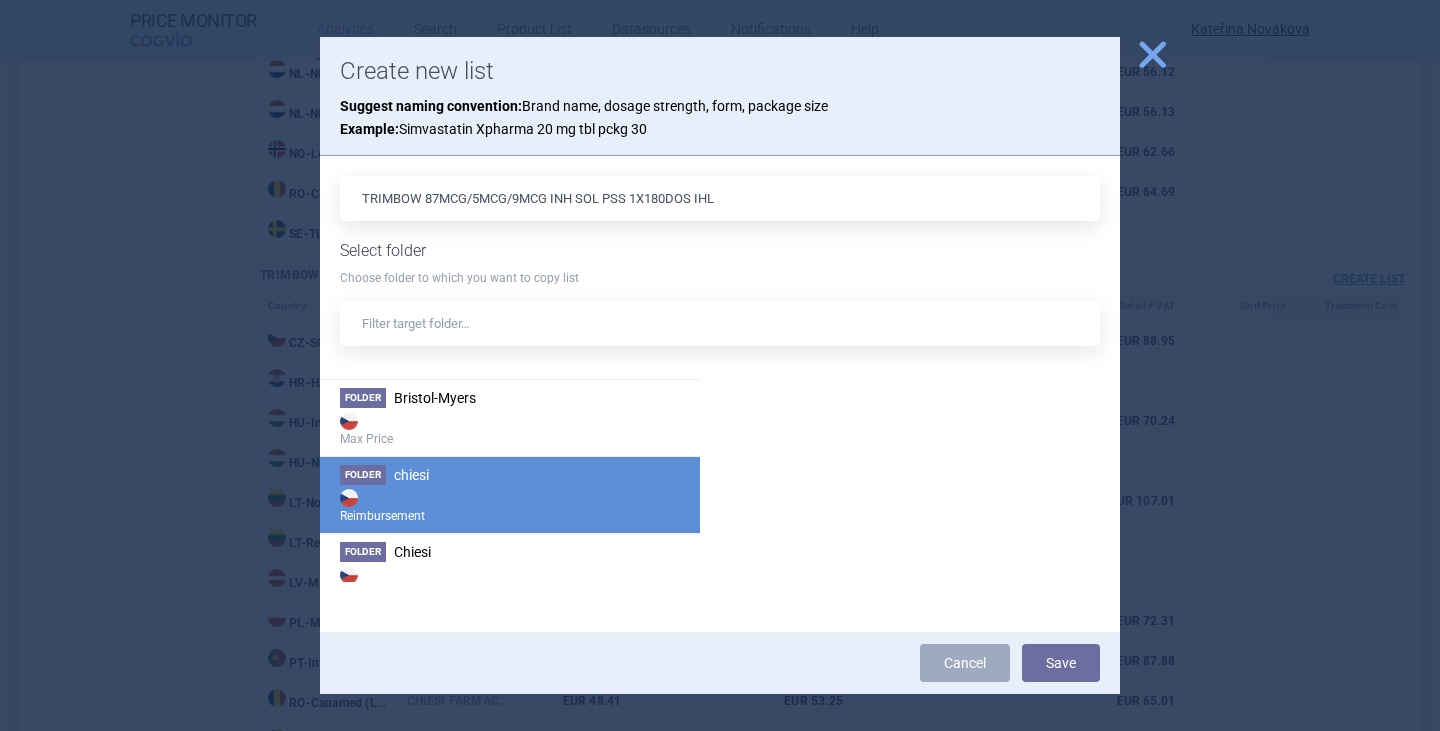 scroll, scrollTop: 700, scrollLeft: 0, axis: vertical 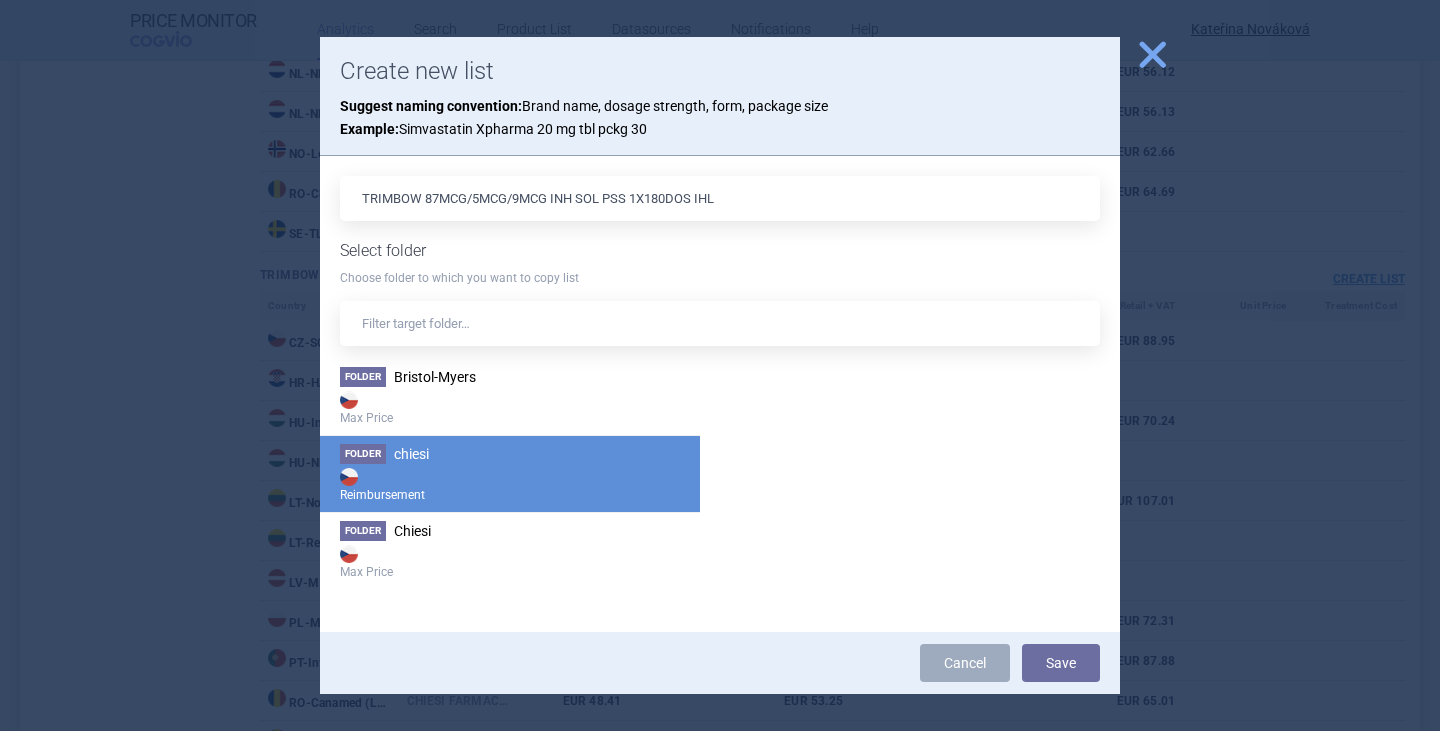click on "Reimbursement" at bounding box center (510, 484) 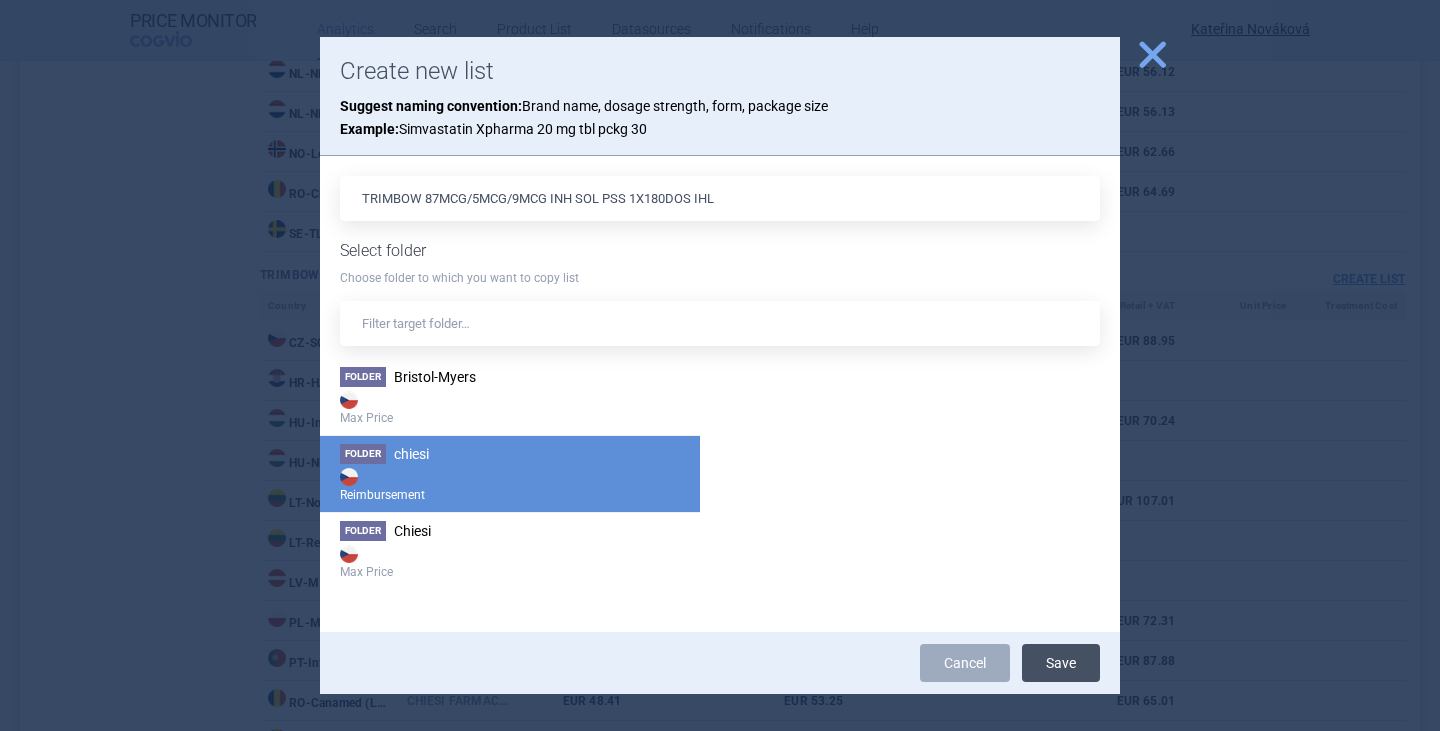 click on "Save" at bounding box center (1061, 663) 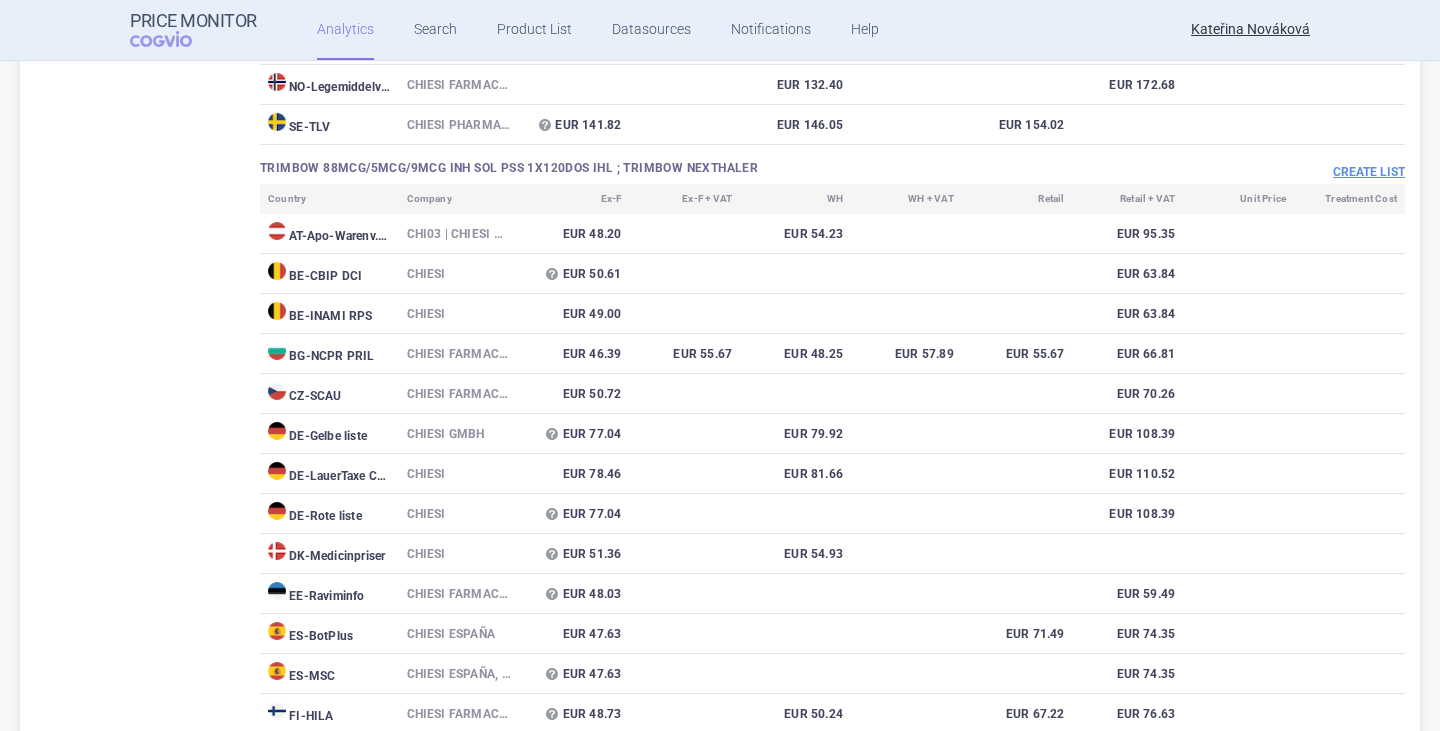 scroll, scrollTop: 5800, scrollLeft: 0, axis: vertical 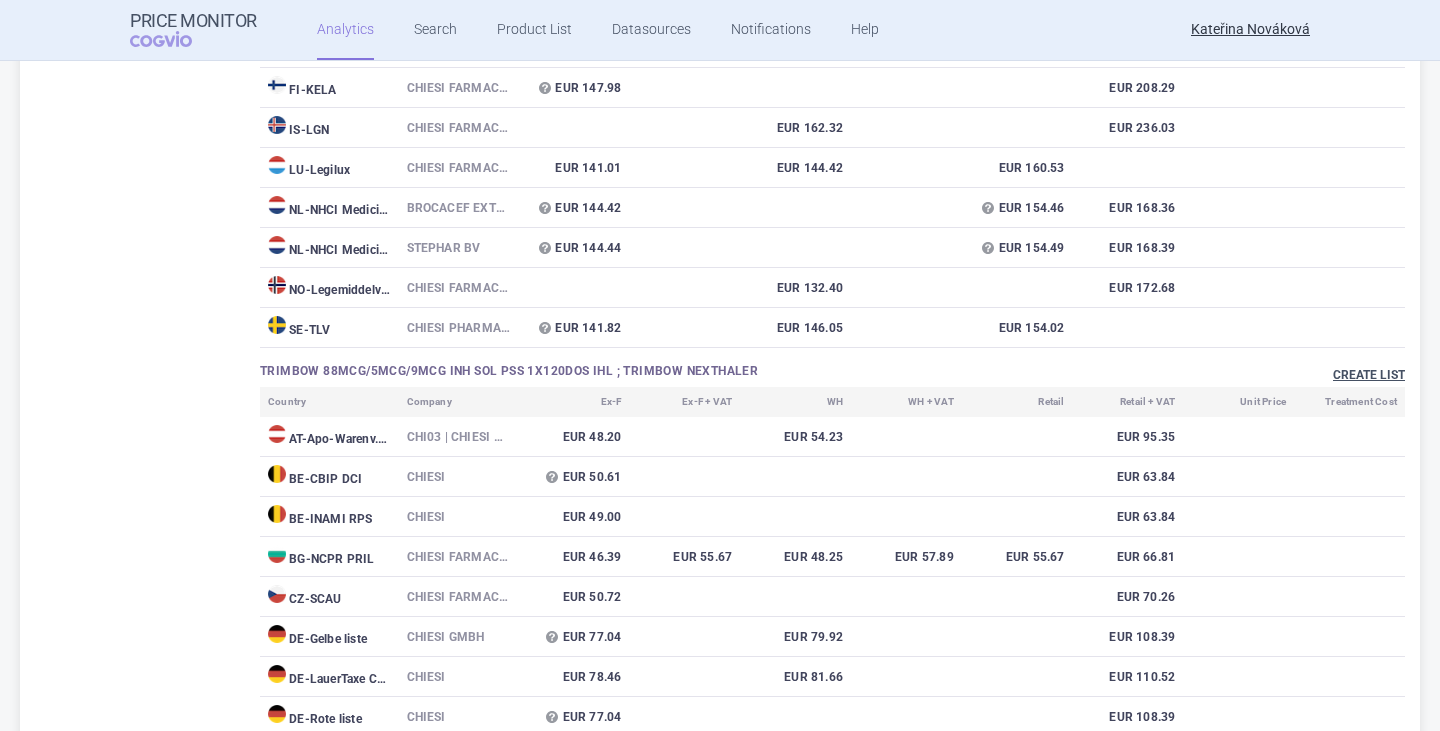 click on "Create list" at bounding box center (1369, 375) 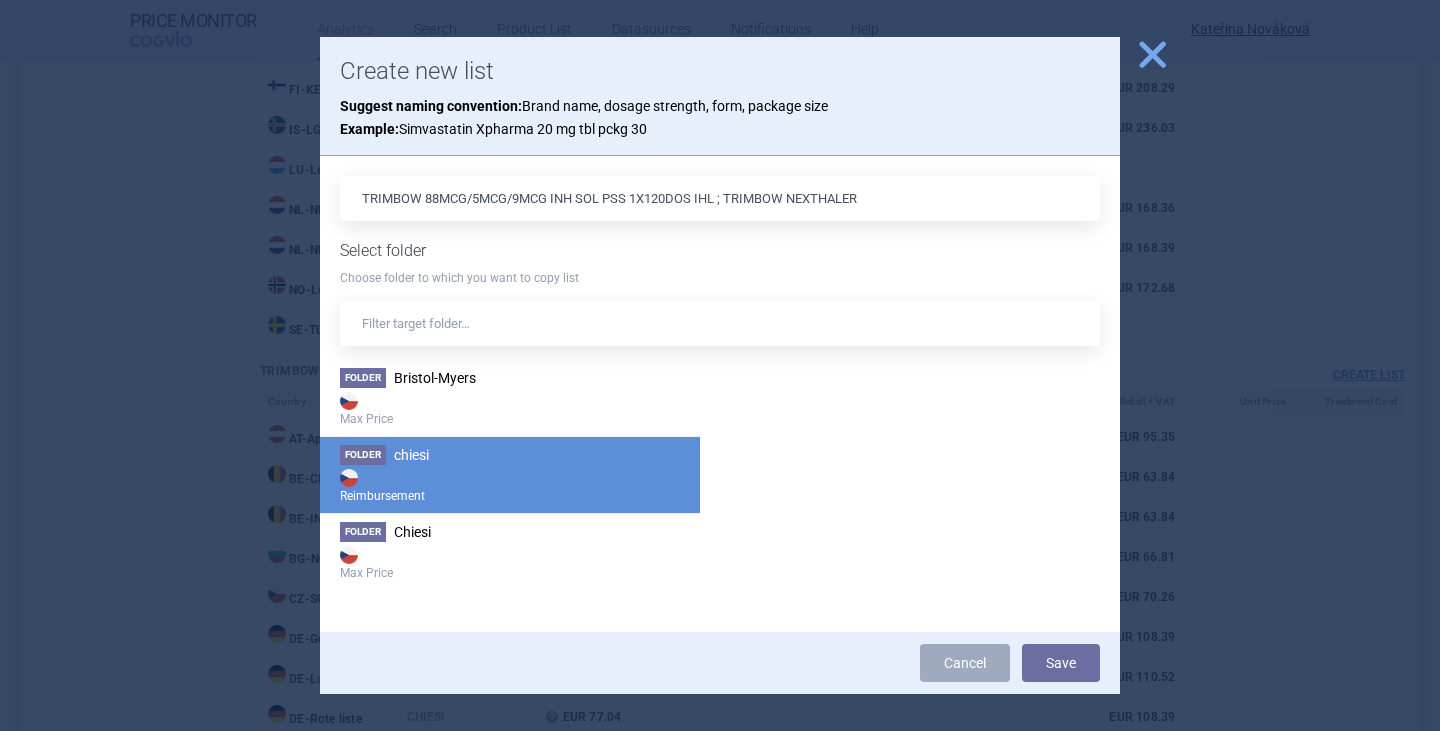 scroll, scrollTop: 700, scrollLeft: 0, axis: vertical 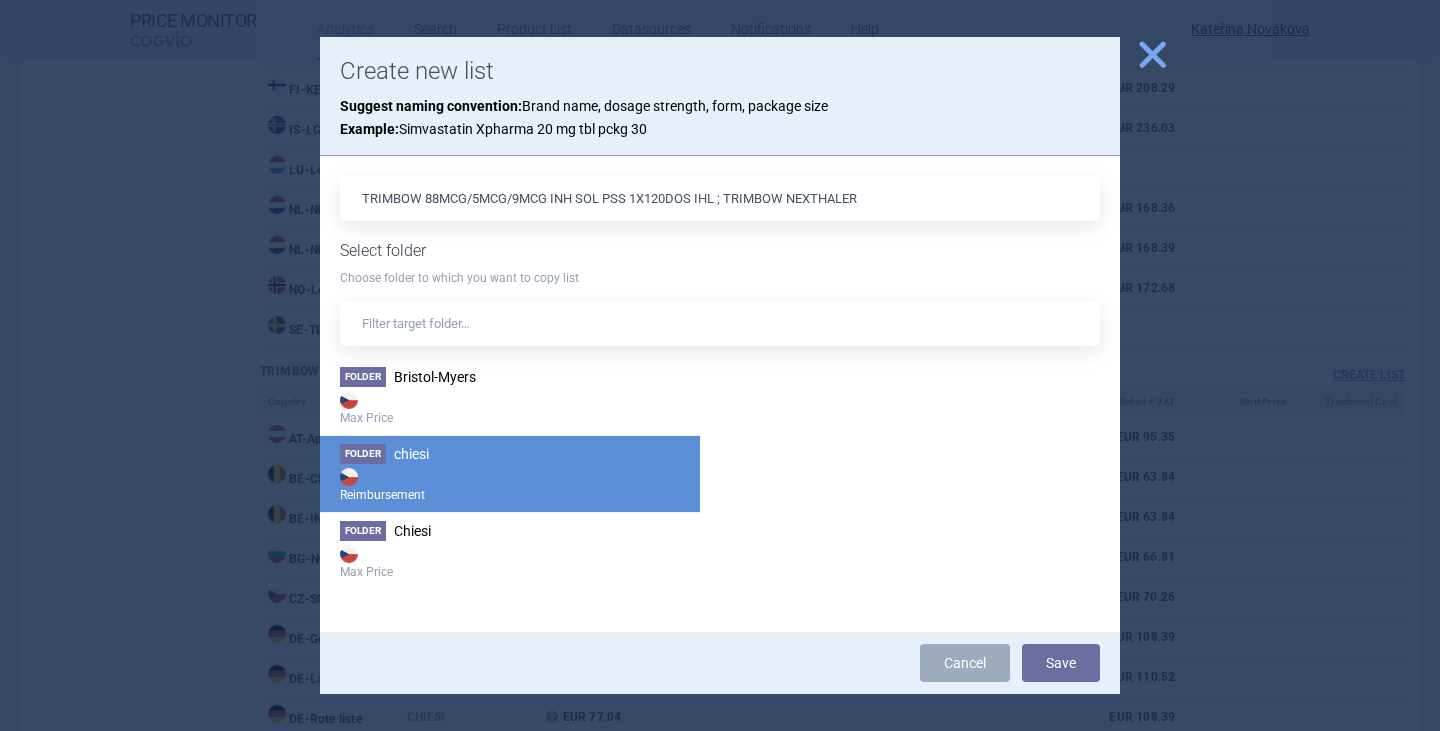 click on "Reimbursement" at bounding box center [510, 484] 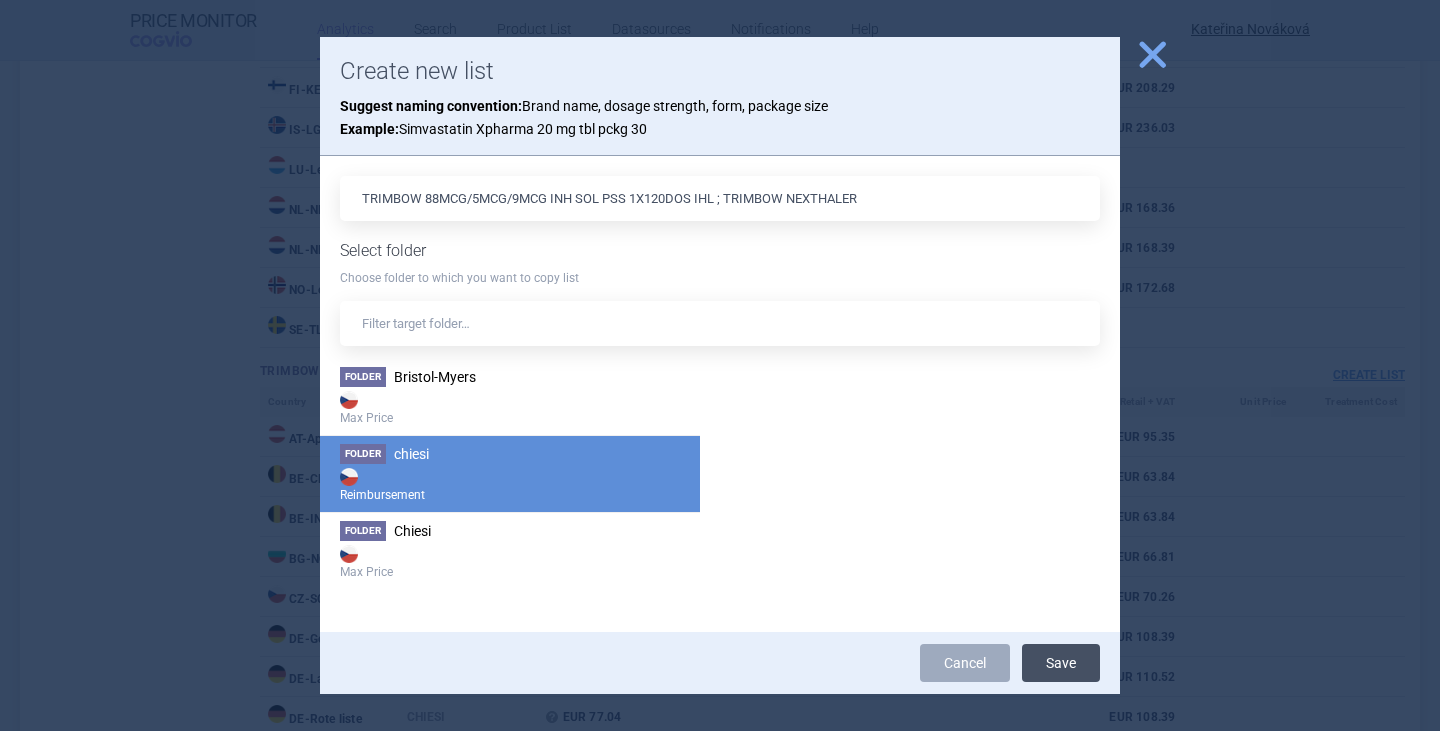 click on "Save" at bounding box center (1061, 663) 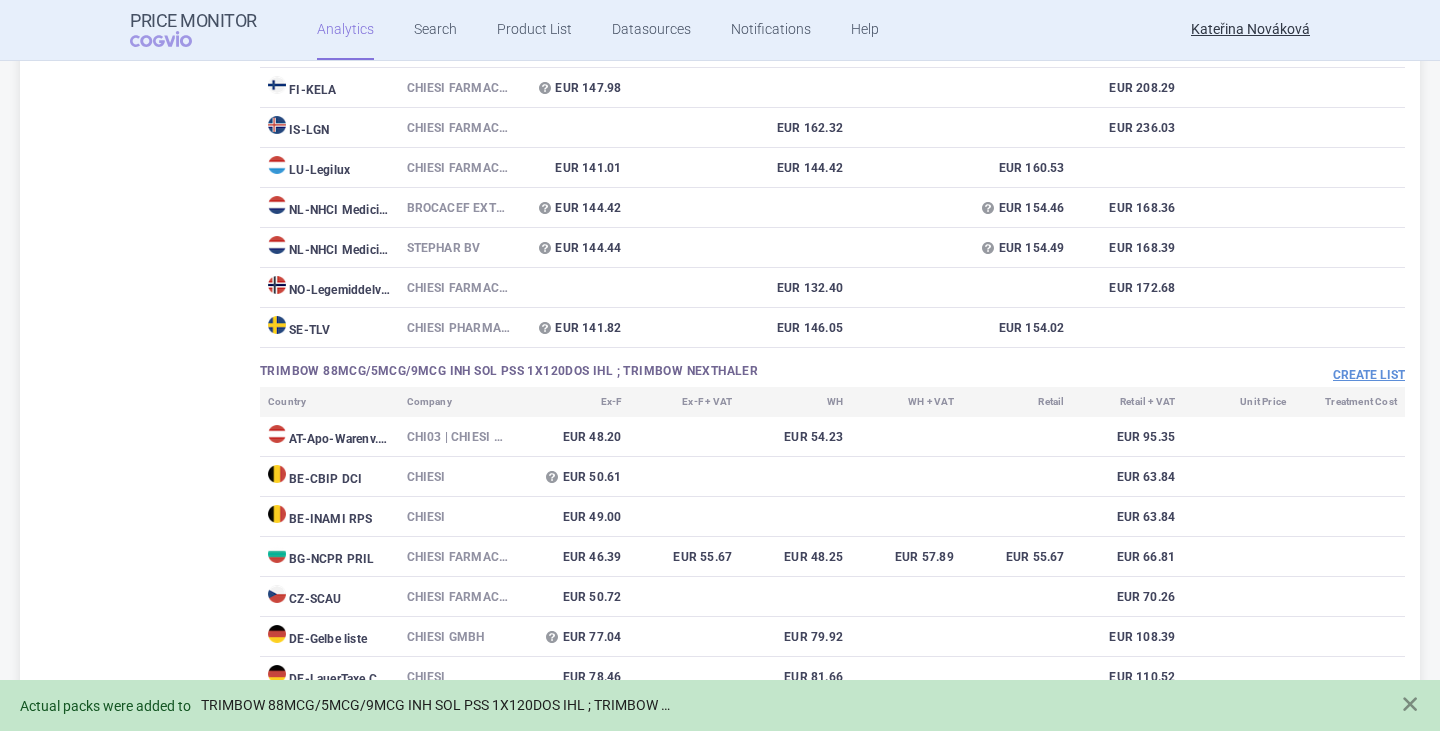 click on "TRIMBOW 88MCG/5MCG/9MCG INH SOL PSS 1X120DOS IHL ; TRIMBOW NEXTHALER" at bounding box center (439, 705) 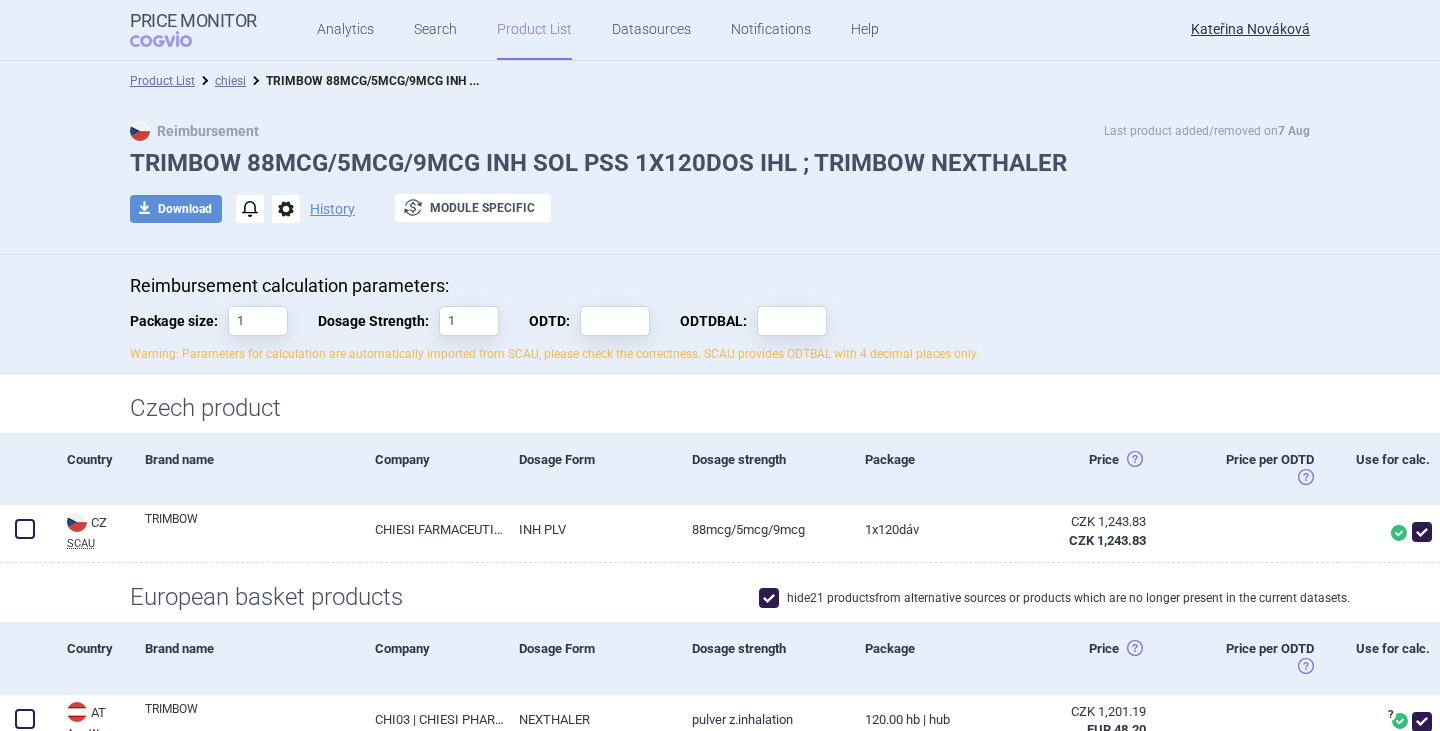 click on "Reimbursement calculation parameters: Package size: 1 Dosage Strength: 1 ODTD: ODTDBAL: Warning: Parameters for calculation are automatically imported from SCAU, please check the correctness. SCAU provides ODTBAL with 4 decimal places only." at bounding box center (720, 314) 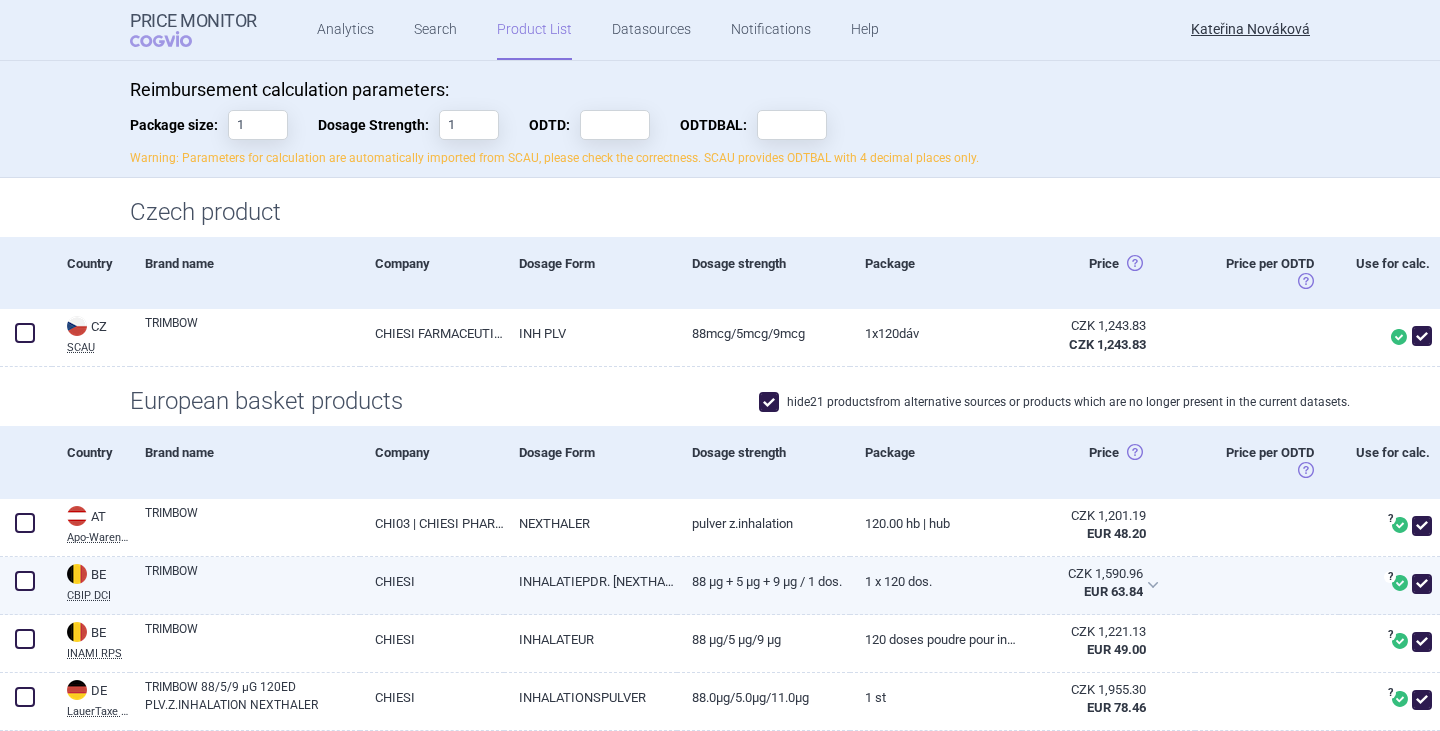 scroll, scrollTop: 100, scrollLeft: 0, axis: vertical 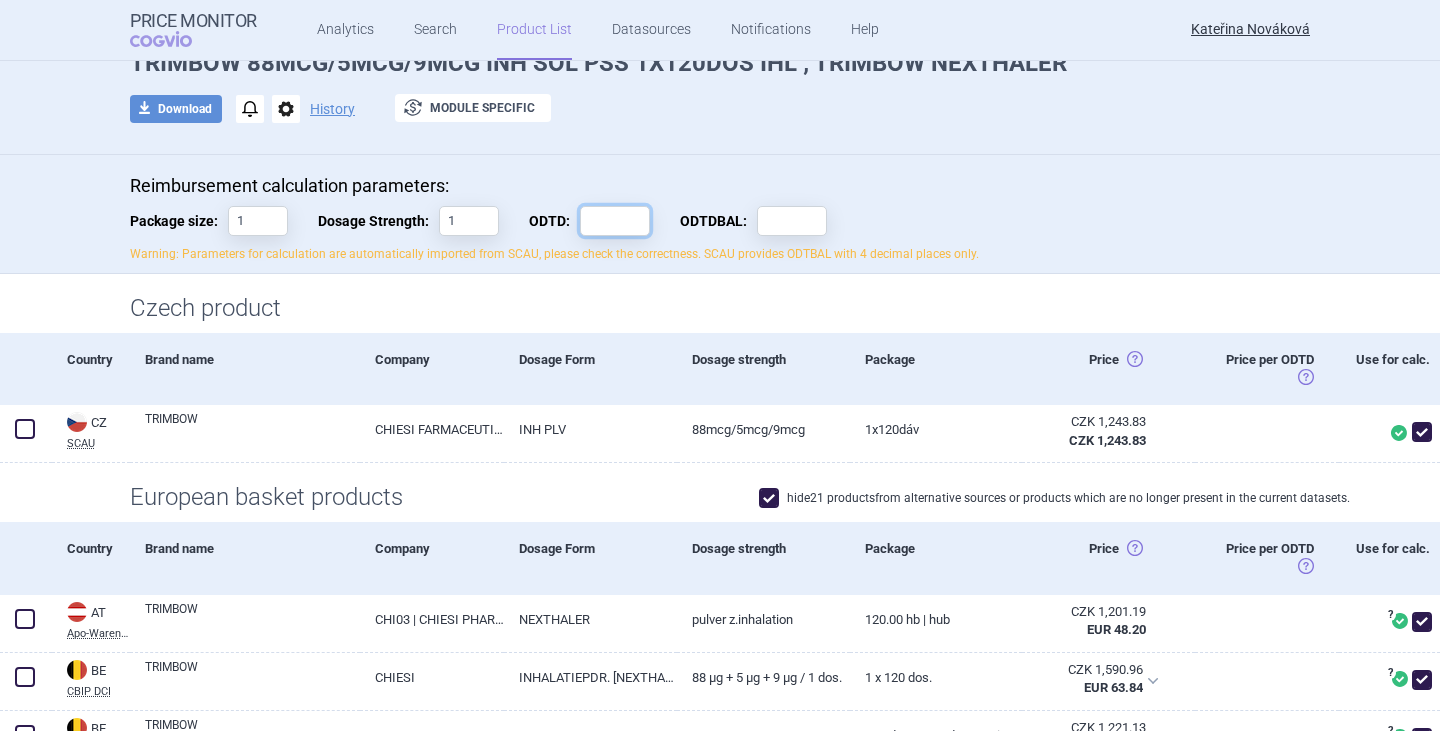 click on "ODTD:" at bounding box center (615, 221) 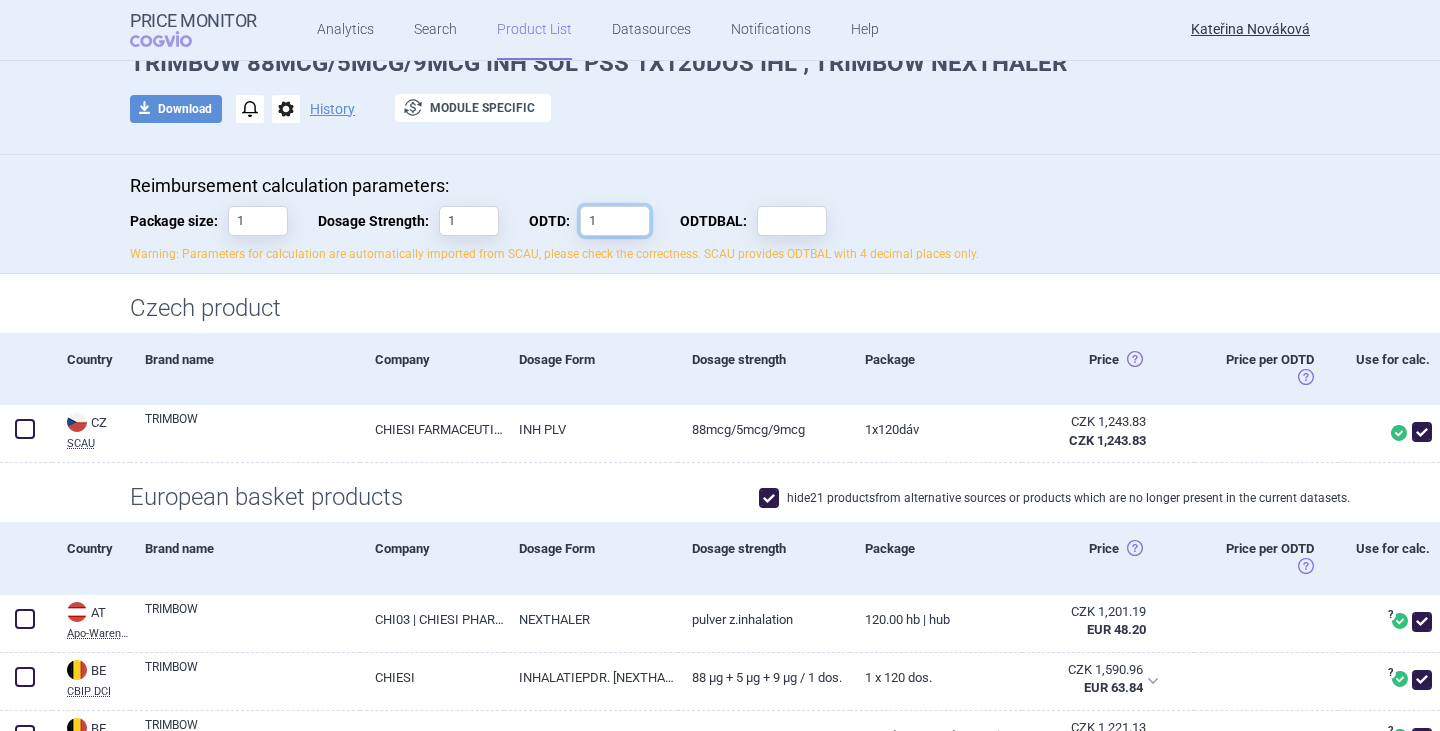 type on "1" 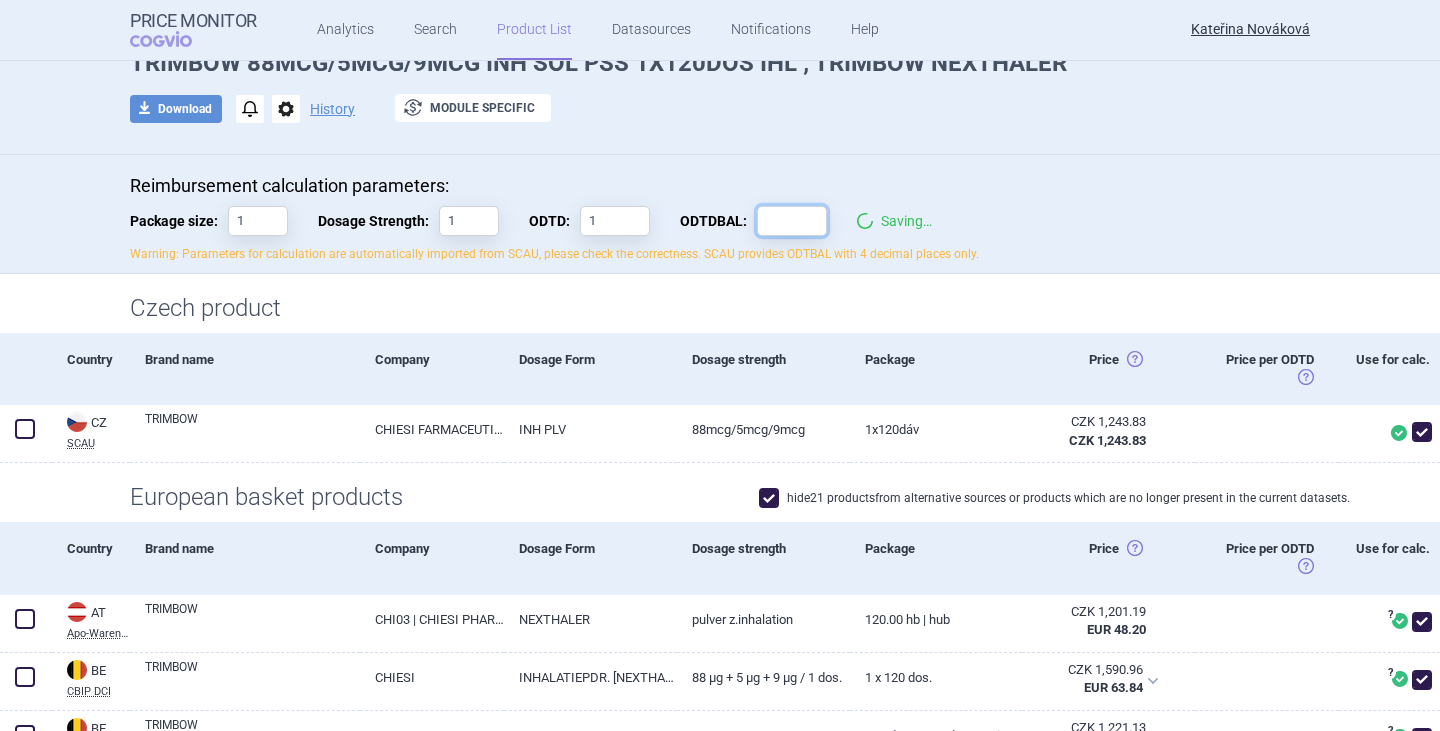 click on "ODTDBAL:" at bounding box center [792, 221] 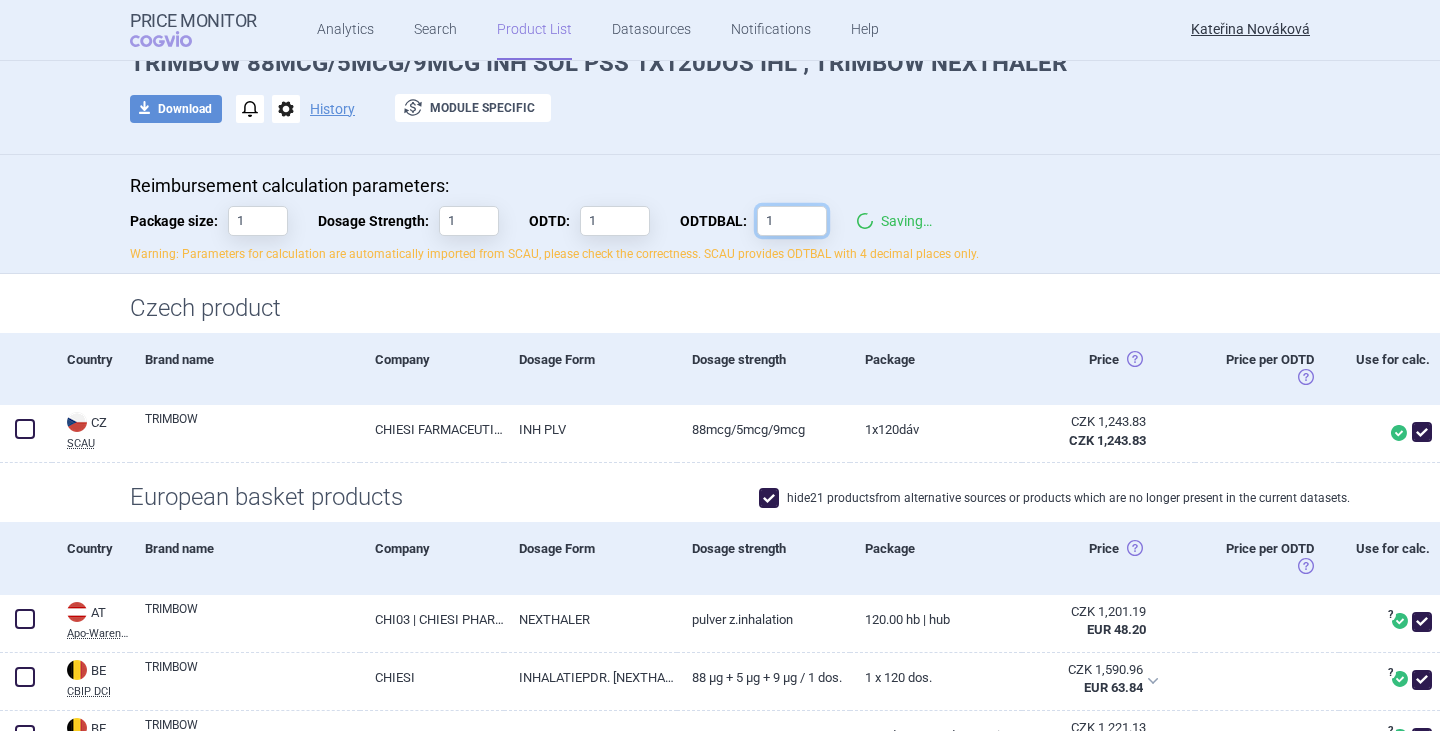 type on "1" 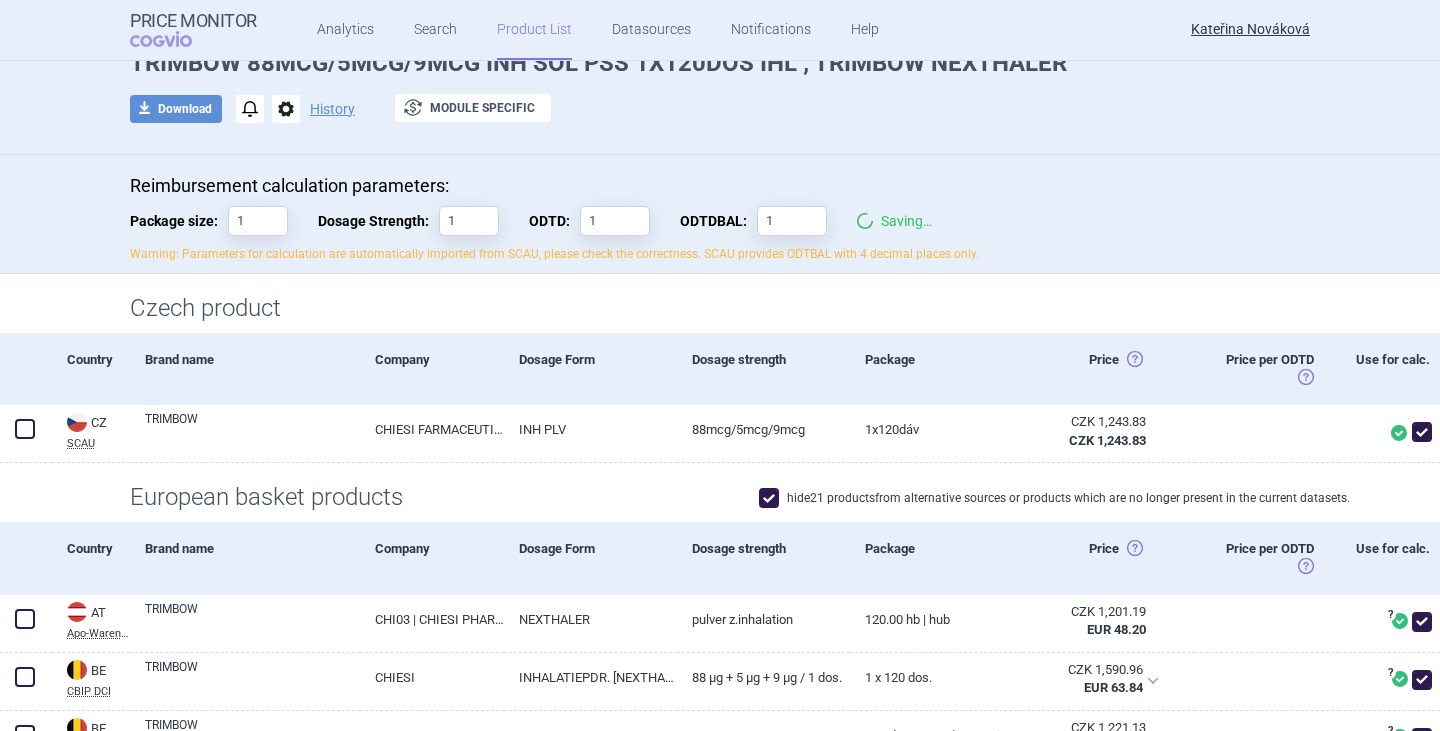click on "Reimbursement calculation parameters:" at bounding box center (720, 186) 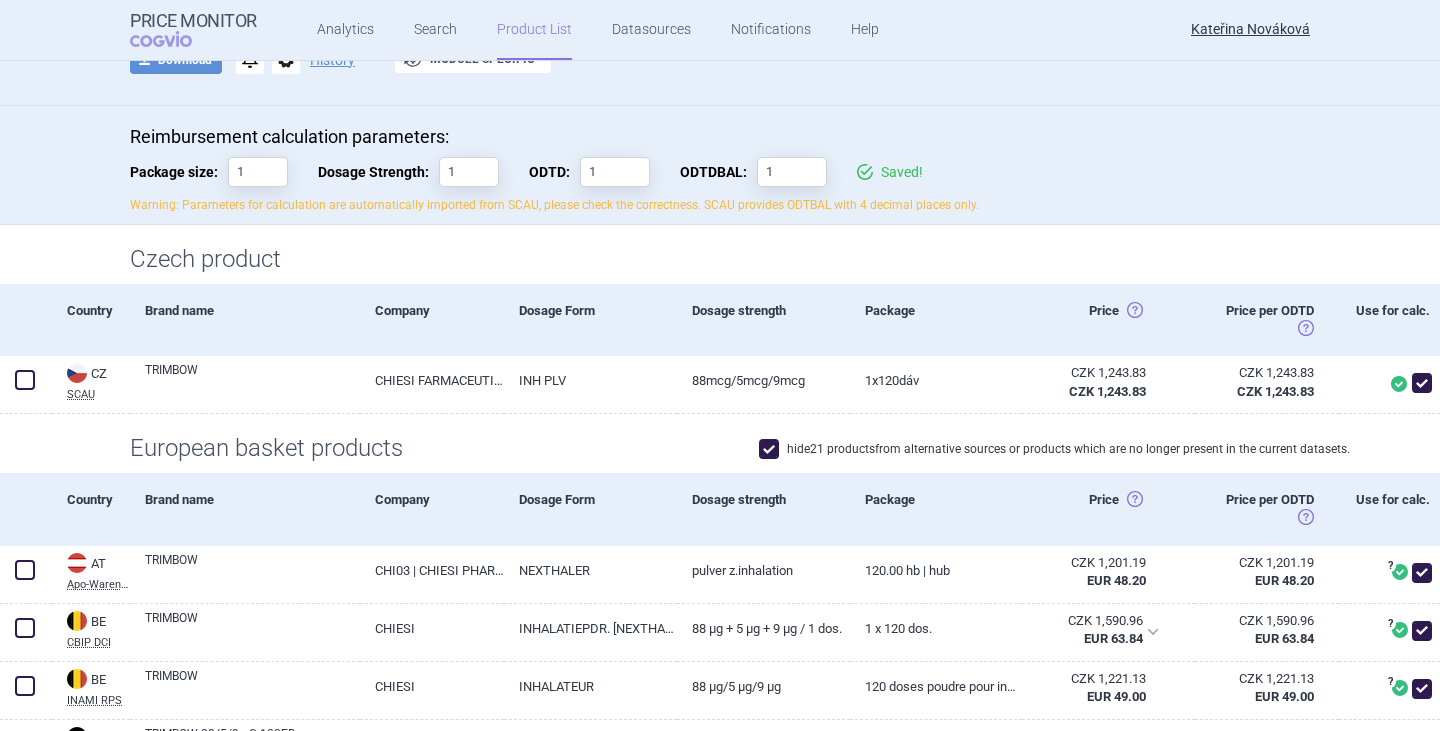 scroll, scrollTop: 0, scrollLeft: 0, axis: both 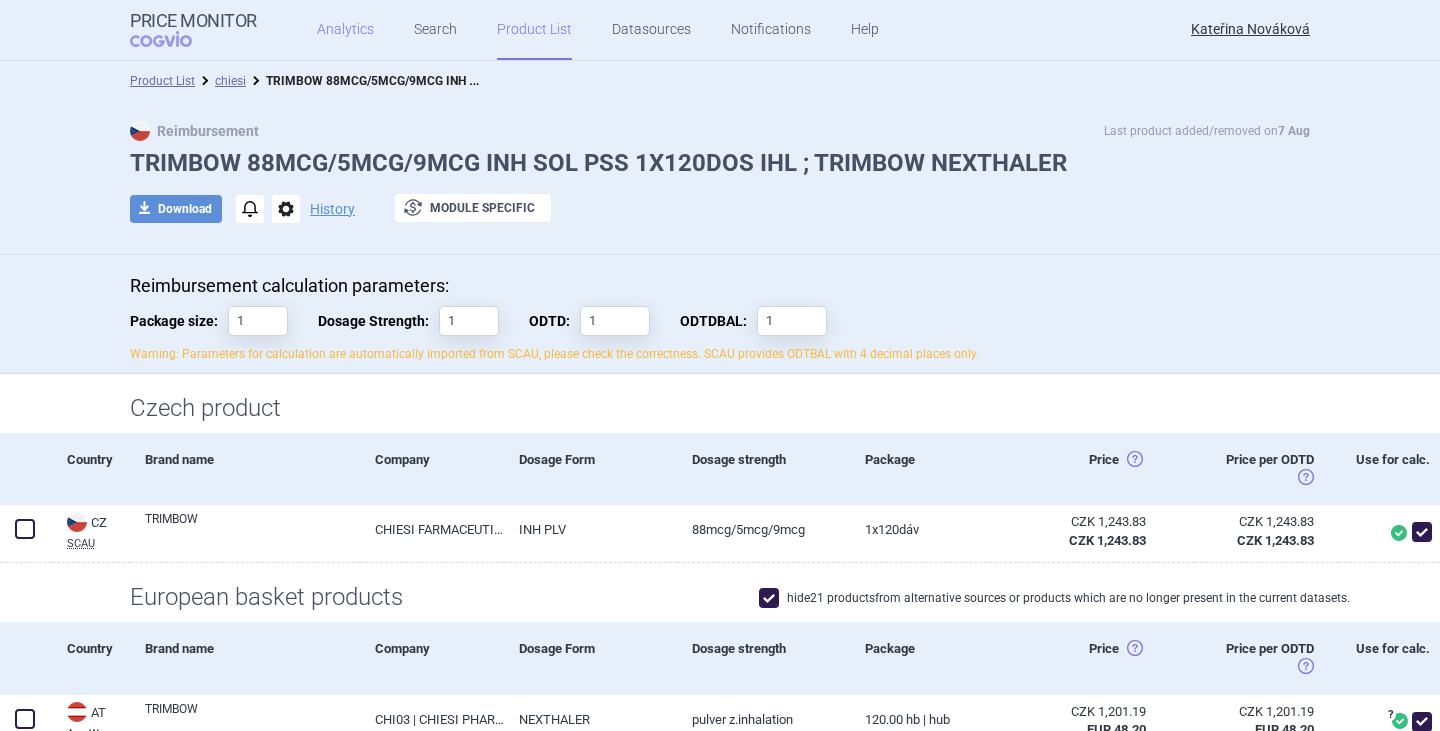 click on "Analytics" at bounding box center [345, 30] 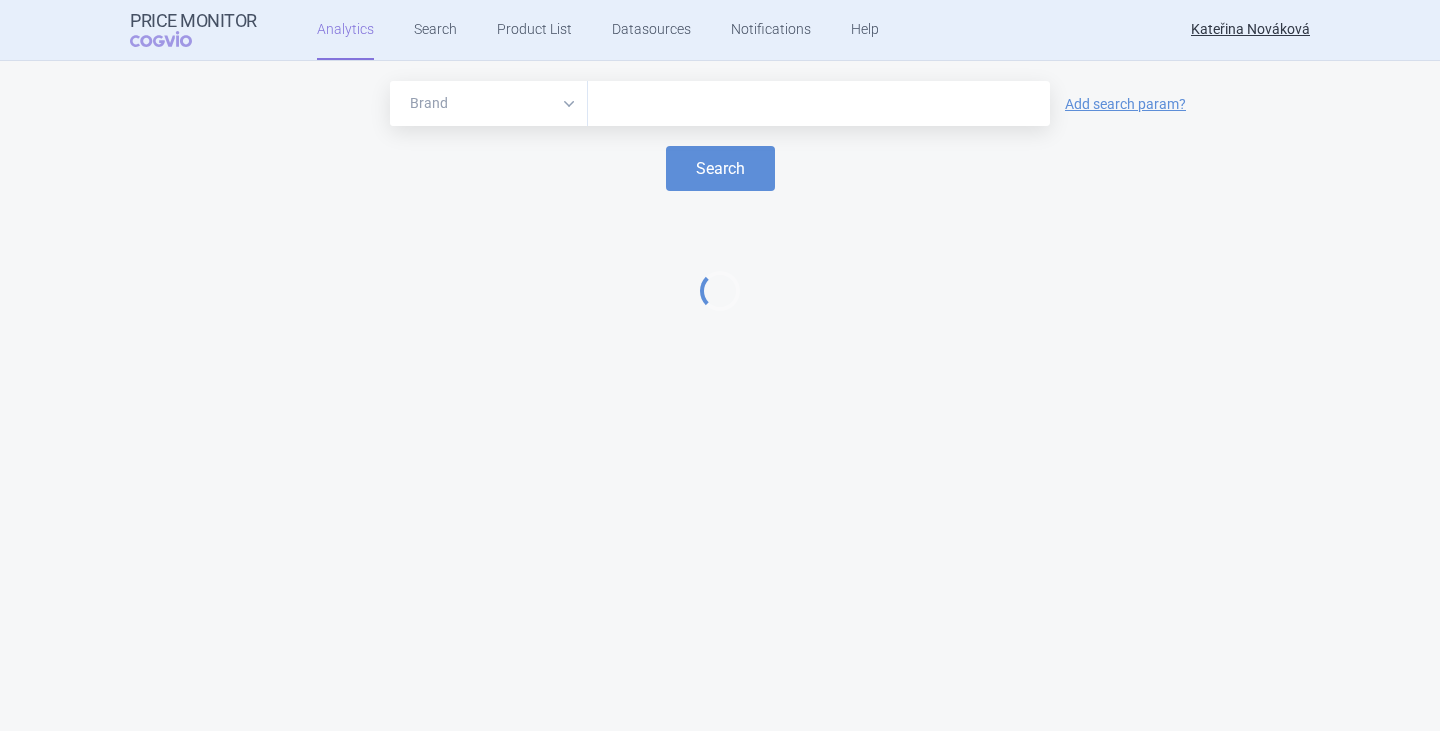 click at bounding box center (819, 104) 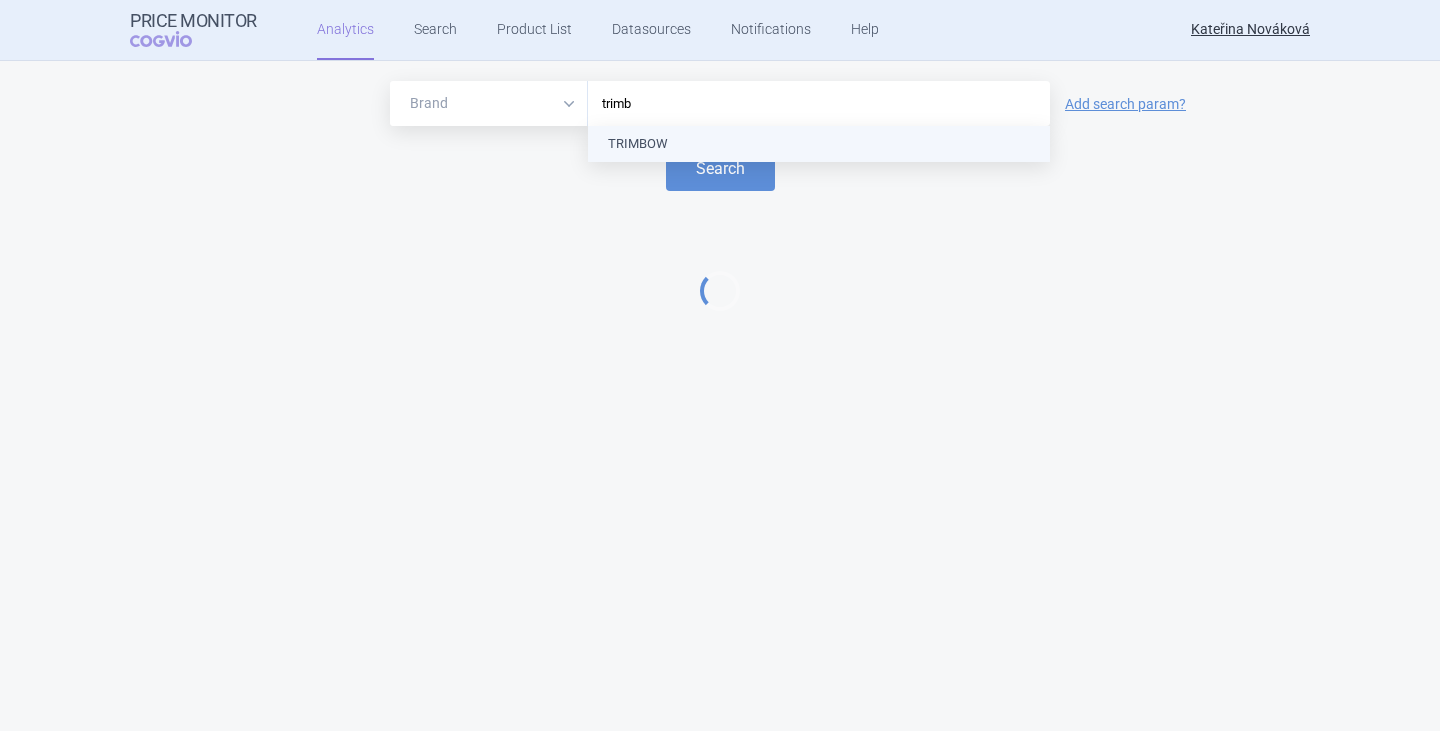 type on "trimbo" 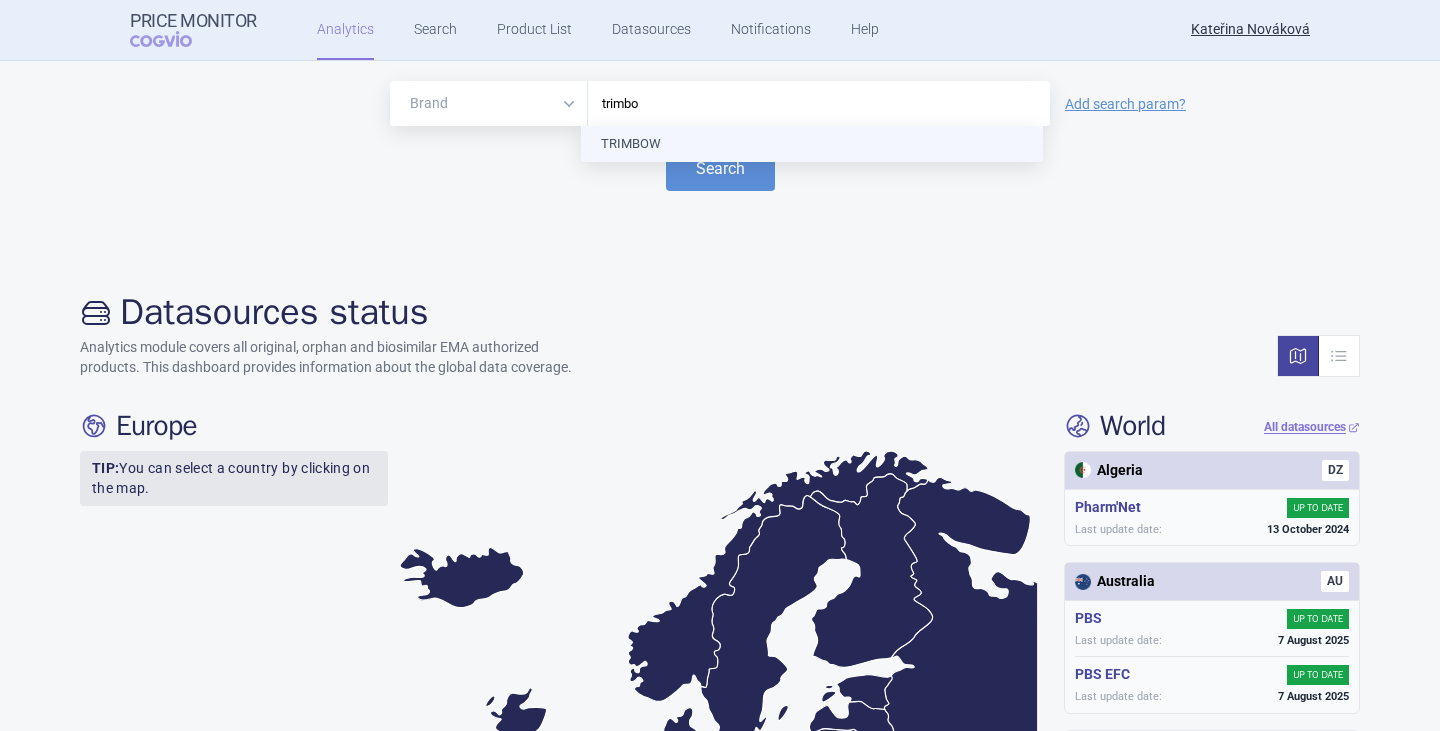 type 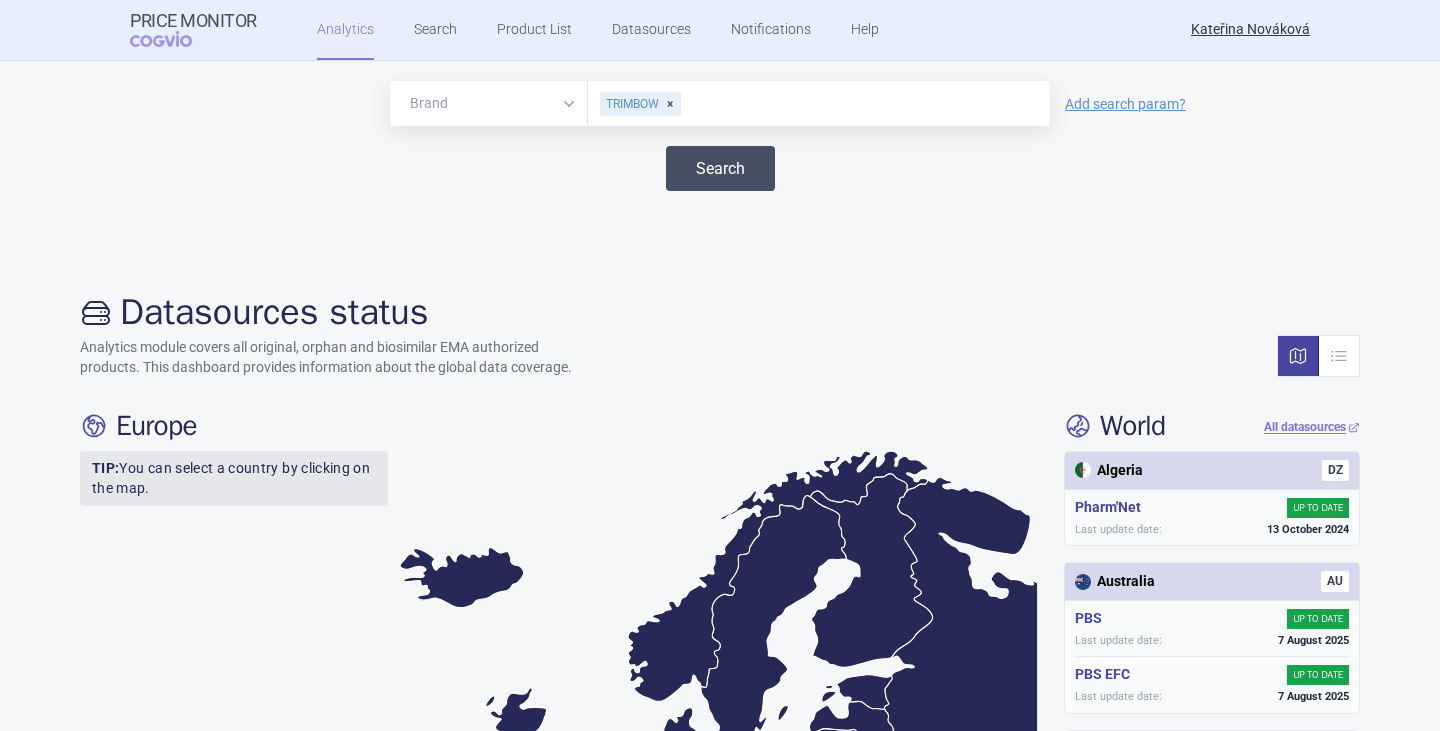 click on "Search" at bounding box center (720, 168) 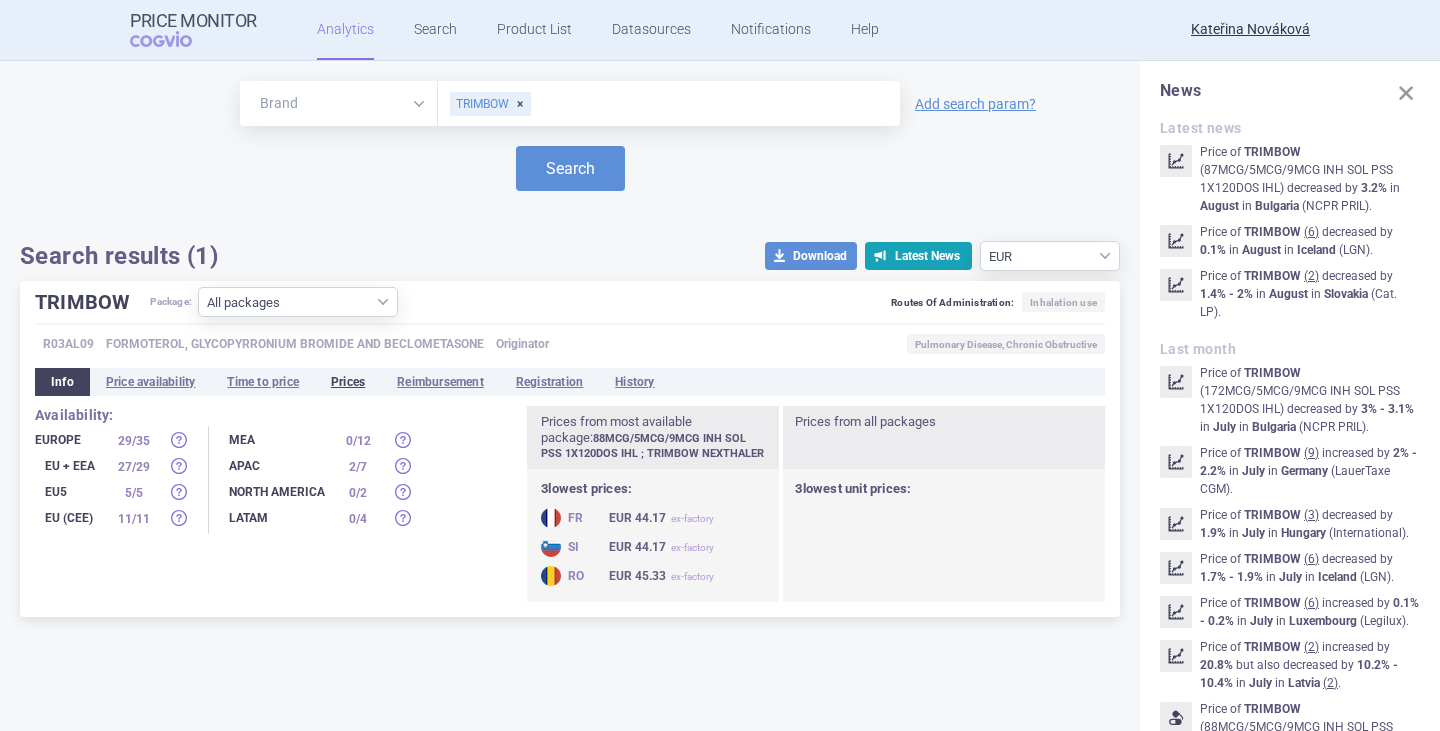 click on "Prices" at bounding box center [348, 382] 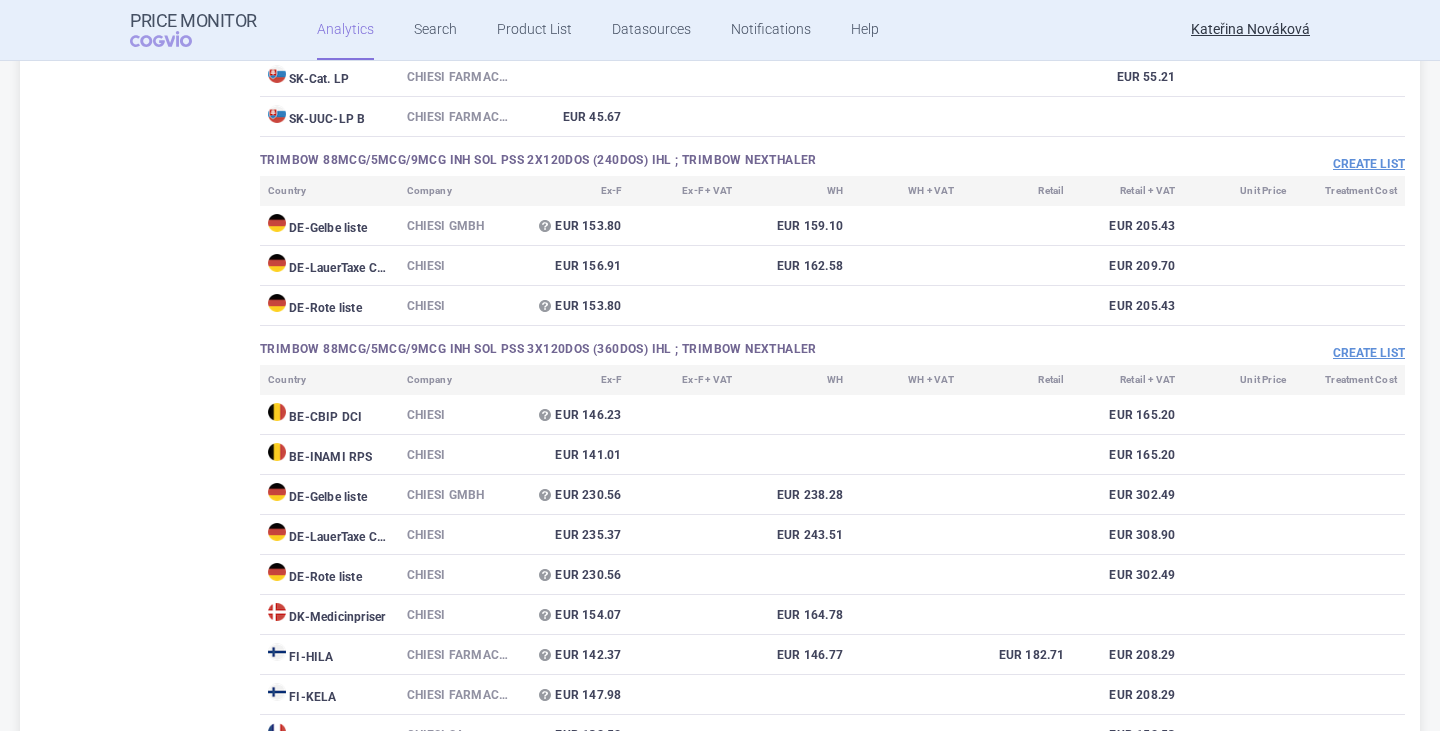 scroll, scrollTop: 8312, scrollLeft: 0, axis: vertical 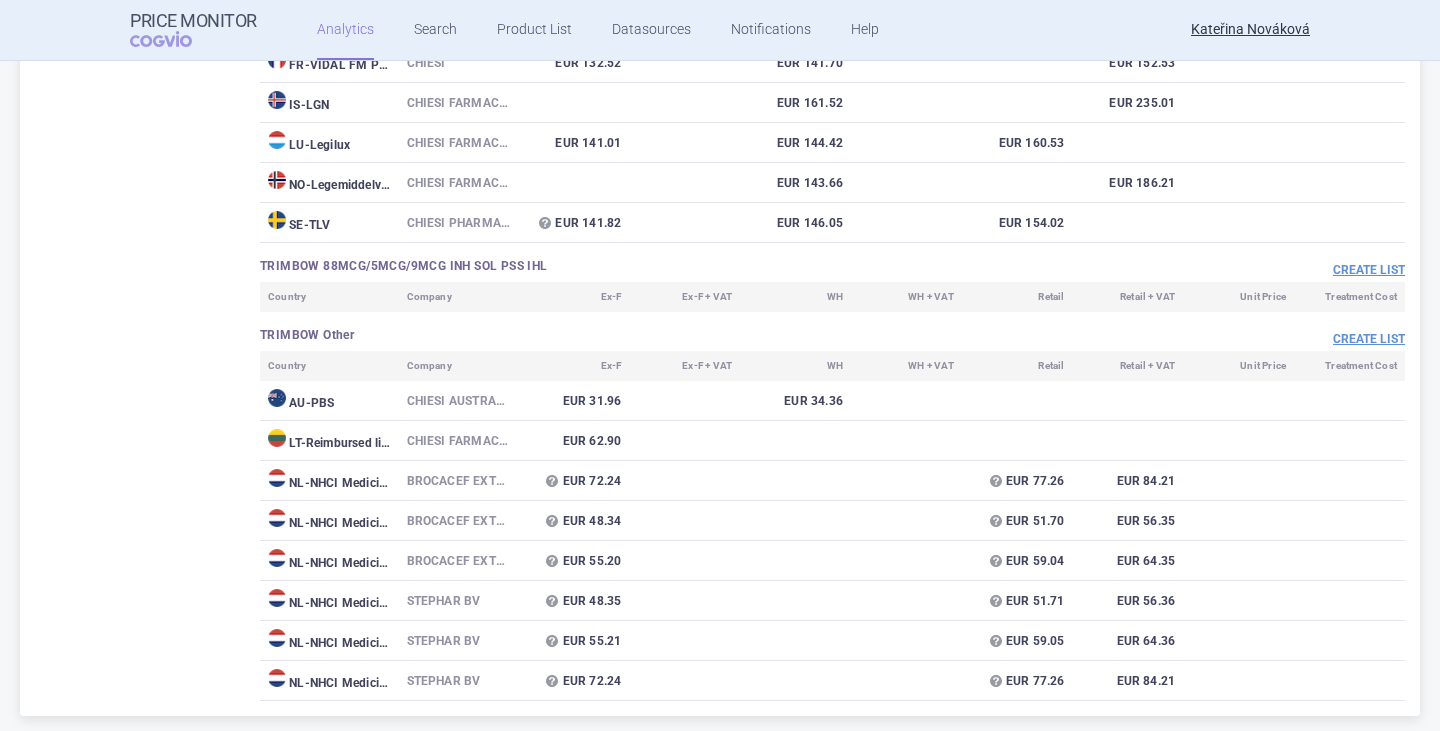 click on "LT  -  Reimbursed list" at bounding box center [329, 441] 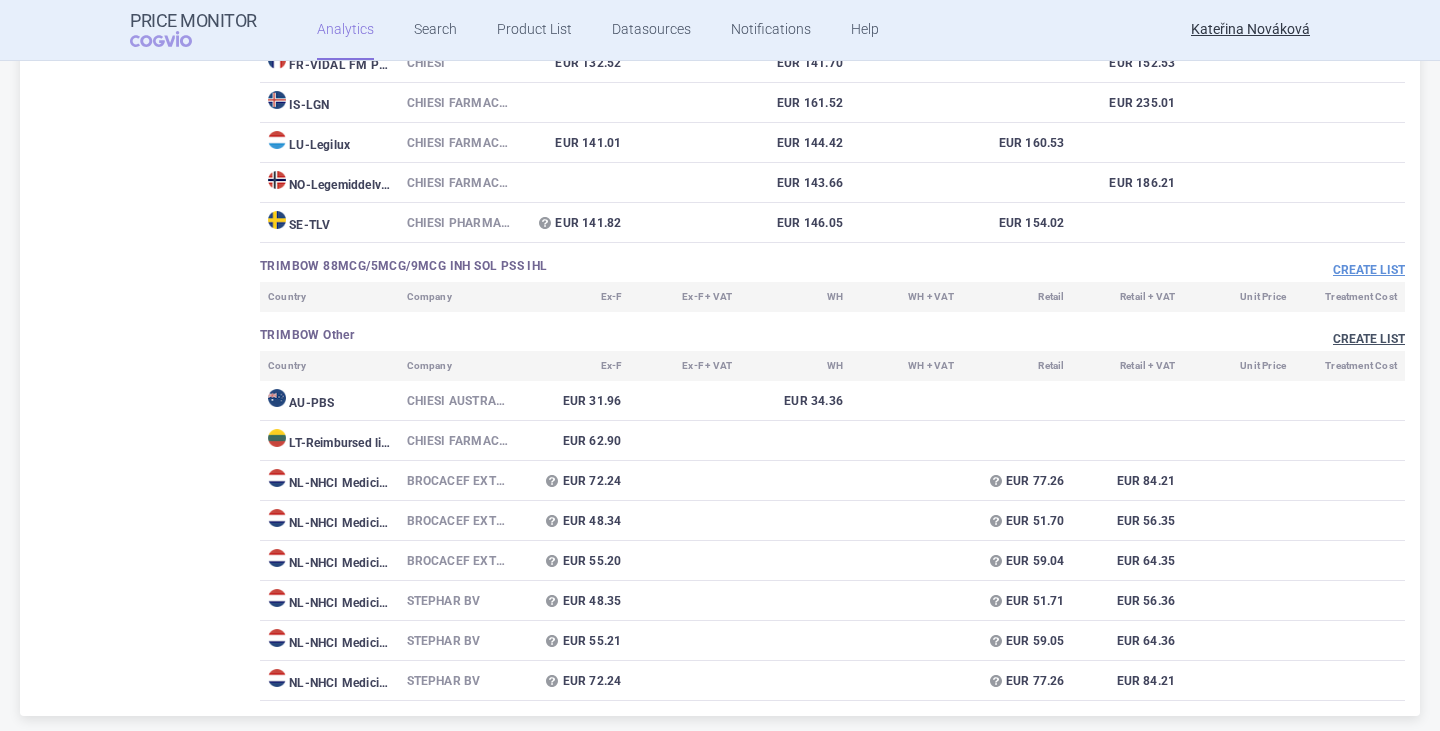 click on "Create list" at bounding box center [1369, 339] 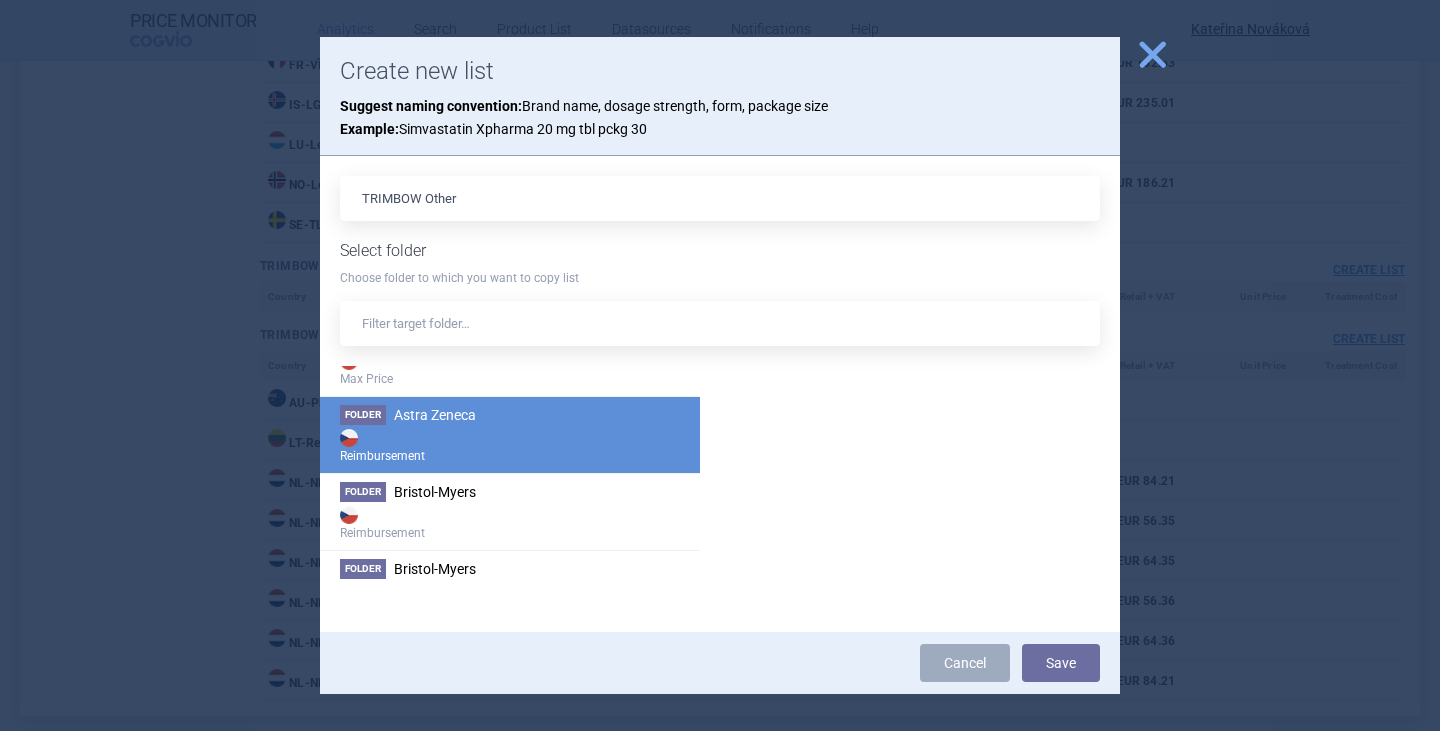 scroll, scrollTop: 700, scrollLeft: 0, axis: vertical 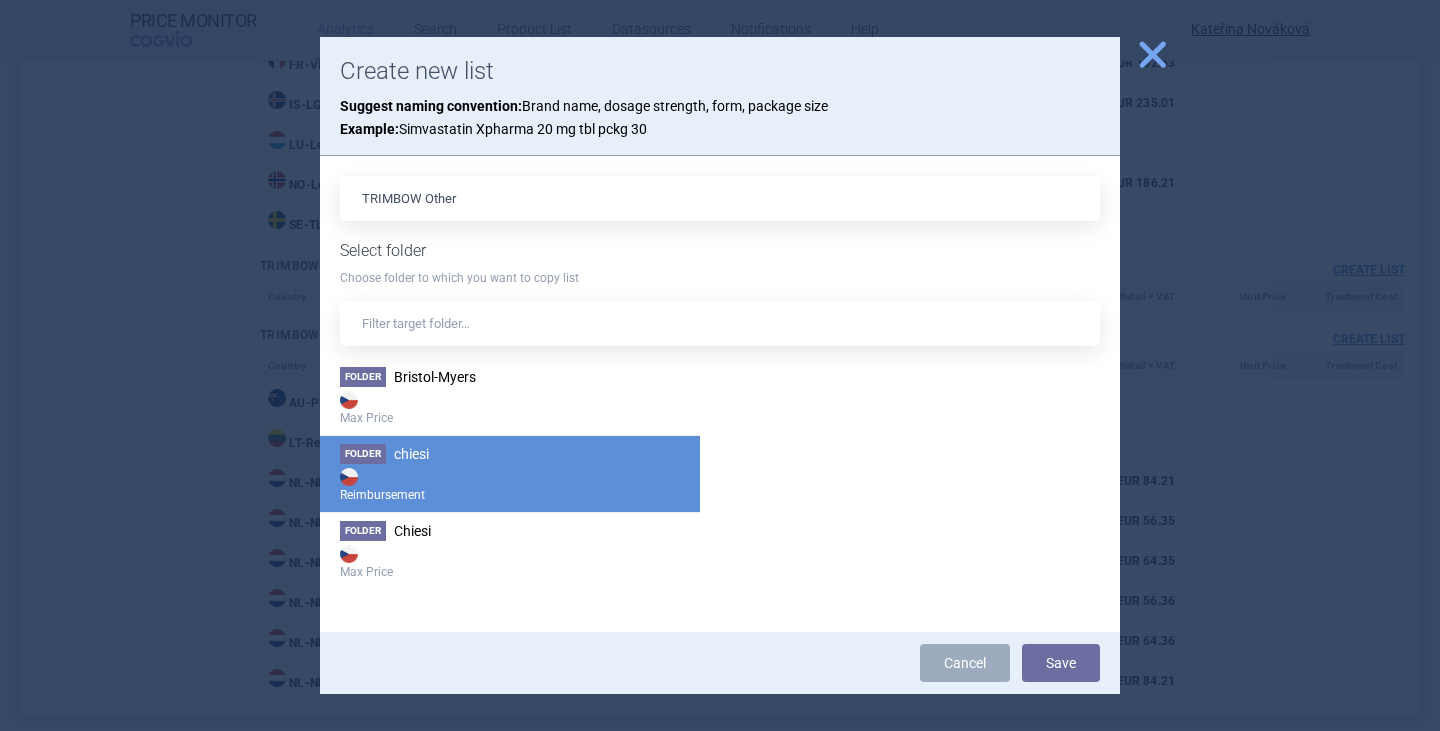click on "Reimbursement" at bounding box center (510, 484) 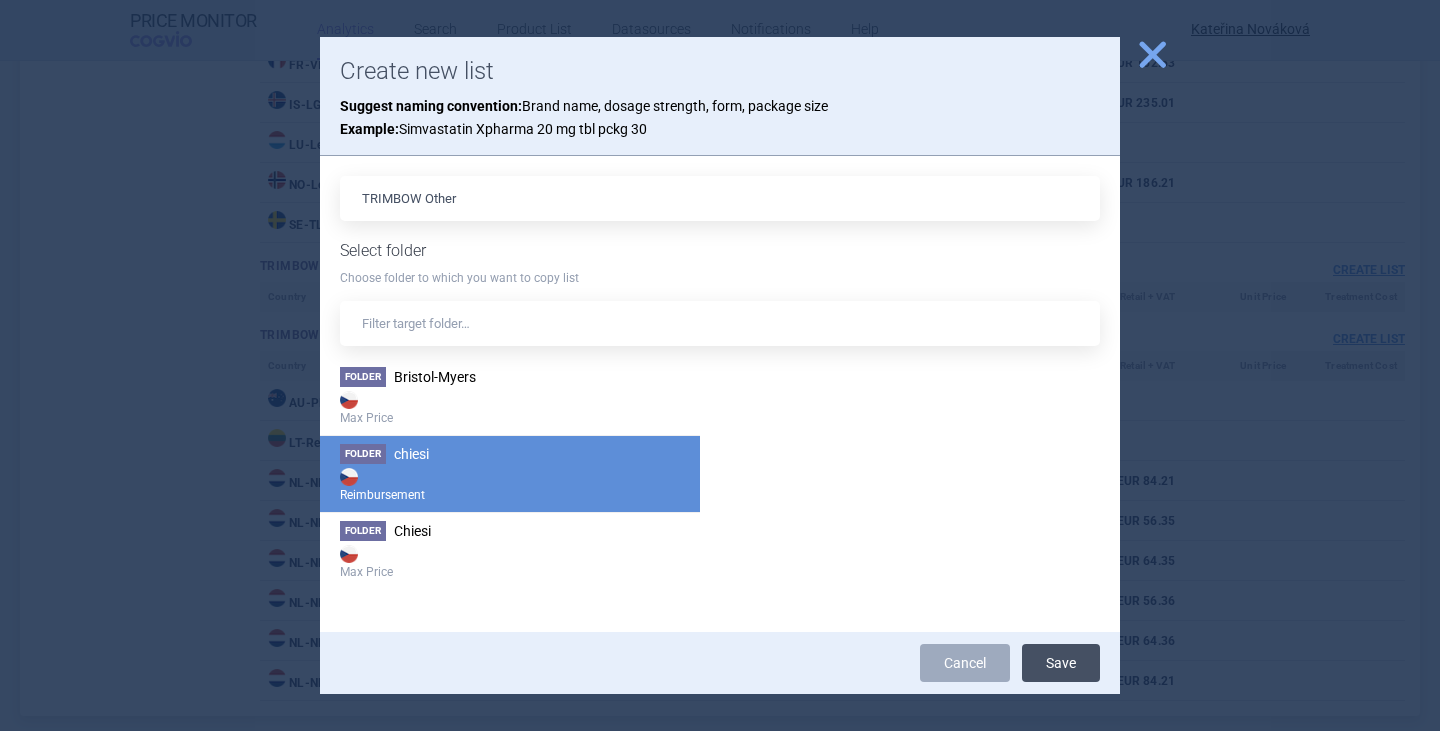 click on "Save" at bounding box center [1061, 663] 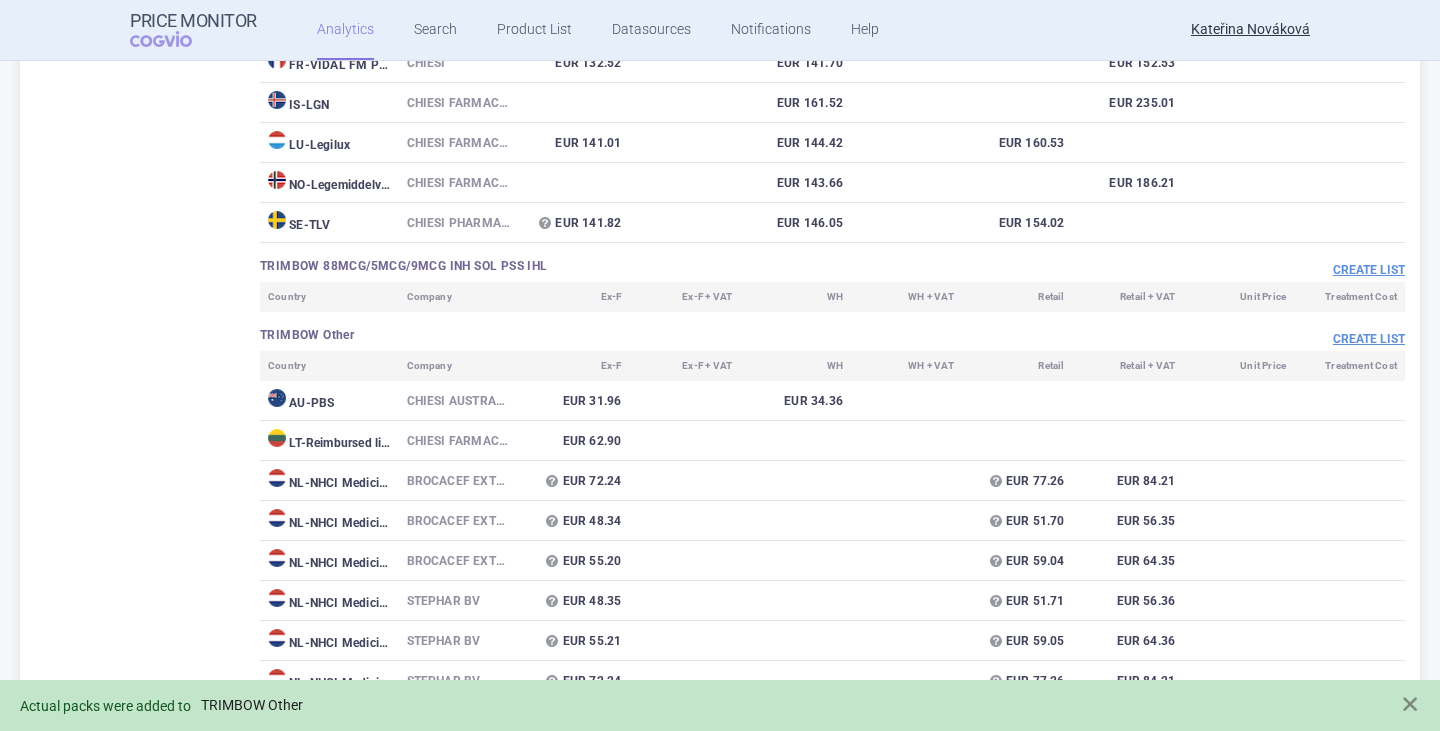 click on "TRIMBOW Other" at bounding box center [252, 705] 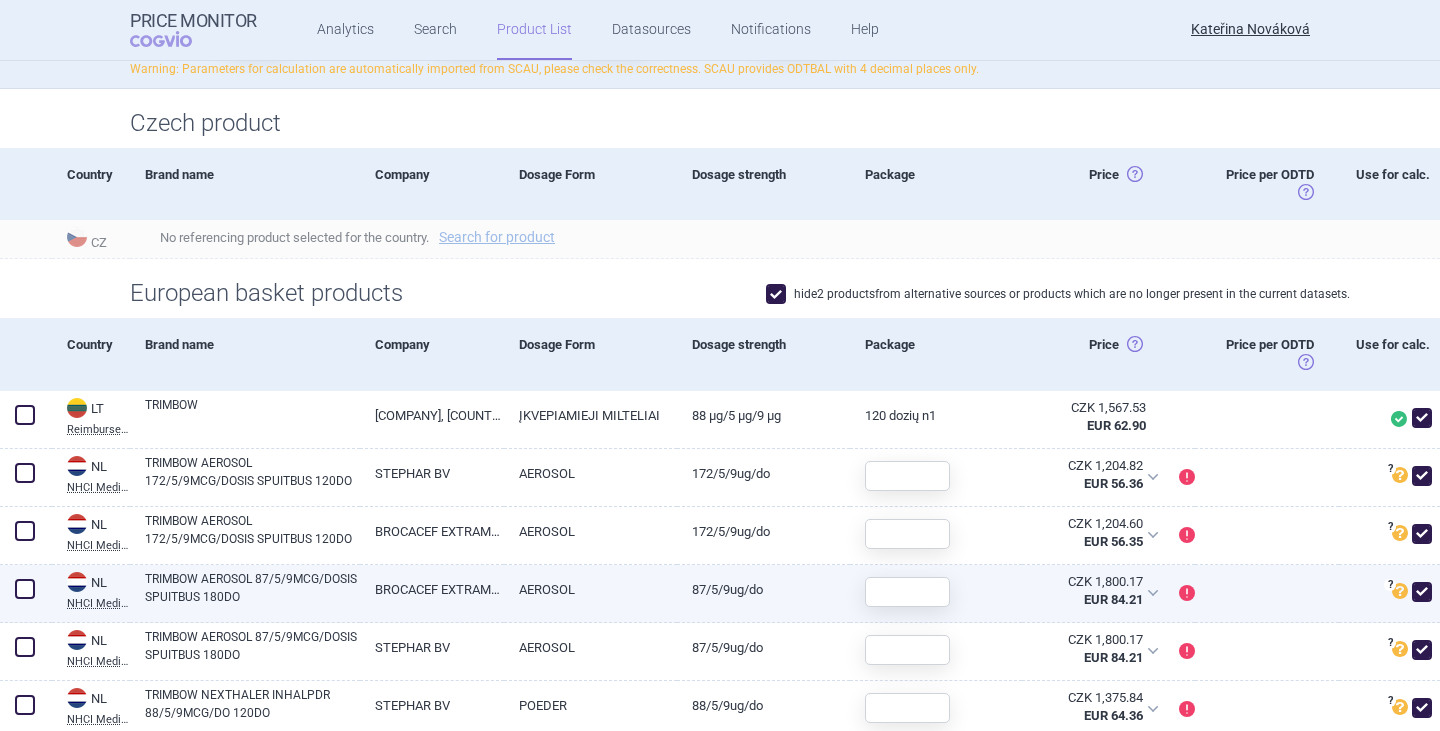 scroll, scrollTop: 400, scrollLeft: 0, axis: vertical 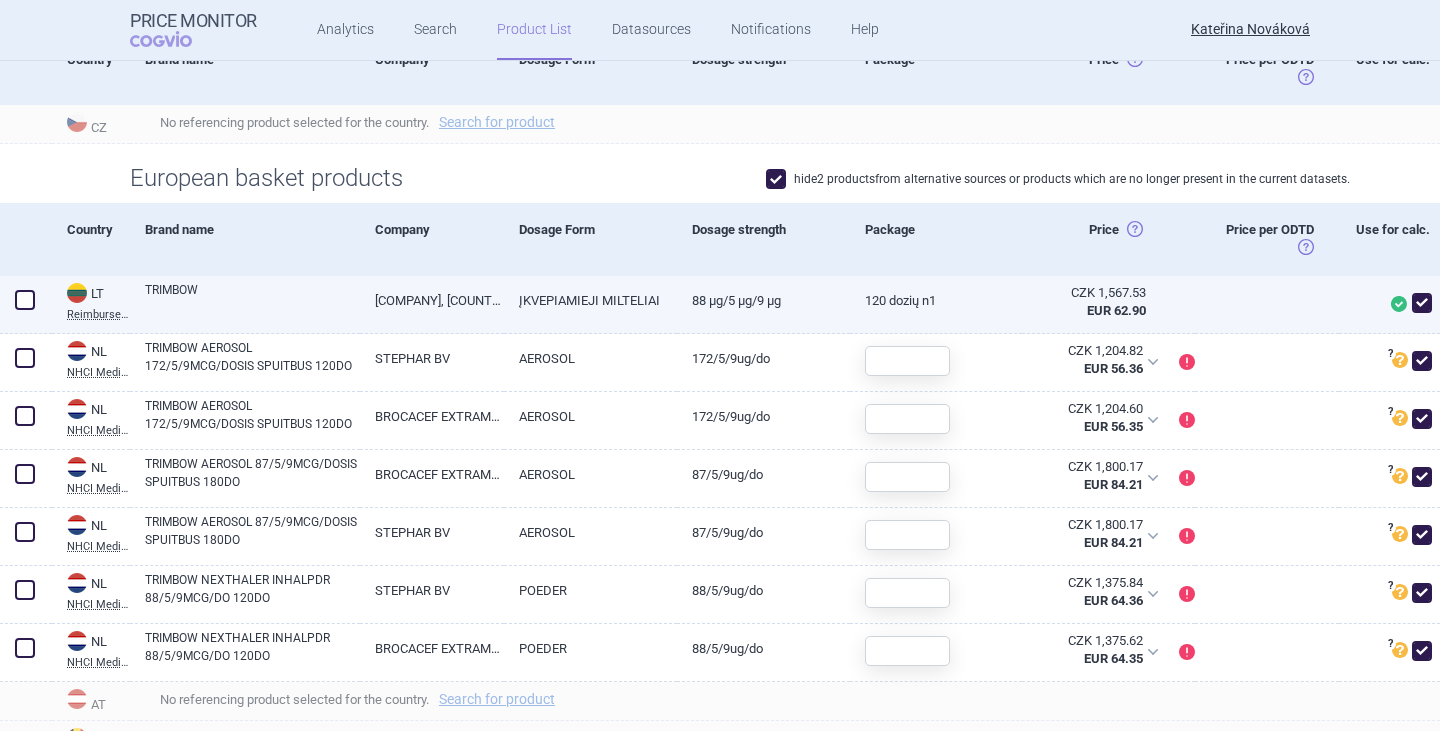 click on "TRIMBOW" at bounding box center [252, 299] 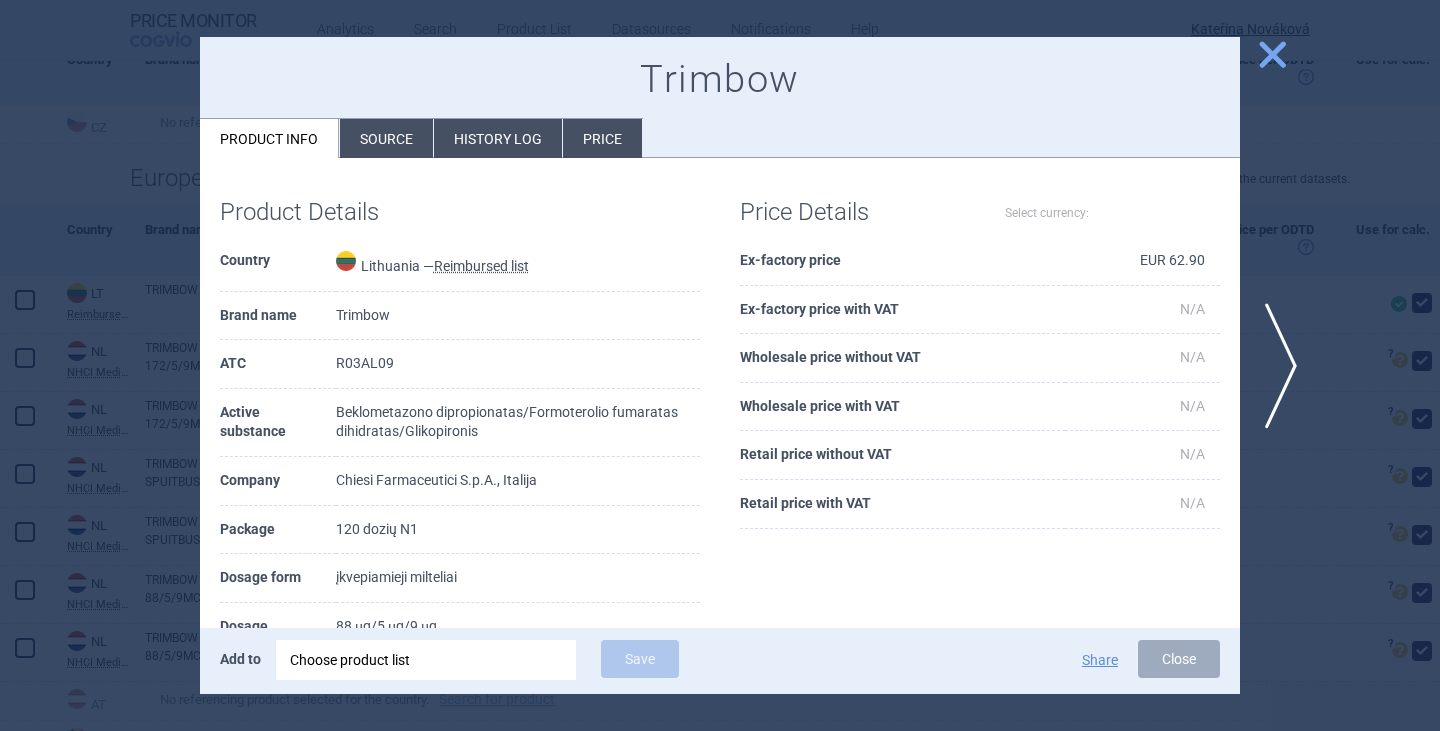 select on "EUR" 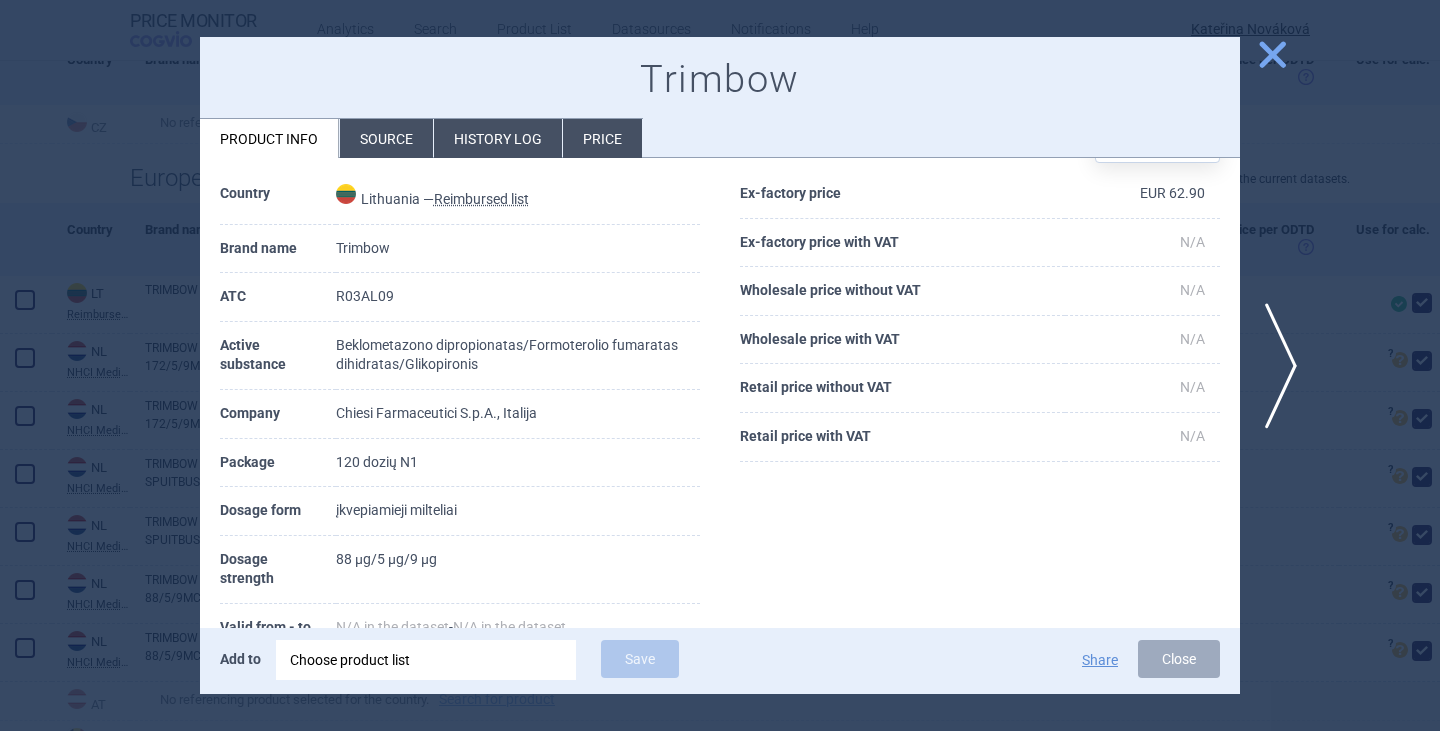 scroll, scrollTop: 100, scrollLeft: 0, axis: vertical 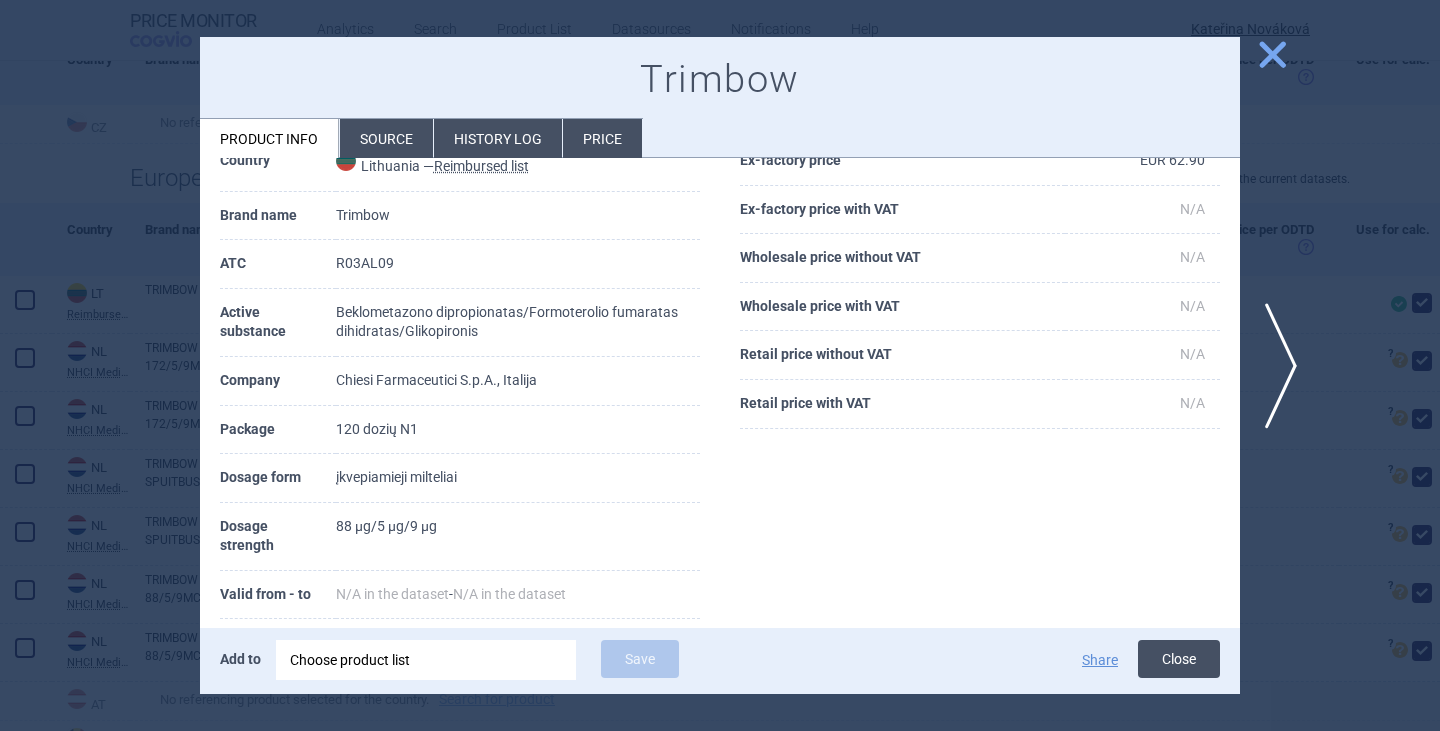 click on "Close" at bounding box center (1179, 659) 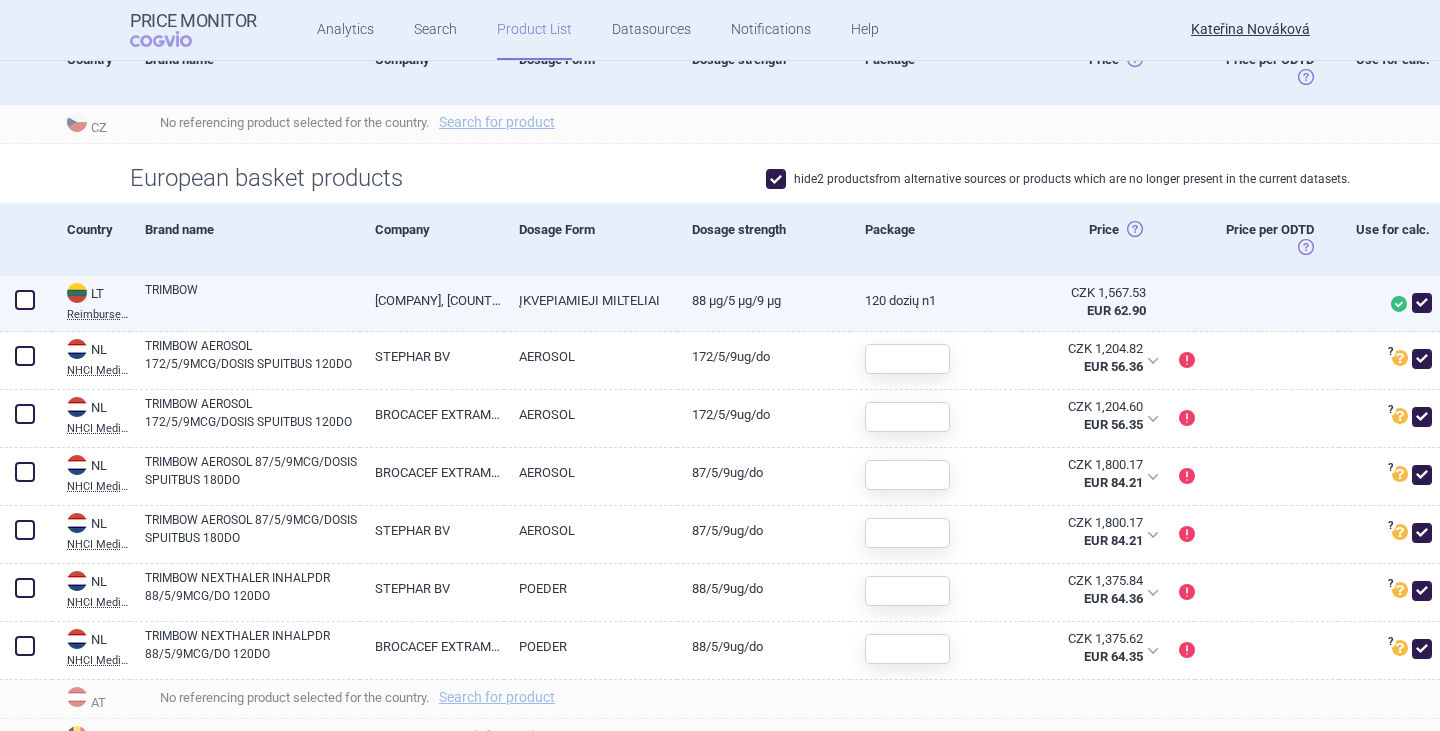 click at bounding box center [25, 300] 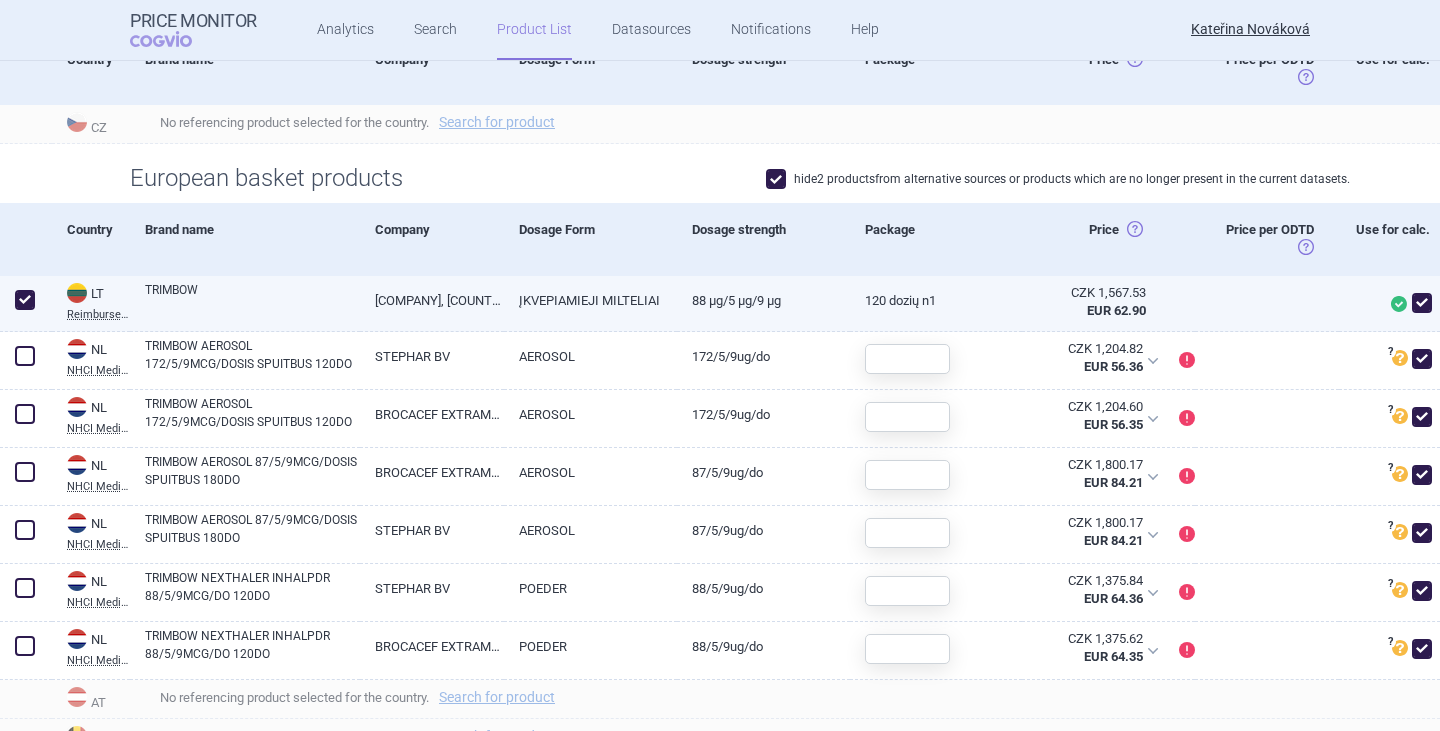 checkbox on "true" 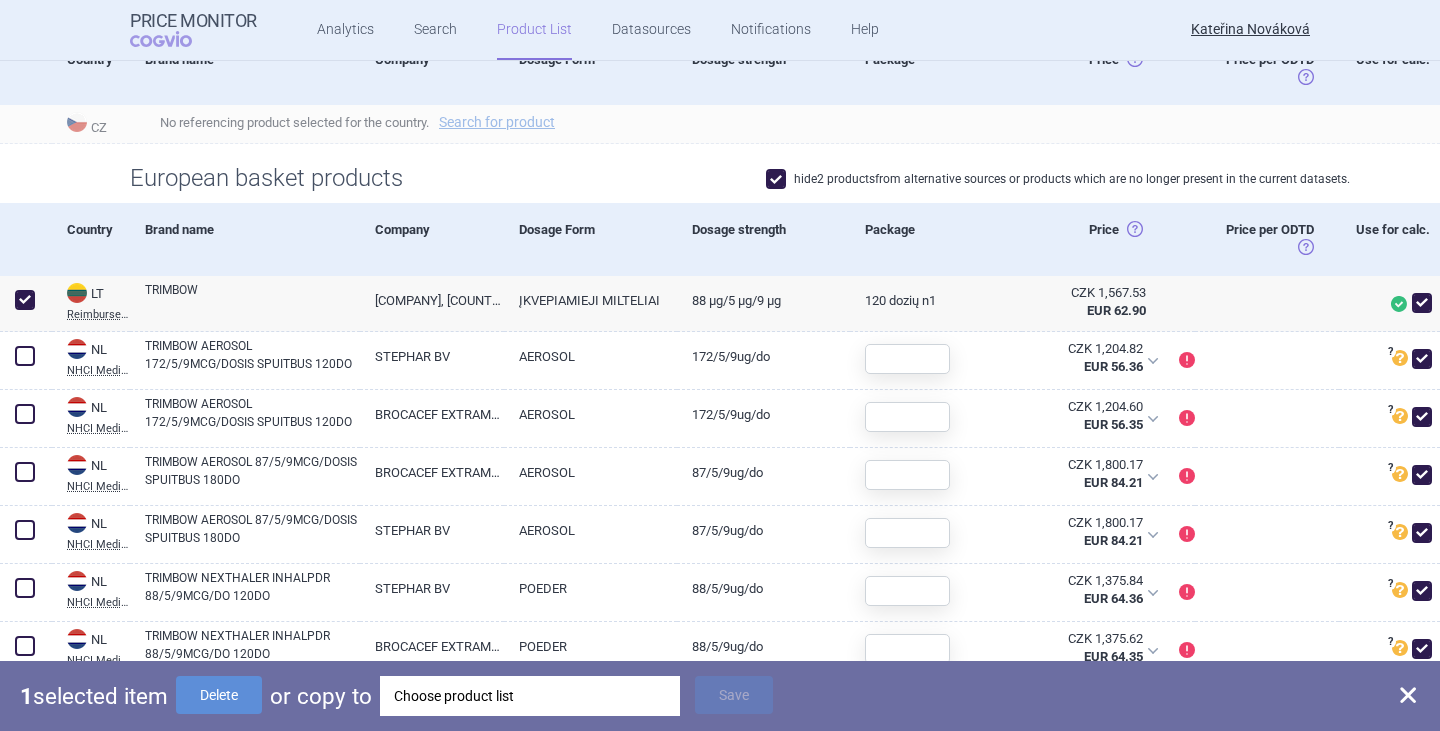 click on "Choose product list" at bounding box center [530, 696] 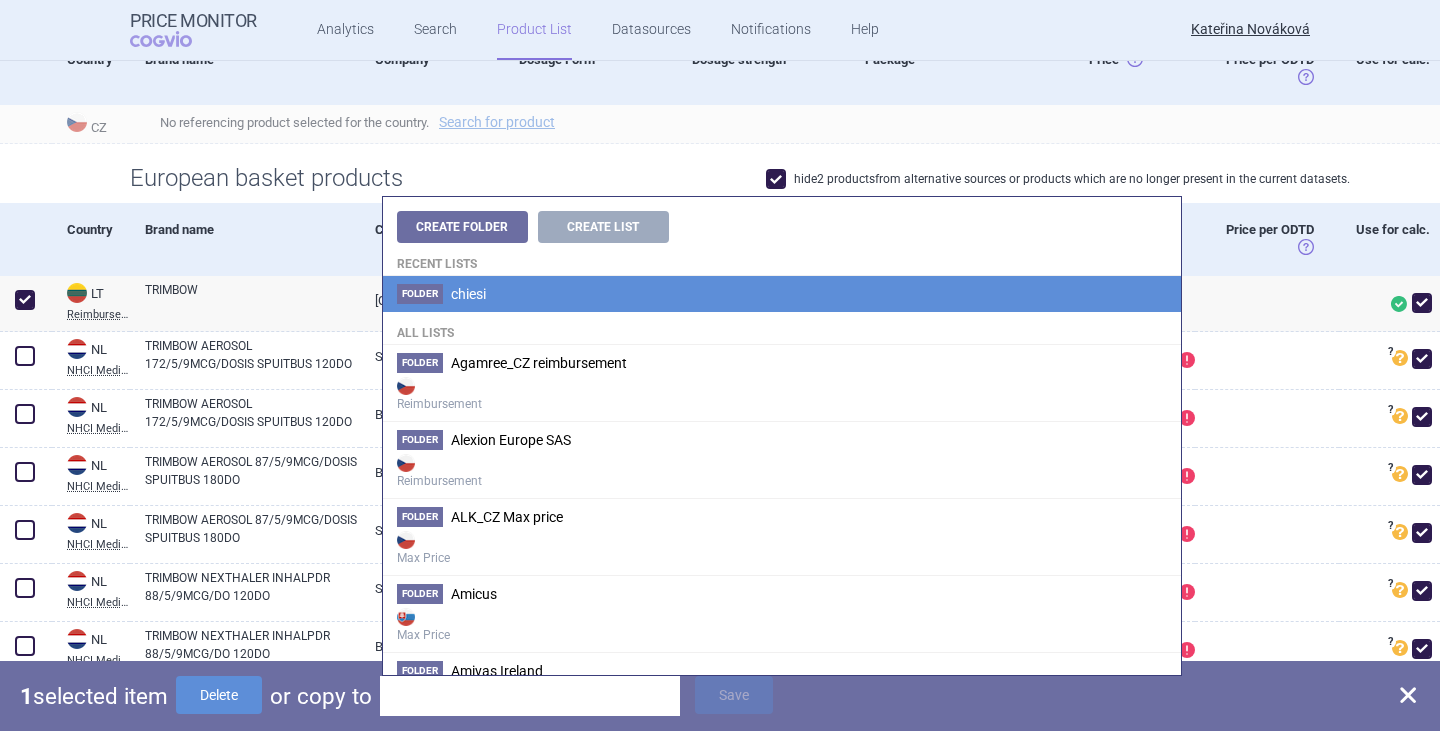 click on "chiesi" at bounding box center (468, 294) 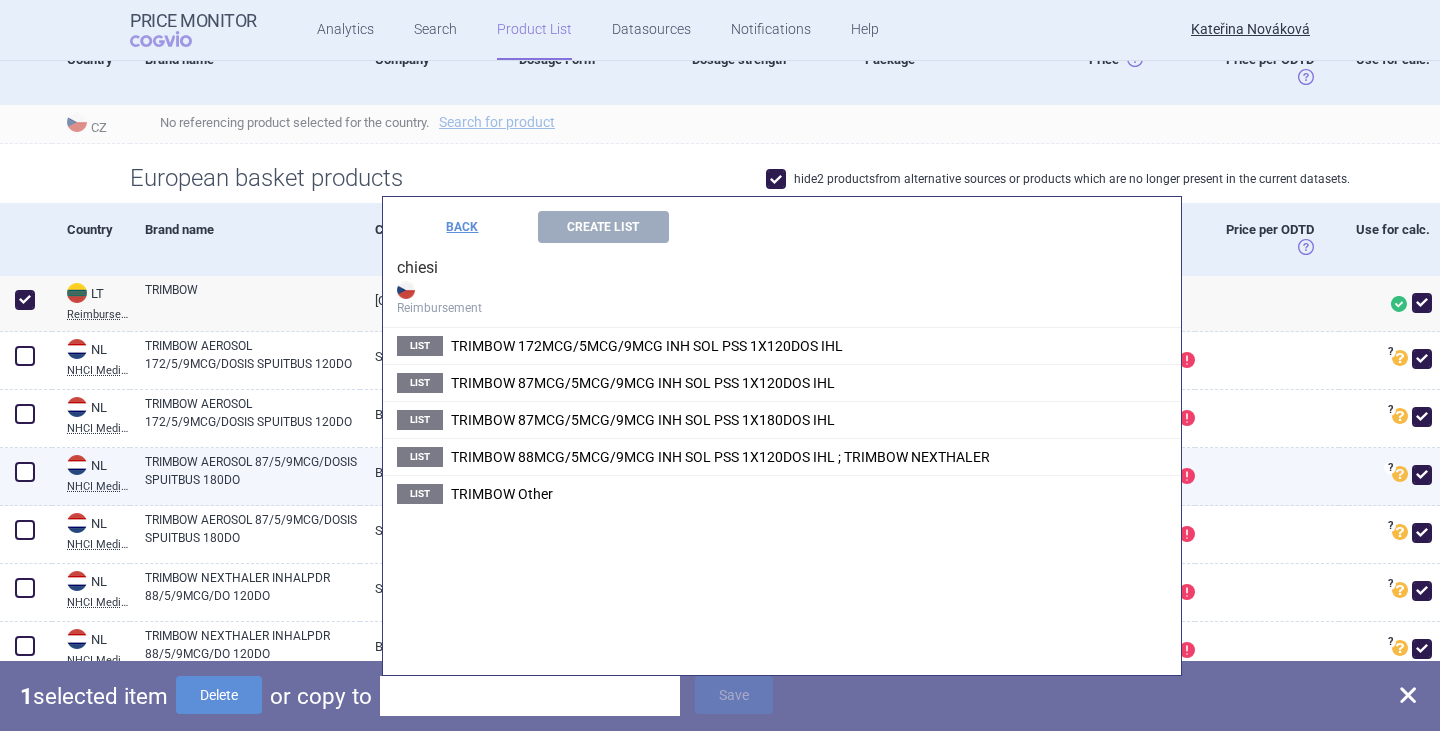 click at bounding box center (1267, 456) 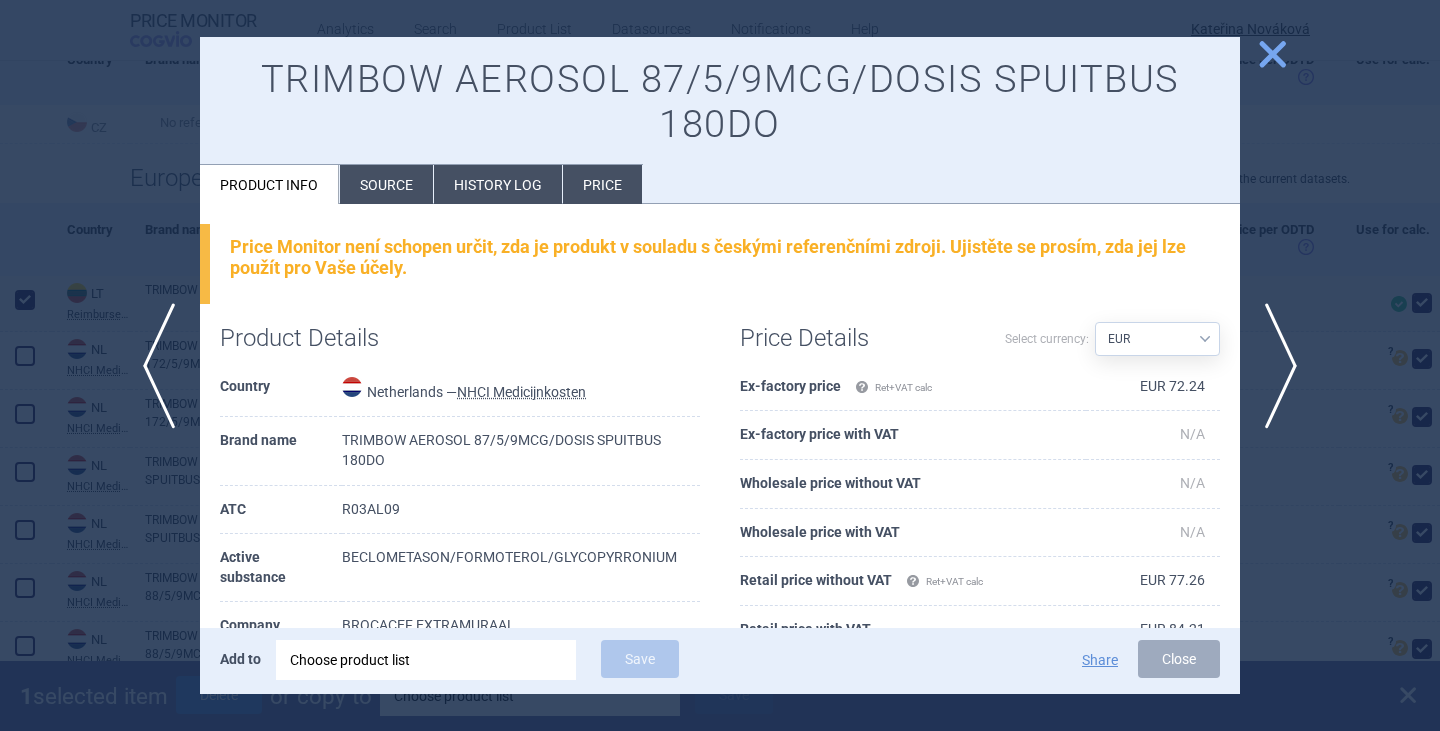 click on "close" at bounding box center (1272, 54) 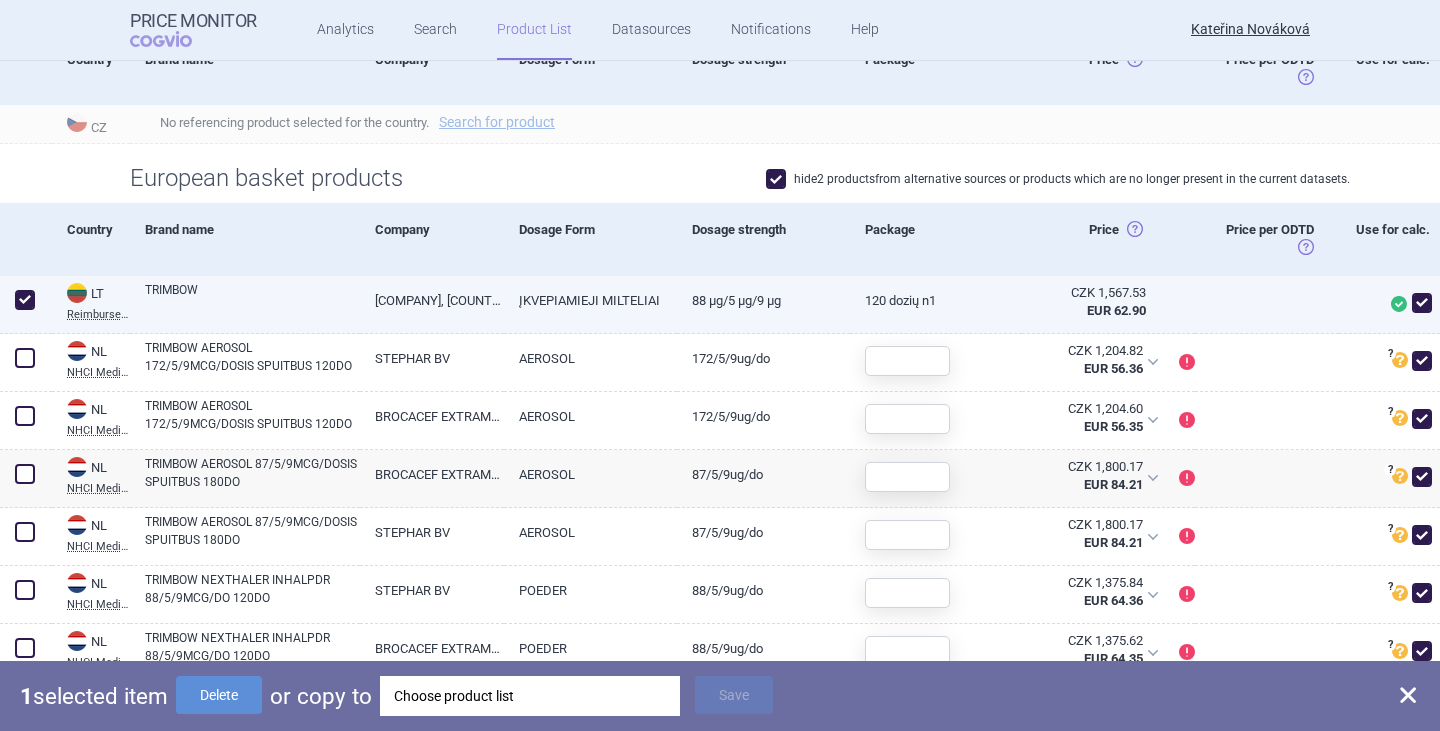 click on "[COMPANY], [COUNTRY]" at bounding box center (432, 300) 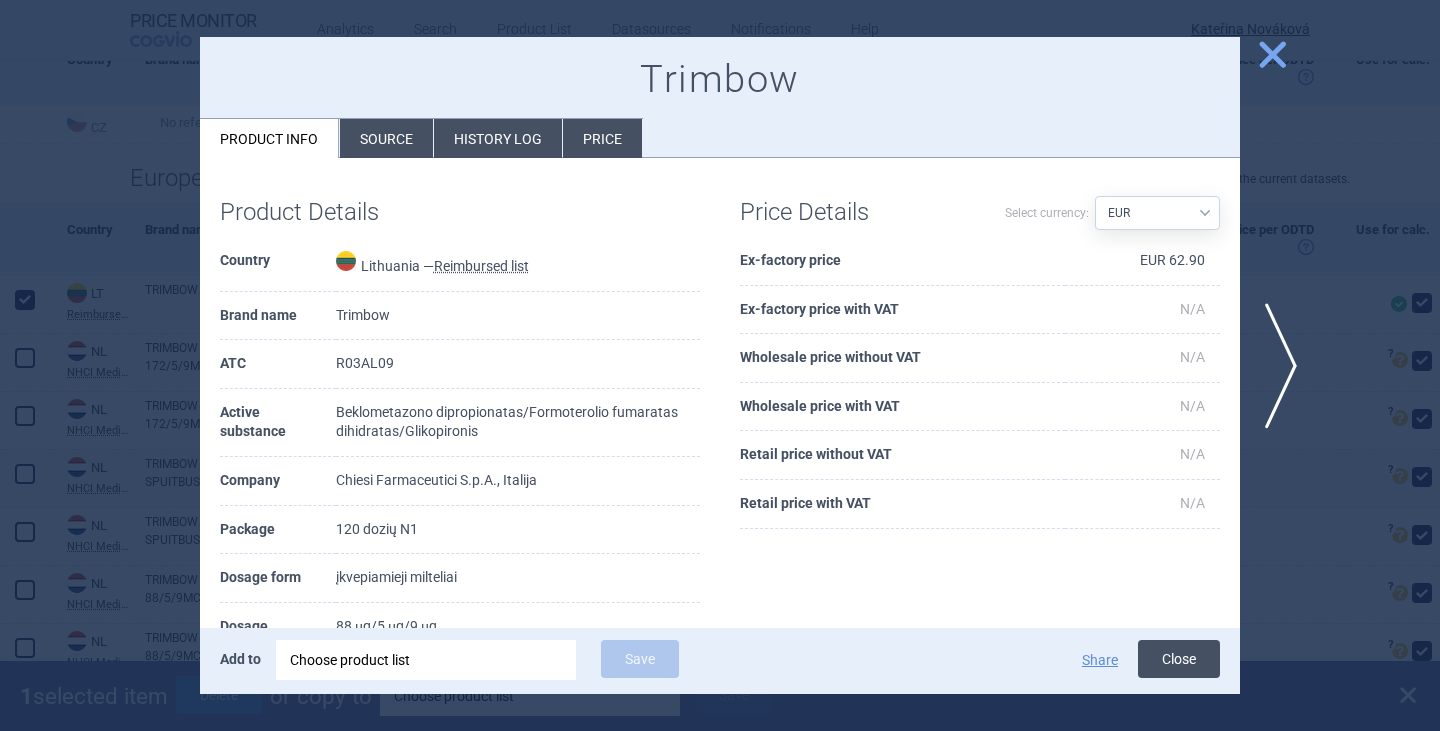 click on "Close" at bounding box center (1179, 659) 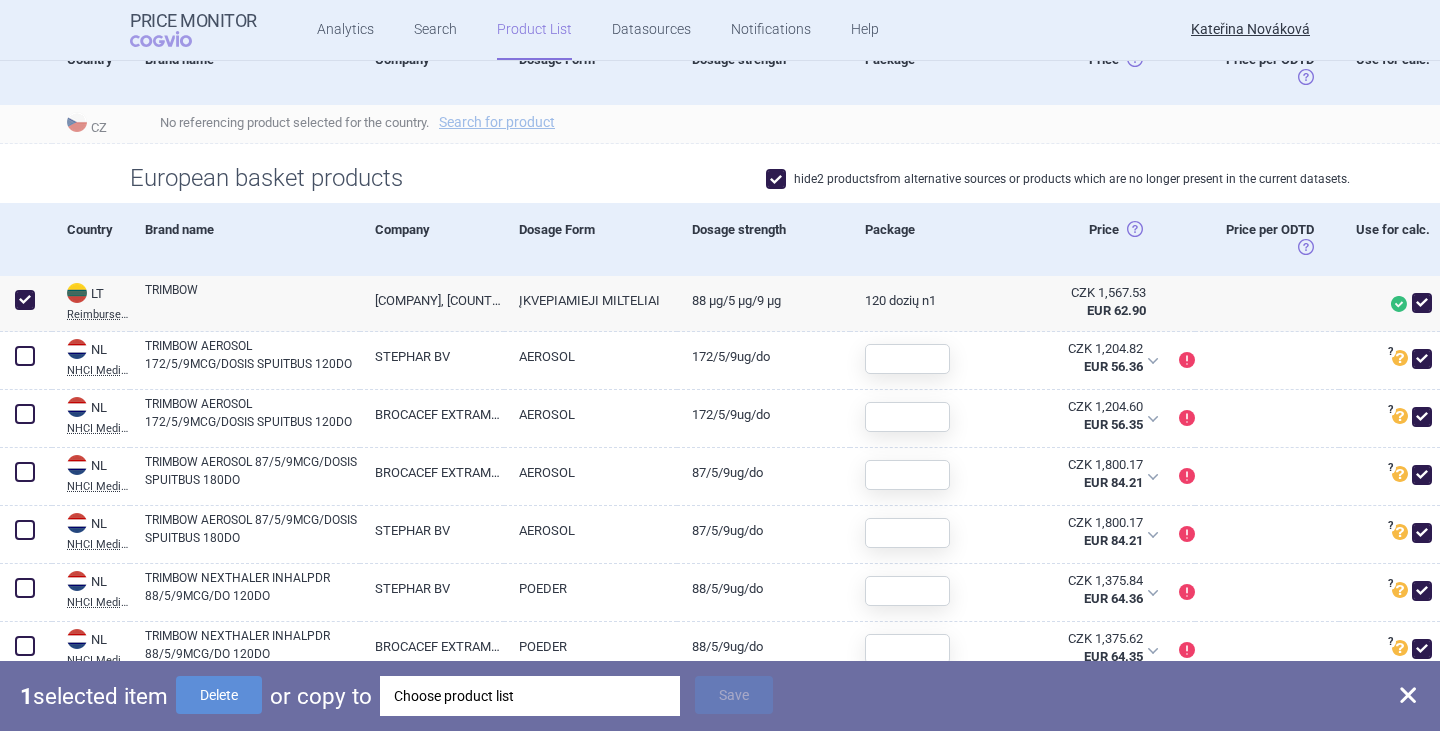 click on "Choose product list" at bounding box center (530, 696) 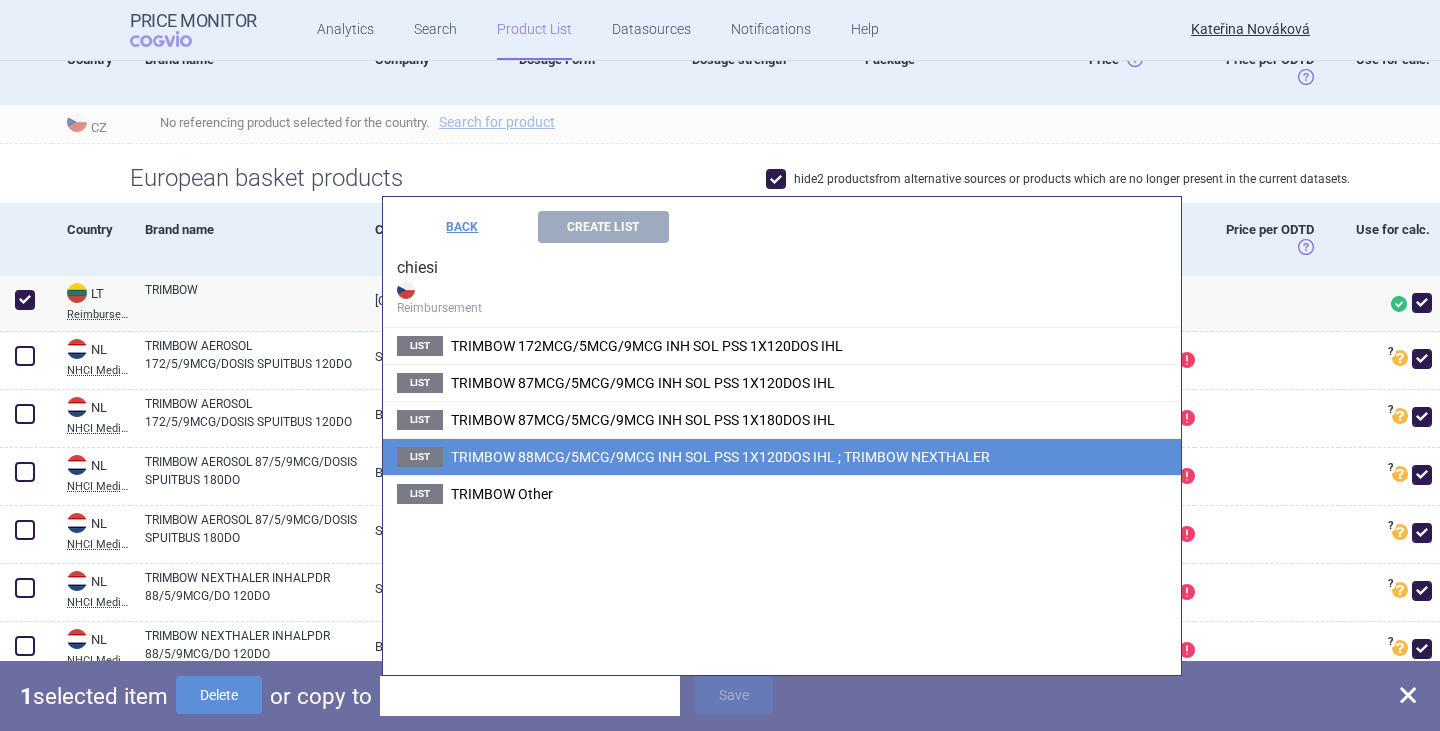 click on "List TRIMBOW 88MCG/5MCG/9MCG INH SOL PSS 1X120DOS IHL ; TRIMBOW NEXTHALER" at bounding box center [782, 456] 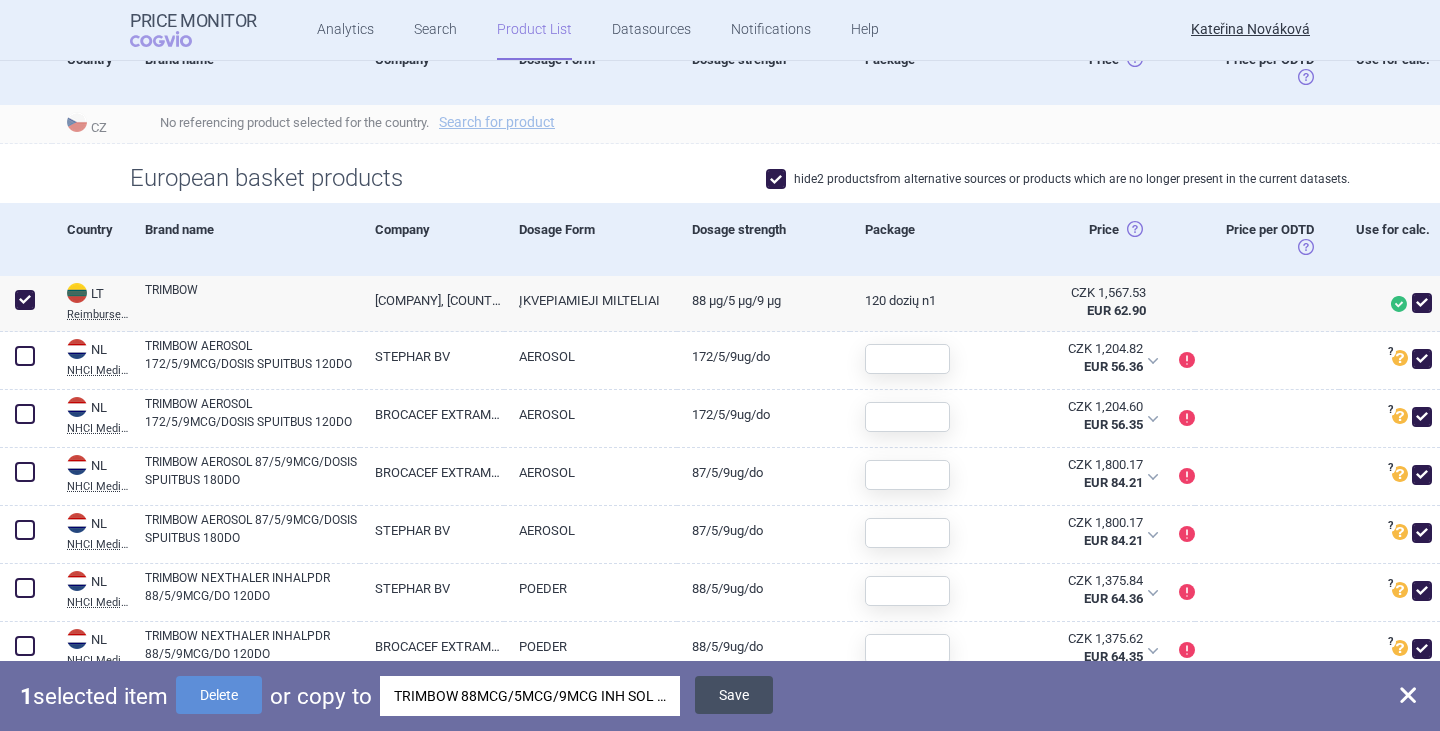 click on "Save" at bounding box center [734, 695] 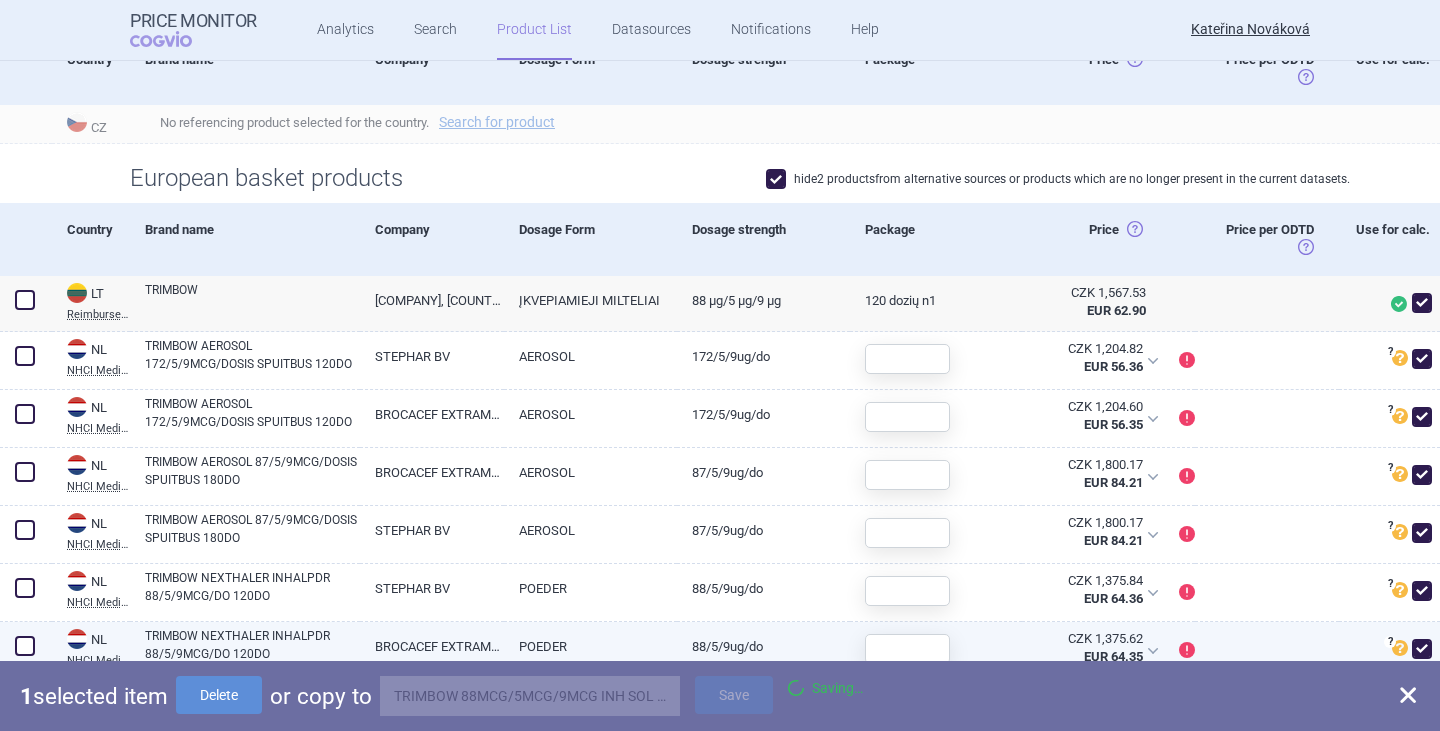 checkbox on "false" 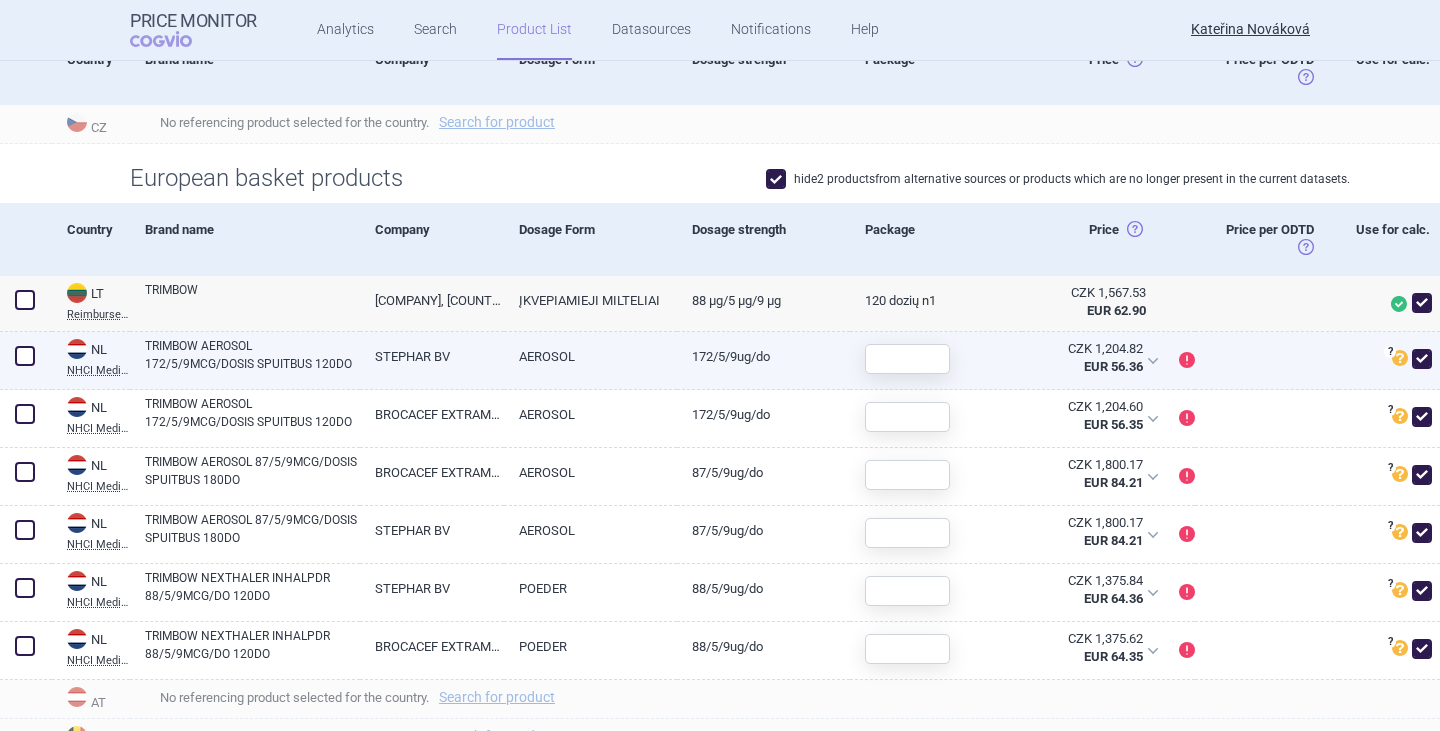 click at bounding box center [25, 356] 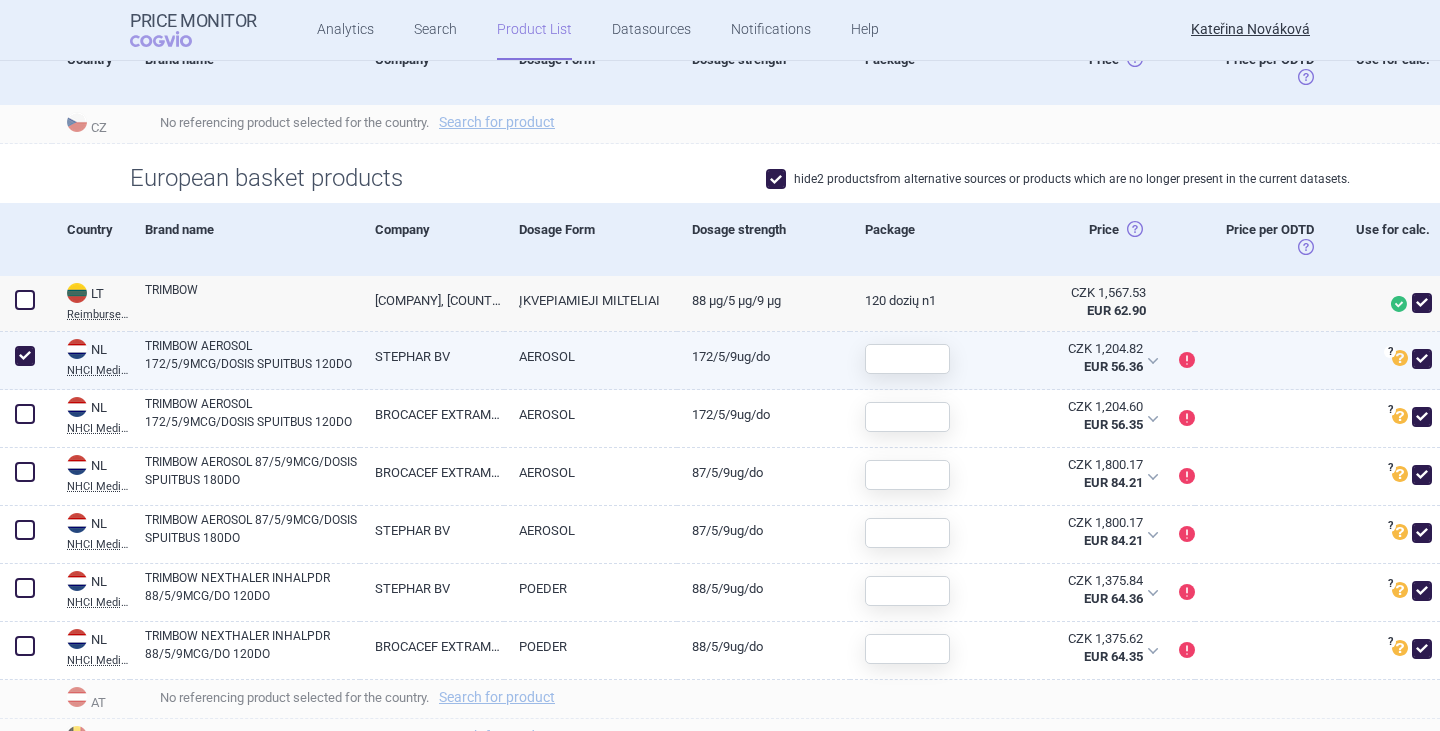 checkbox on "true" 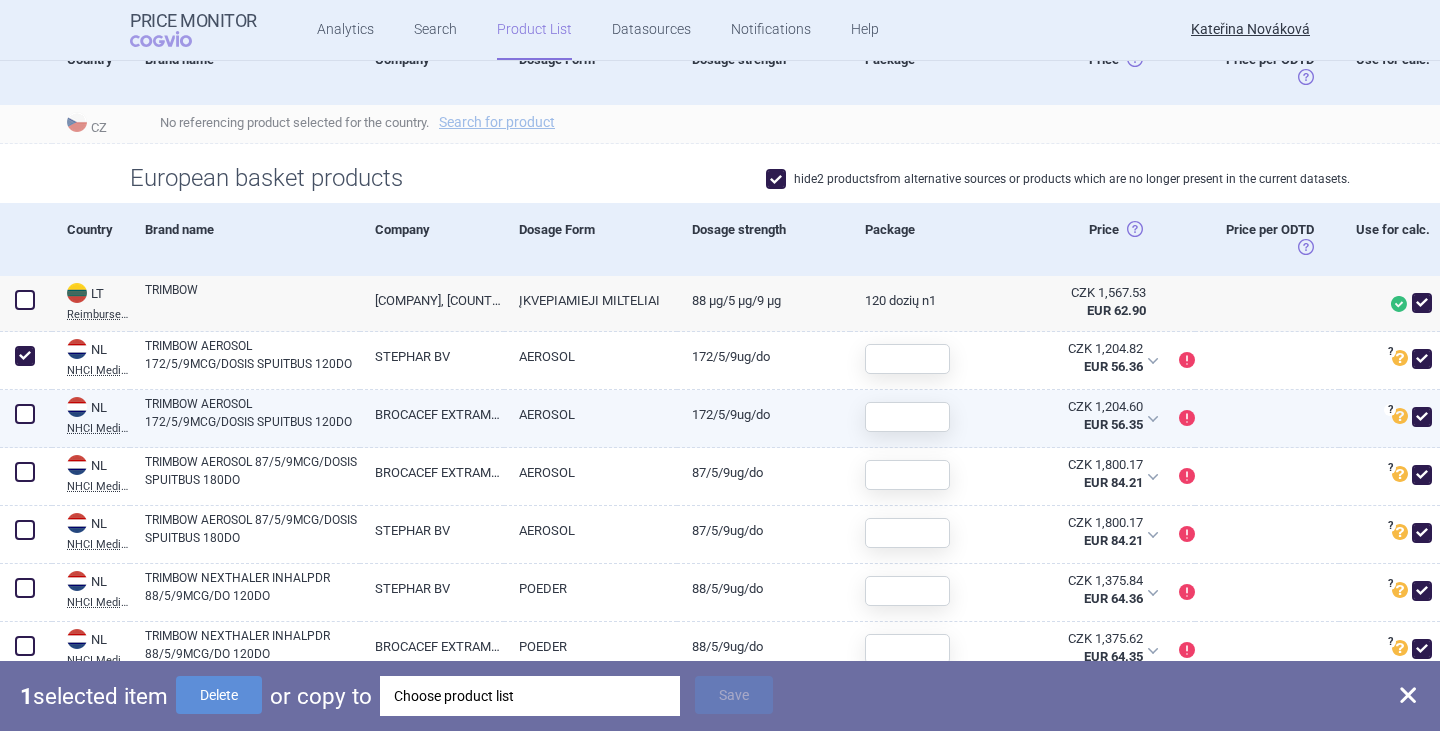 click at bounding box center [25, 414] 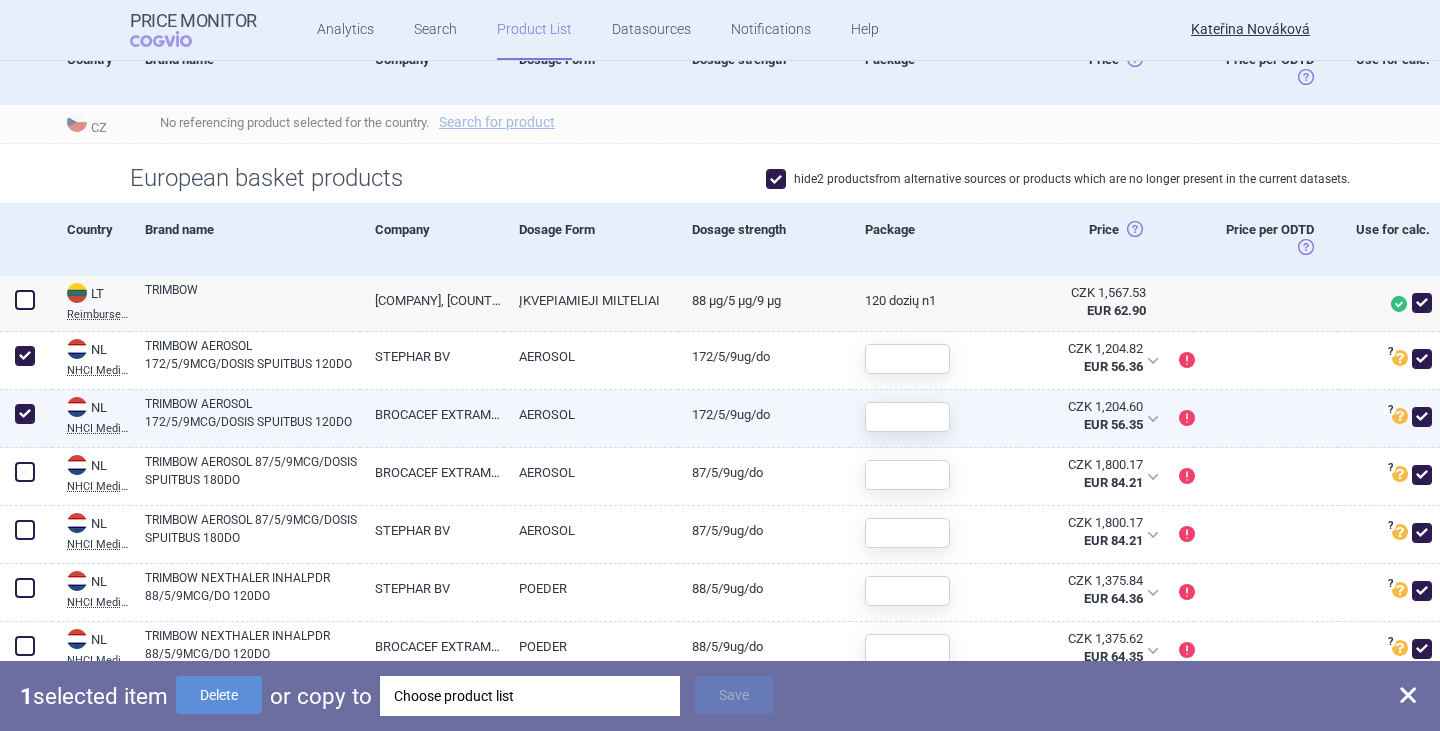checkbox on "true" 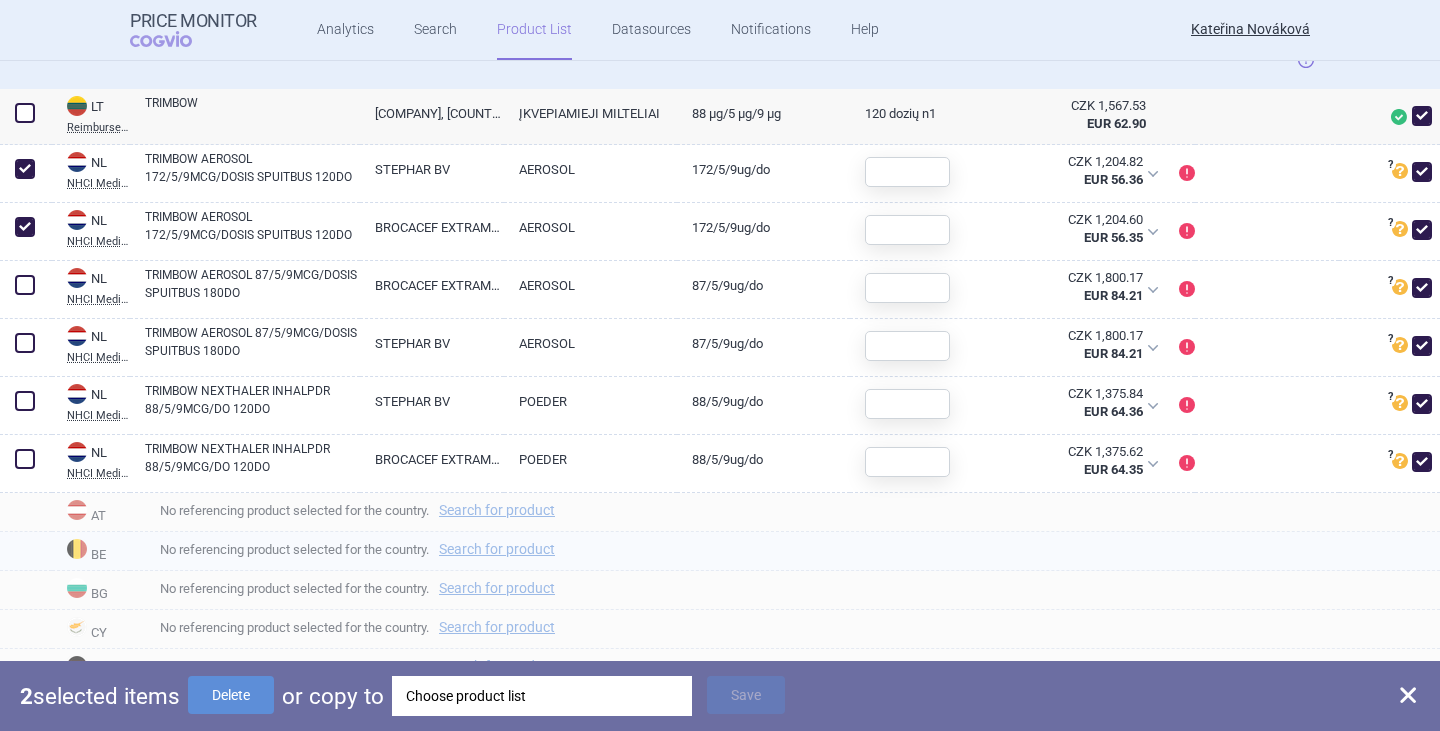 scroll, scrollTop: 600, scrollLeft: 0, axis: vertical 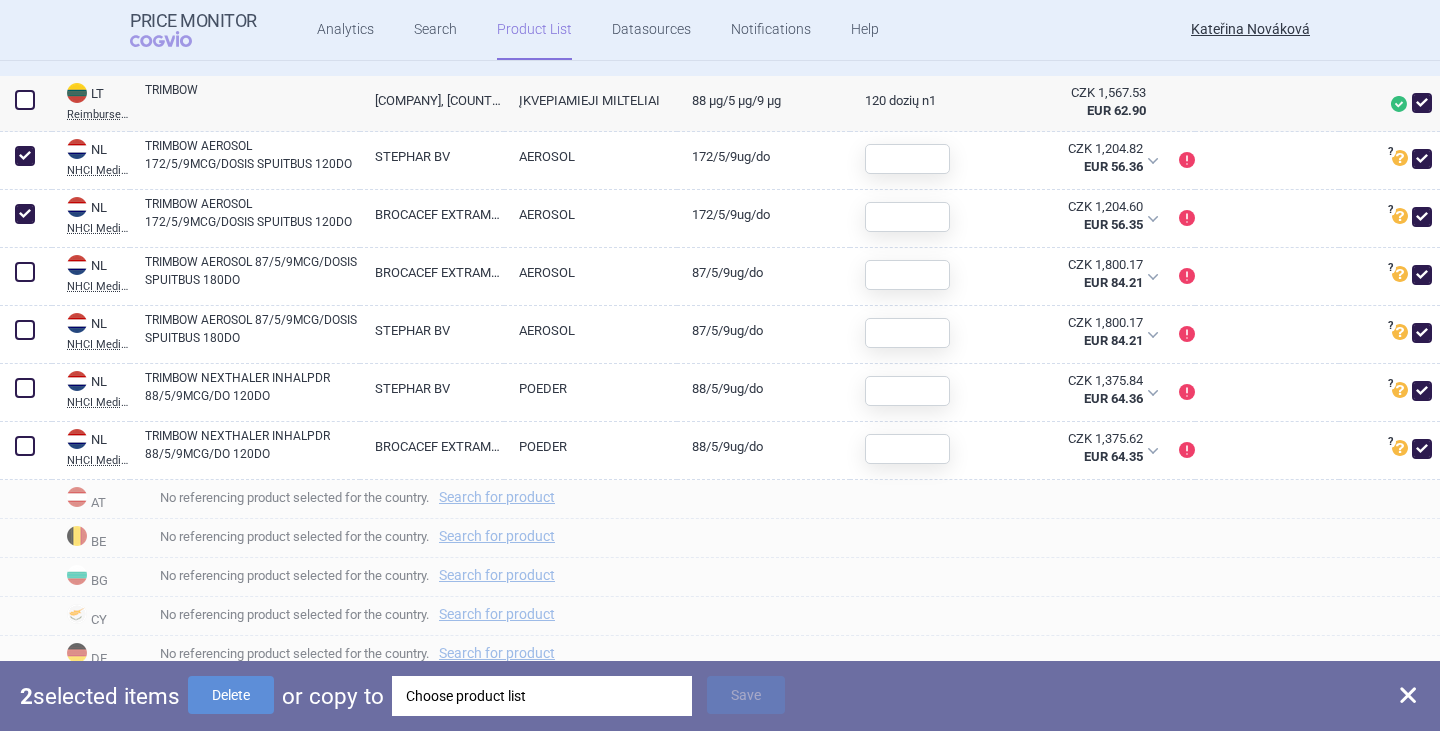 click on "Choose product list" at bounding box center [542, 696] 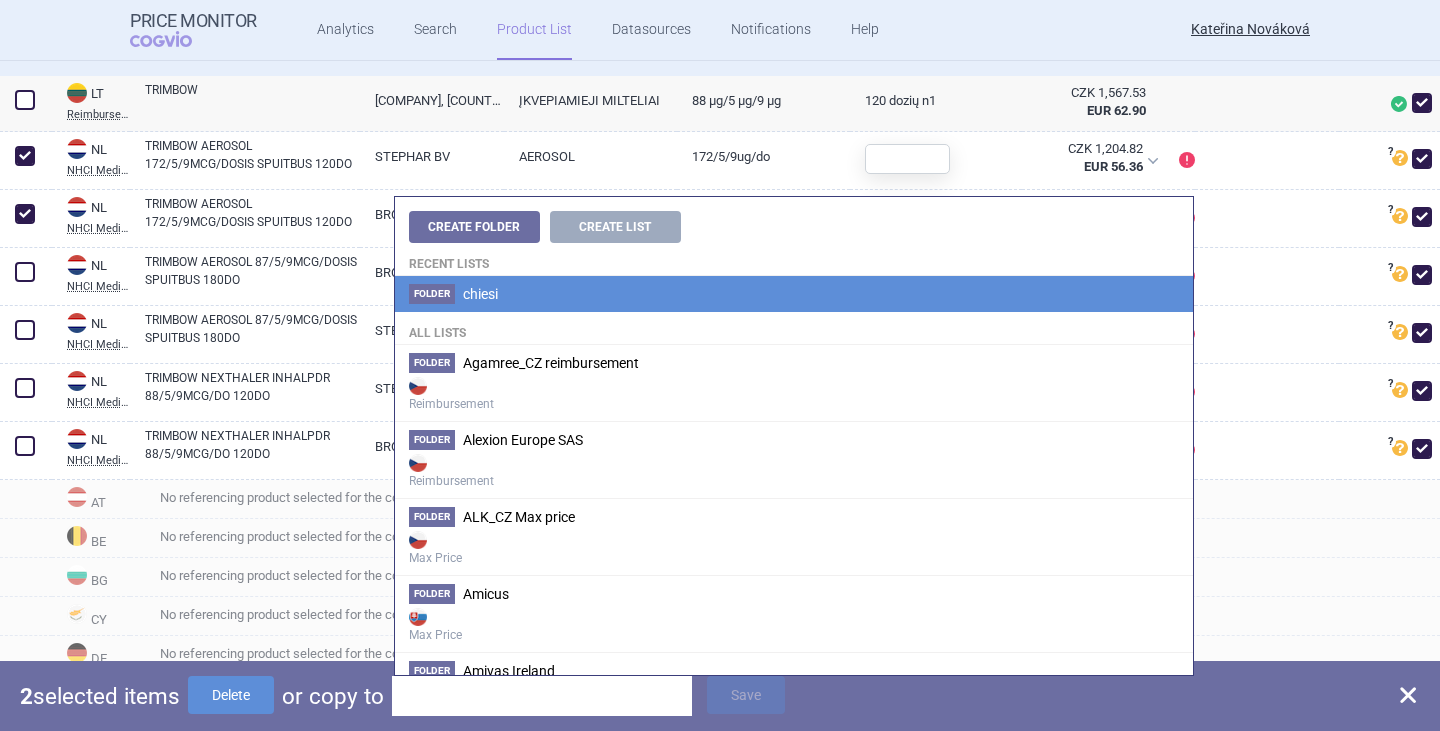 click on "Folder chiesi" at bounding box center [794, 294] 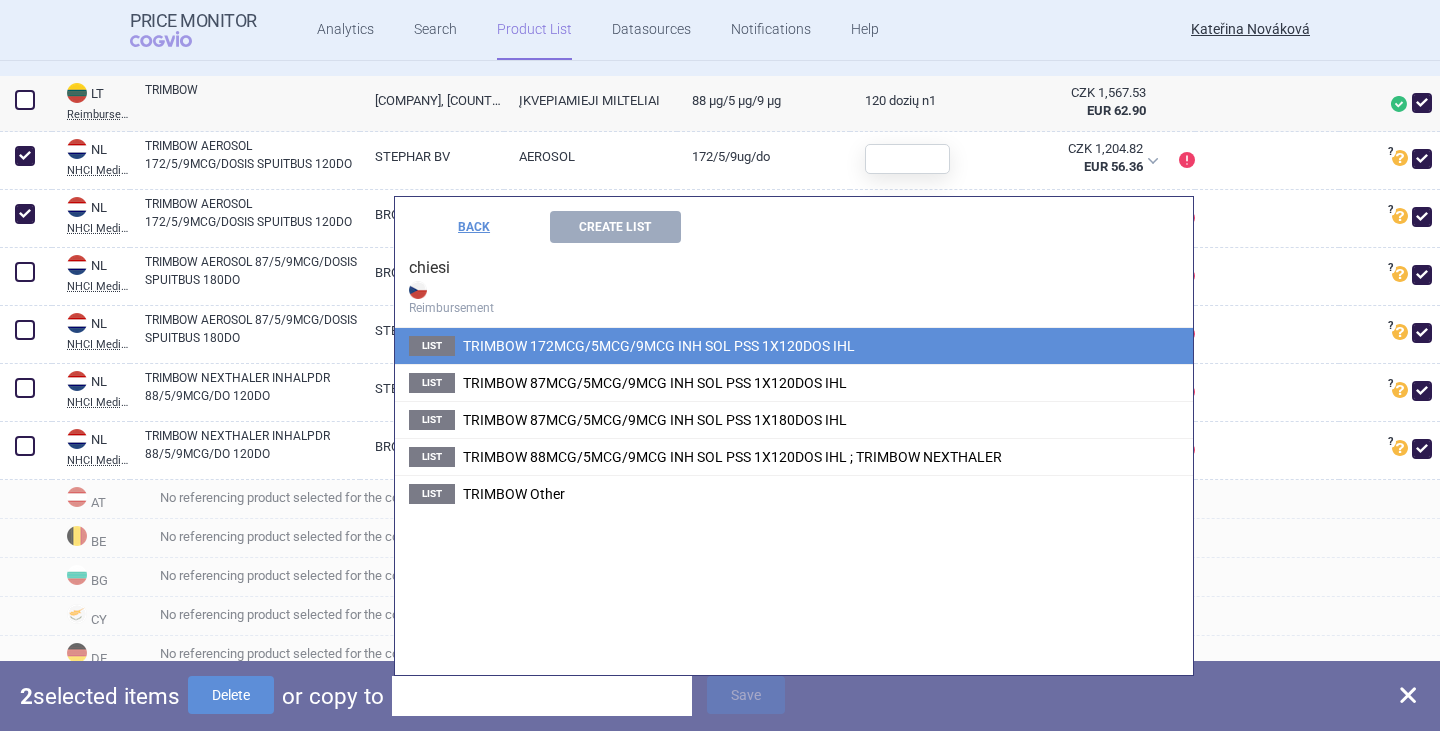 click on "TRIMBOW 172MCG/5MCG/9MCG INH SOL PSS 1X120DOS IHL" at bounding box center (659, 346) 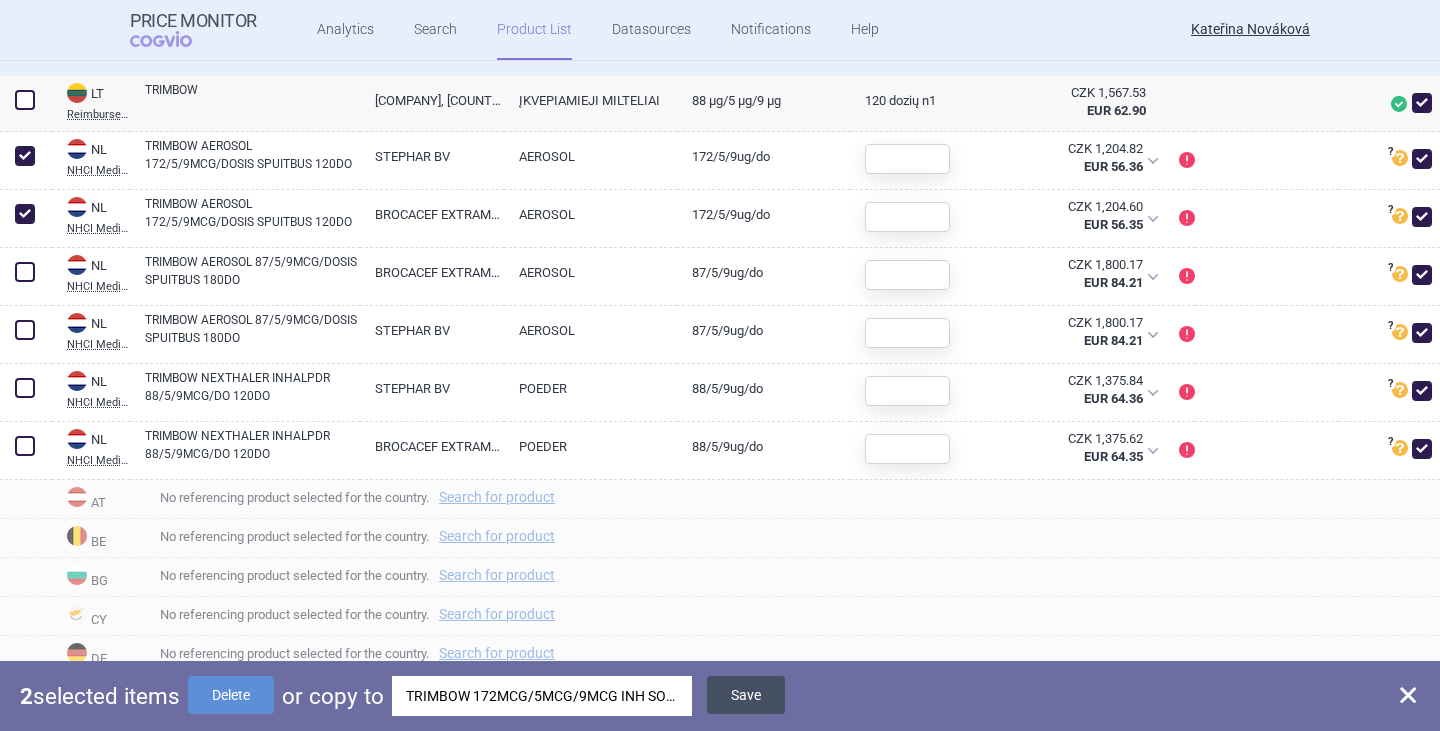 click on "Save" at bounding box center (746, 695) 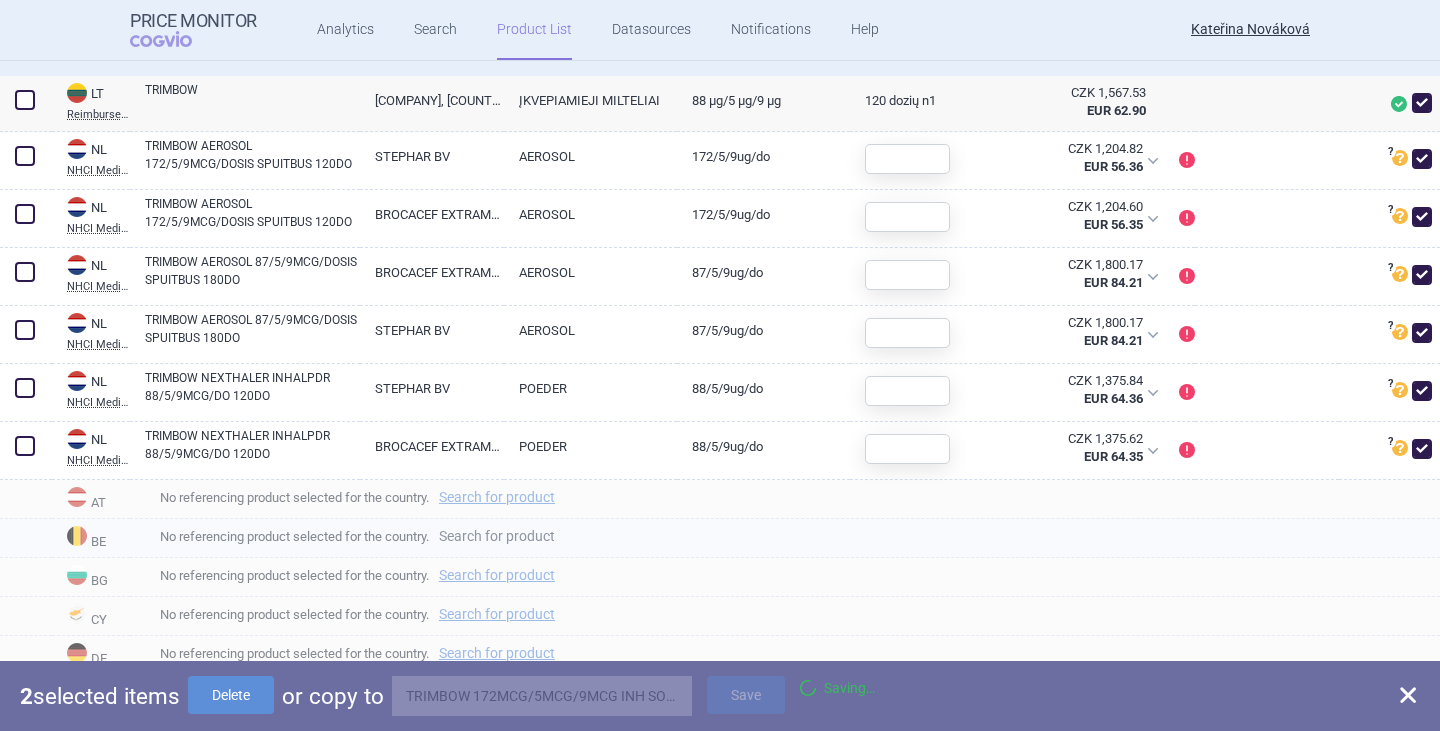 checkbox on "false" 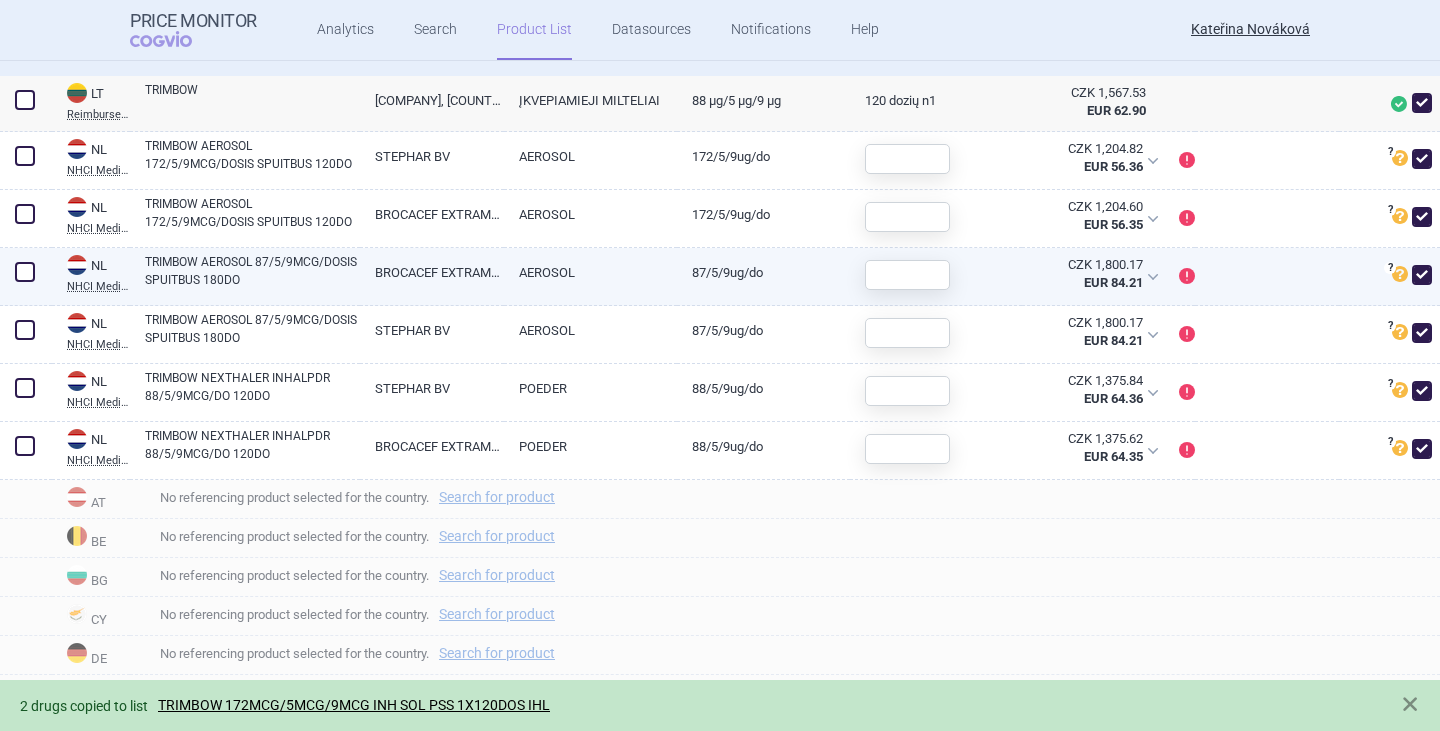 click at bounding box center [25, 272] 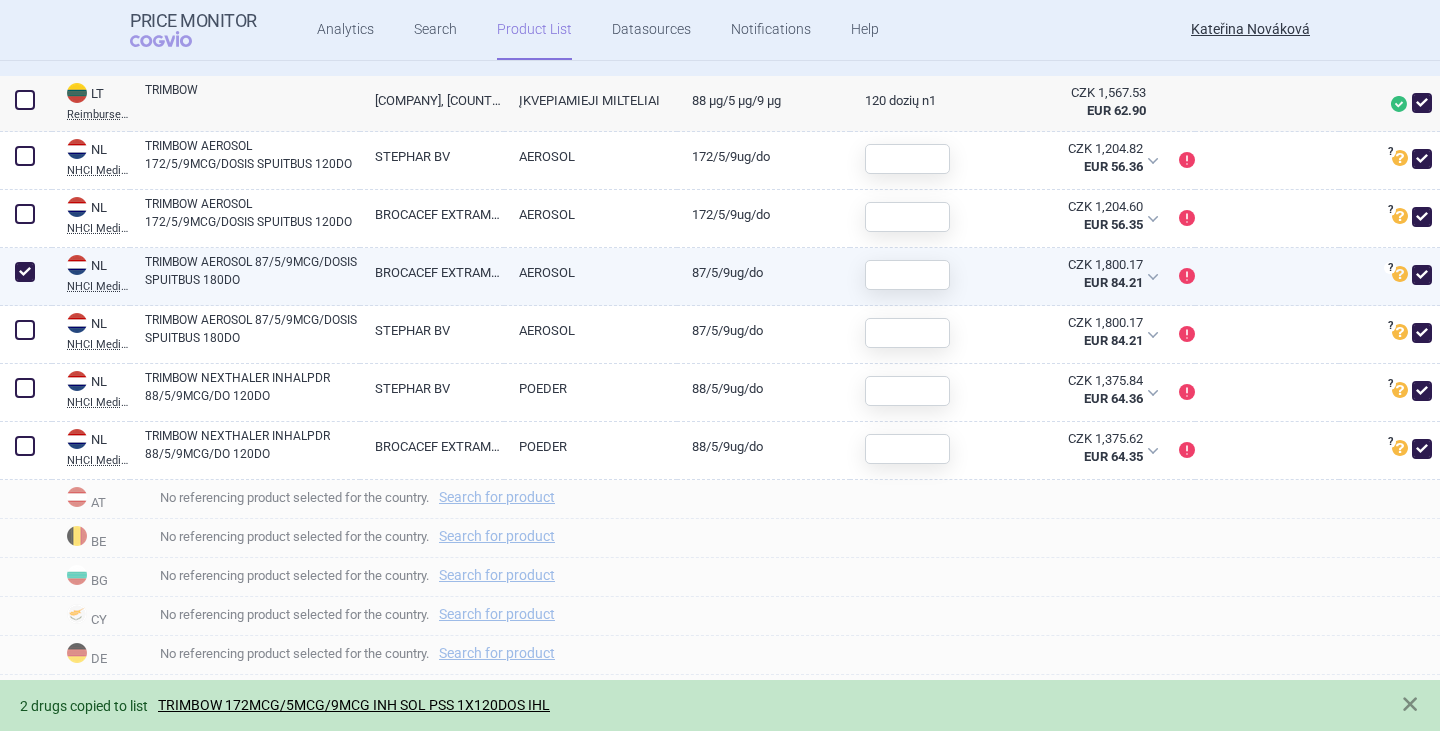 checkbox on "true" 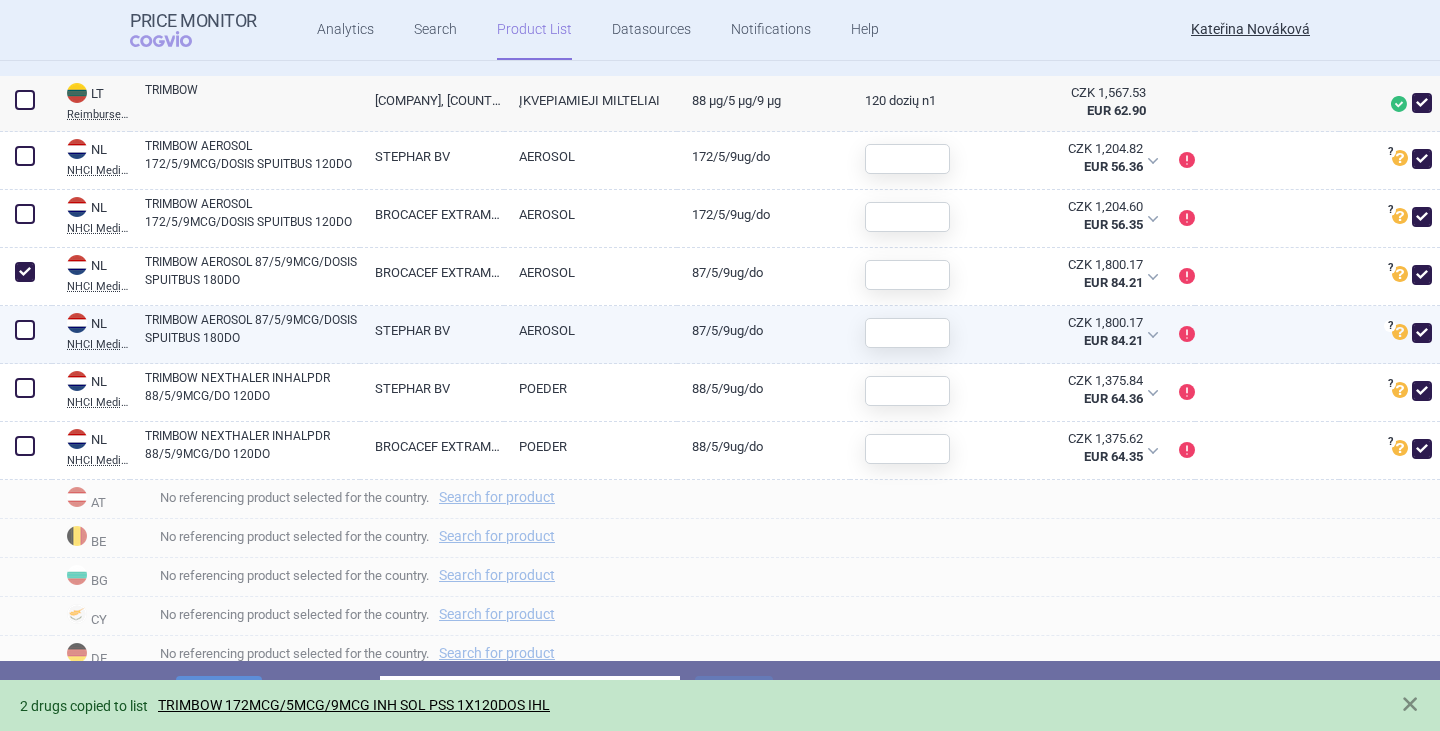 click at bounding box center (25, 330) 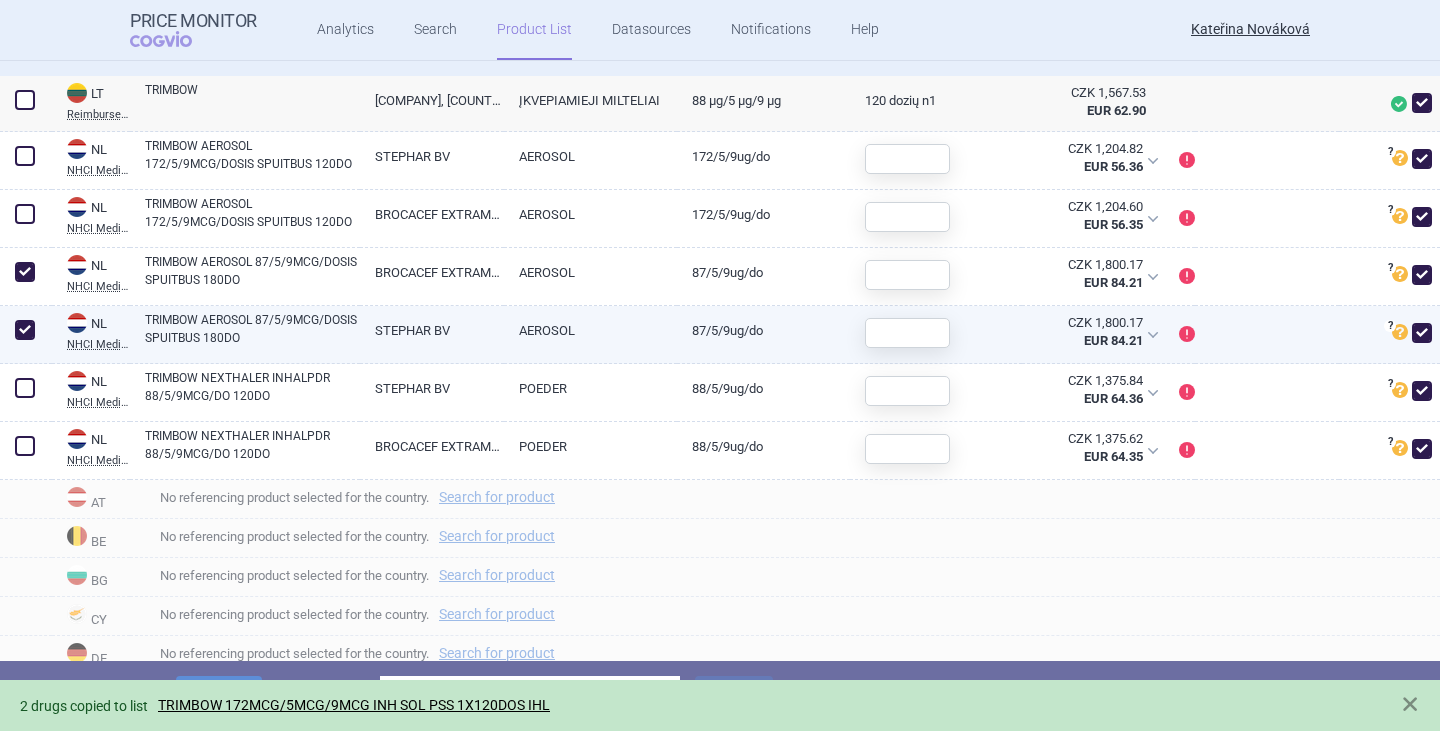 checkbox on "true" 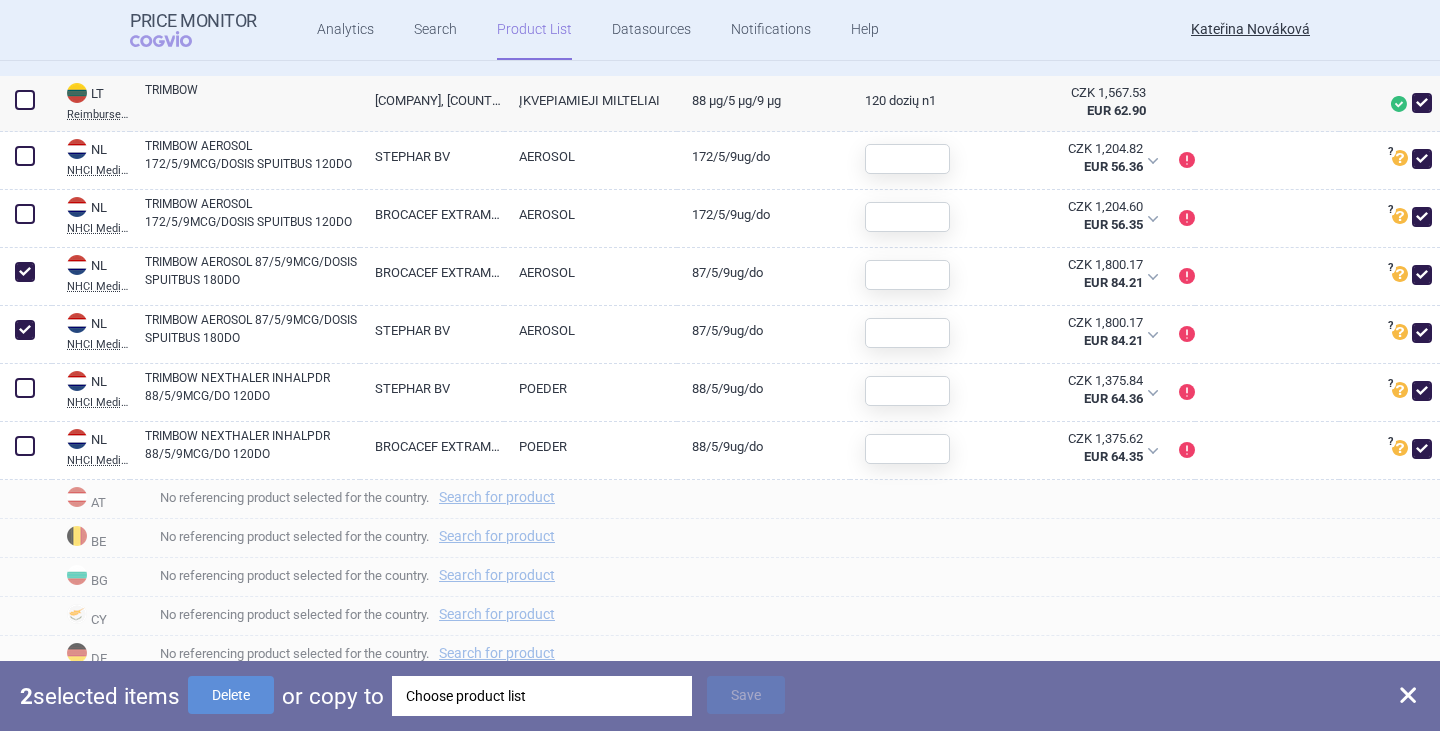 click on "Choose product list" at bounding box center [542, 696] 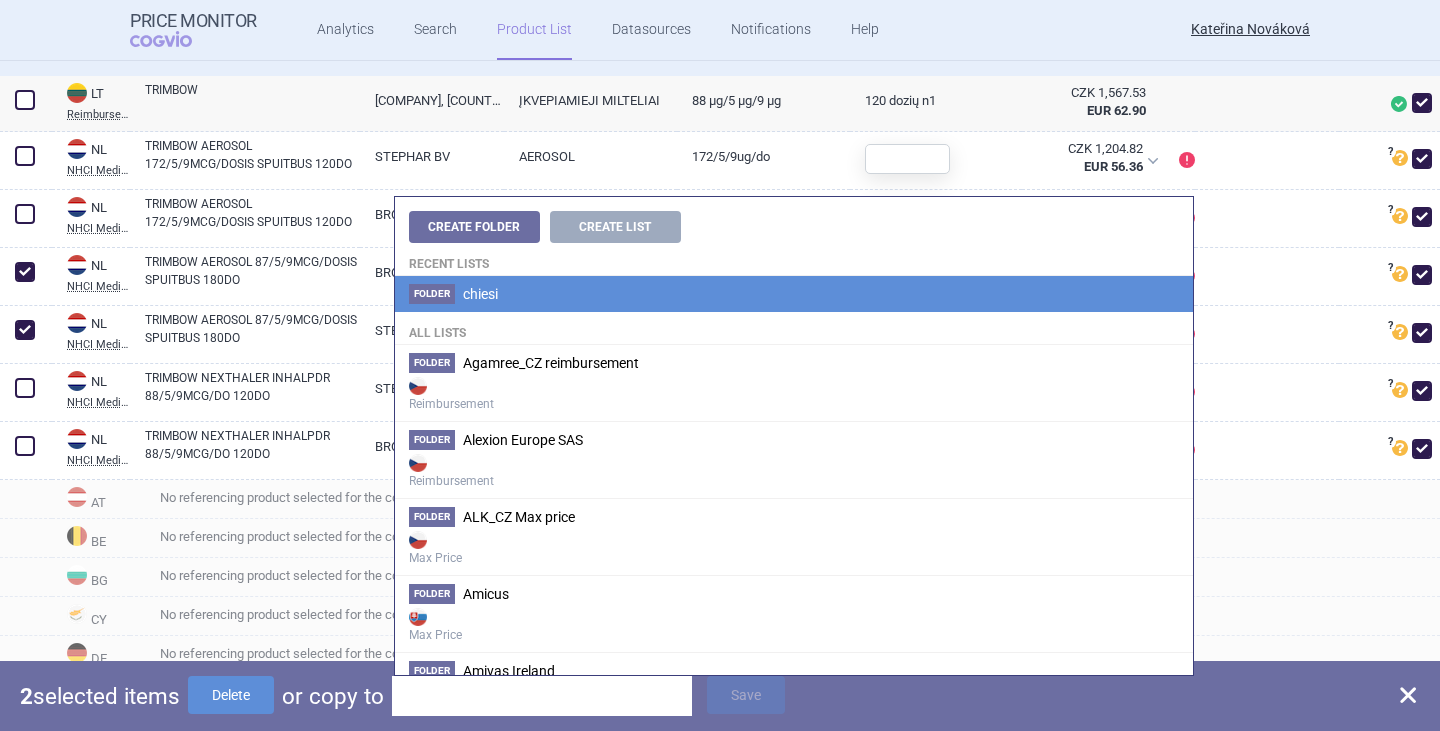 click on "chiesi" at bounding box center [480, 294] 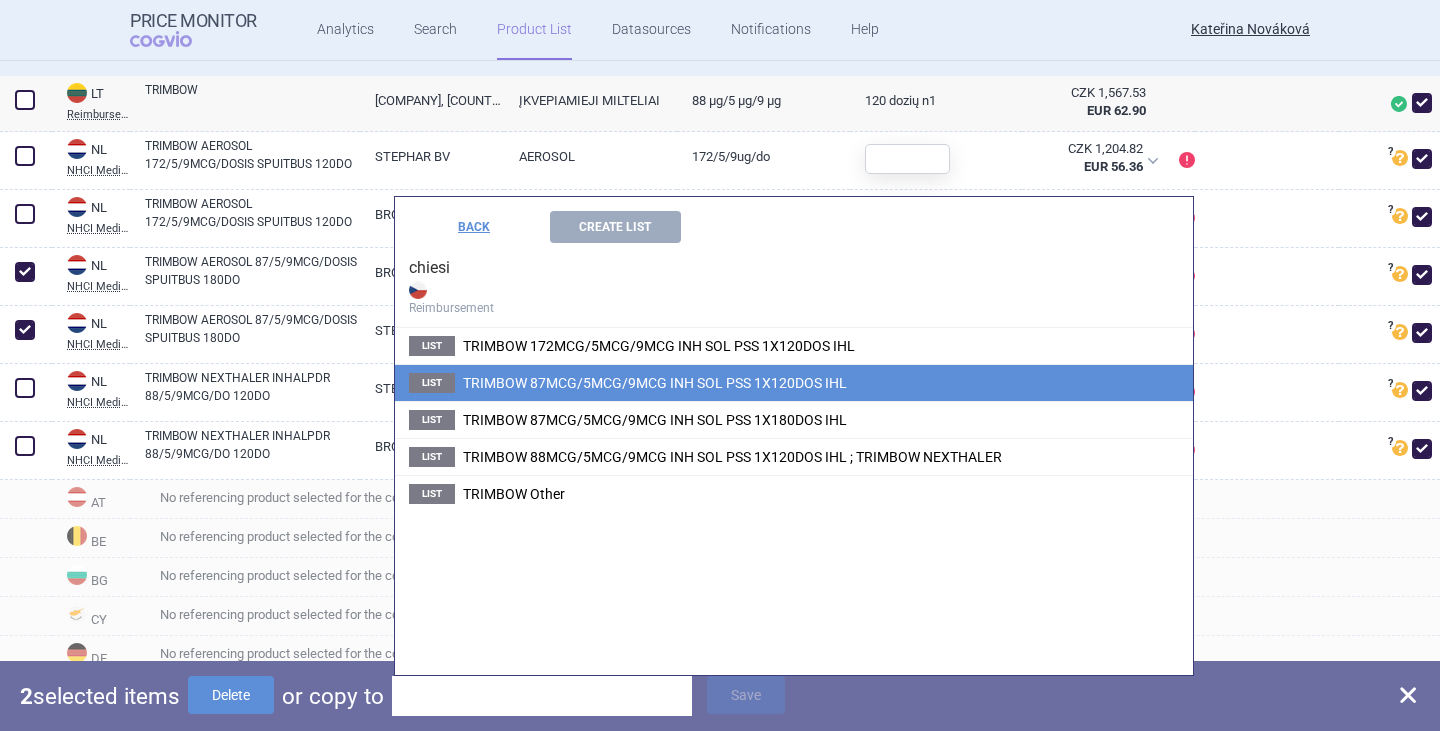 click on "TRIMBOW 87MCG/5MCG/9MCG INH SOL PSS 1X120DOS IHL" at bounding box center [655, 383] 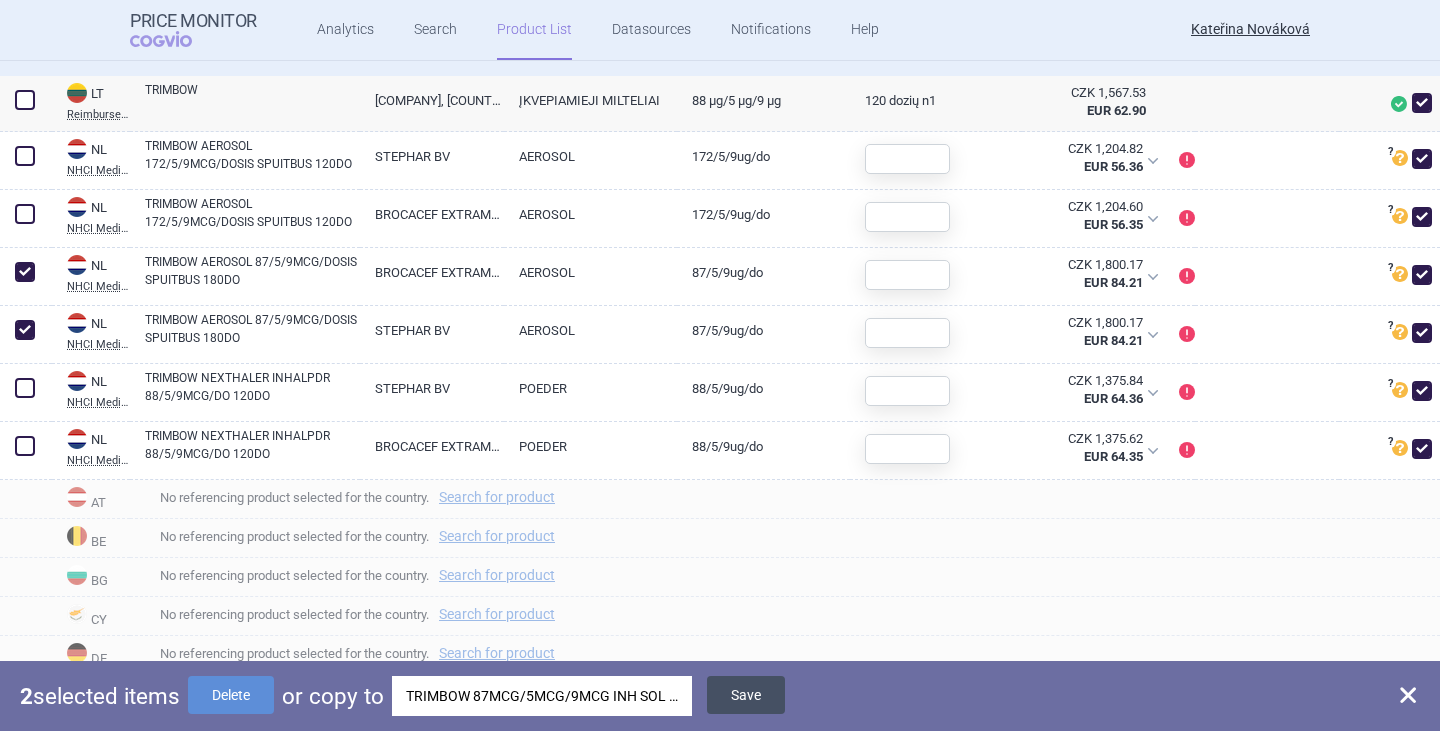 click on "Save" at bounding box center (746, 695) 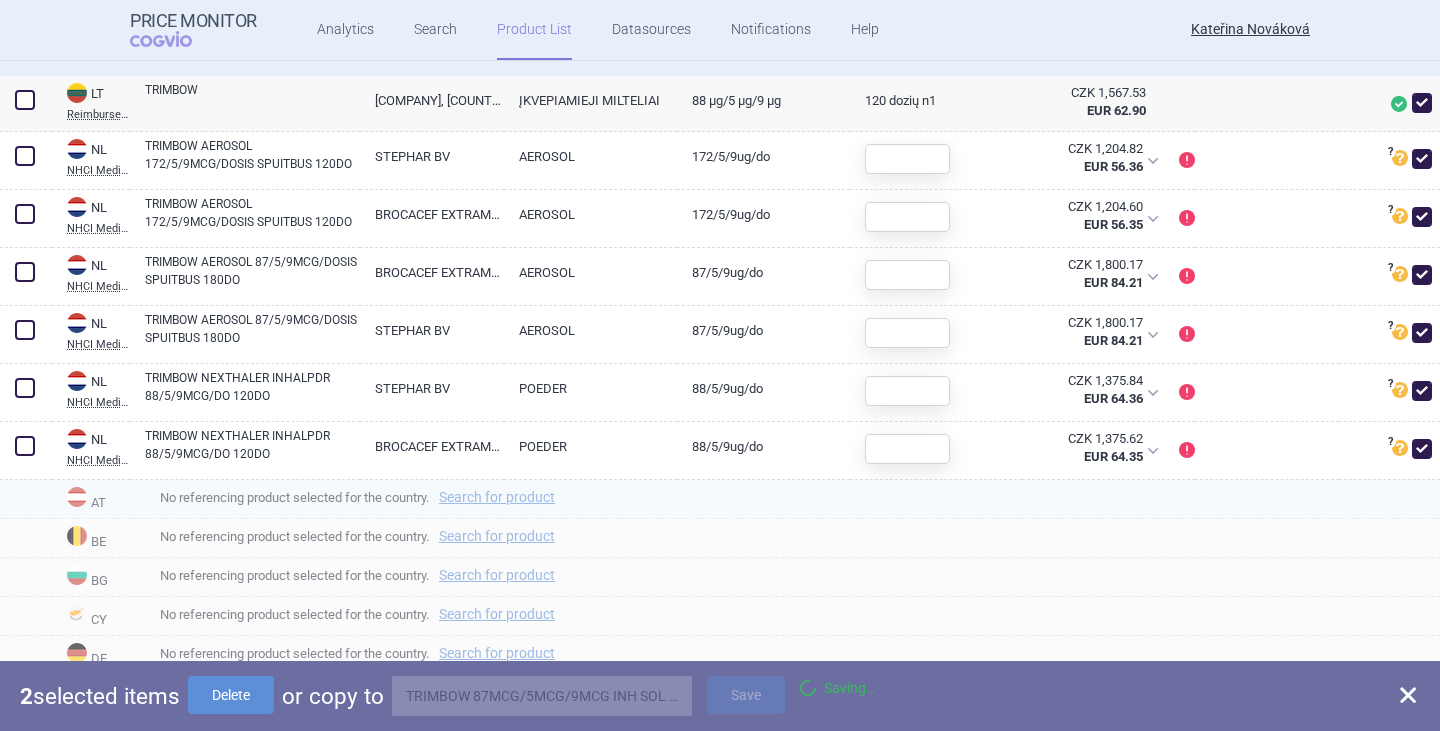 checkbox on "false" 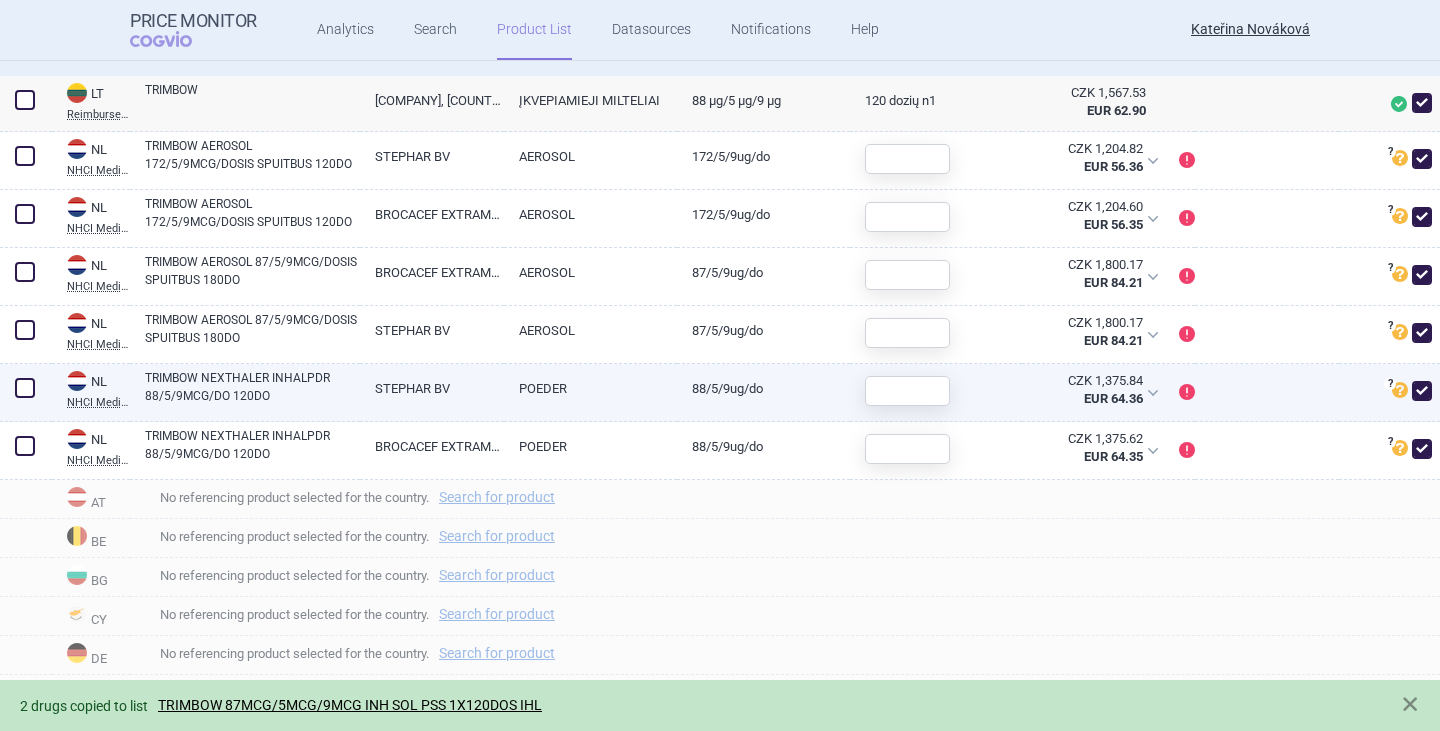 click at bounding box center [25, 388] 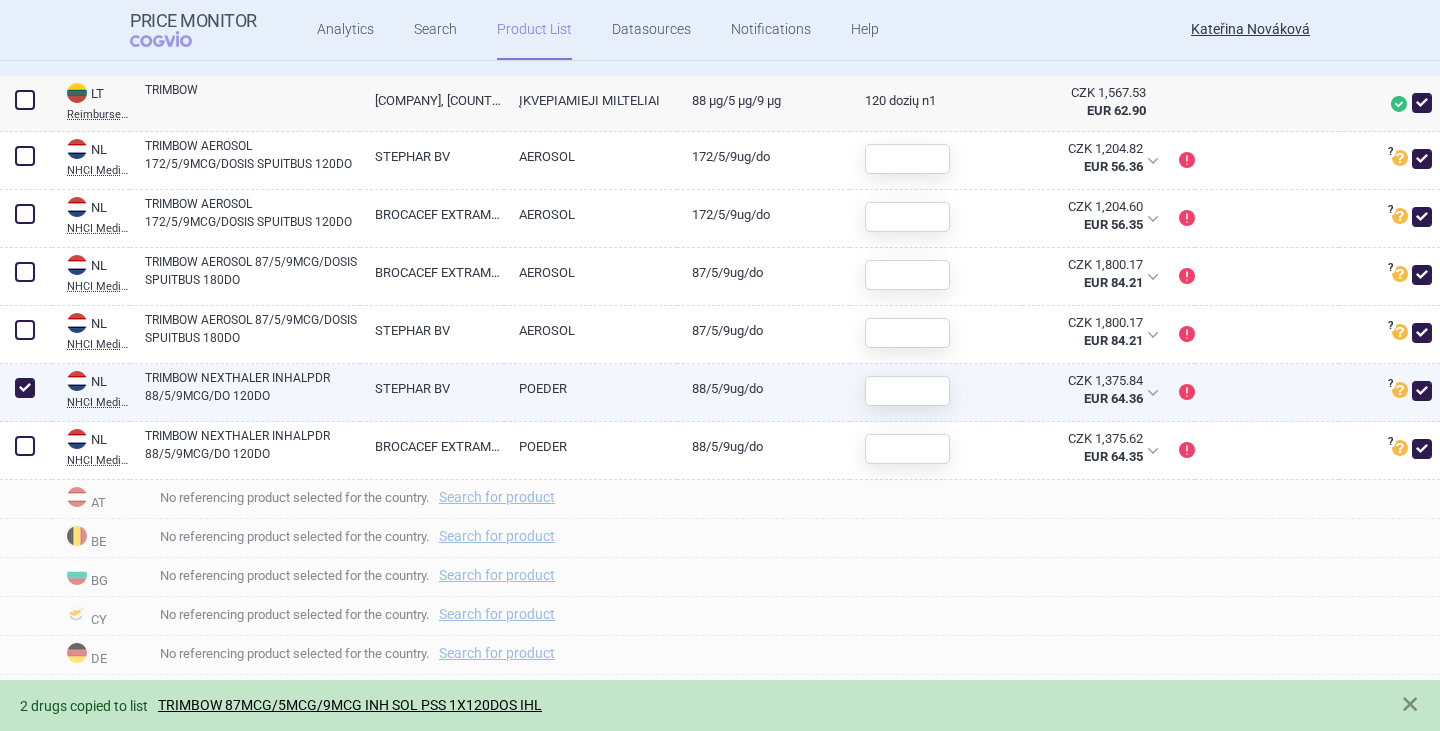 checkbox on "true" 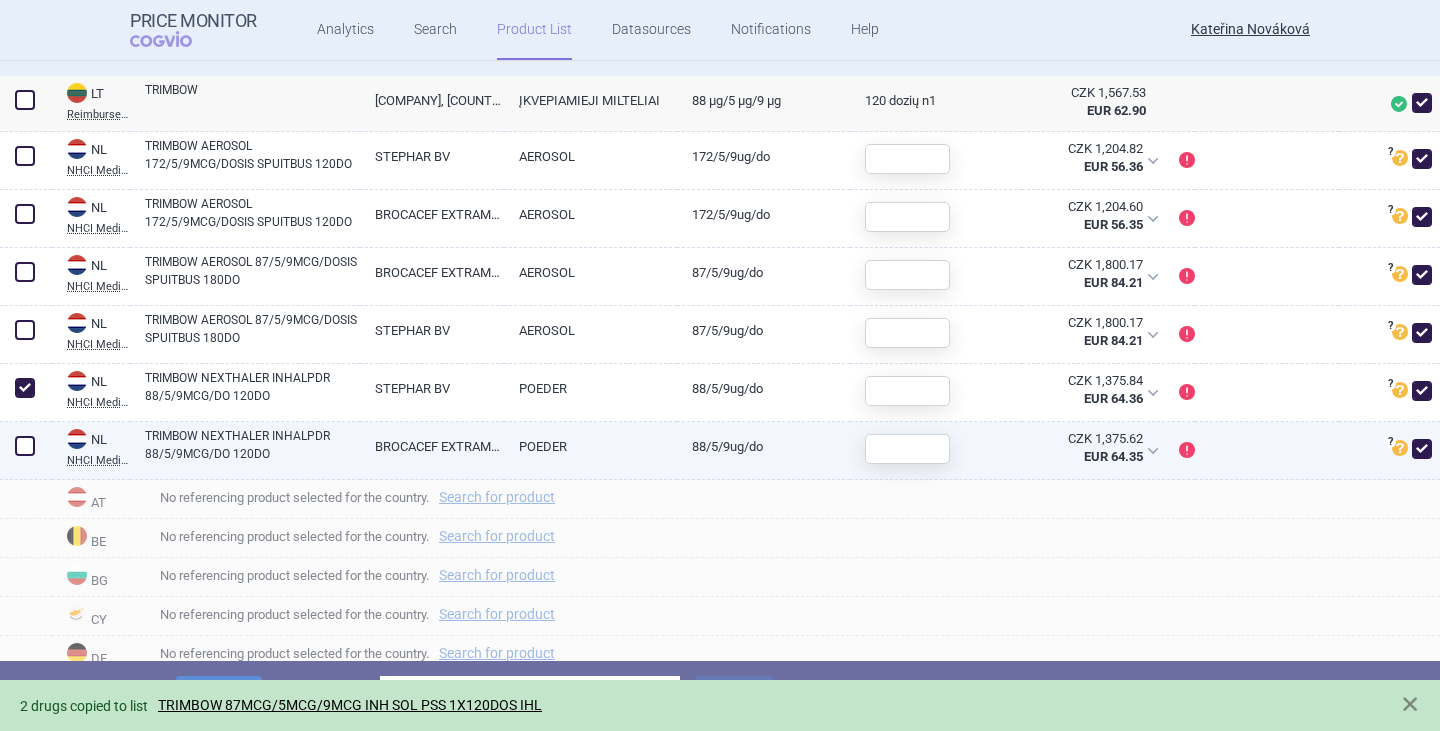 click at bounding box center (25, 446) 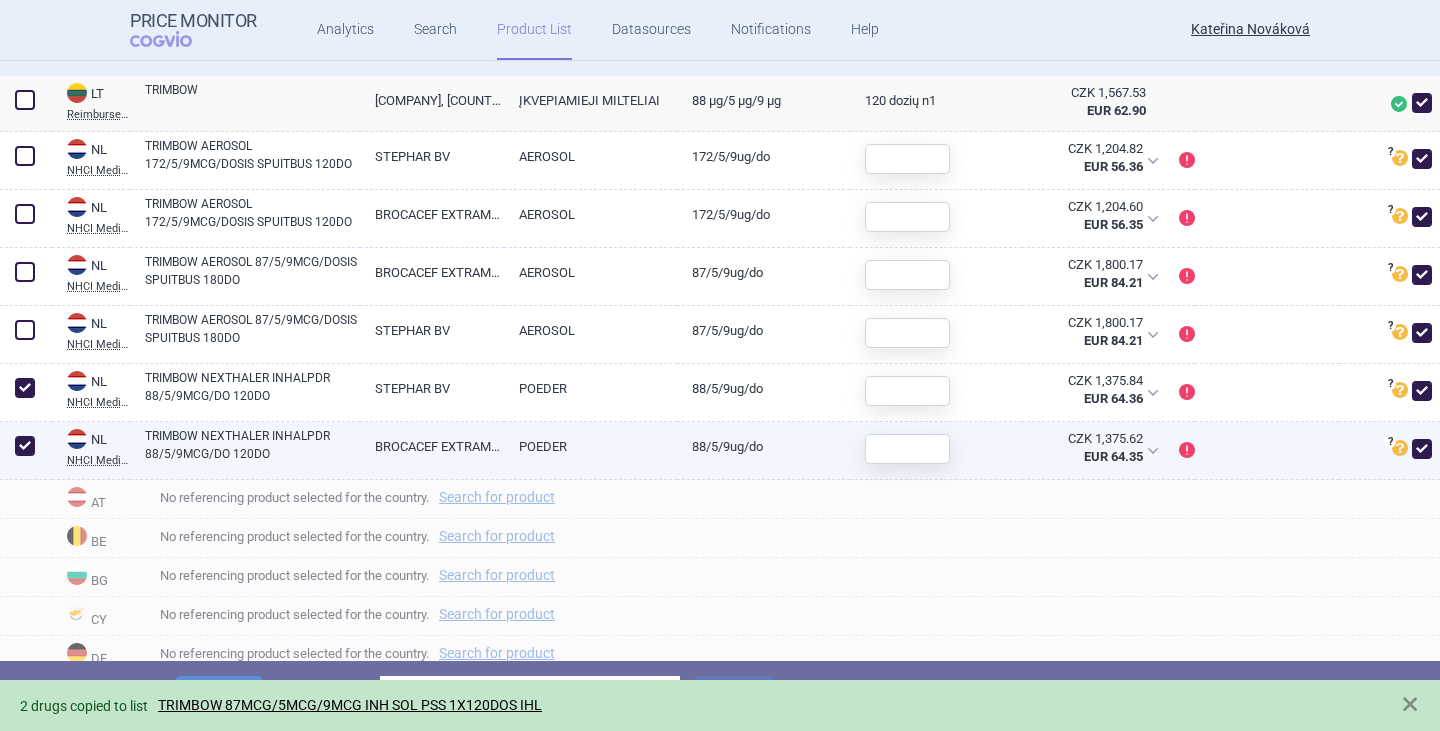 checkbox on "true" 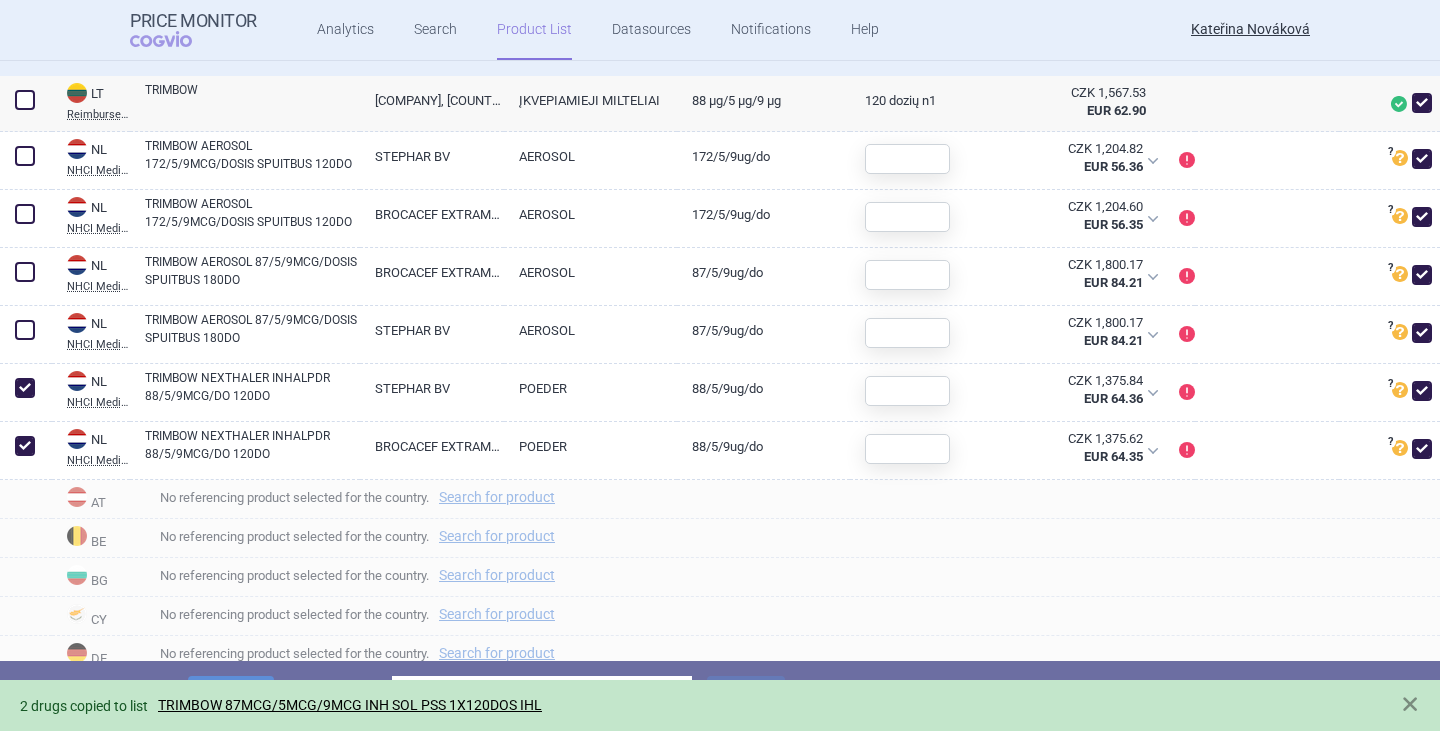 click on "2  selected   items   Delete or copy to  Choose product list Save" at bounding box center [720, 696] 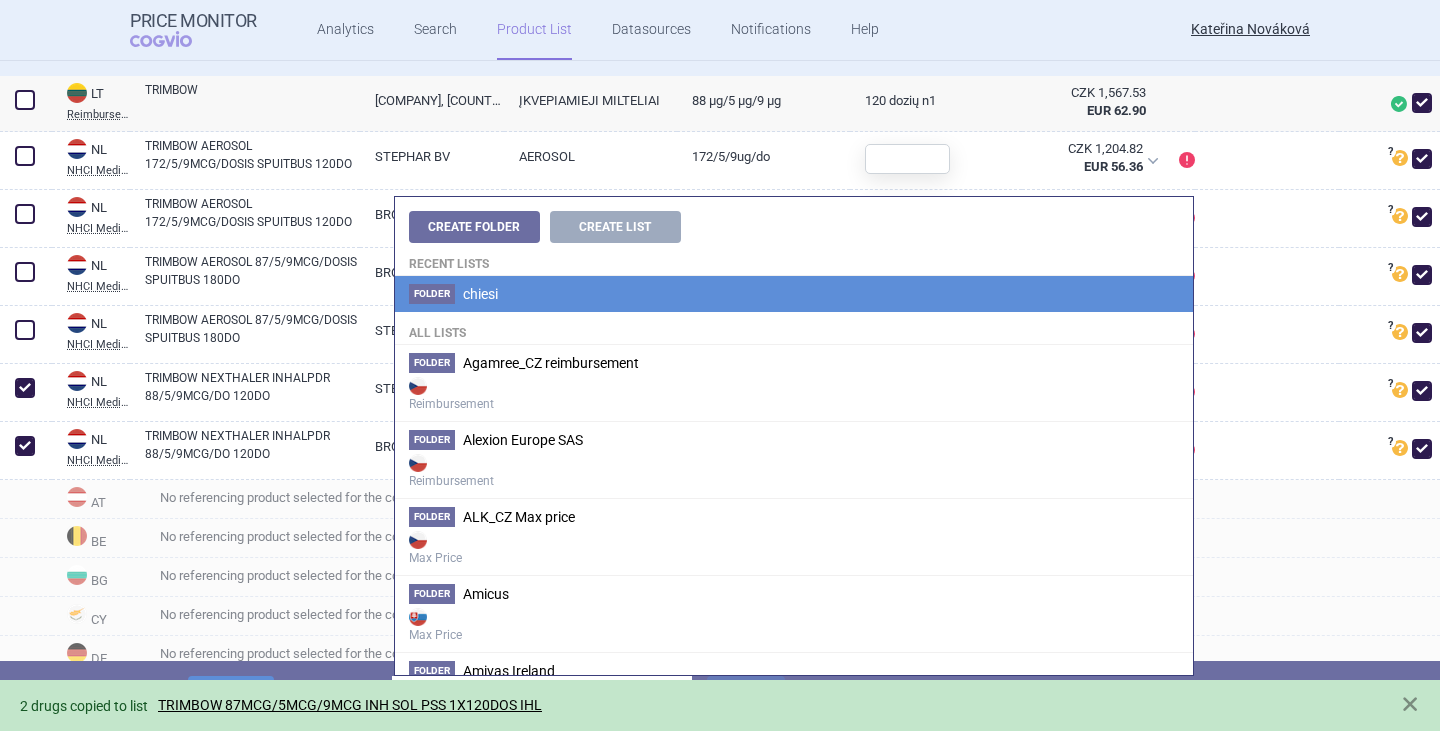 click on "chiesi" at bounding box center [480, 294] 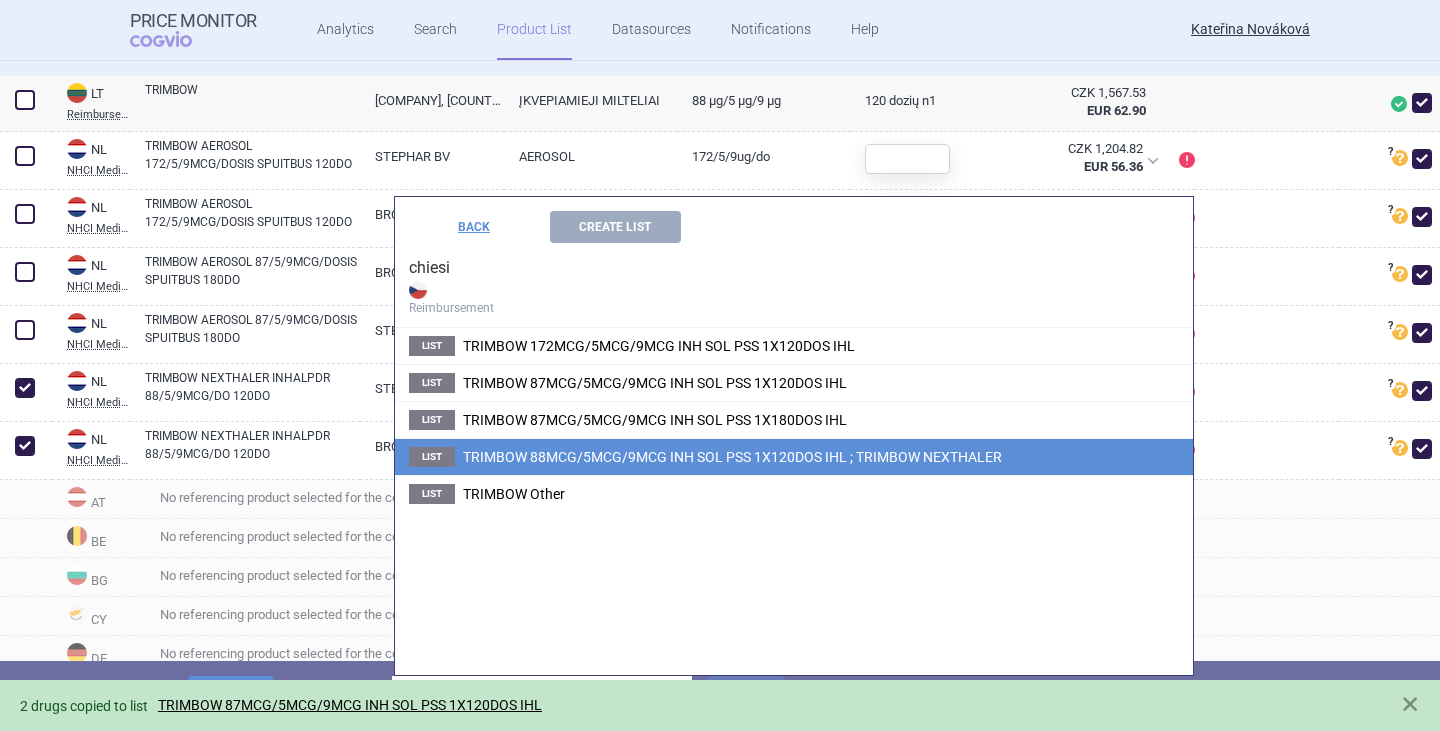 click on "List TRIMBOW 88MCG/5MCG/9MCG INH SOL PSS 1X120DOS IHL ; TRIMBOW NEXTHALER" at bounding box center [794, 456] 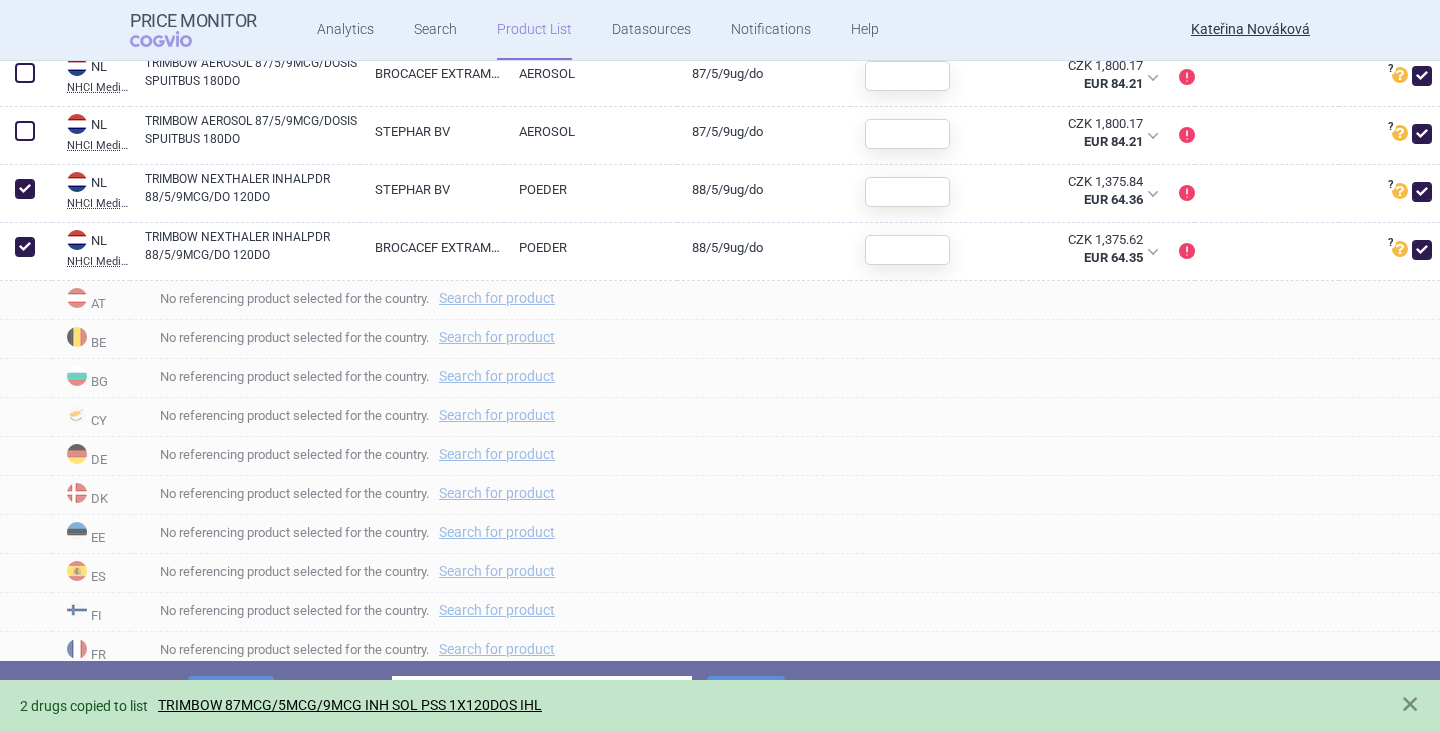 scroll, scrollTop: 800, scrollLeft: 0, axis: vertical 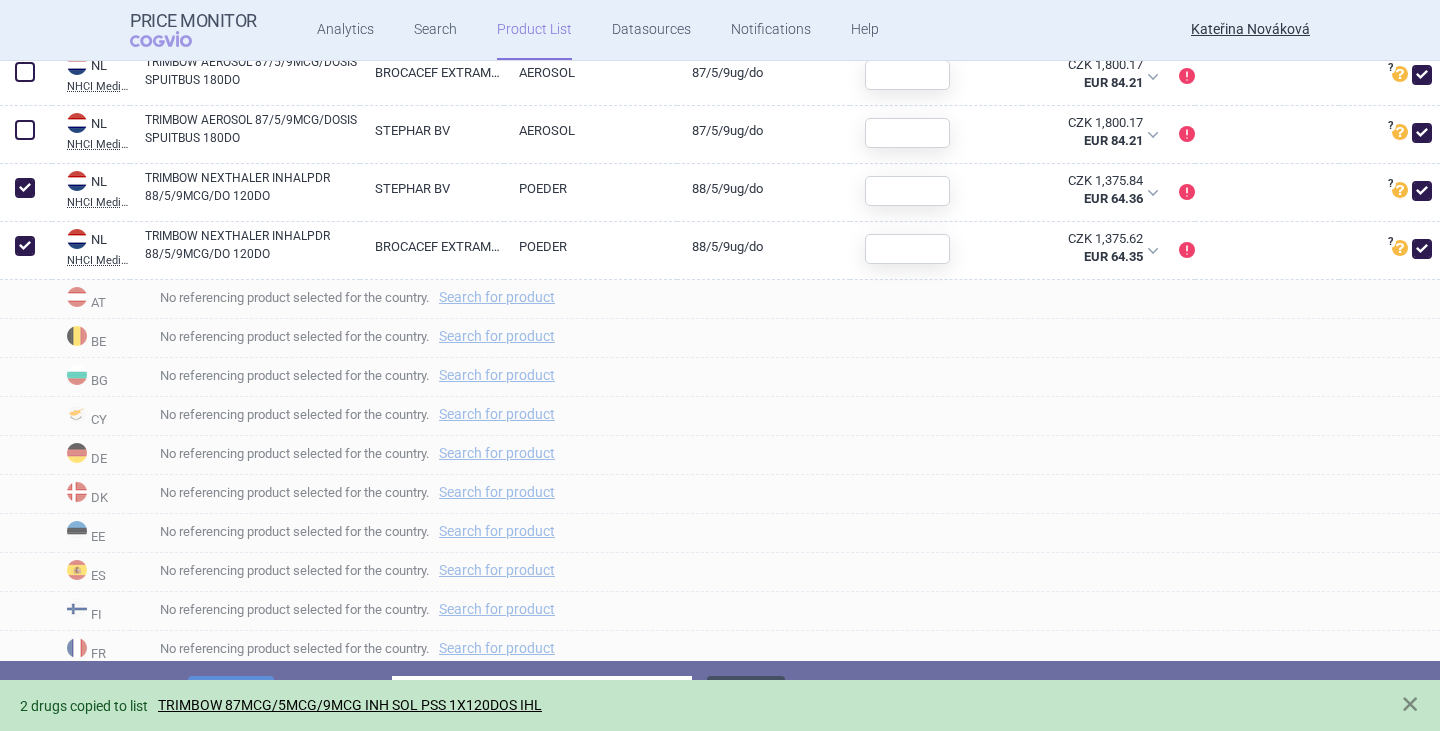click on "Save" at bounding box center [746, 695] 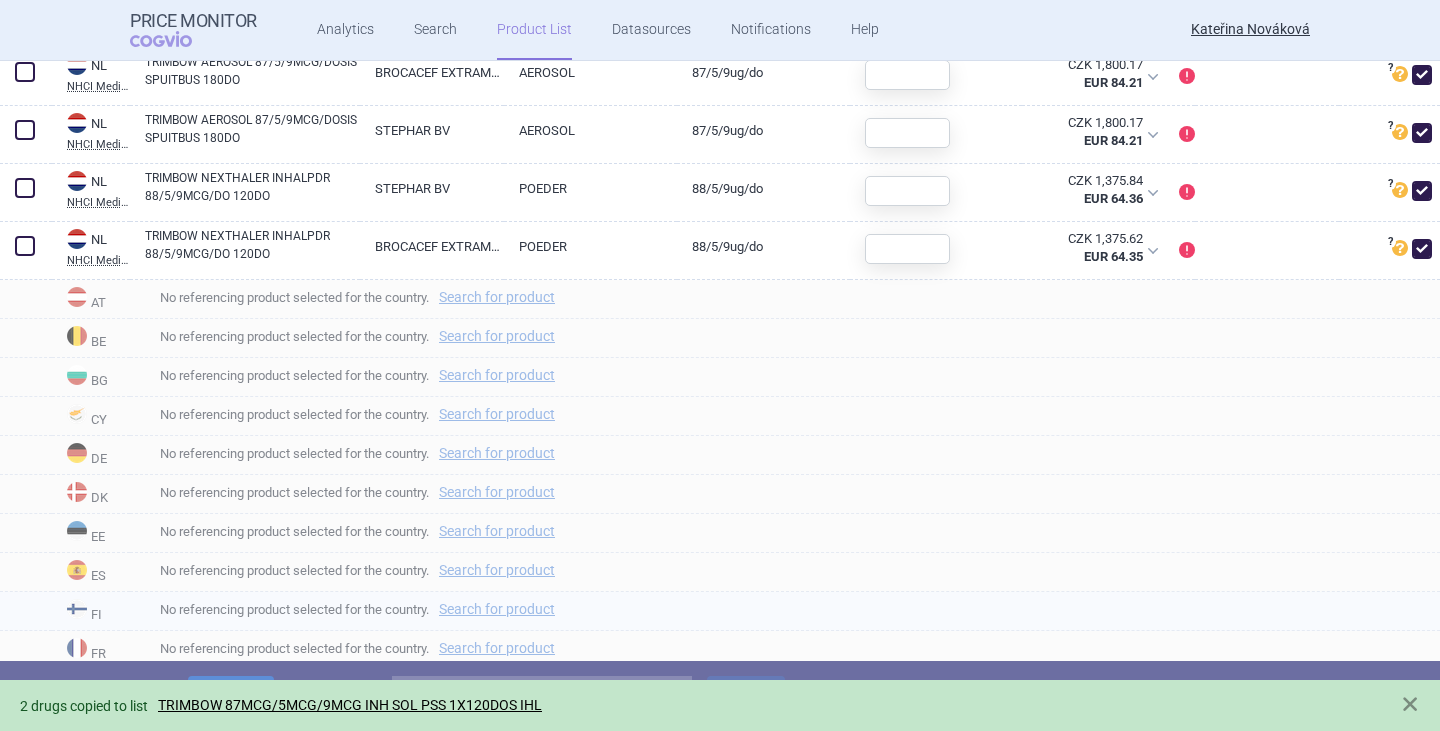 checkbox on "false" 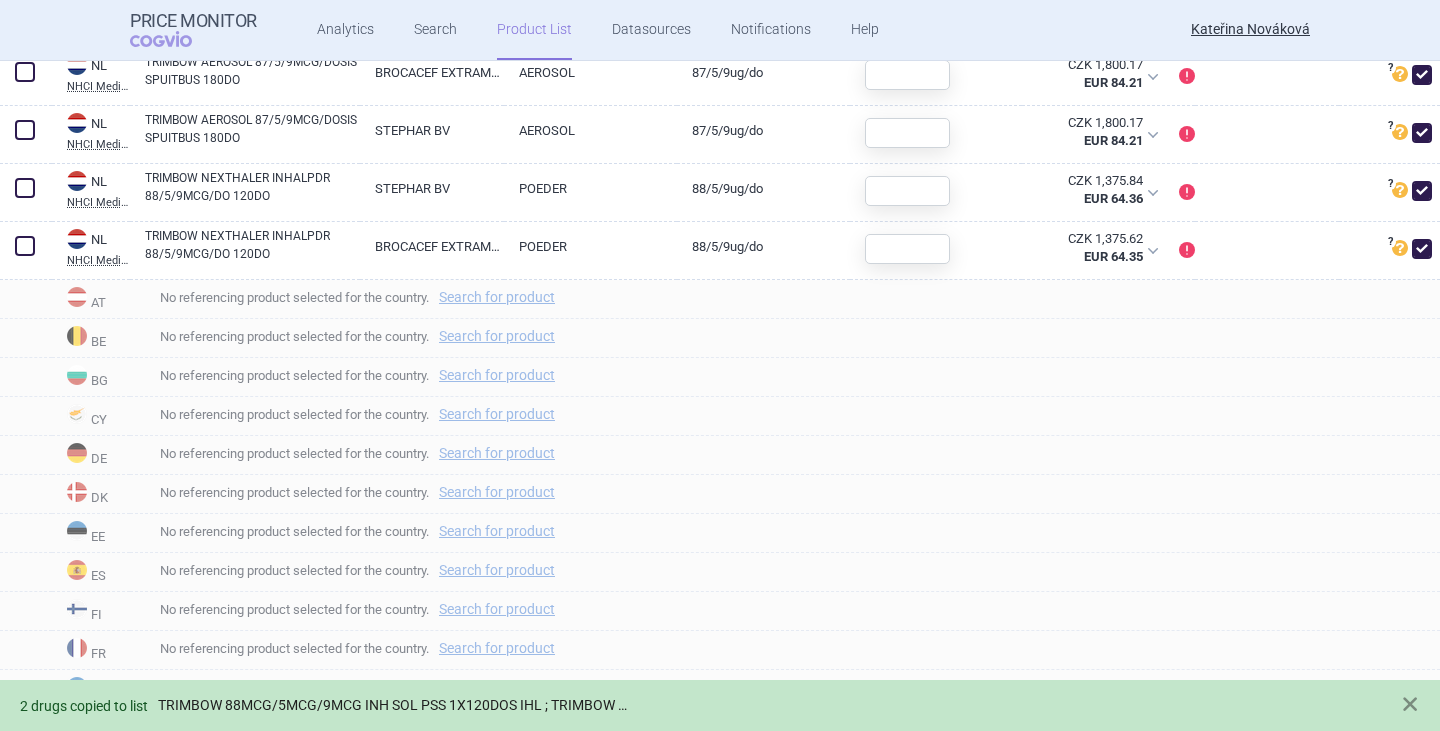 click on "TRIMBOW 88MCG/5MCG/9MCG INH SOL PSS 1X120DOS IHL ; TRIMBOW NEXTHALER" at bounding box center (396, 705) 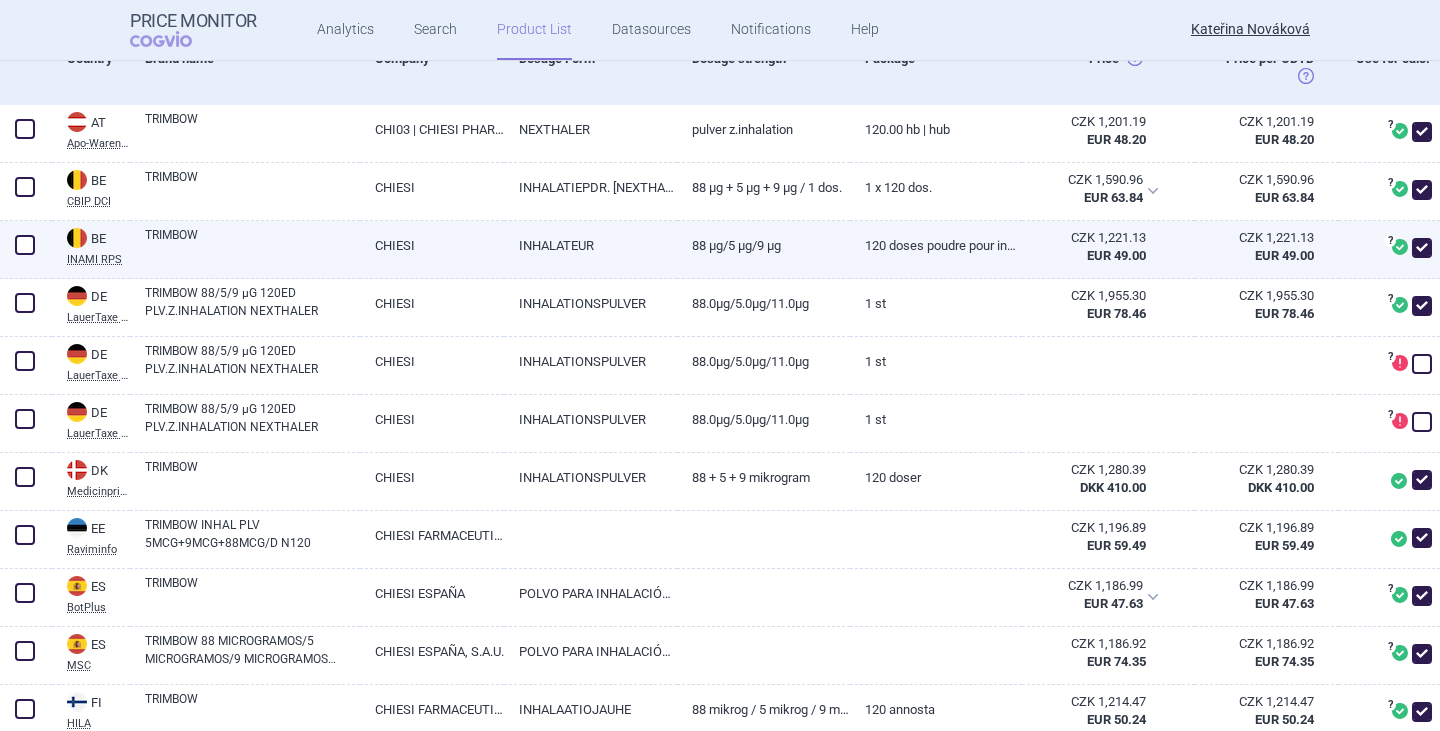 scroll, scrollTop: 400, scrollLeft: 0, axis: vertical 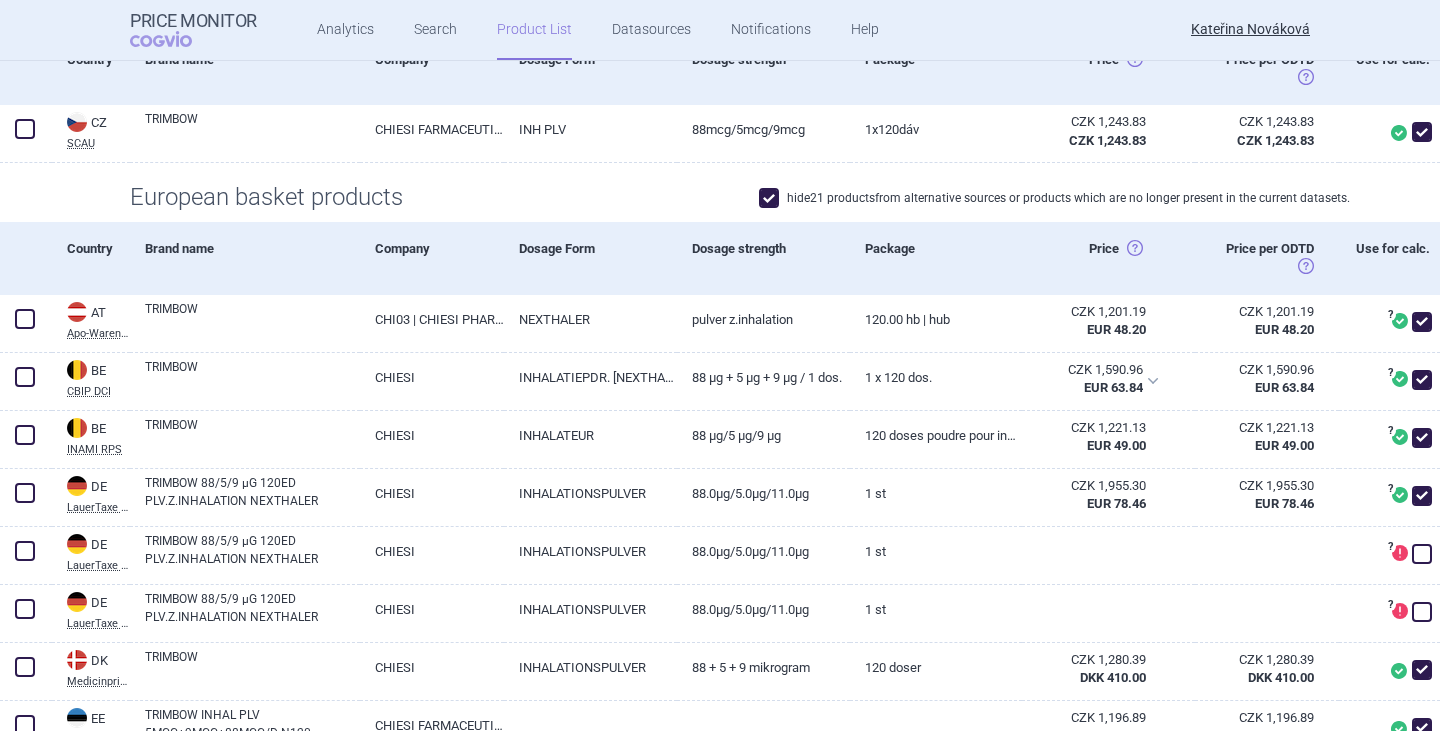 click on "hide  21   products  from alternative sources or products which are no longer present in the current datasets." at bounding box center [1054, 198] 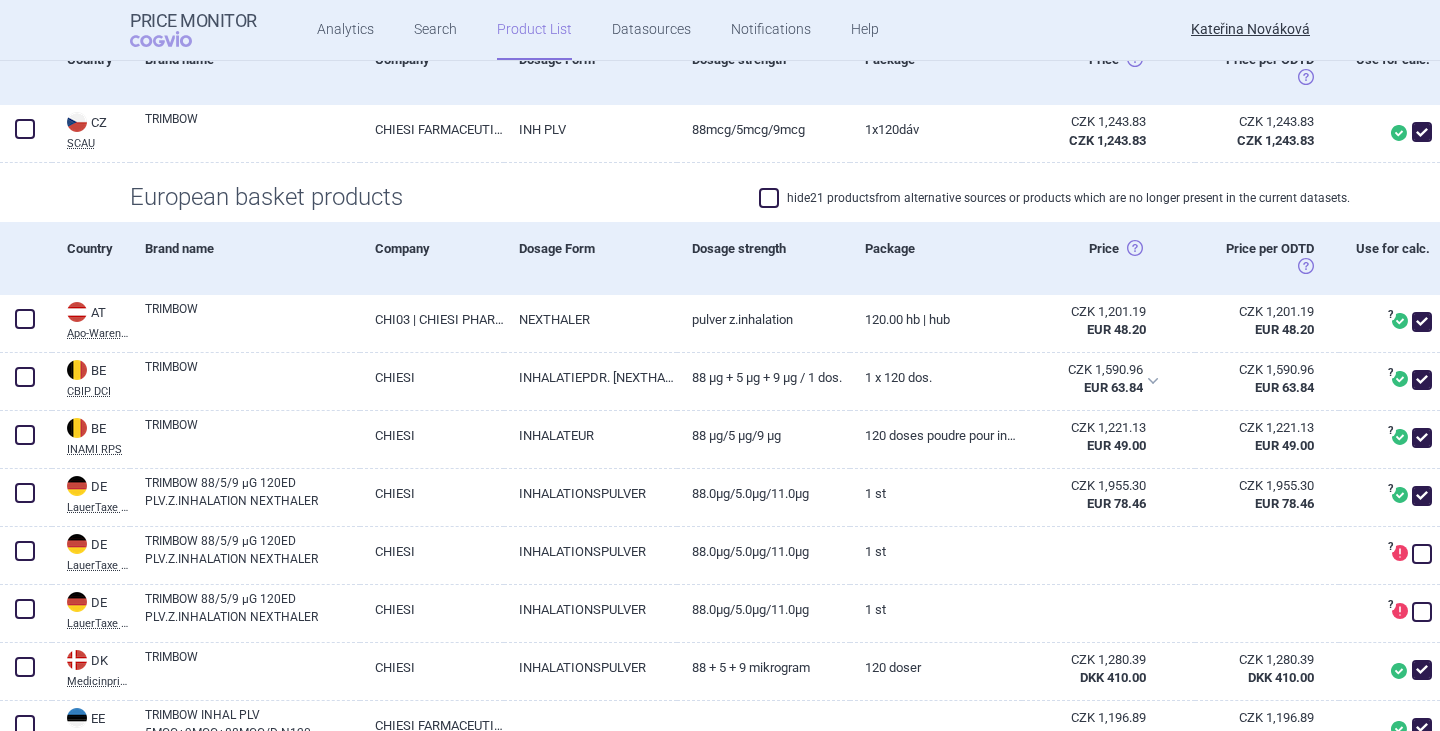 checkbox on "false" 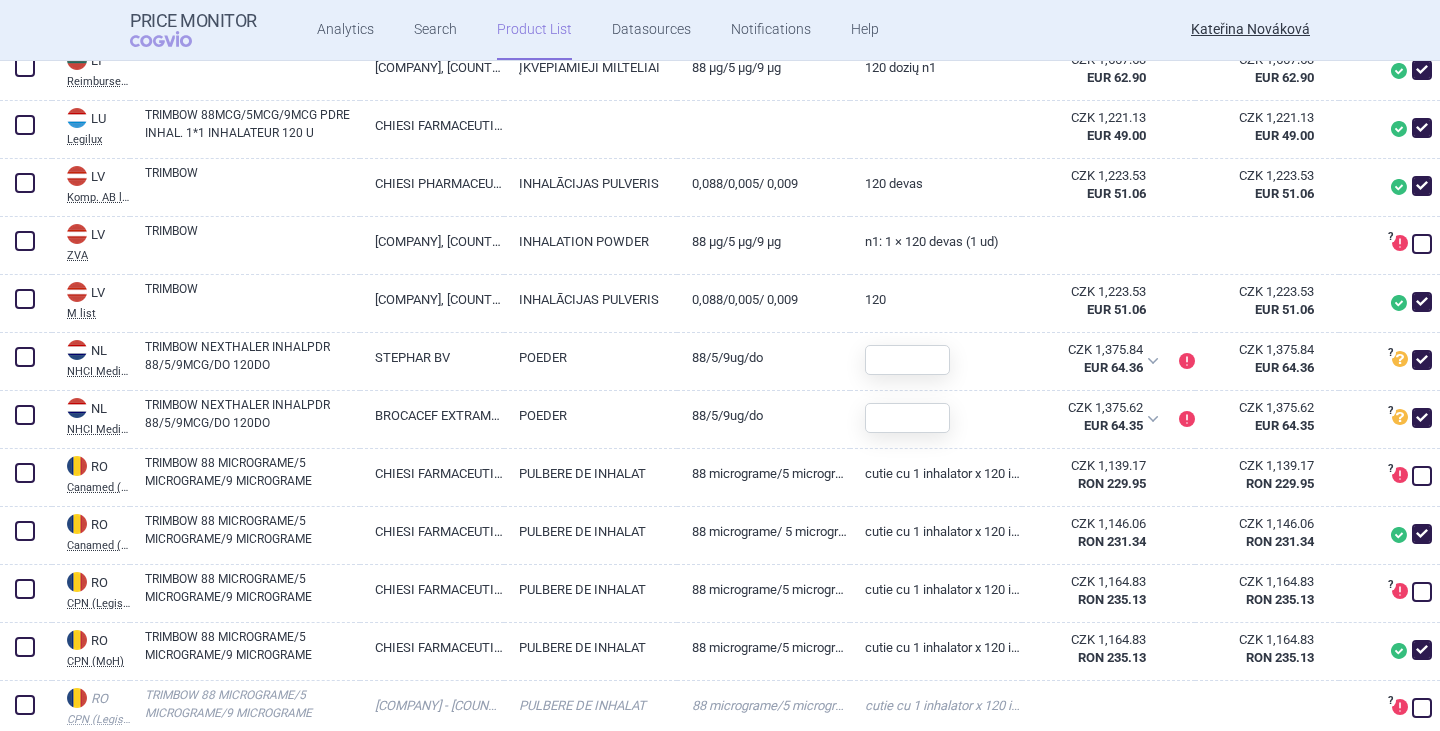 scroll, scrollTop: 2300, scrollLeft: 0, axis: vertical 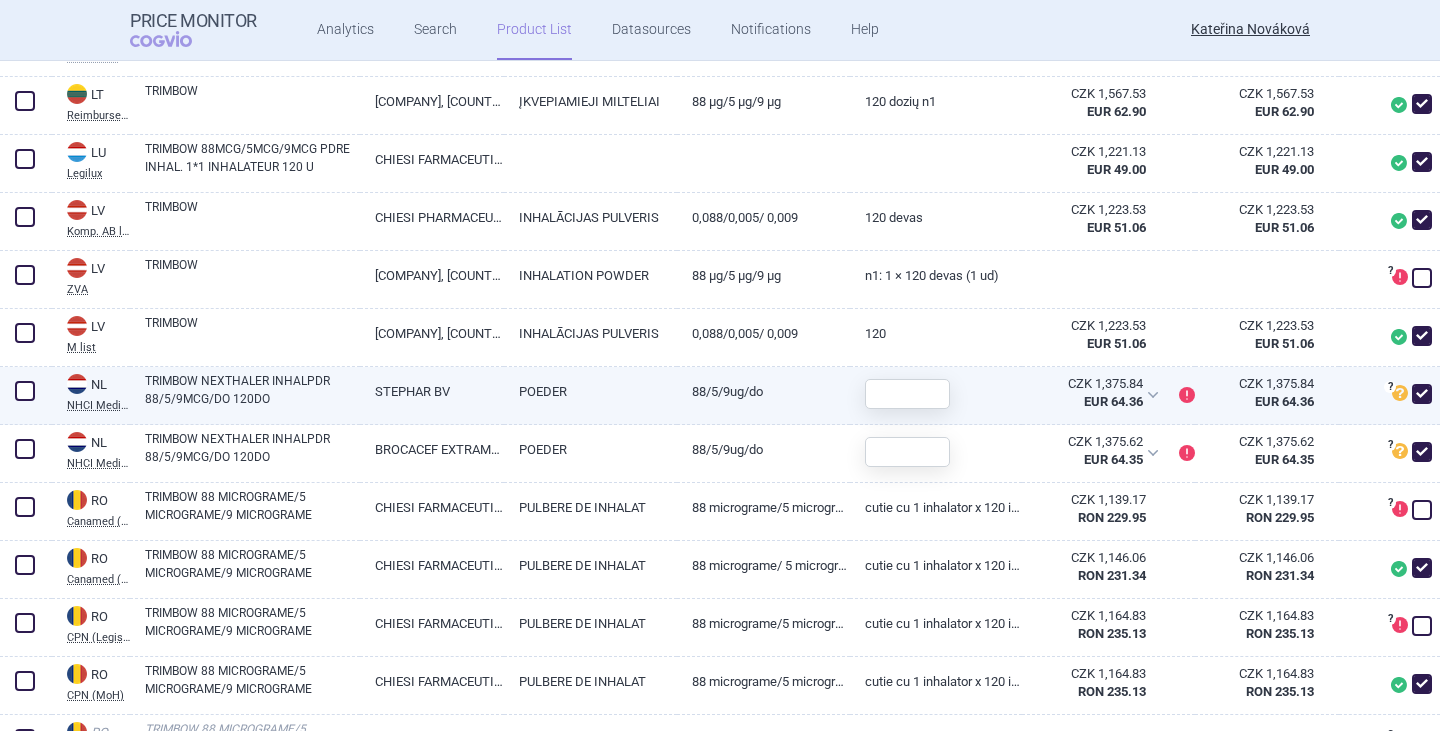 click on "TRIMBOW NEXTHALER INHALPDR 88/5/9MCG/DO 120DO" at bounding box center (252, 390) 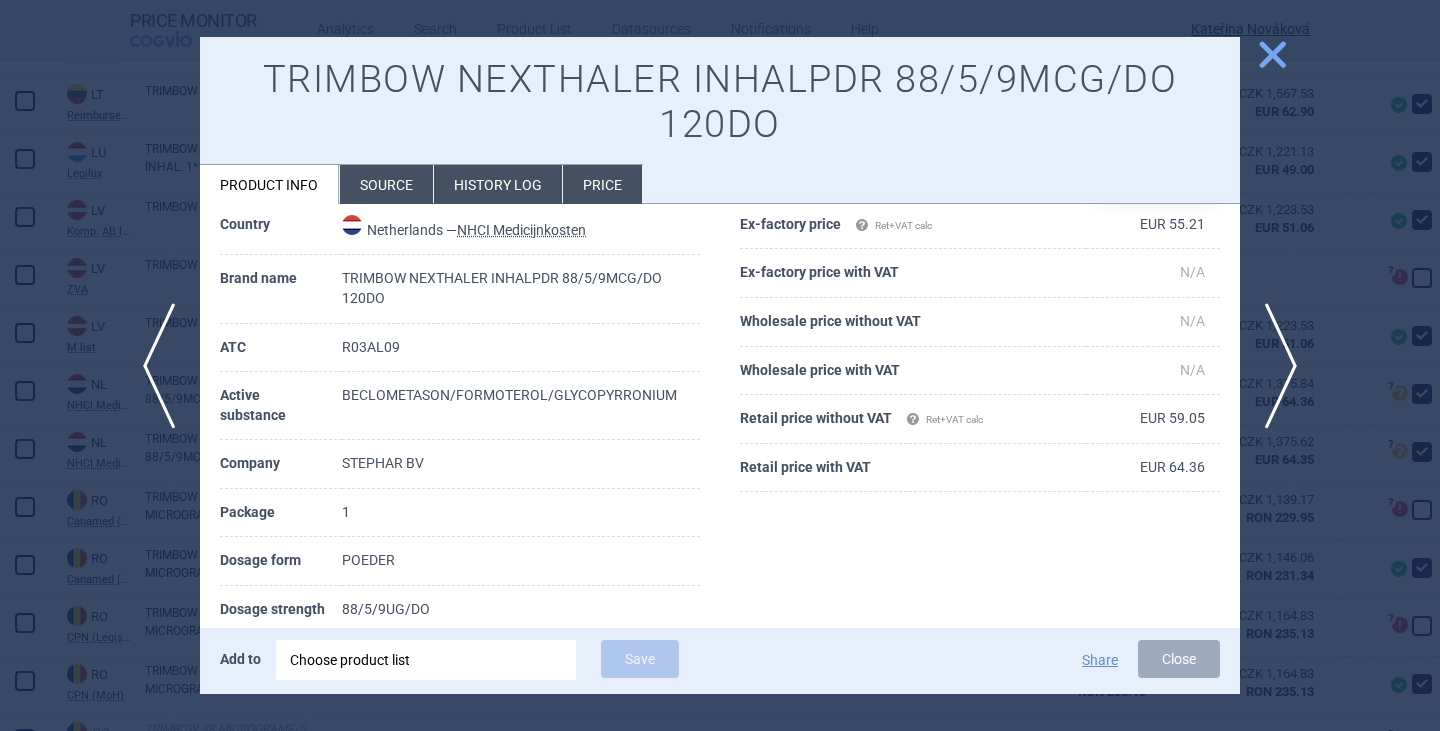 scroll, scrollTop: 200, scrollLeft: 0, axis: vertical 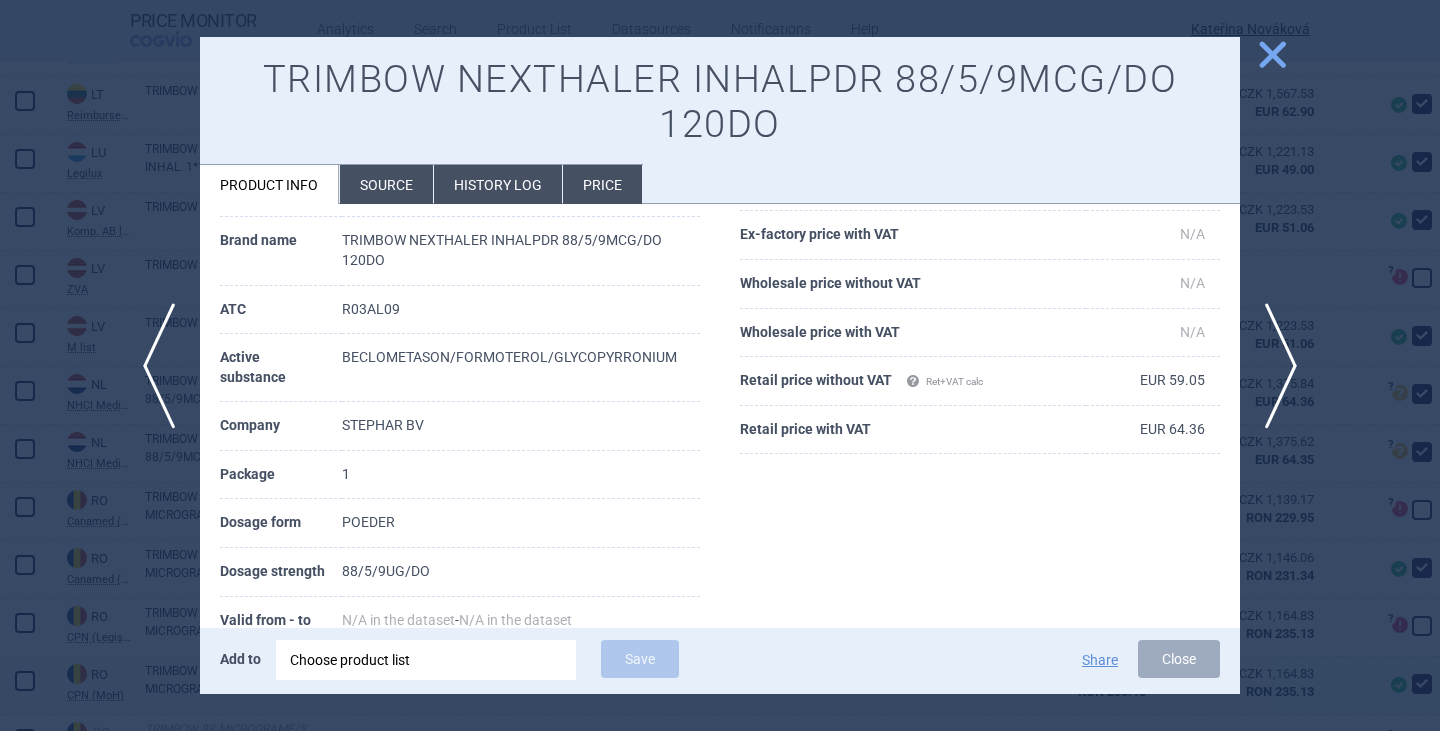 click on "Close" at bounding box center [1179, 659] 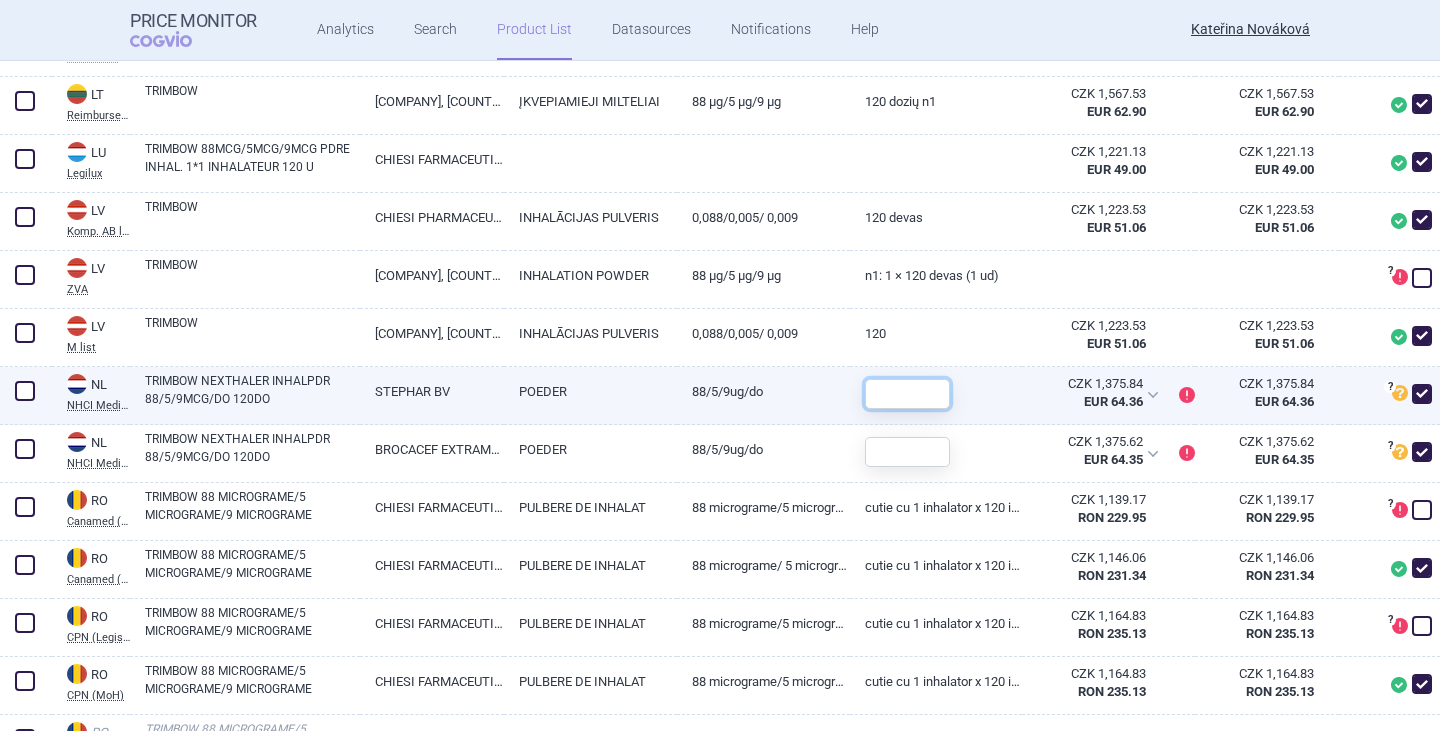 click at bounding box center (907, 394) 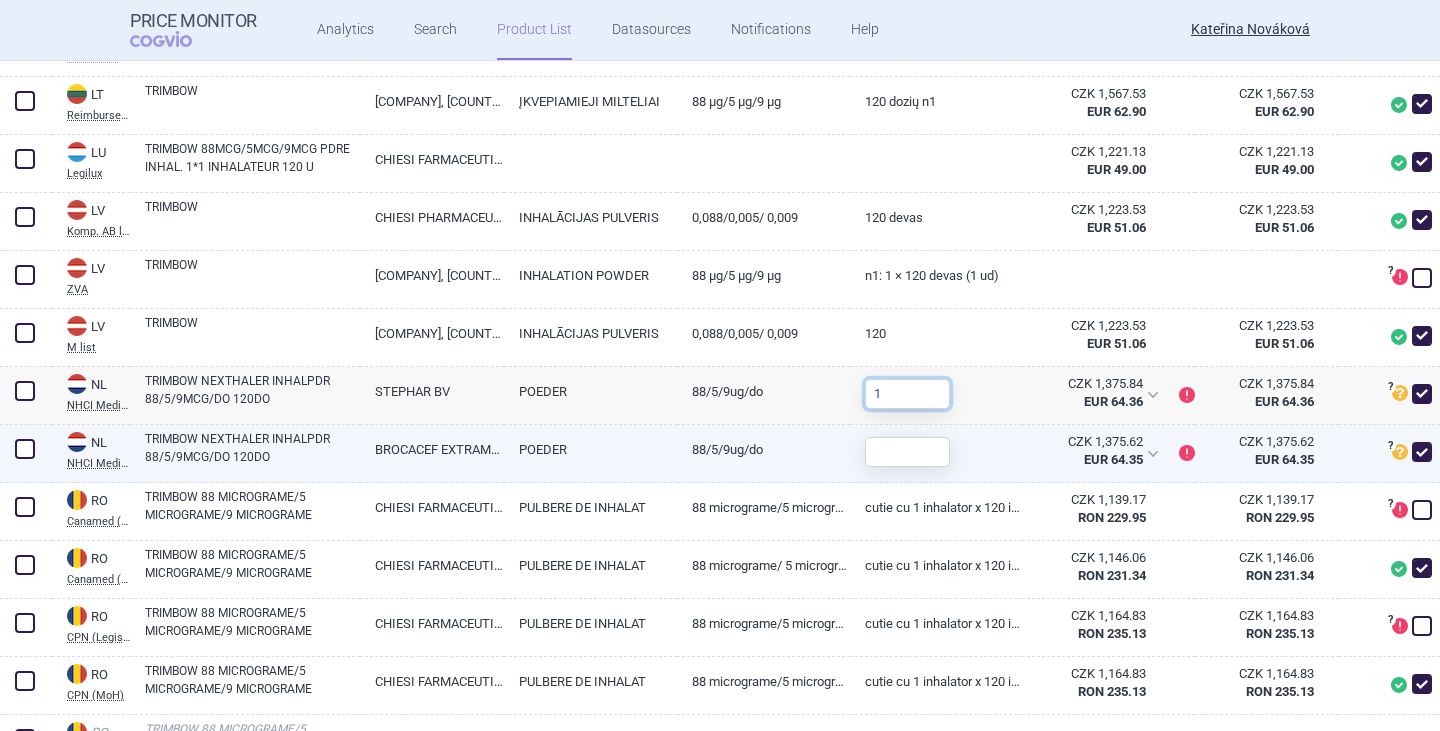 type on "1" 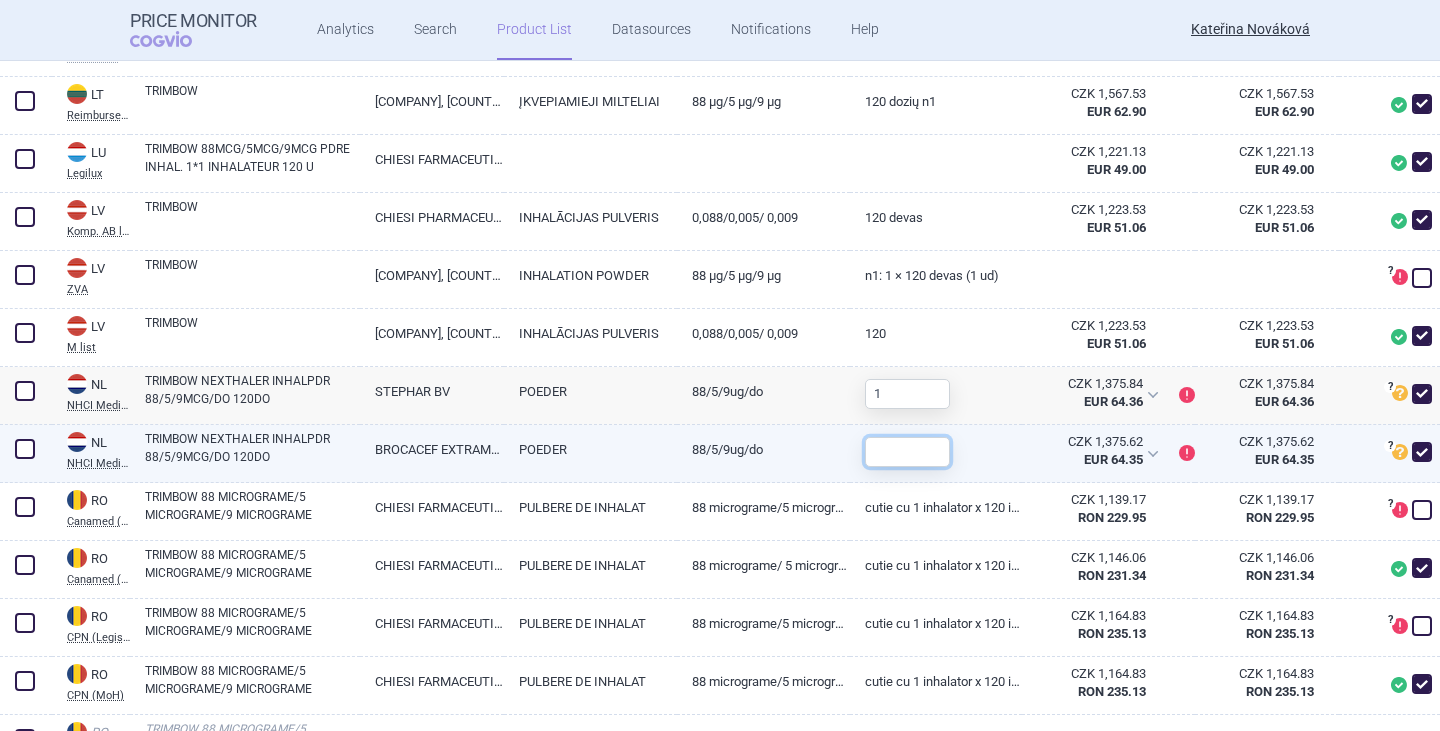 click at bounding box center [907, 452] 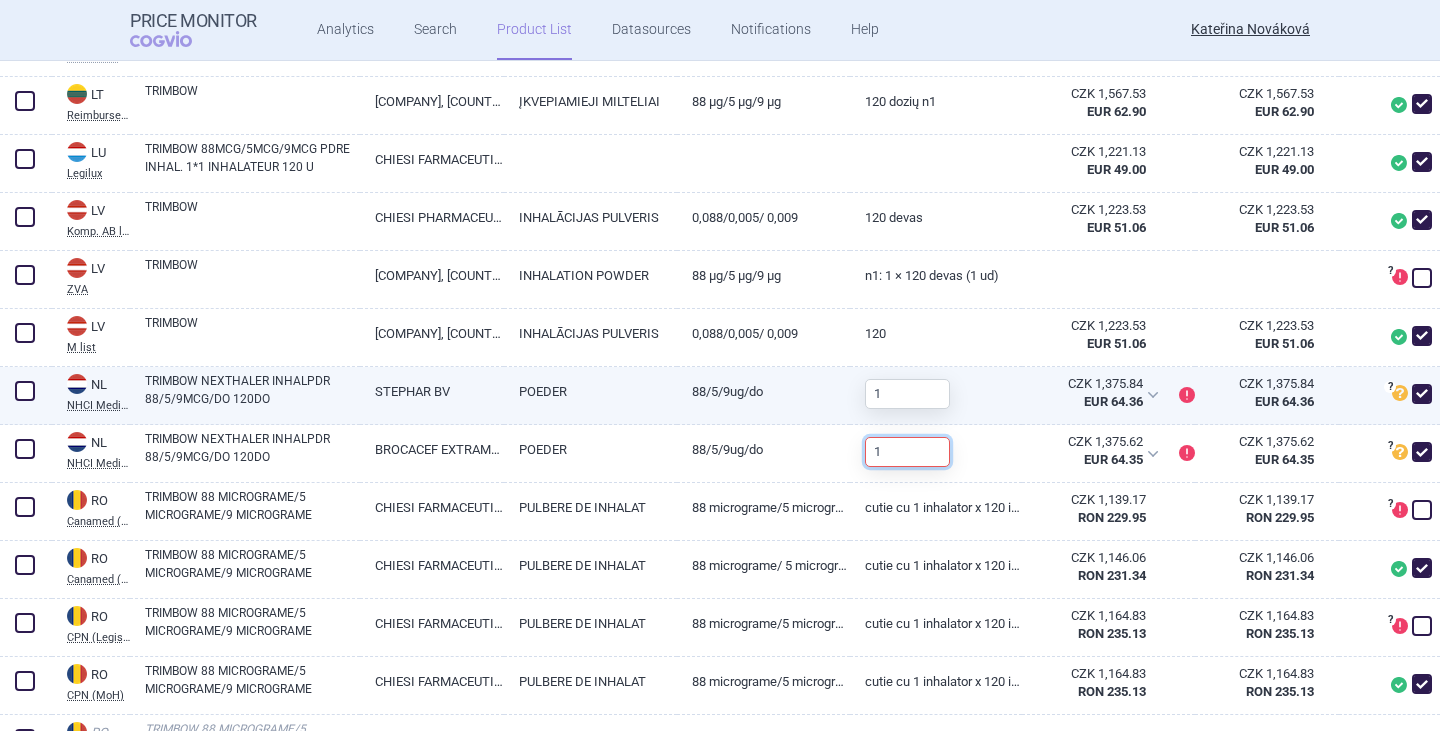 type on "1" 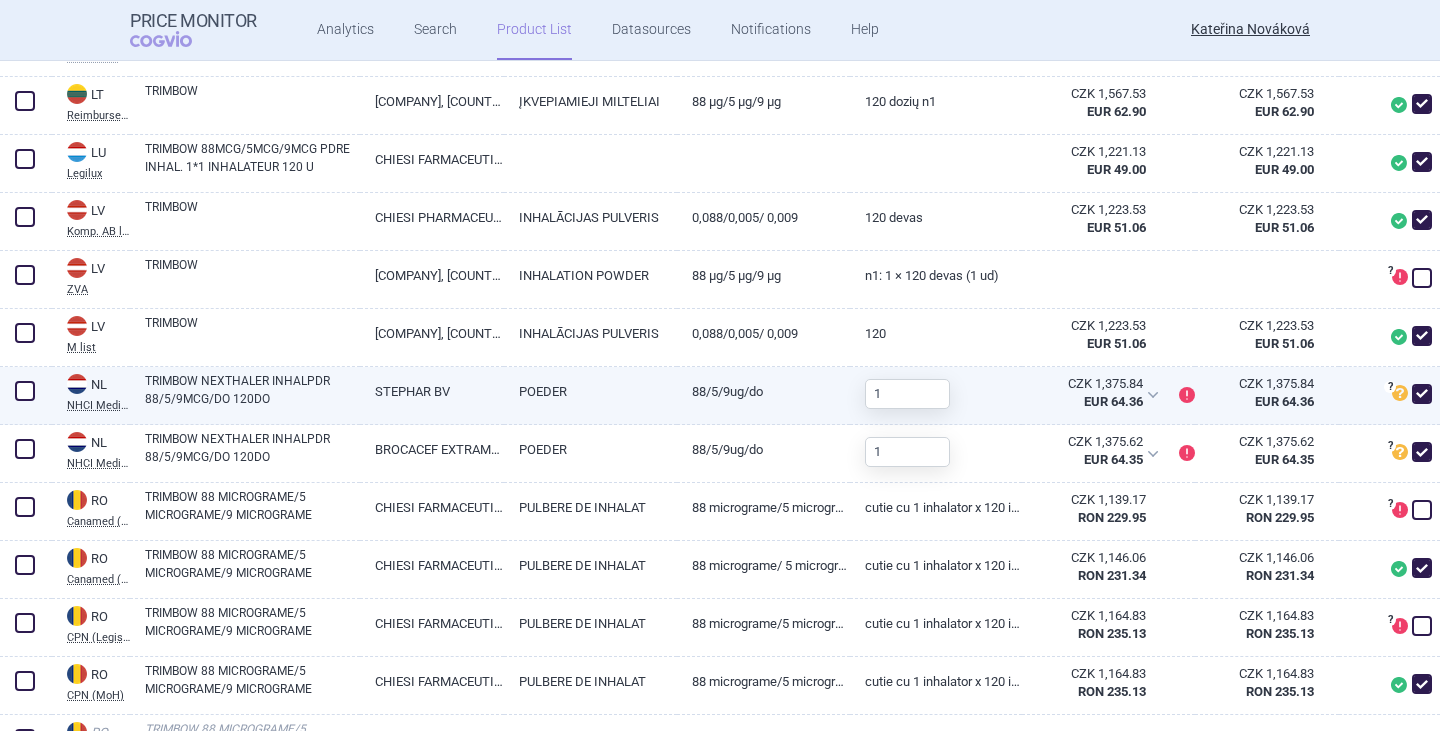 click on "1" at bounding box center [936, 396] 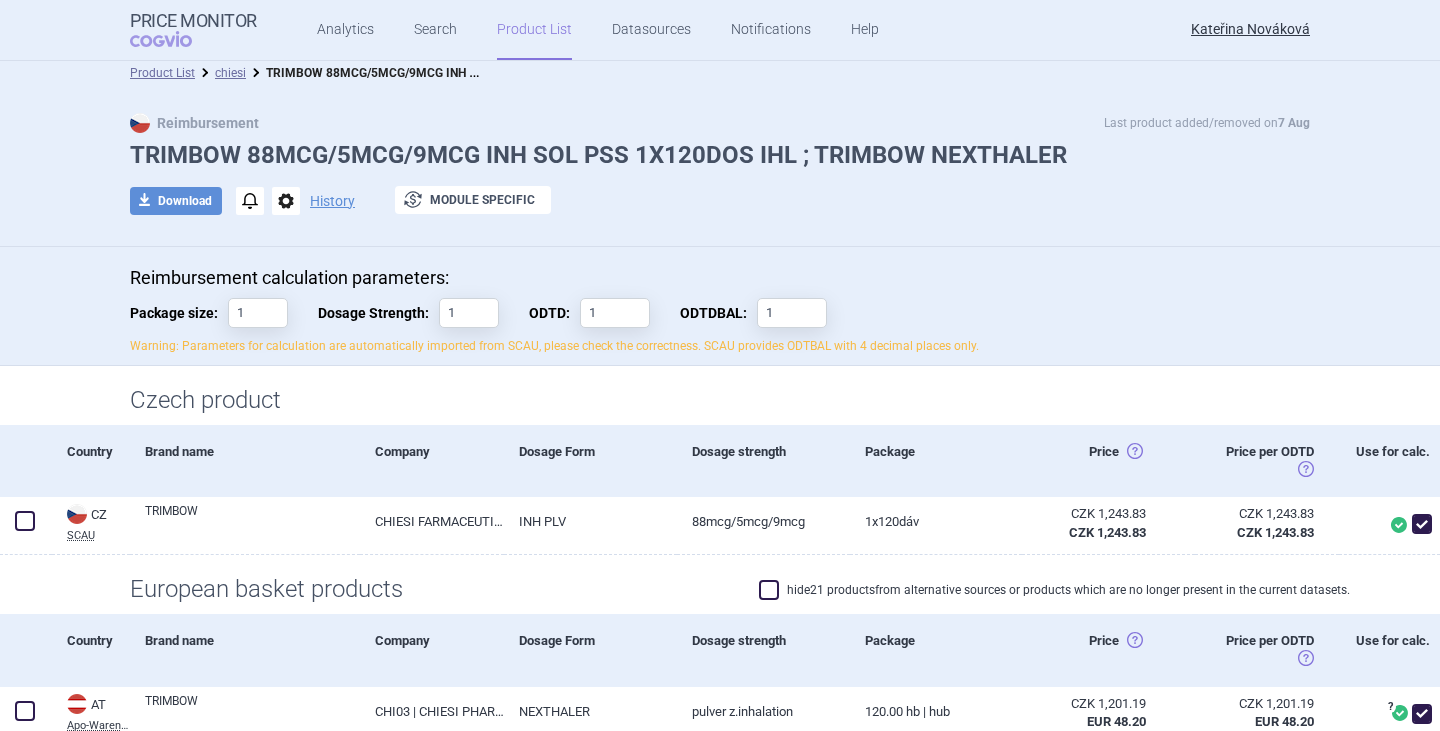 scroll, scrollTop: 0, scrollLeft: 0, axis: both 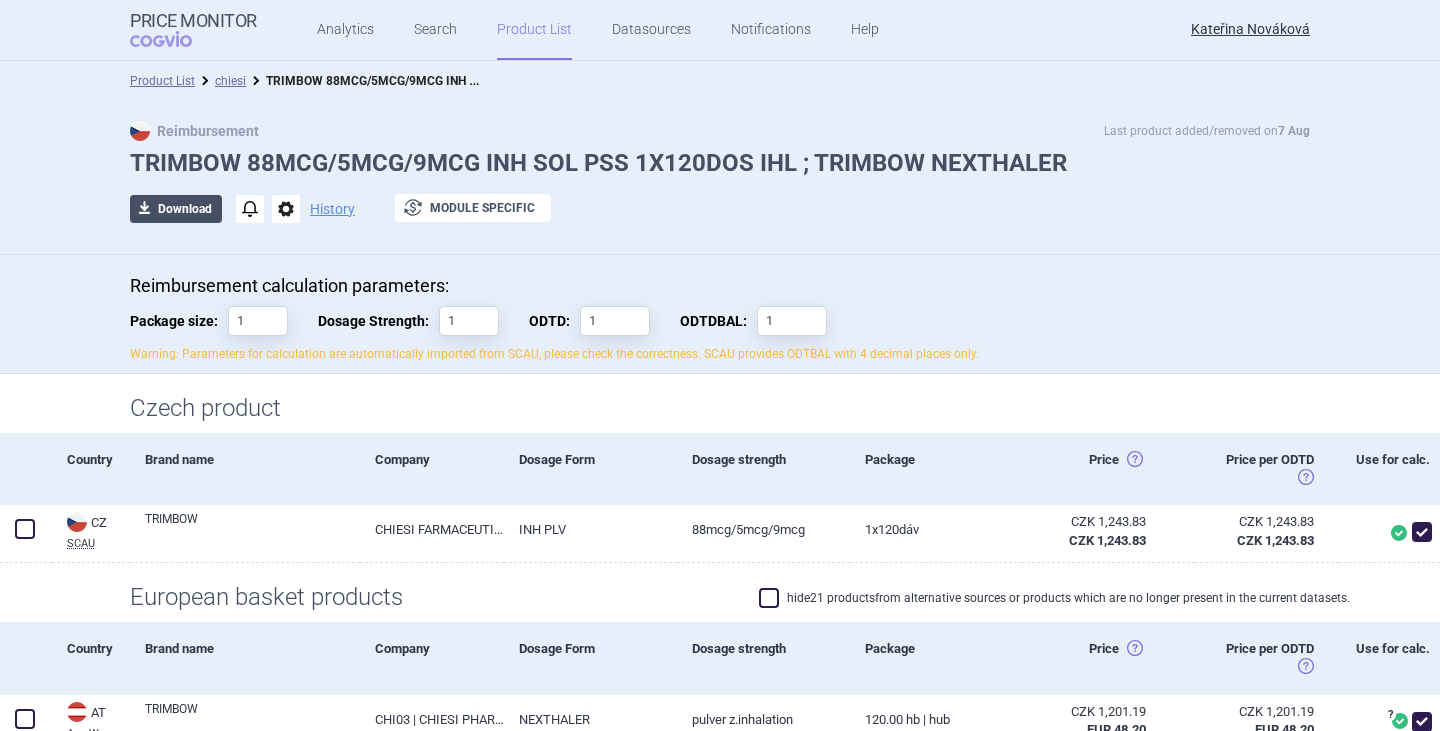 click on "download  Download" at bounding box center [176, 209] 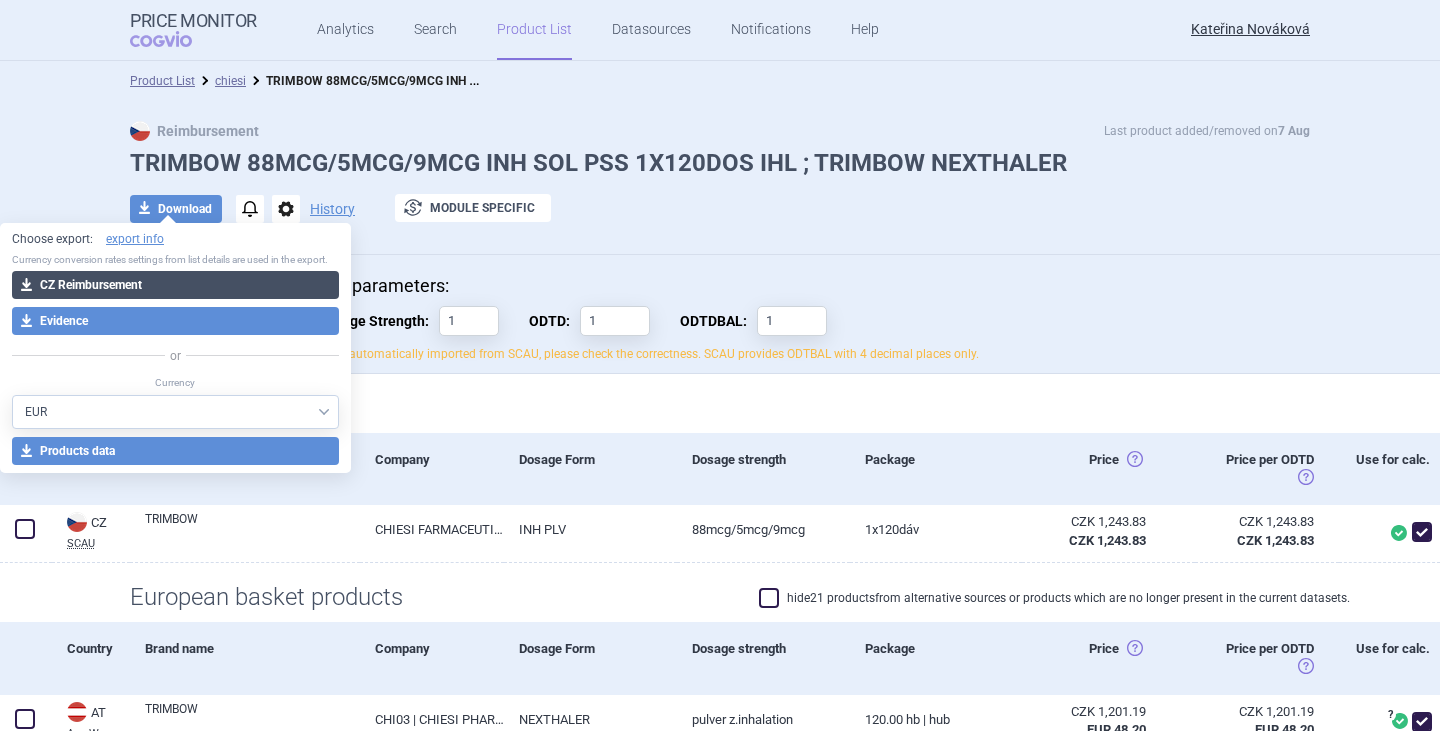 click on "download  CZ Reimbursement" at bounding box center (175, 285) 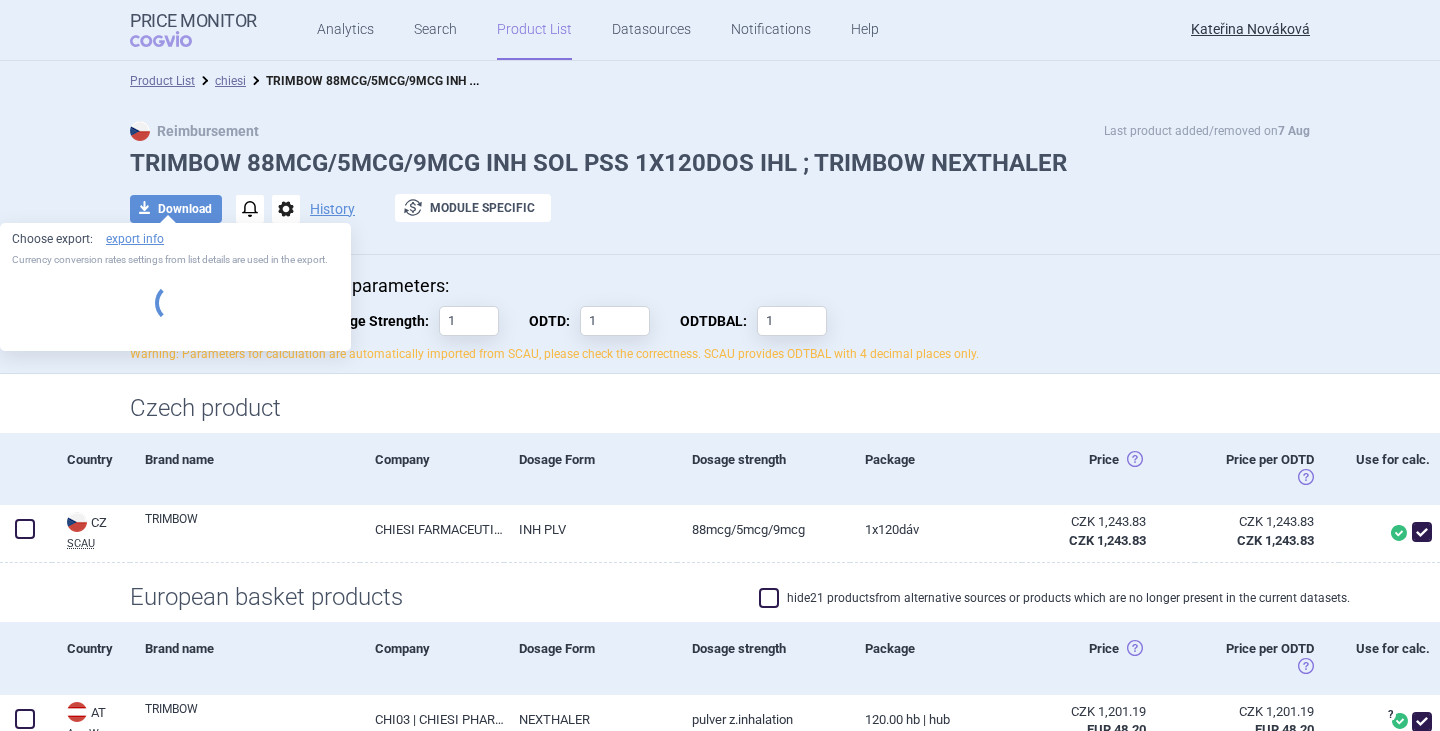 select on "EUR" 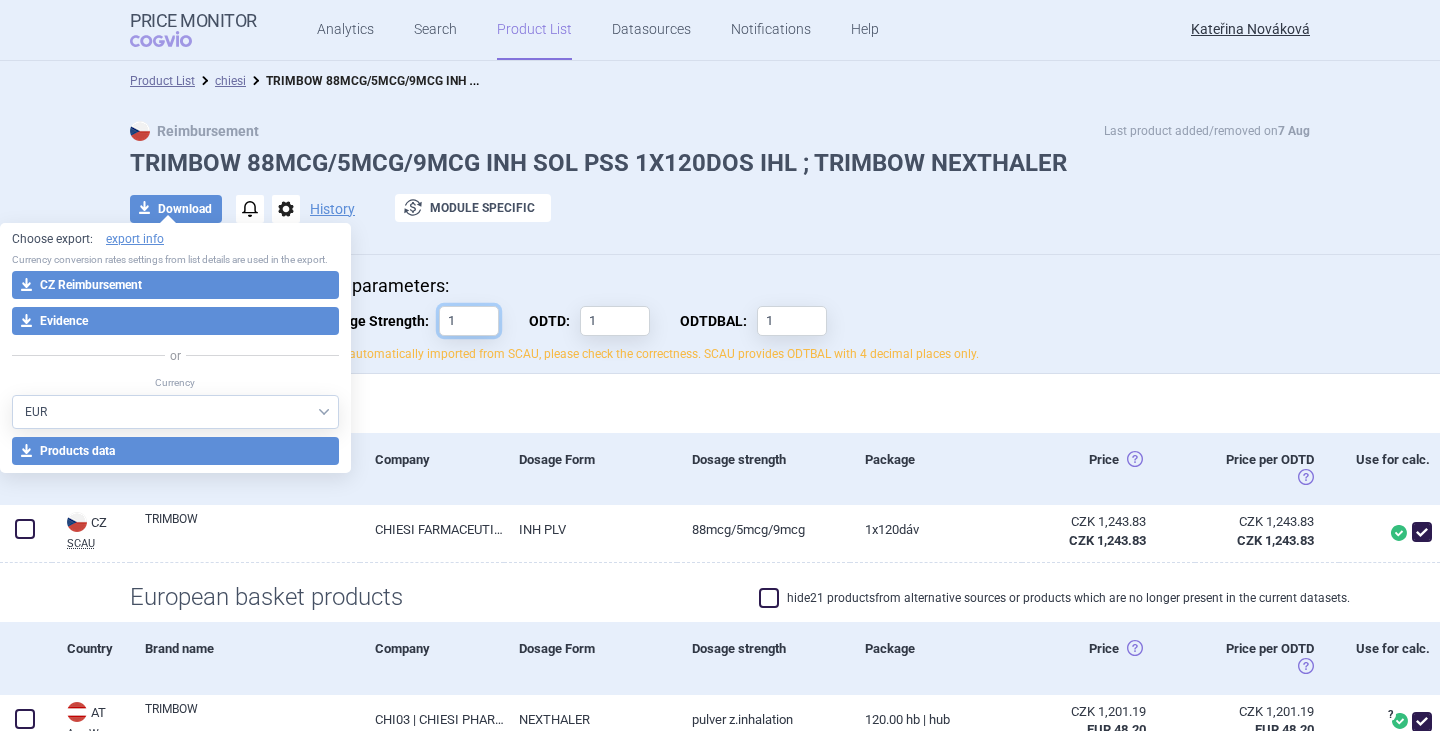 drag, startPoint x: 487, startPoint y: 326, endPoint x: 569, endPoint y: 327, distance: 82.006096 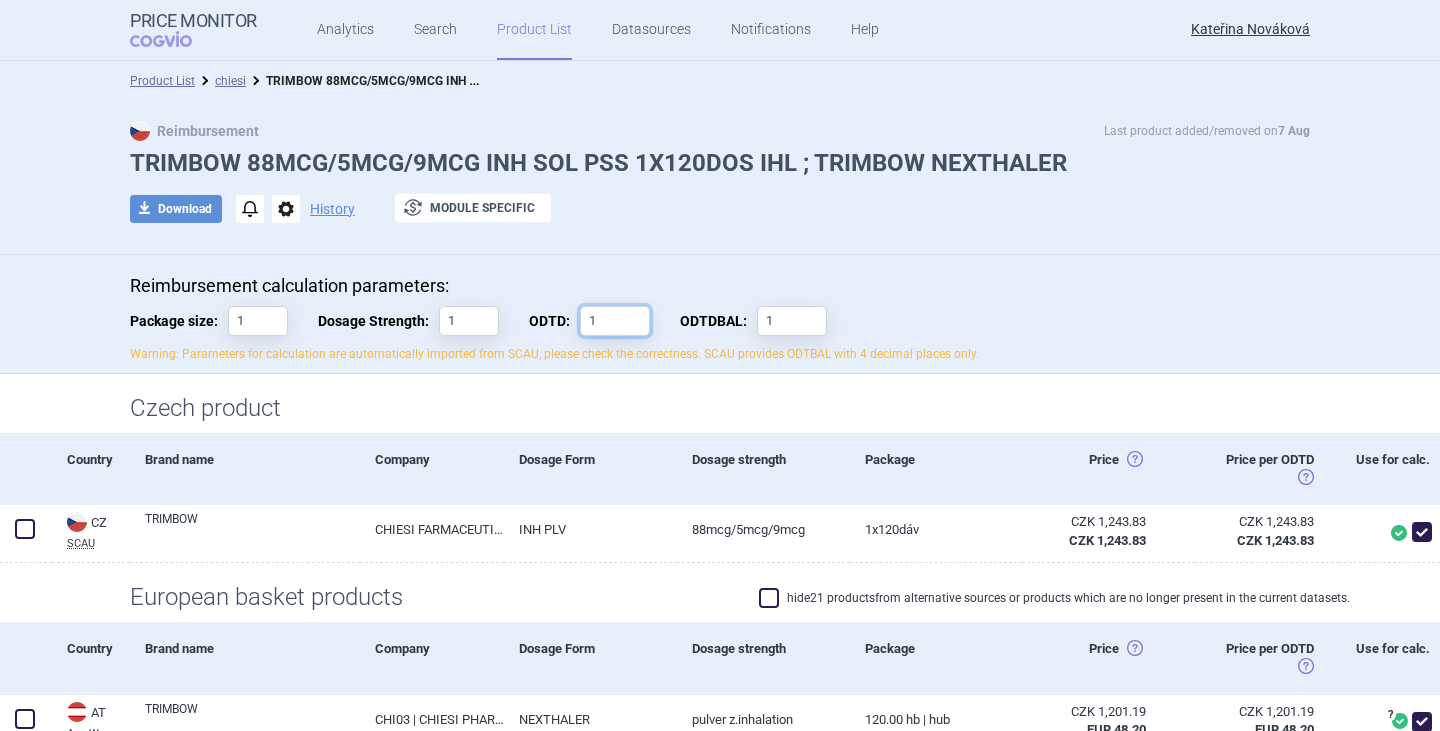 drag, startPoint x: 610, startPoint y: 328, endPoint x: 548, endPoint y: 321, distance: 62.39391 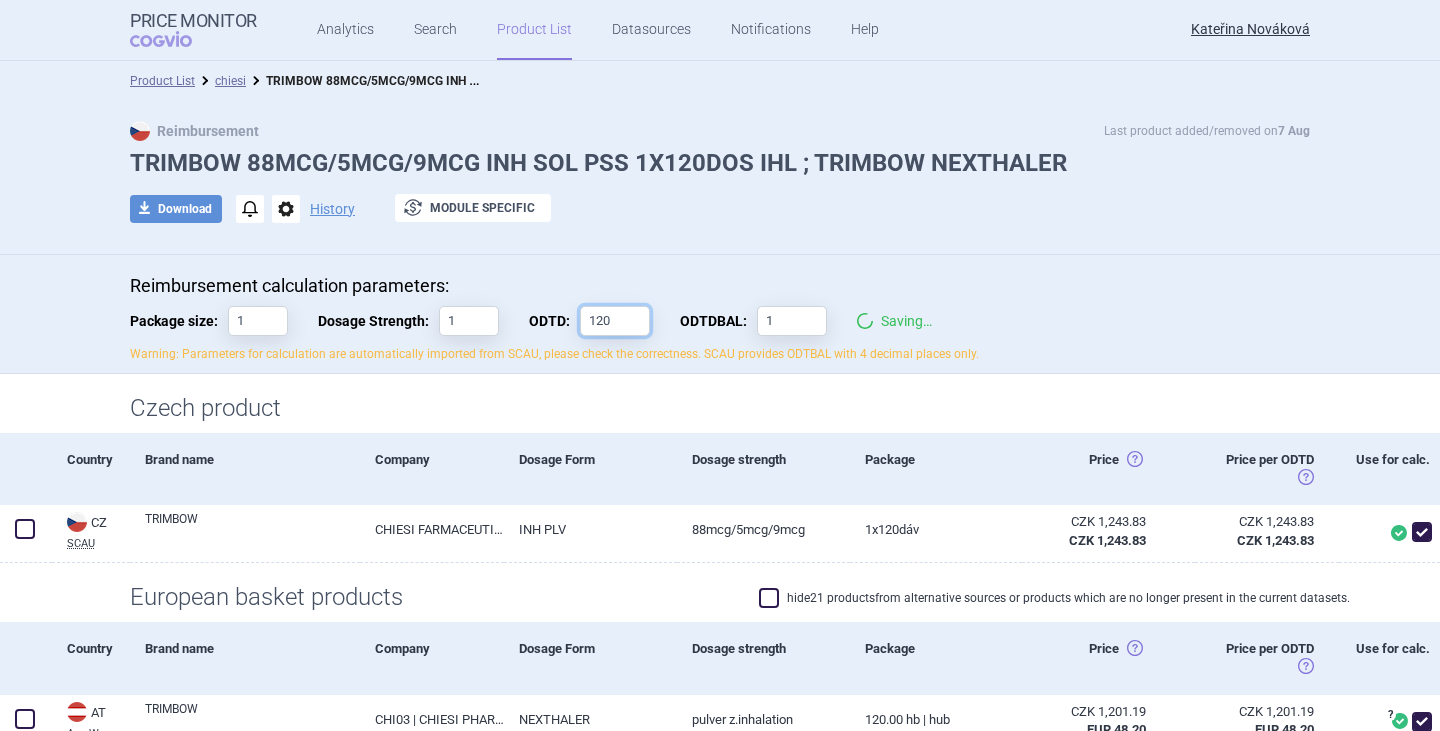 type on "120" 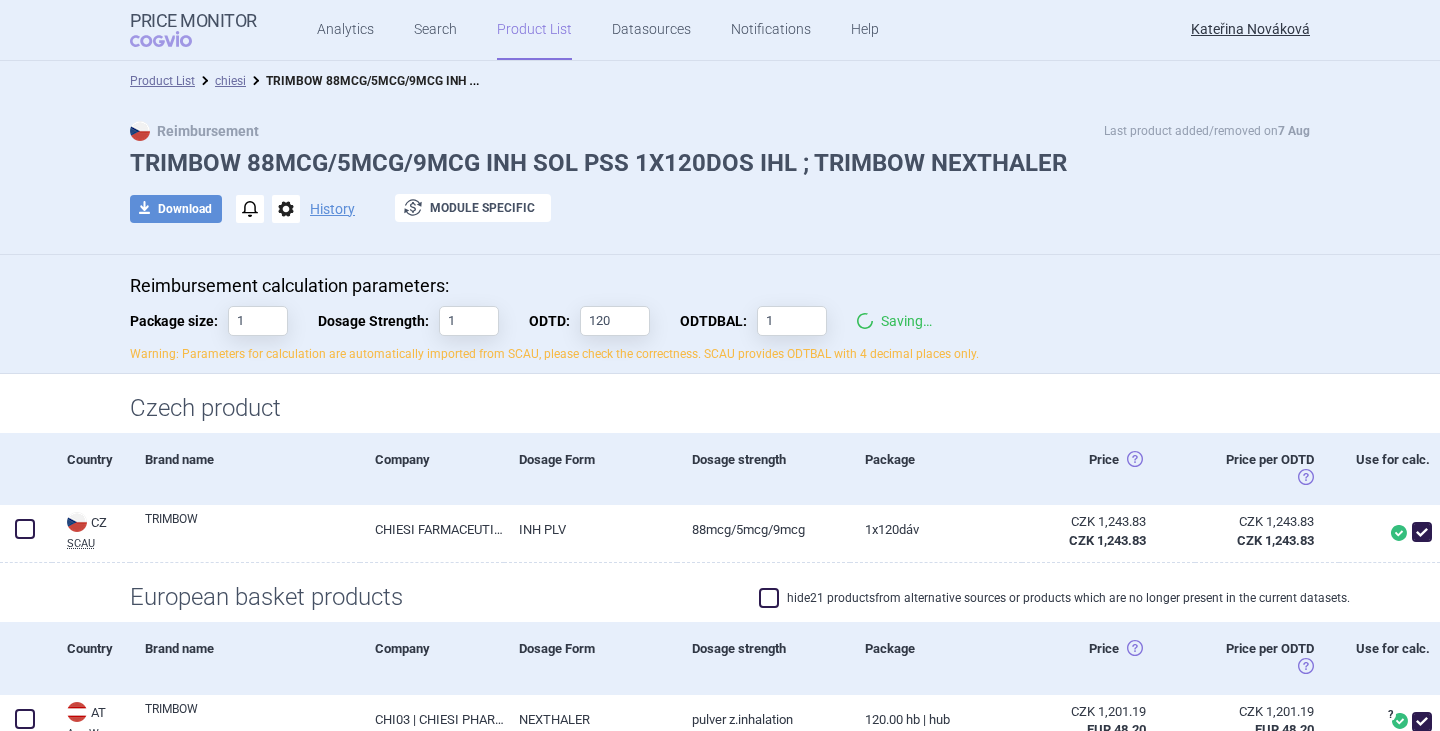 click at bounding box center (720, 239) 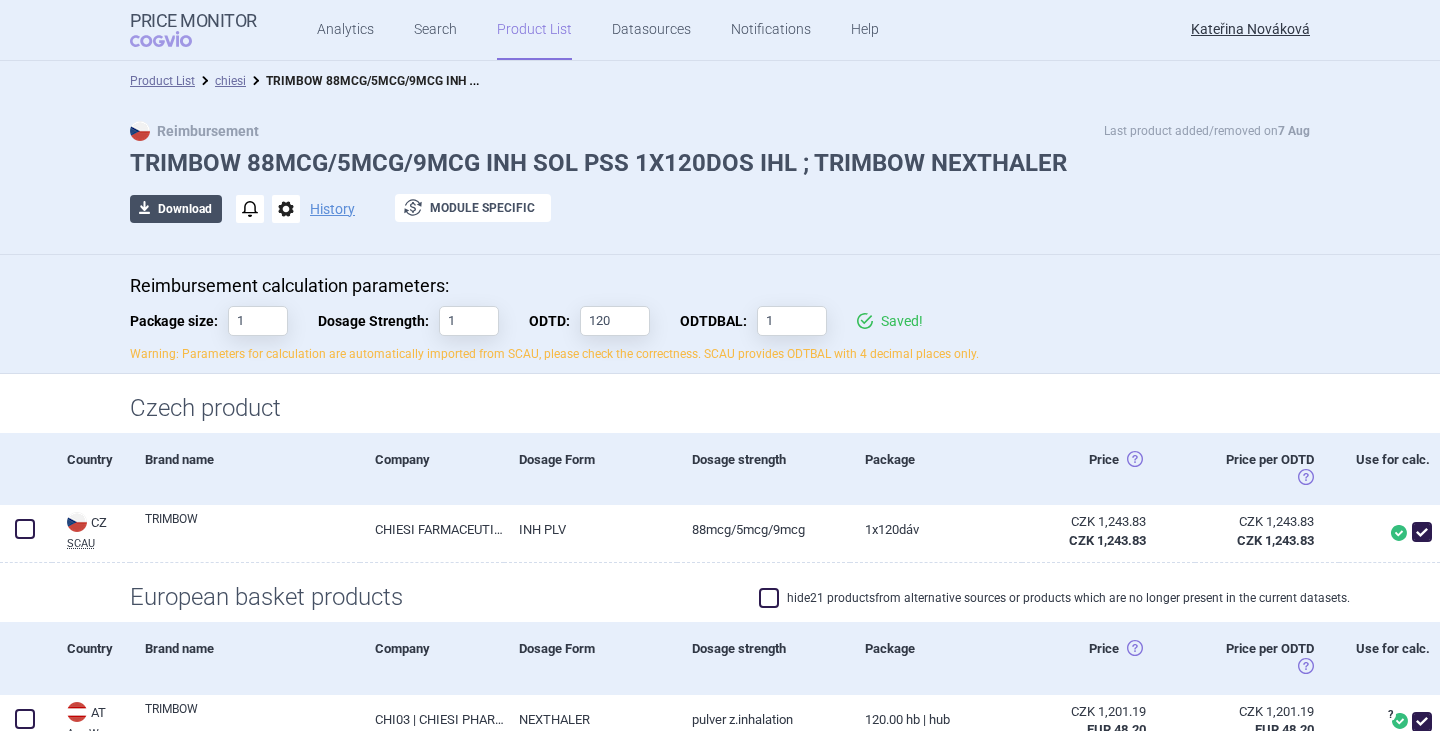 click on "download  Download" at bounding box center [176, 209] 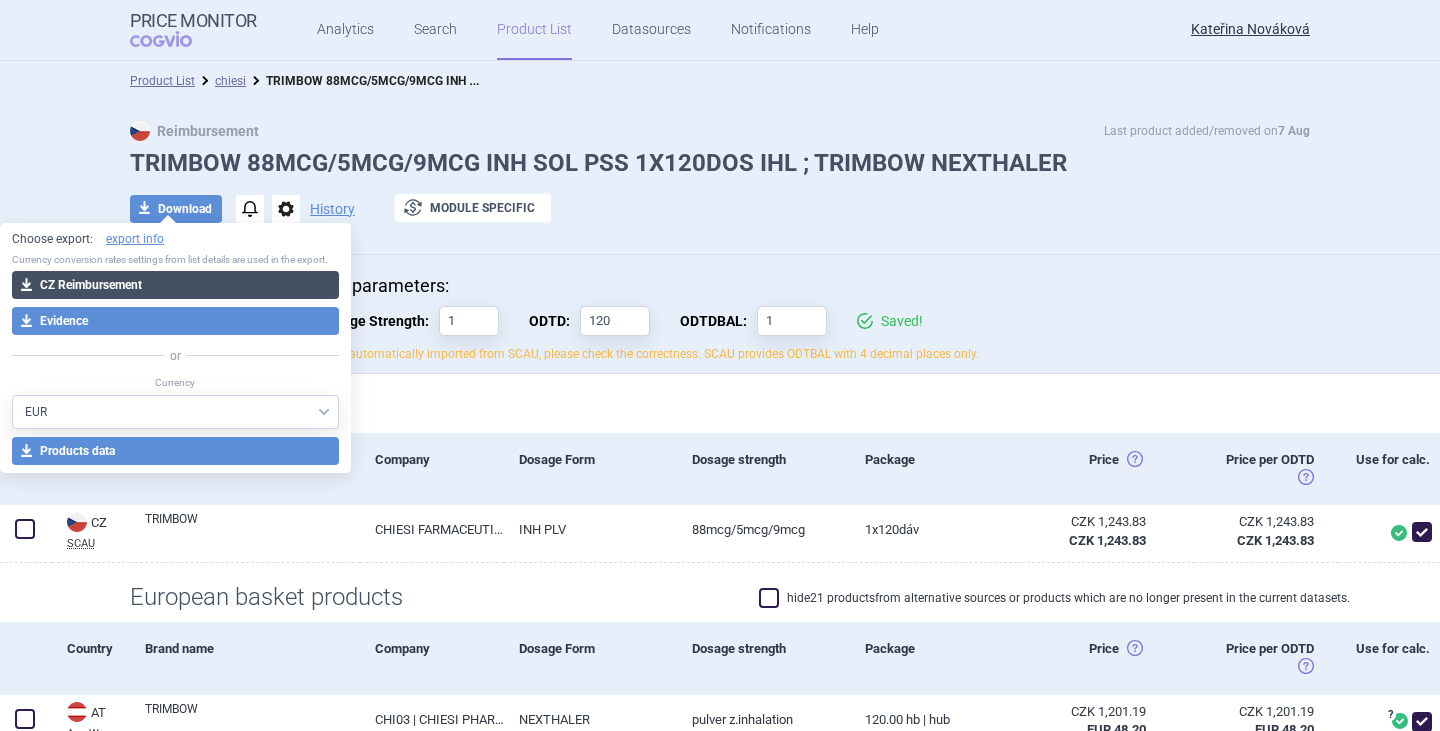 click on "download  CZ Reimbursement" at bounding box center [175, 285] 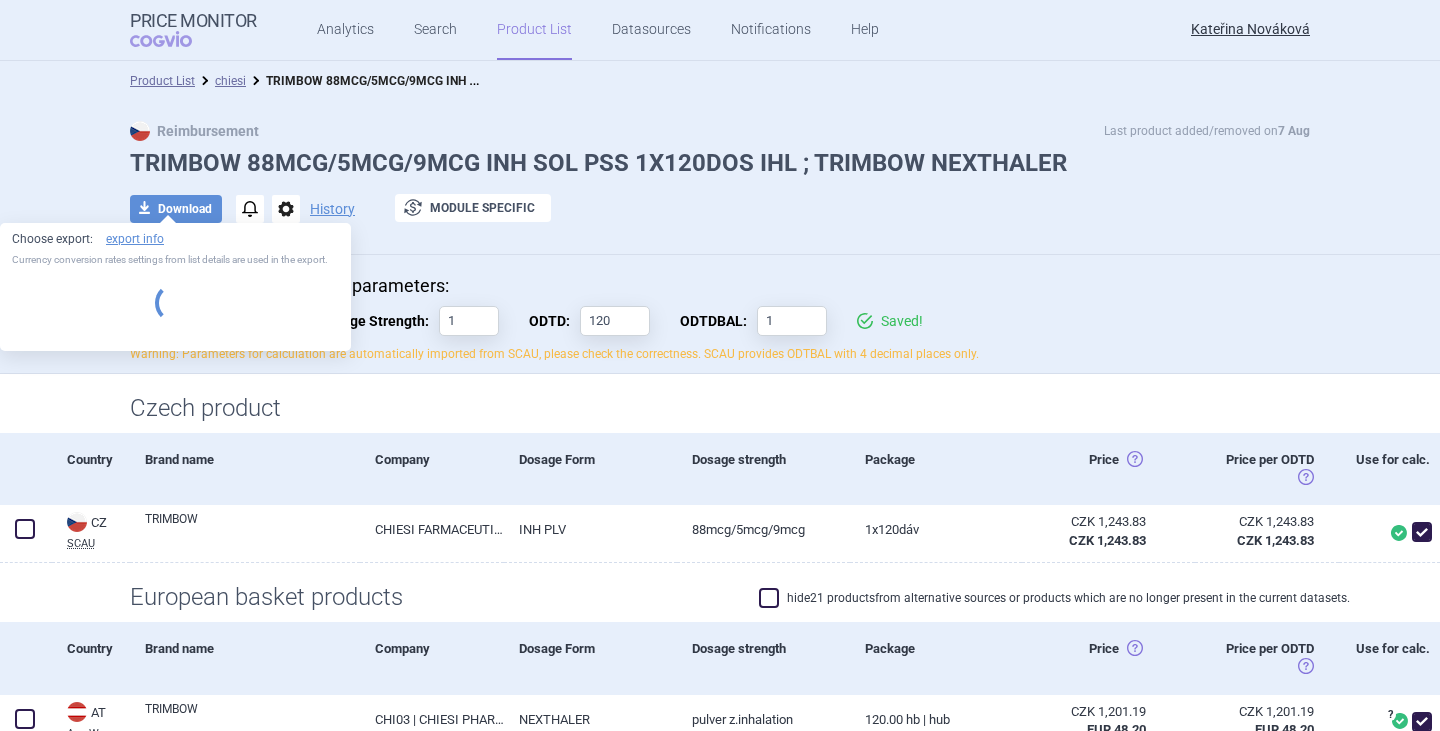 select on "EUR" 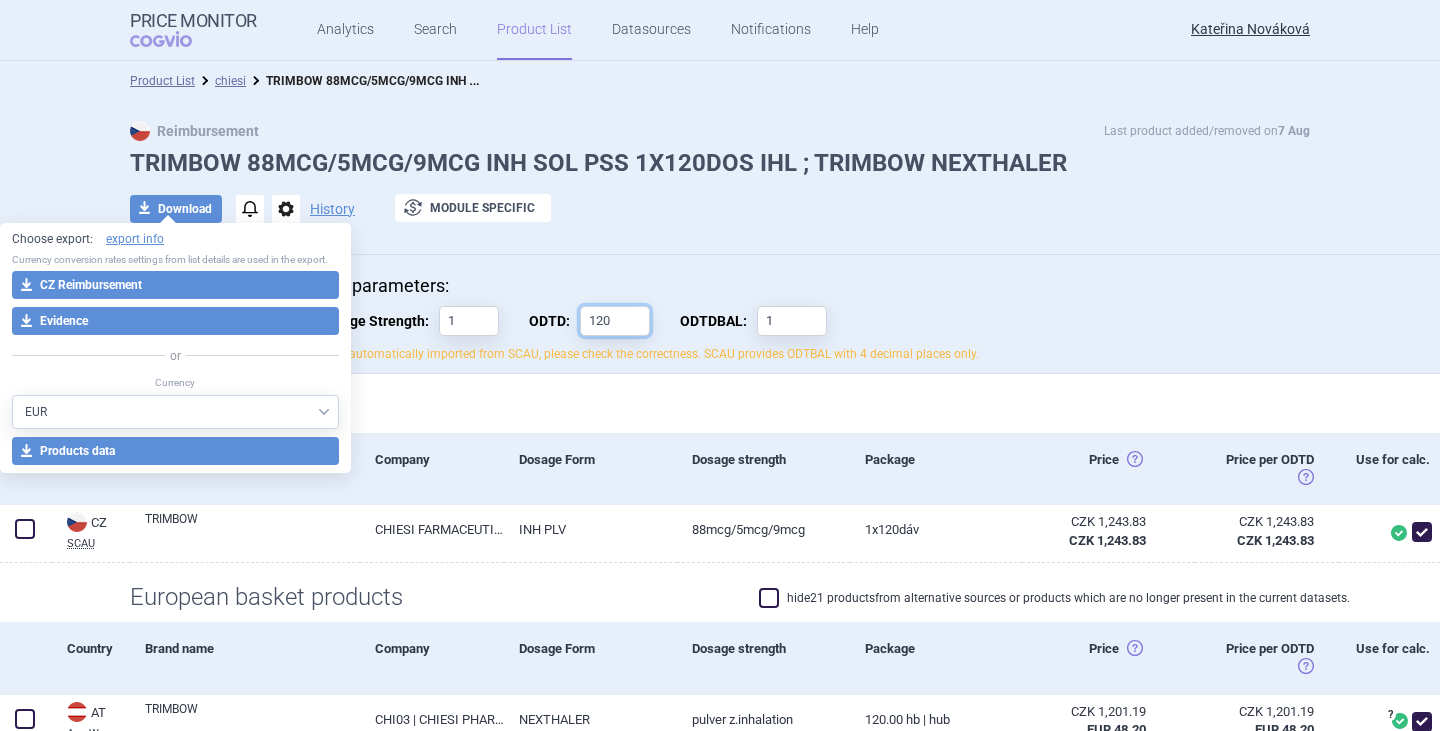 drag, startPoint x: 605, startPoint y: 317, endPoint x: 508, endPoint y: 304, distance: 97.867256 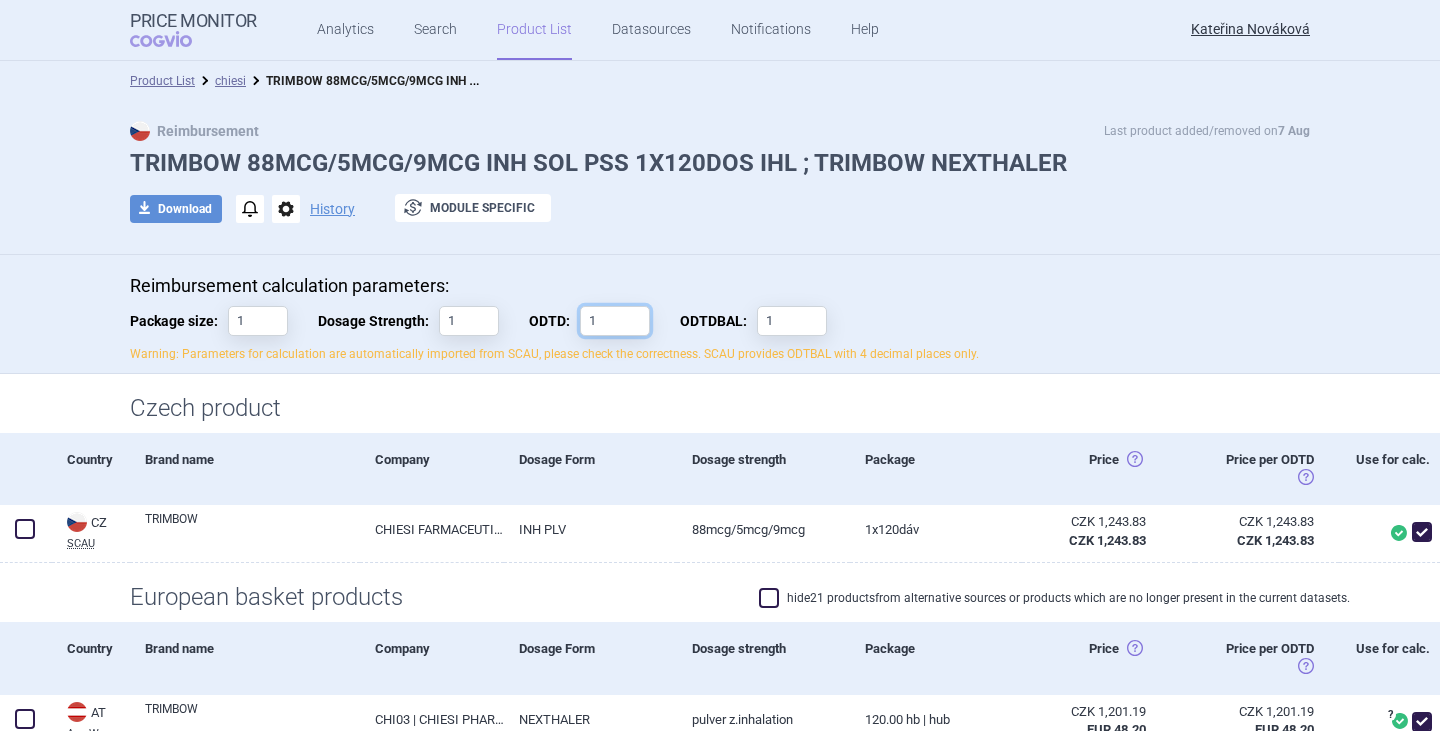 type on "1" 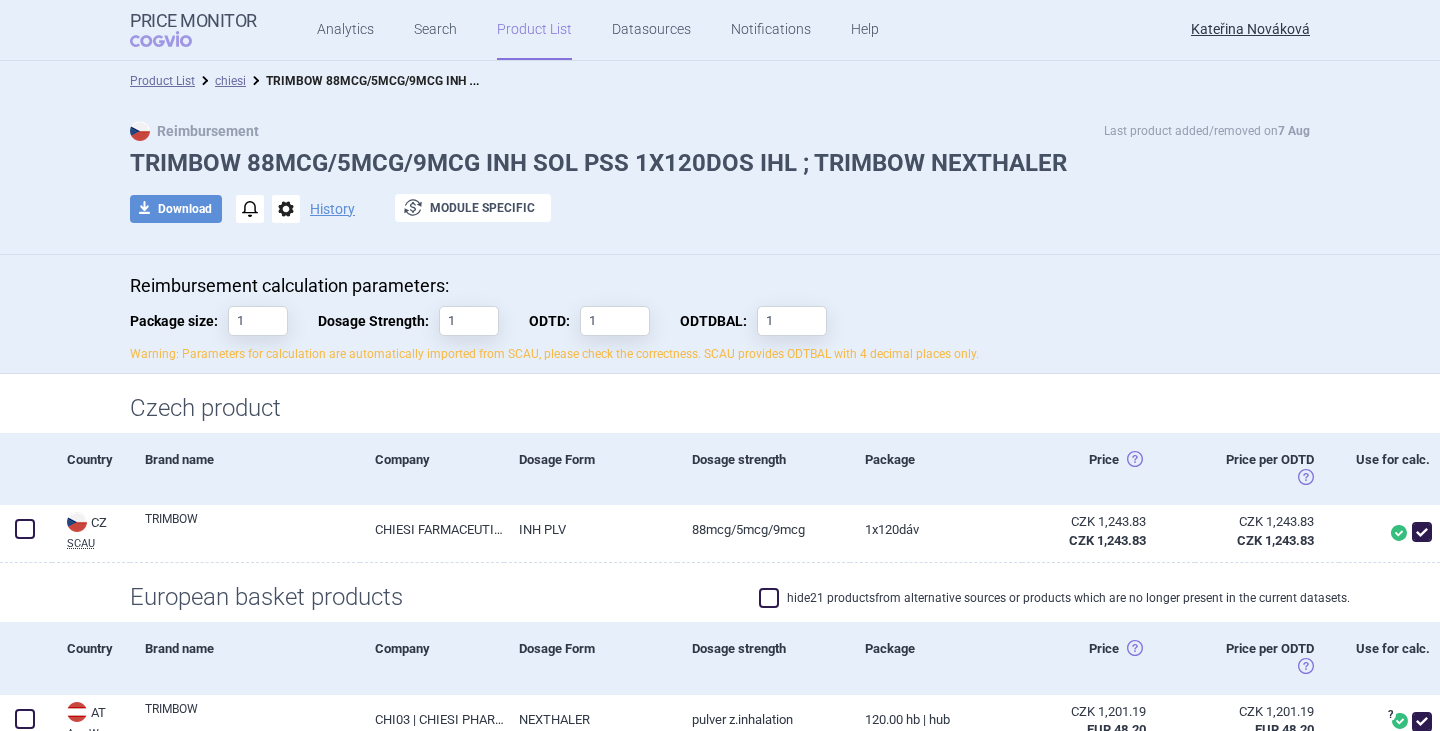 click on "download  Download notifications options History exchange Module specific" at bounding box center [720, 209] 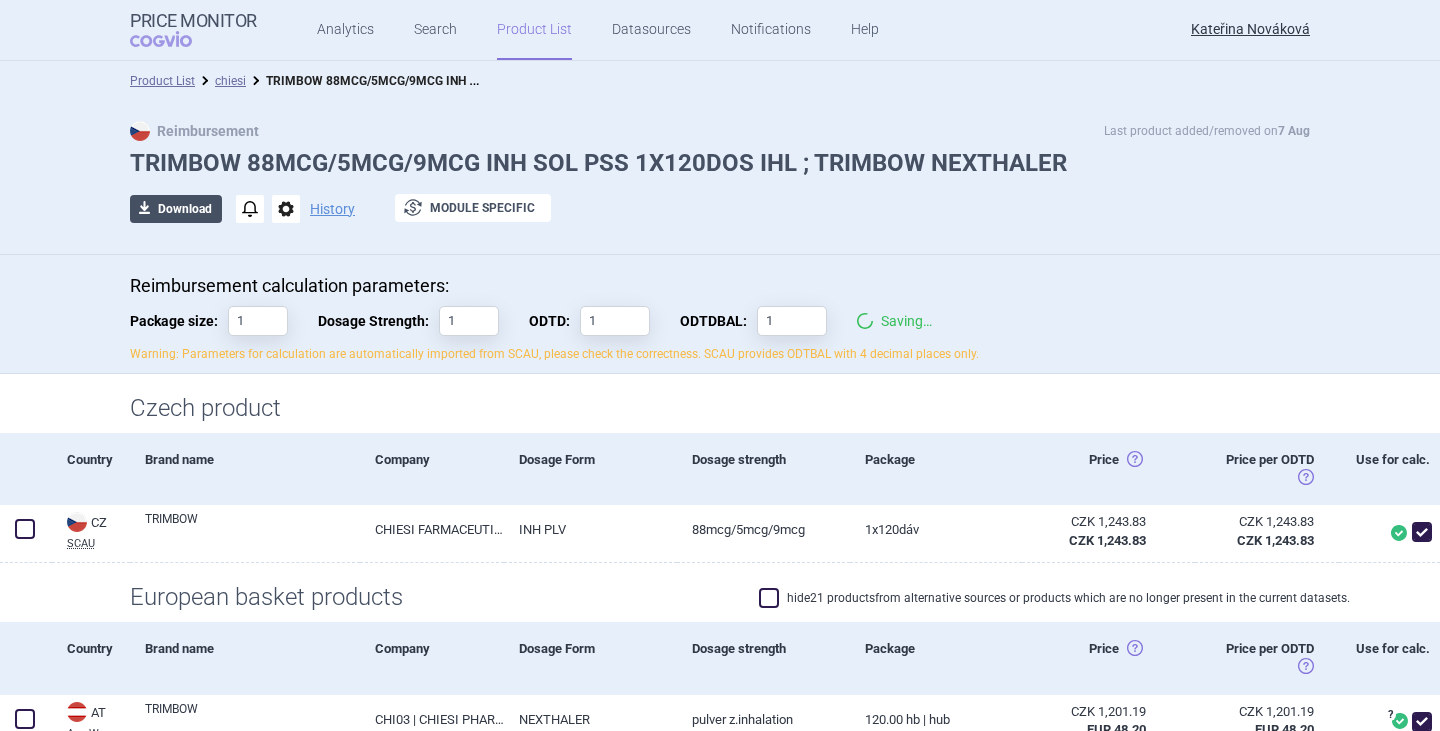 click on "download  Download" at bounding box center [176, 209] 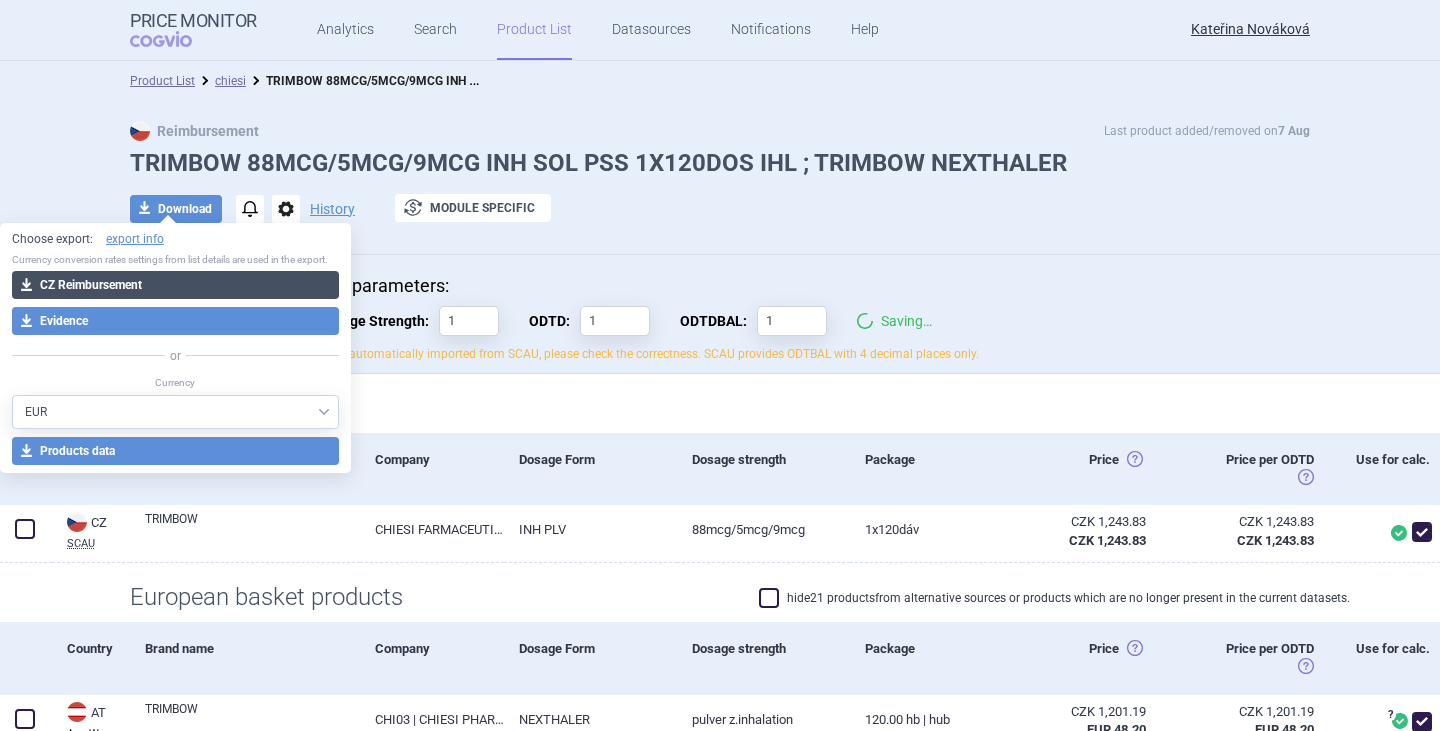 click on "download  CZ Reimbursement" at bounding box center [175, 285] 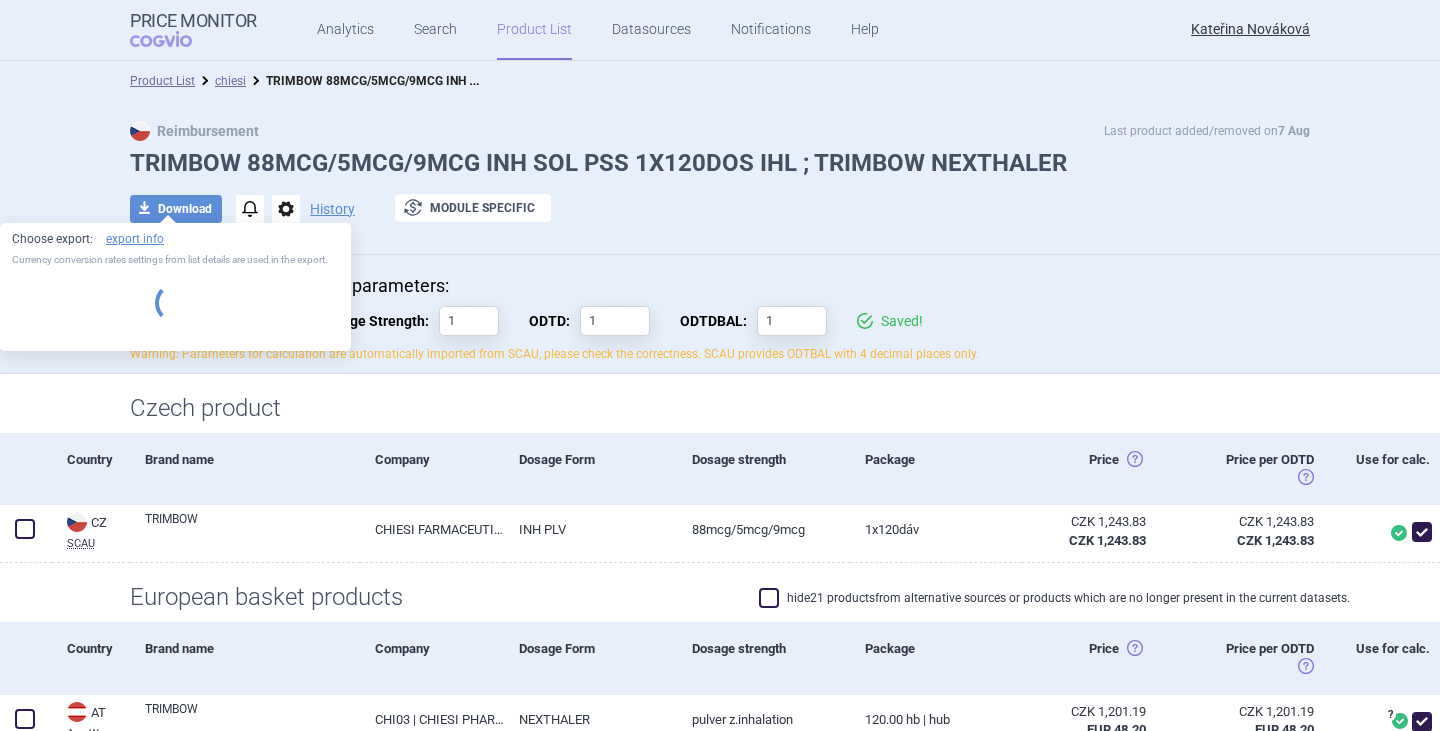 select on "EUR" 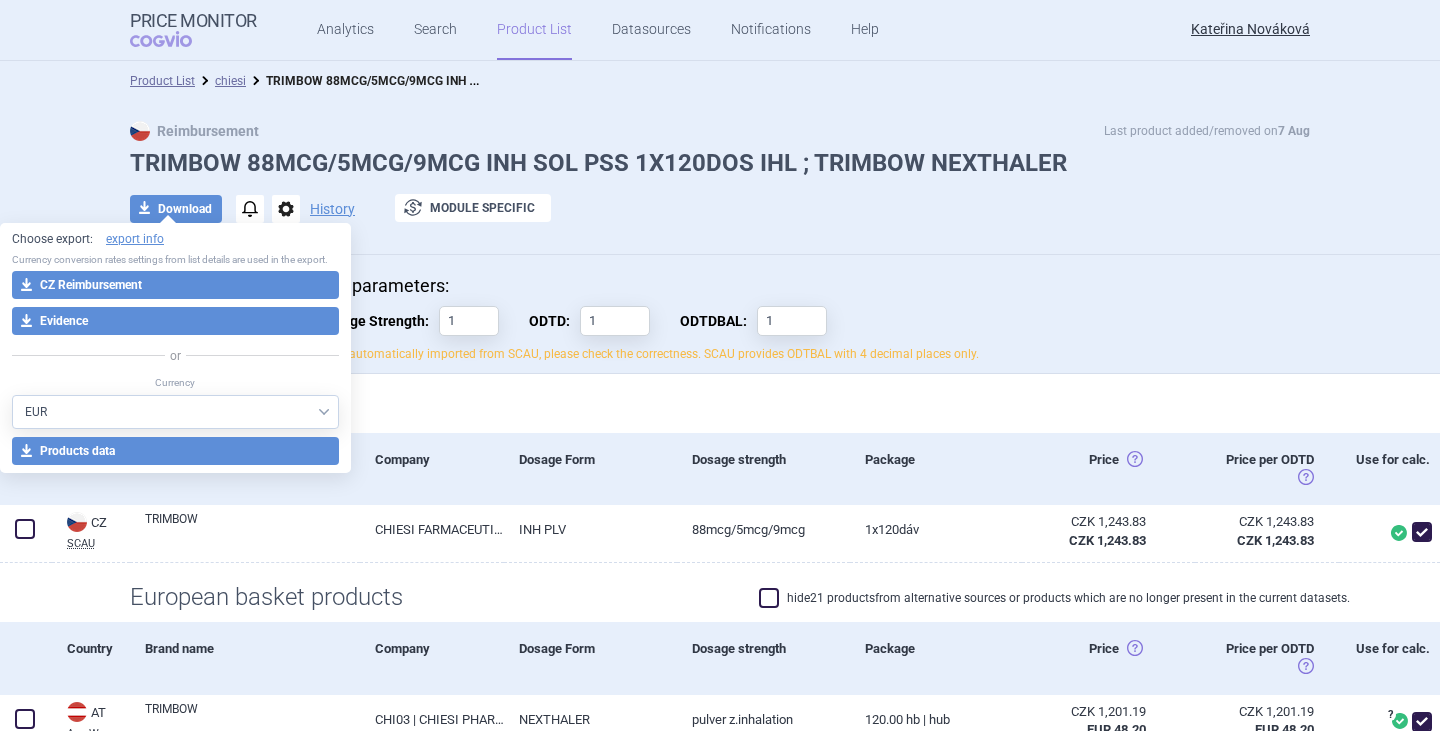 click at bounding box center (720, 239) 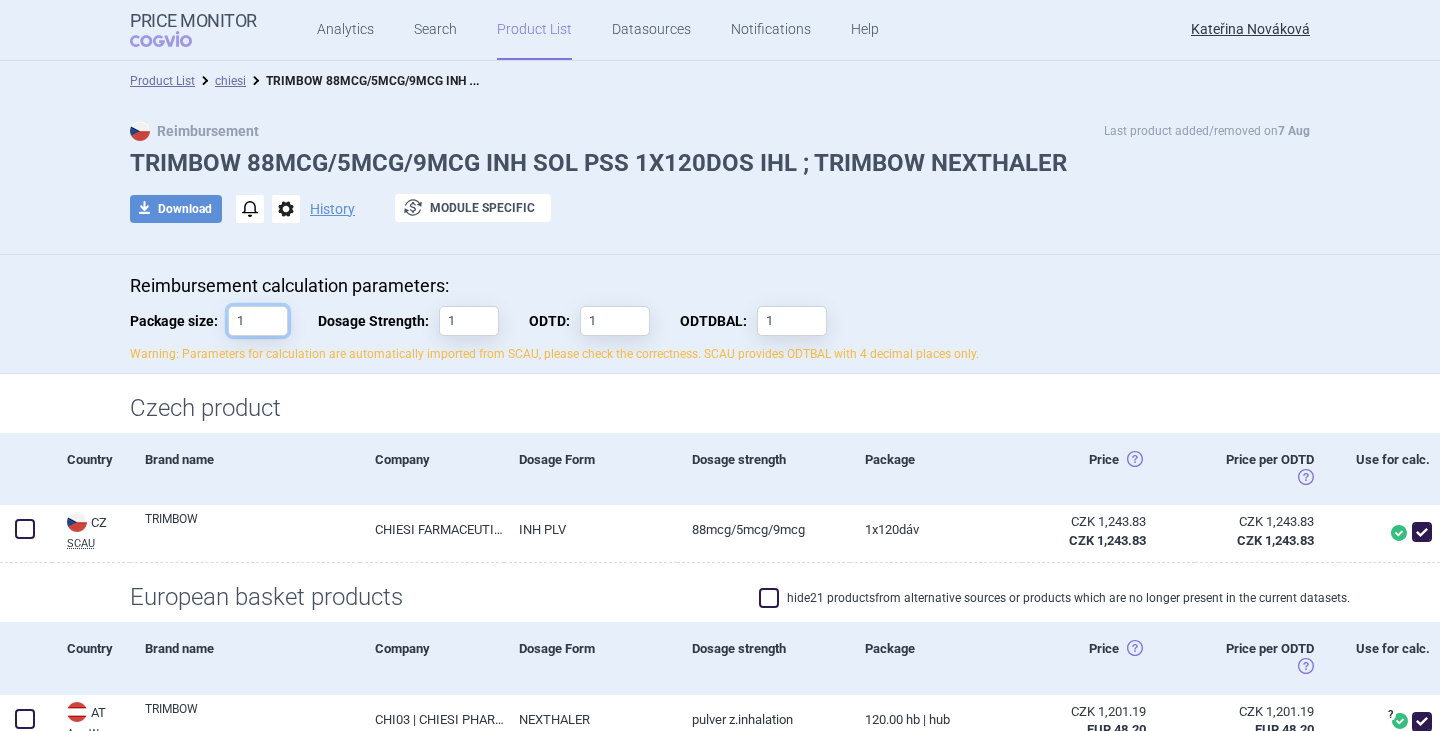click on "1" at bounding box center [258, 321] 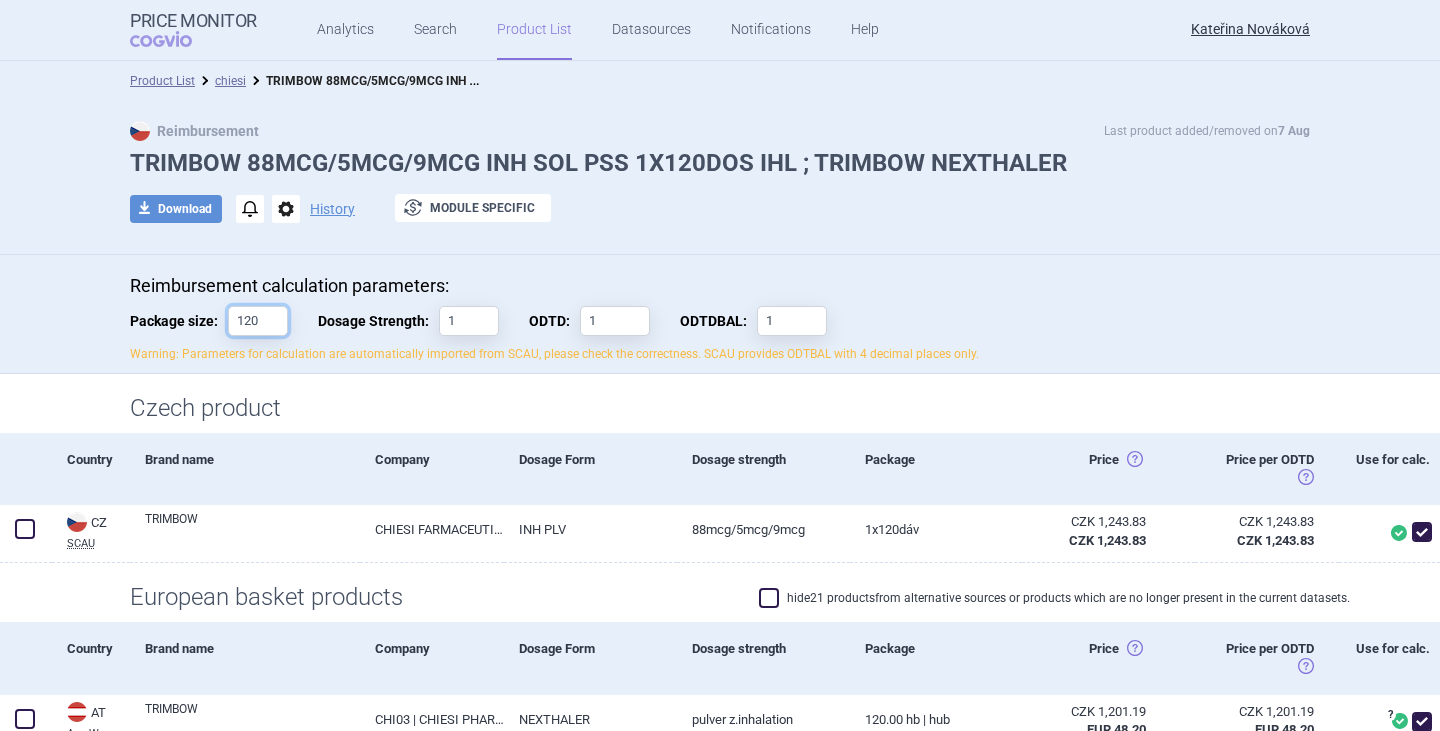 type on "120" 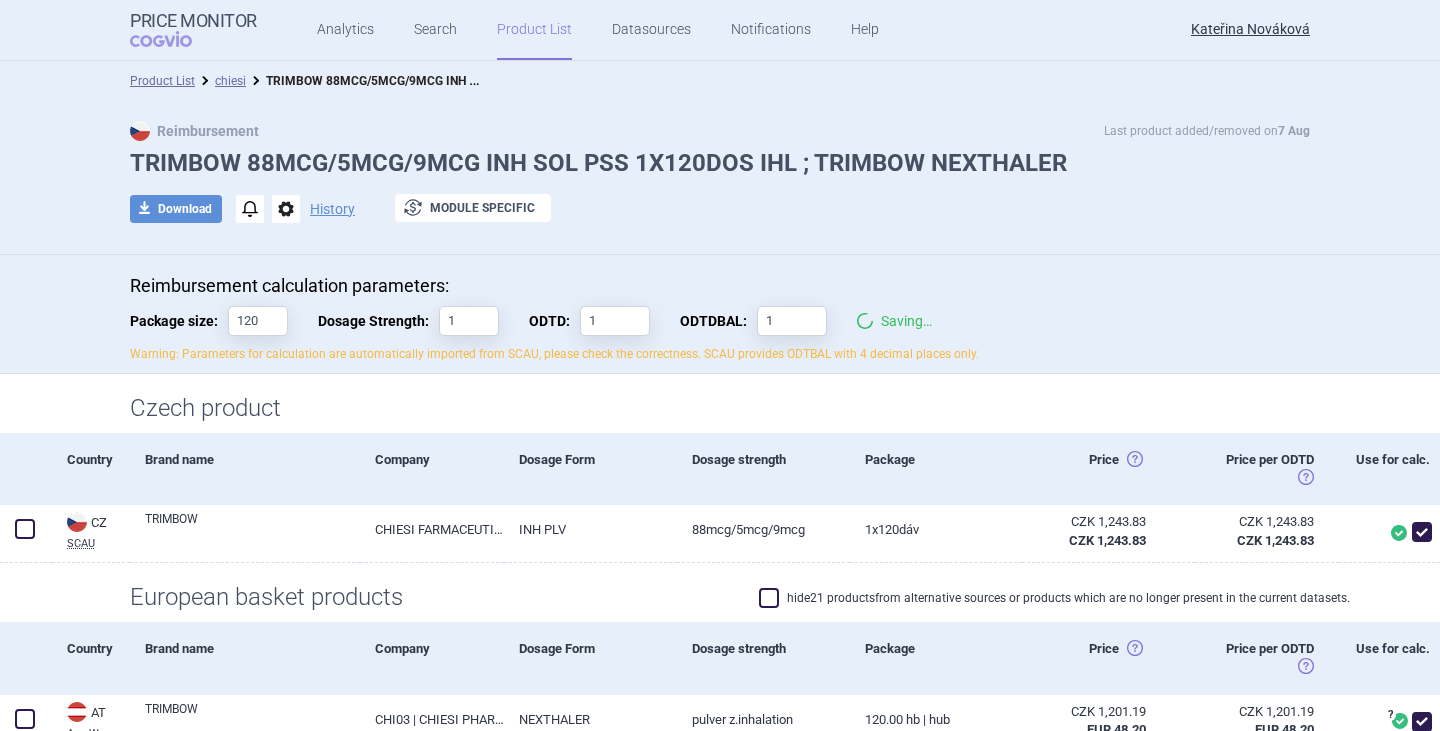 click on "Reimbursement Last product added/removed on  7 Aug TRIMBOW 88MCG/5MCG/9MCG INH SOL PSS 1X120DOS IHL ; TRIMBOW NEXTHALER download  Download notifications options History exchange Module specific" at bounding box center [720, 178] 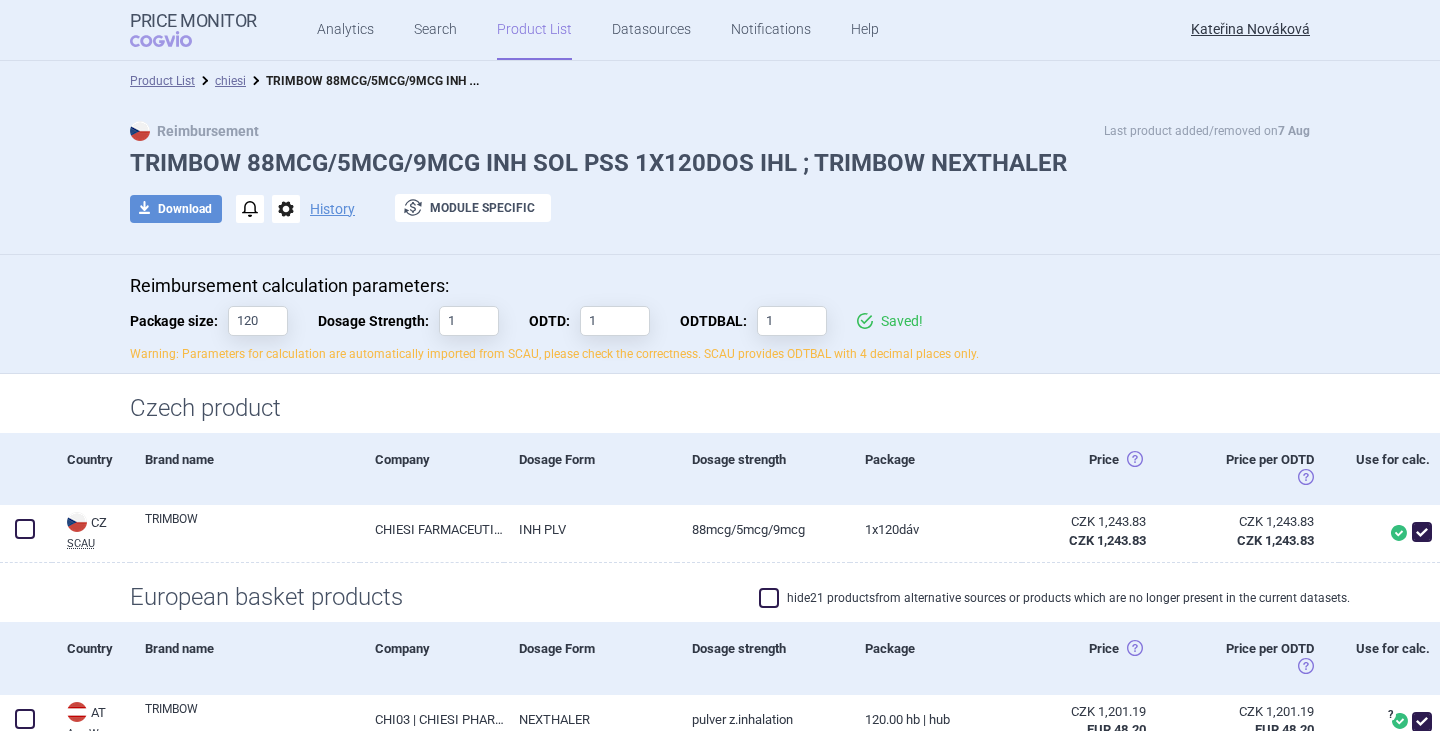 click on "Reimbursement calculation parameters:" at bounding box center [720, 286] 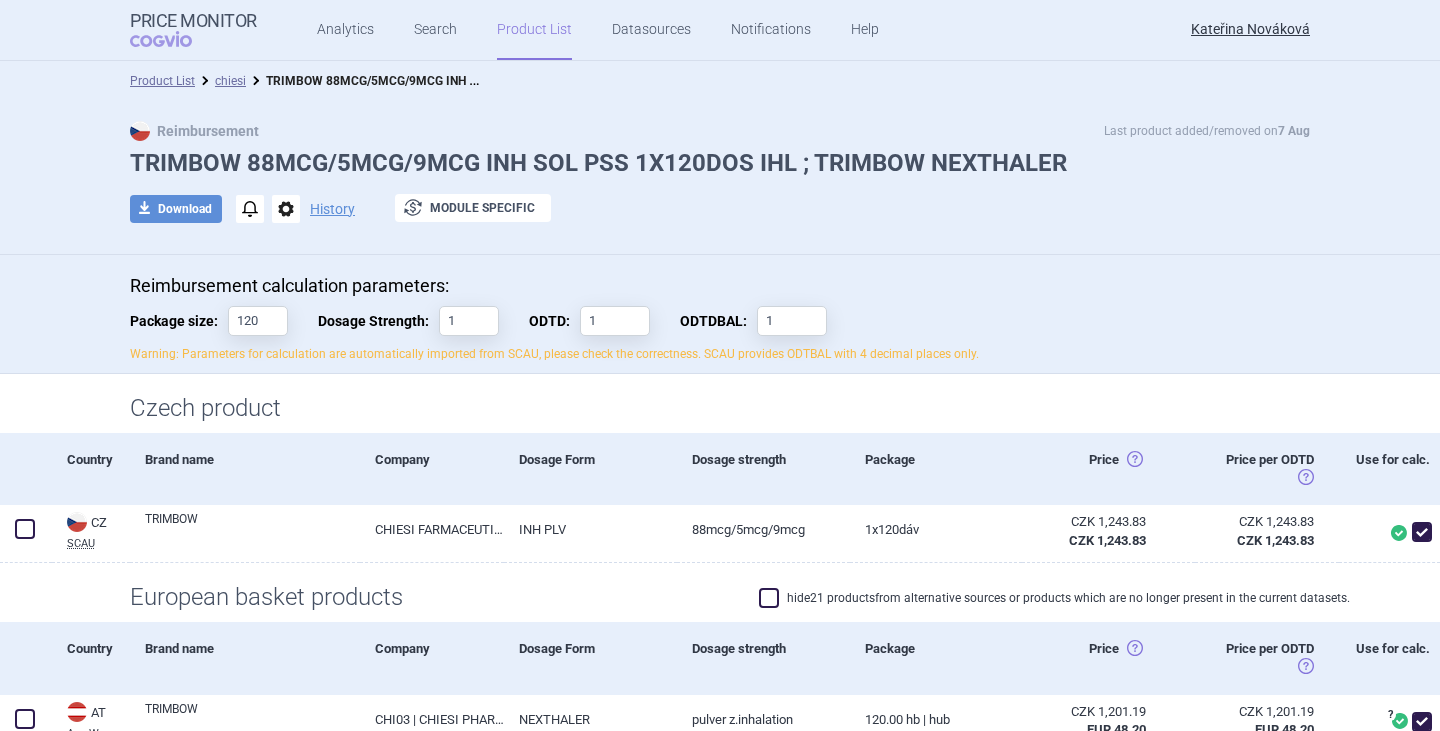 click on "Reimbursement calculation parameters: Package size: 120 Dosage Strength: 1 ODTD: 1 ODTDBAL: 1 Saved! Warning: Parameters for calculation are automatically imported from SCAU, please check the correctness. SCAU provides ODTBAL with 4 decimal places only." at bounding box center (720, 319) 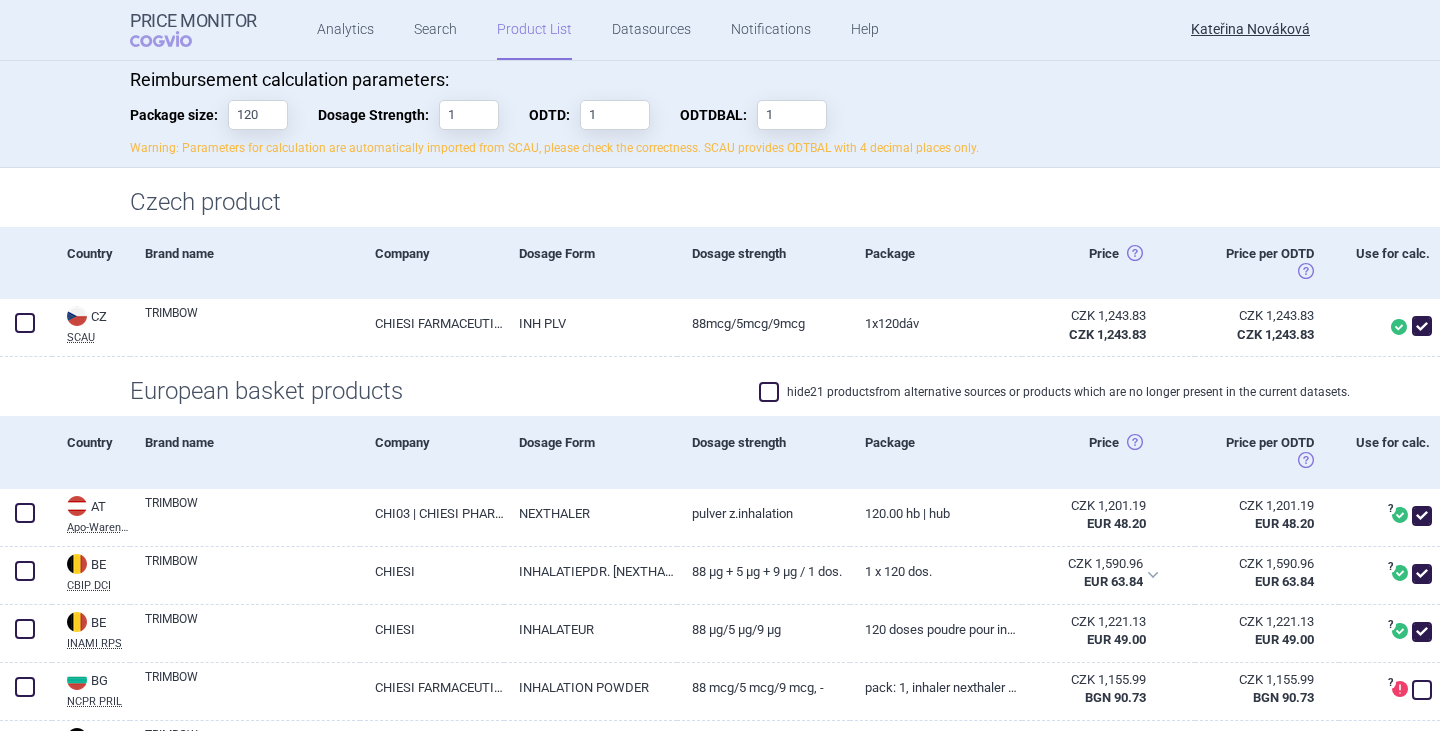 scroll, scrollTop: 100, scrollLeft: 0, axis: vertical 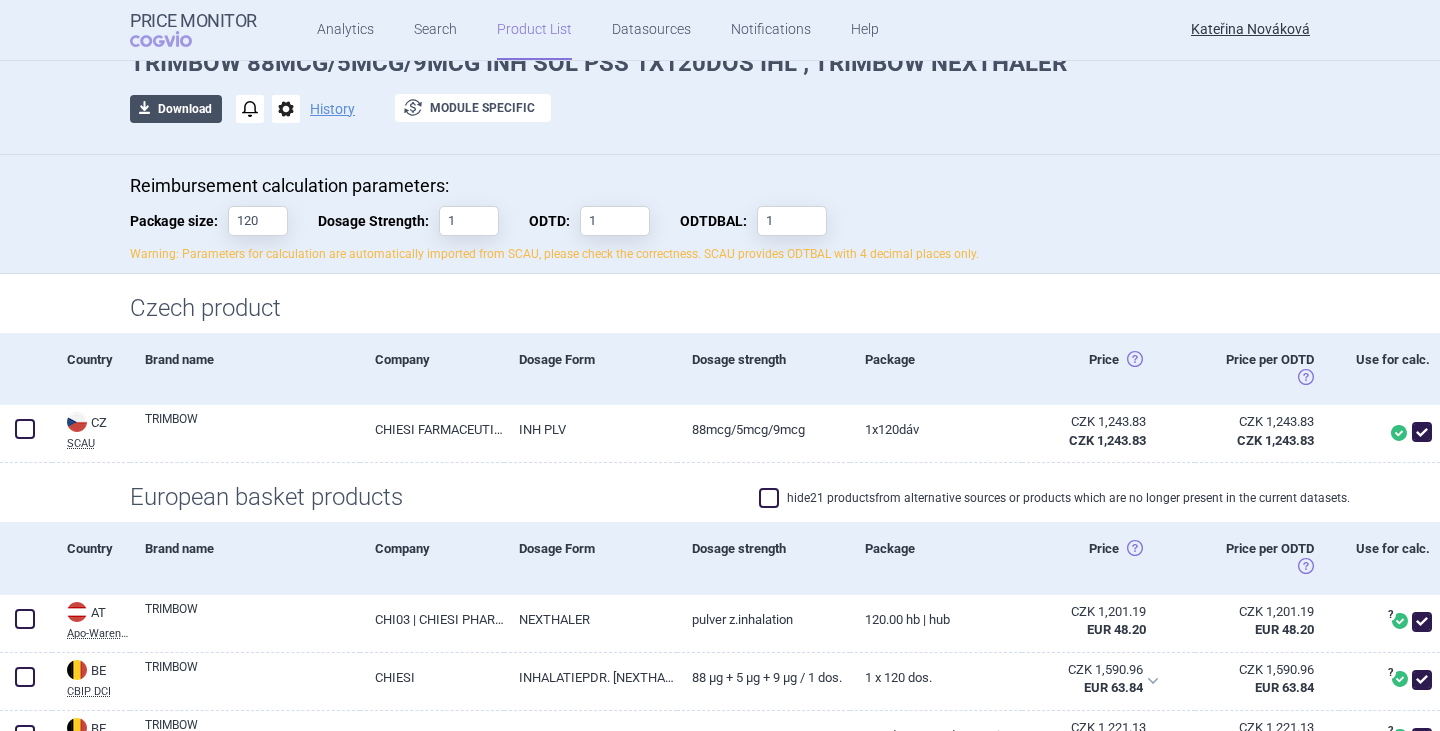 click on "download  Download" at bounding box center [176, 109] 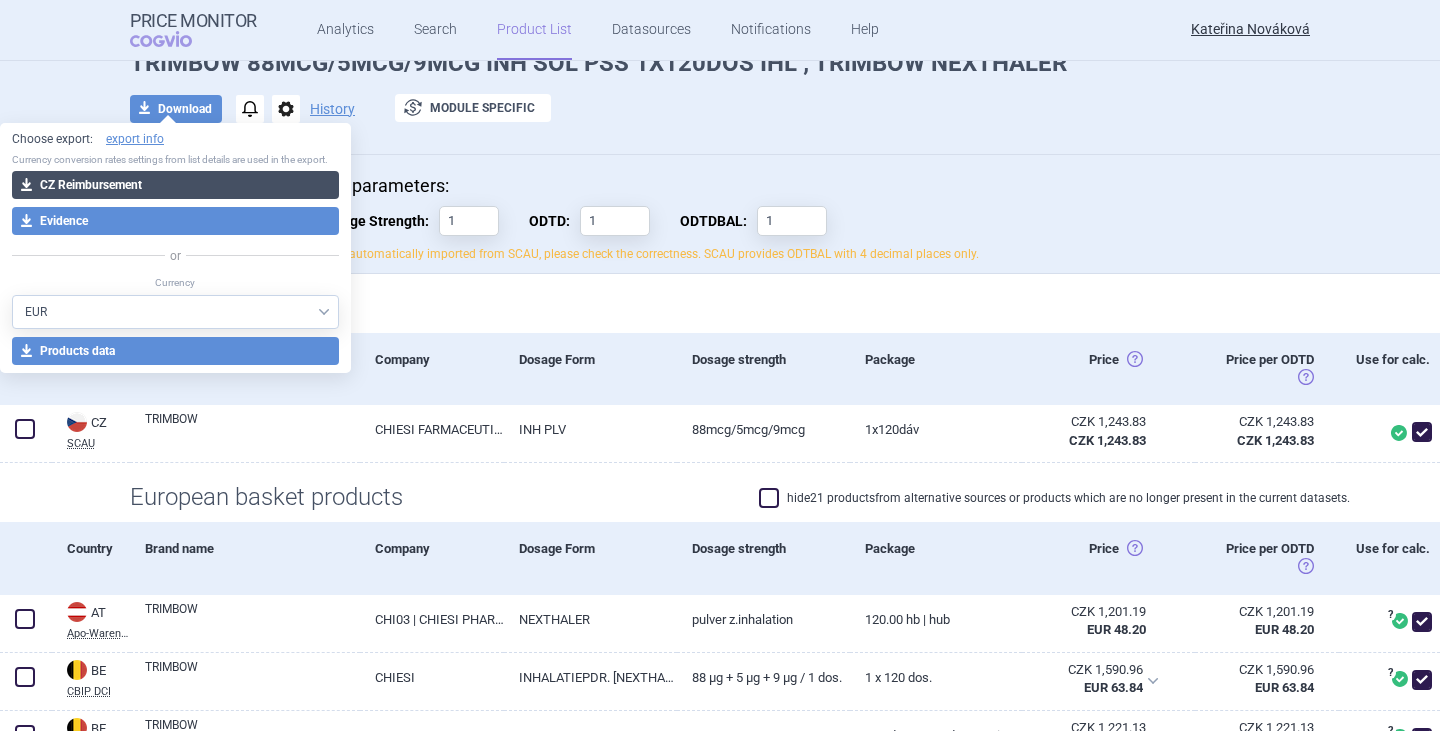 click on "download  CZ Reimbursement" at bounding box center (175, 185) 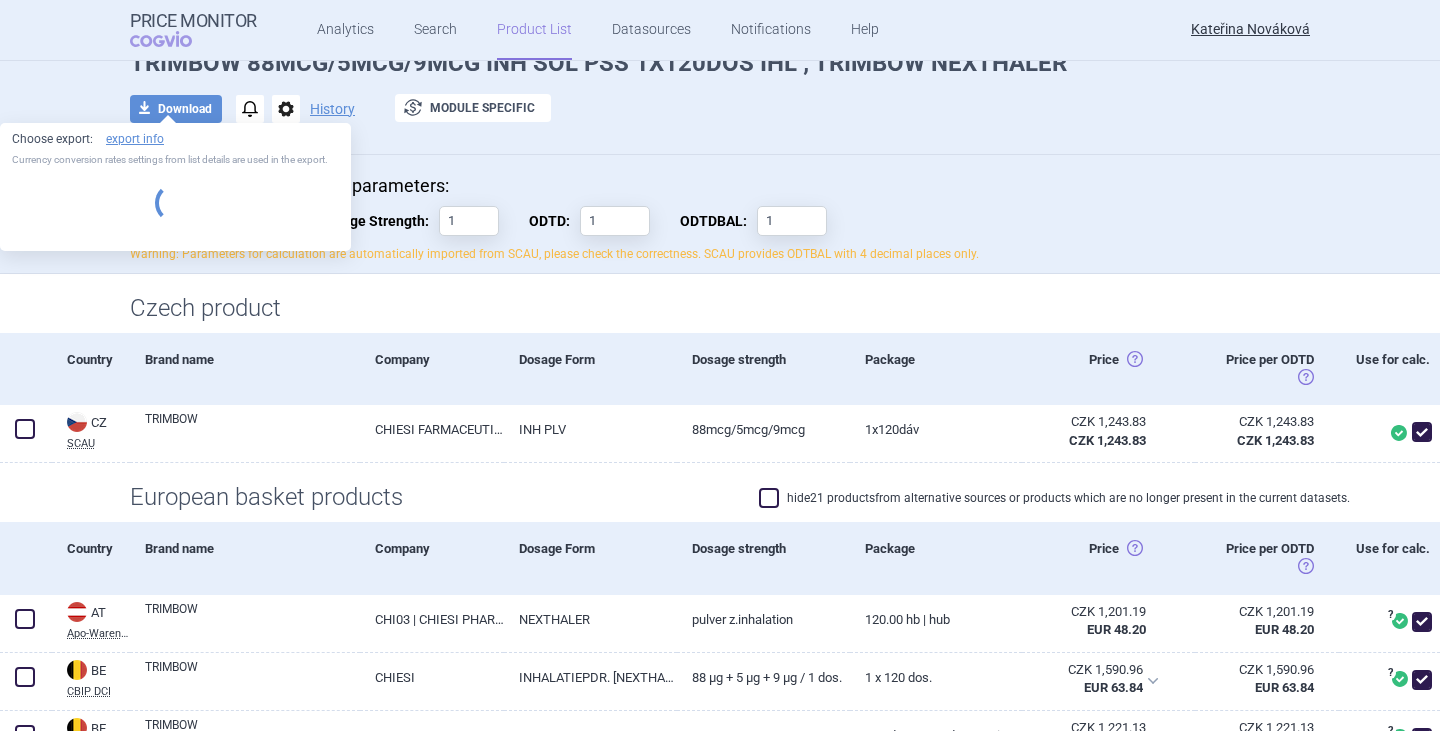 select on "EUR" 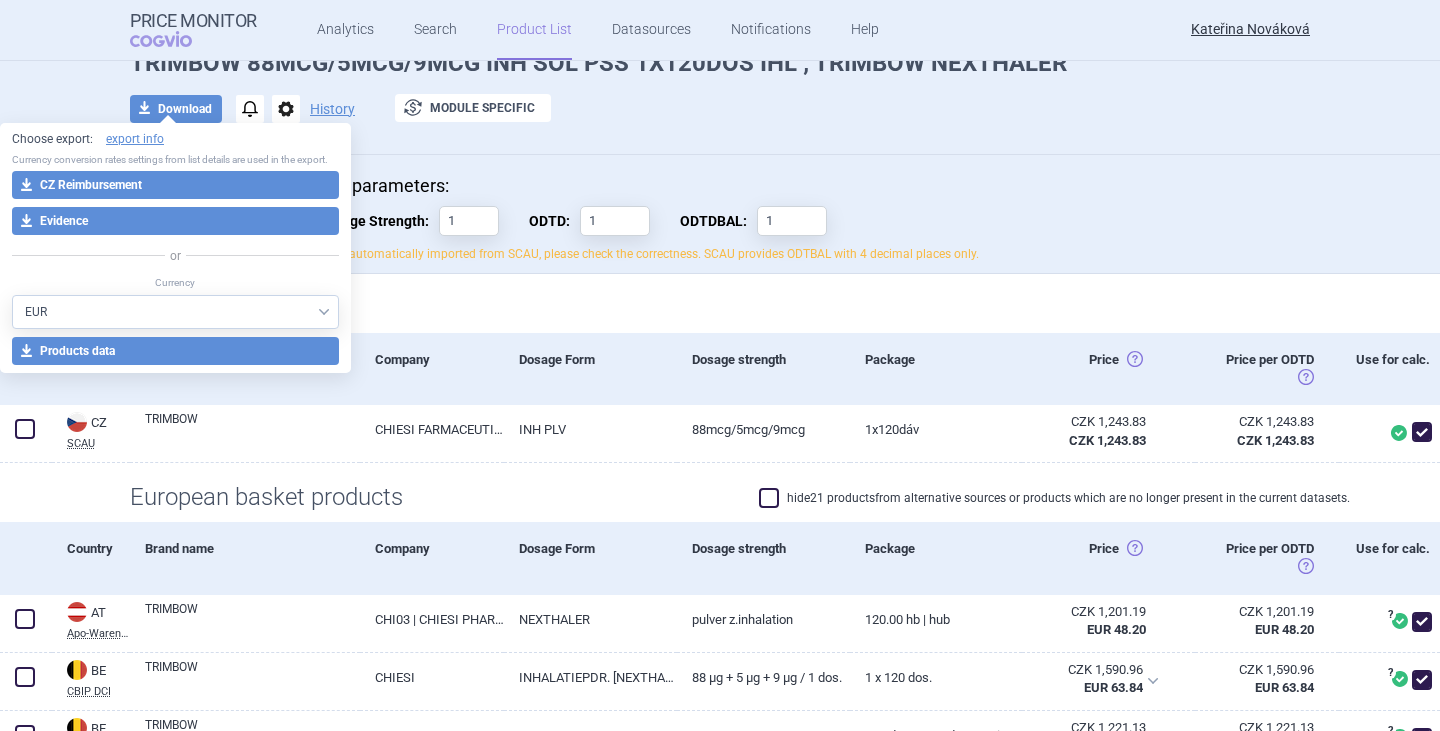 click on "Reimbursement calculation parameters: Package size: 120 Dosage Strength: 1 ODTD: 1 ODTDBAL: 1 Saved! Warning: Parameters for calculation are automatically imported from SCAU, please check the correctness. SCAU provides ODTBAL with 4 decimal places only." at bounding box center [720, 219] 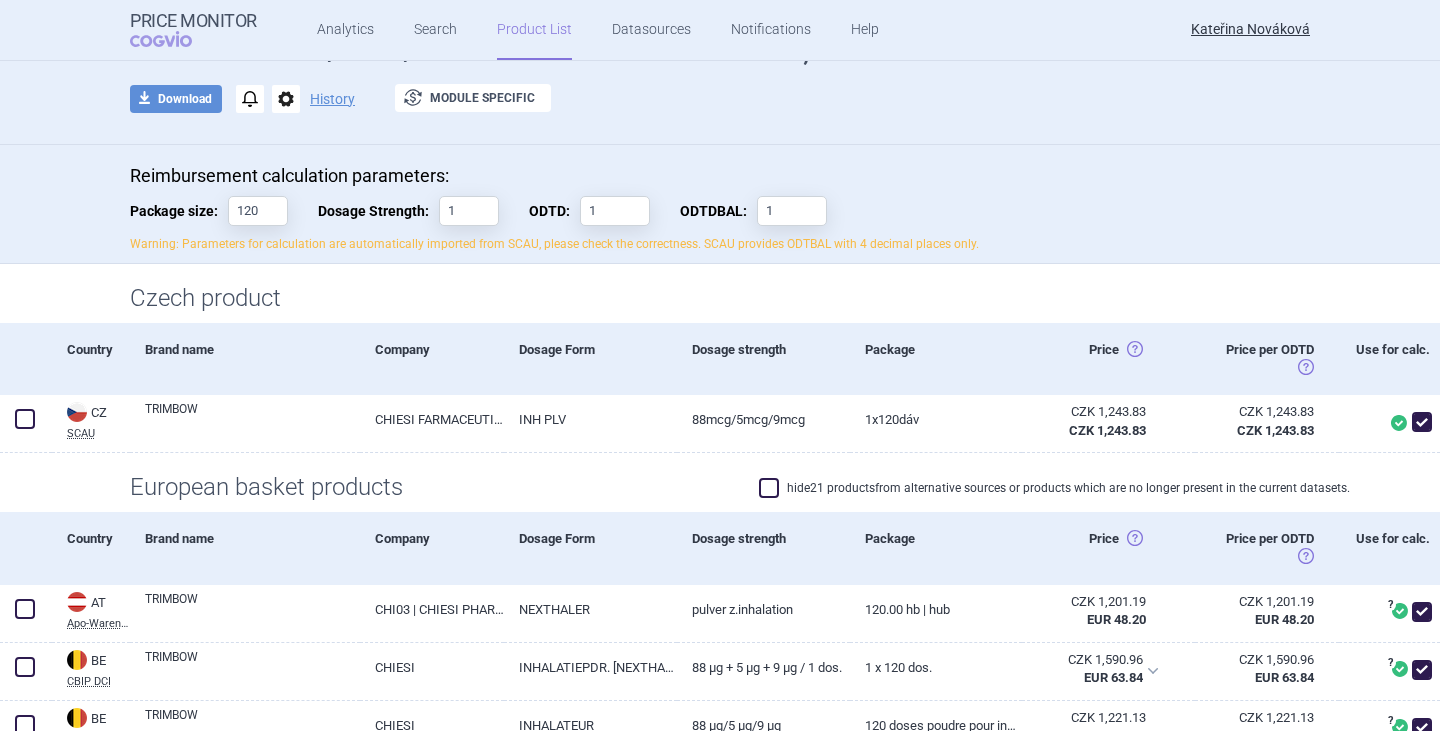 scroll, scrollTop: 0, scrollLeft: 0, axis: both 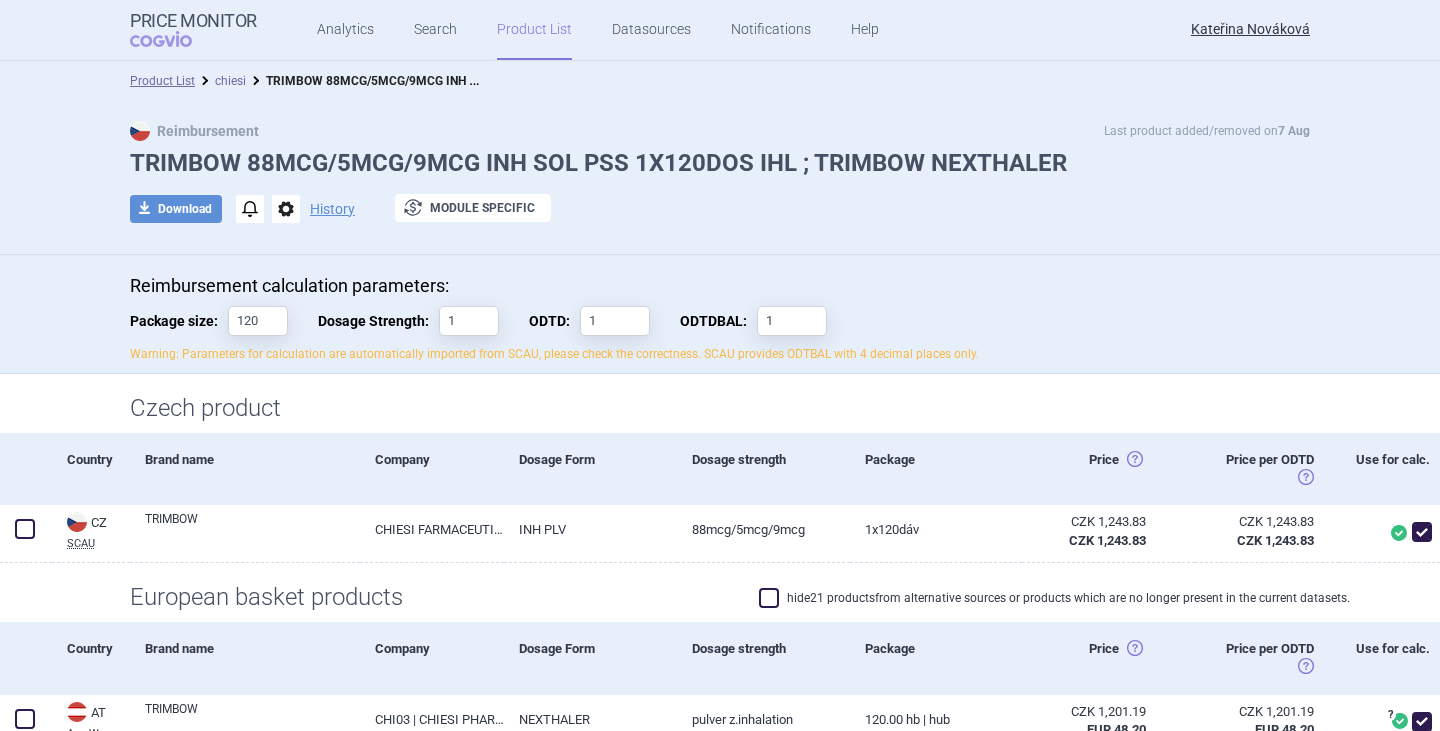 click on "chiesi" at bounding box center (230, 81) 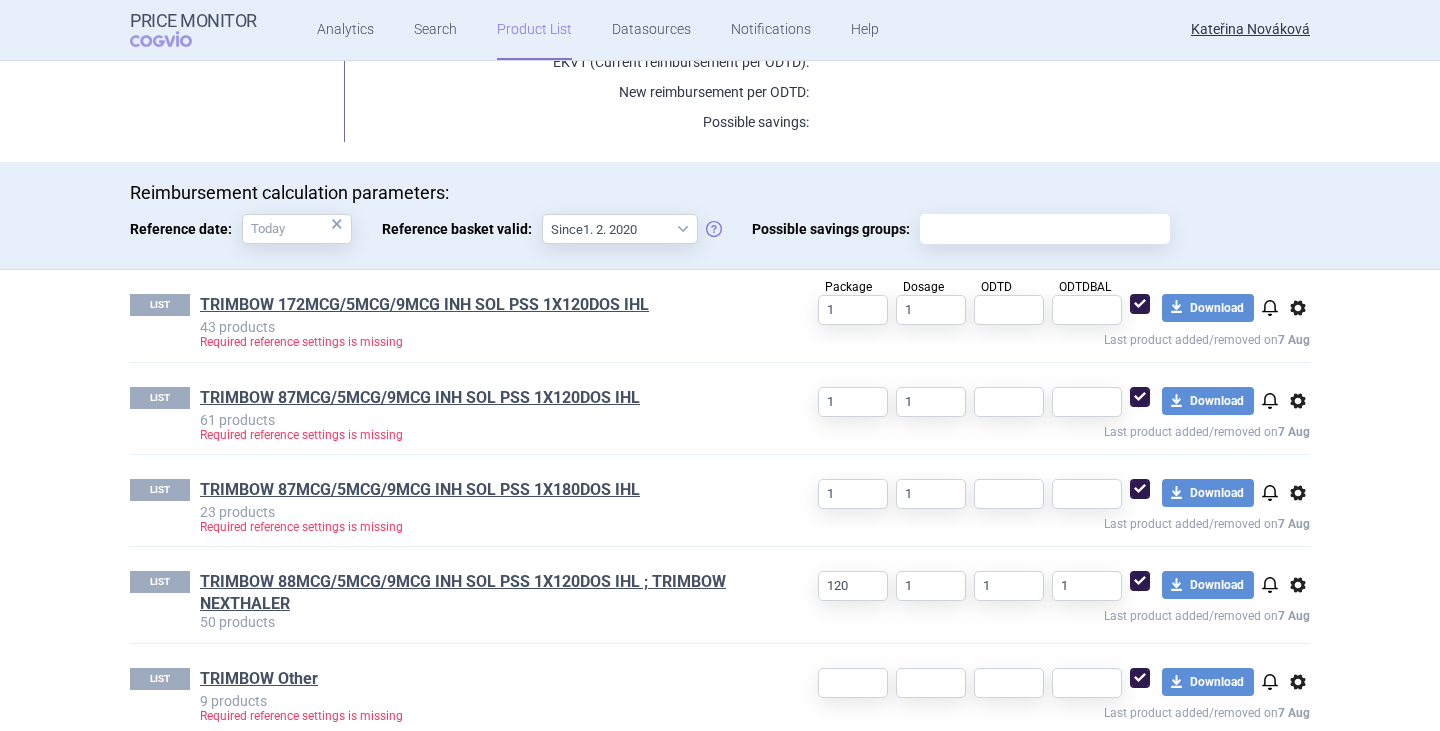 scroll, scrollTop: 493, scrollLeft: 0, axis: vertical 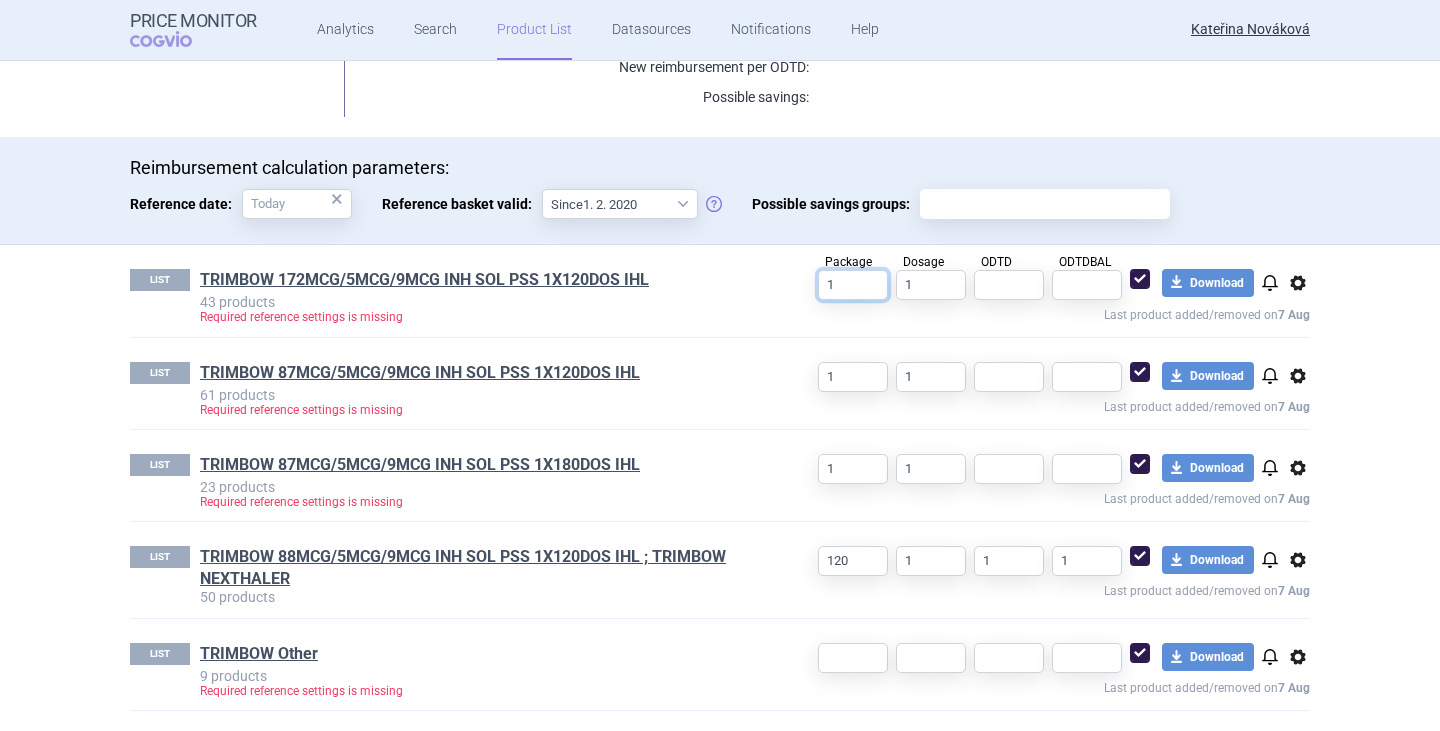 click on "1" at bounding box center [853, 285] 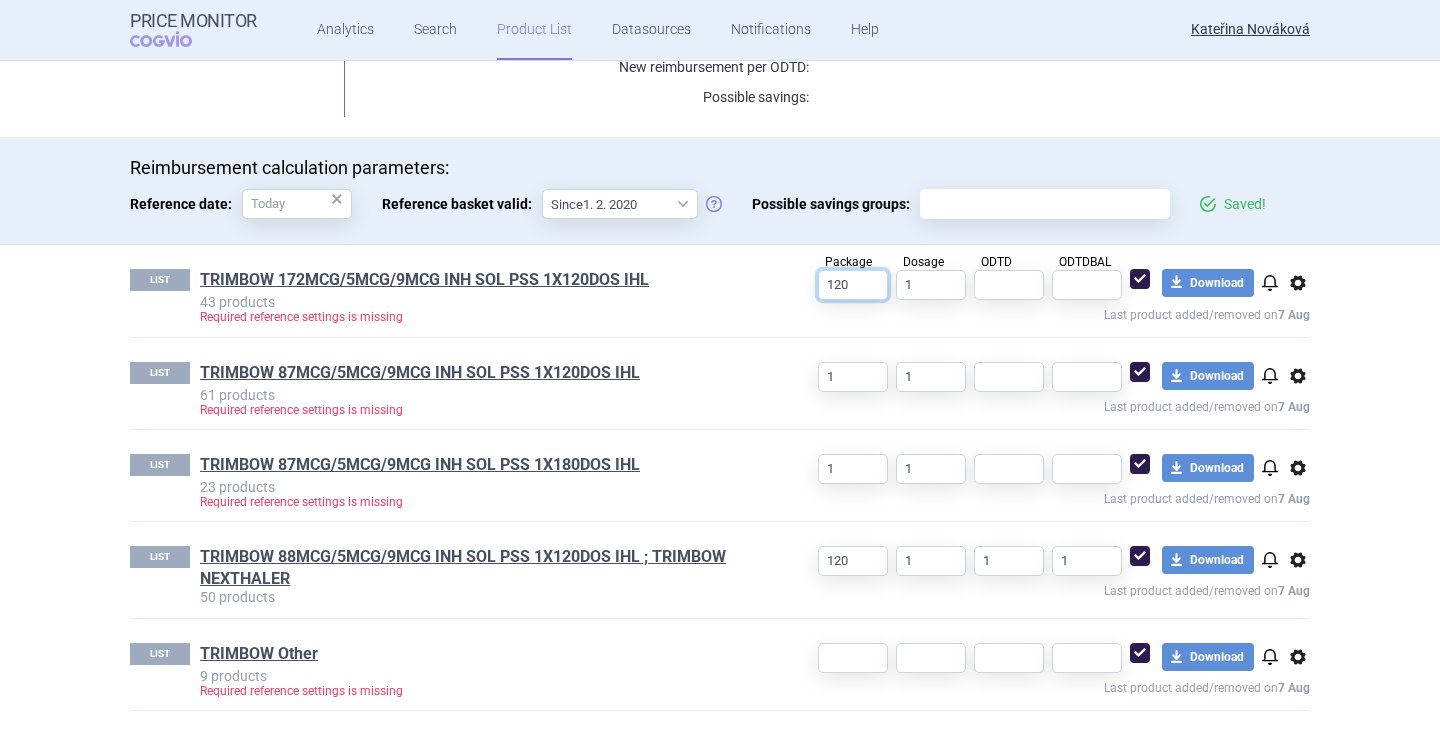 type on "120" 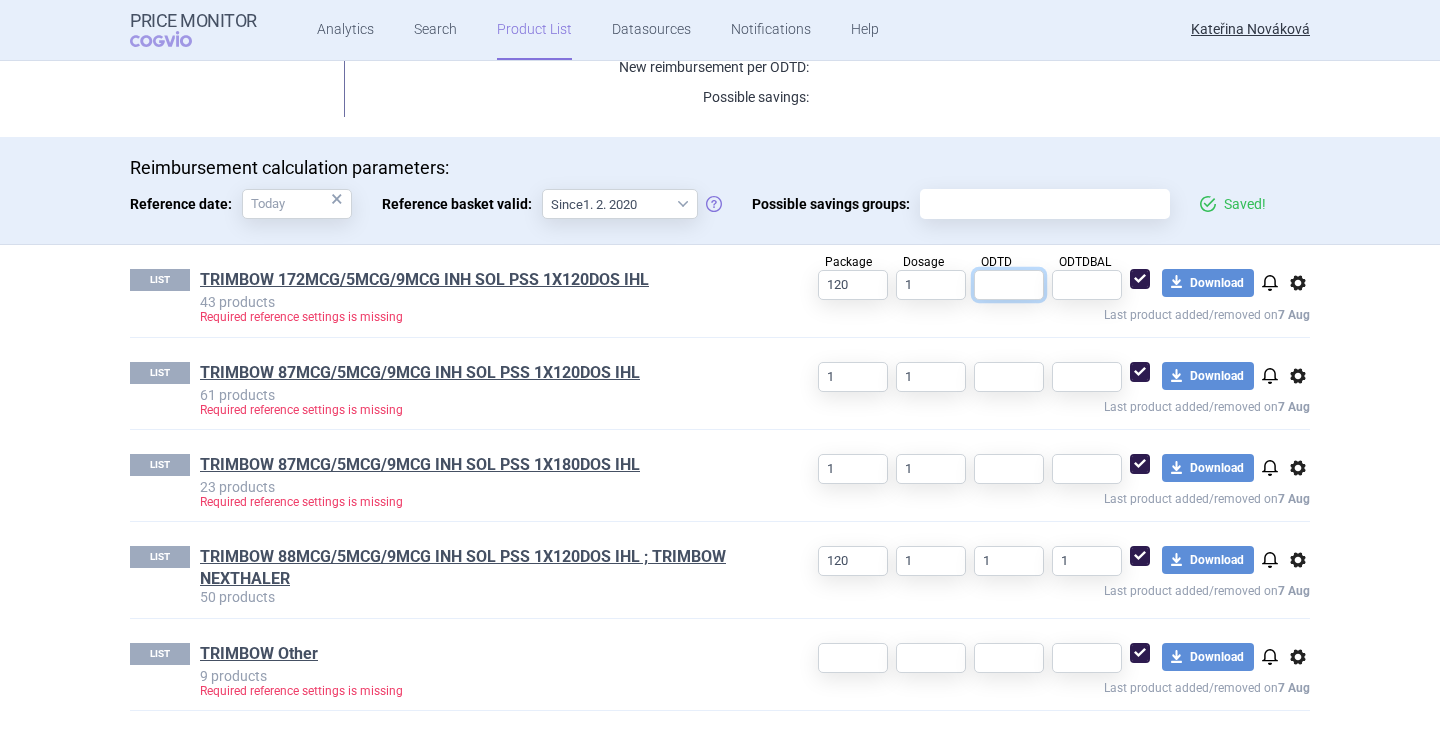 click at bounding box center [1009, 285] 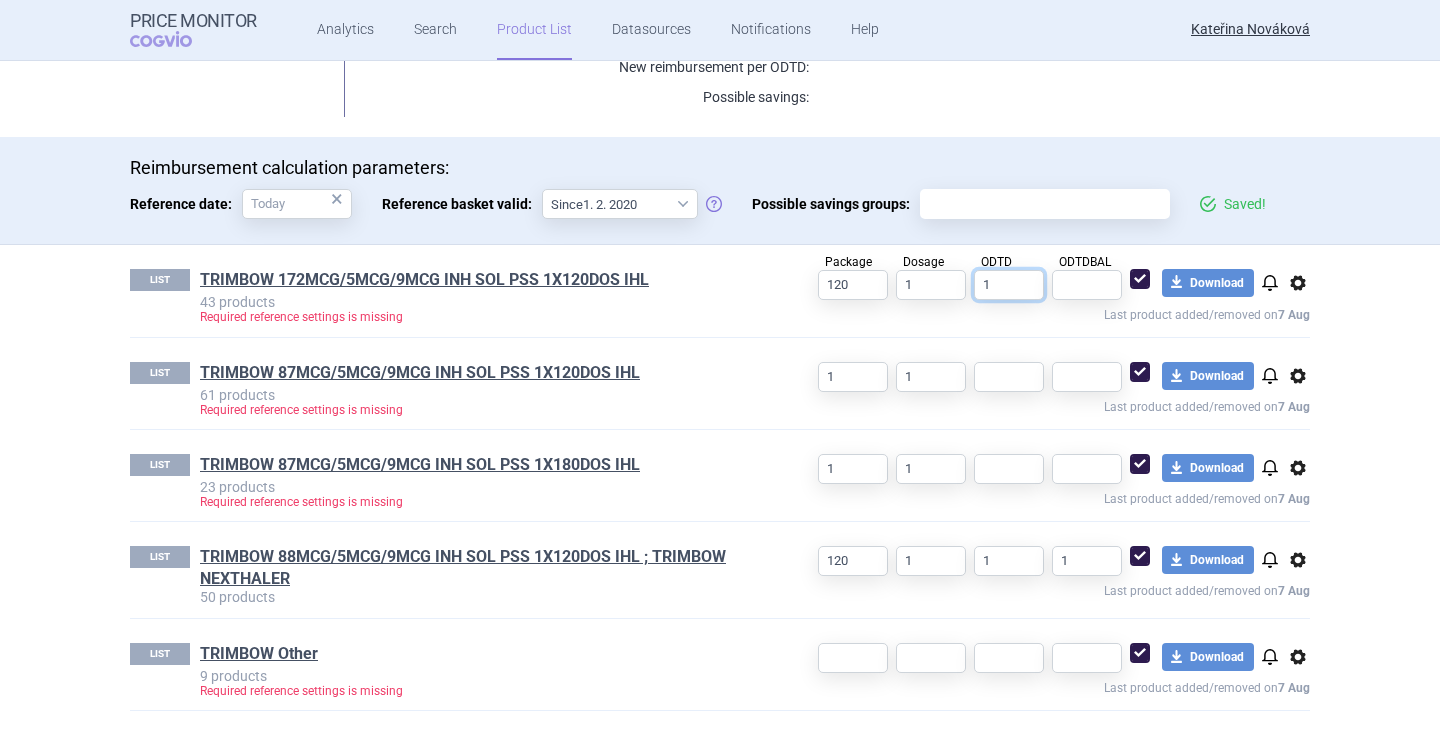 type on "1" 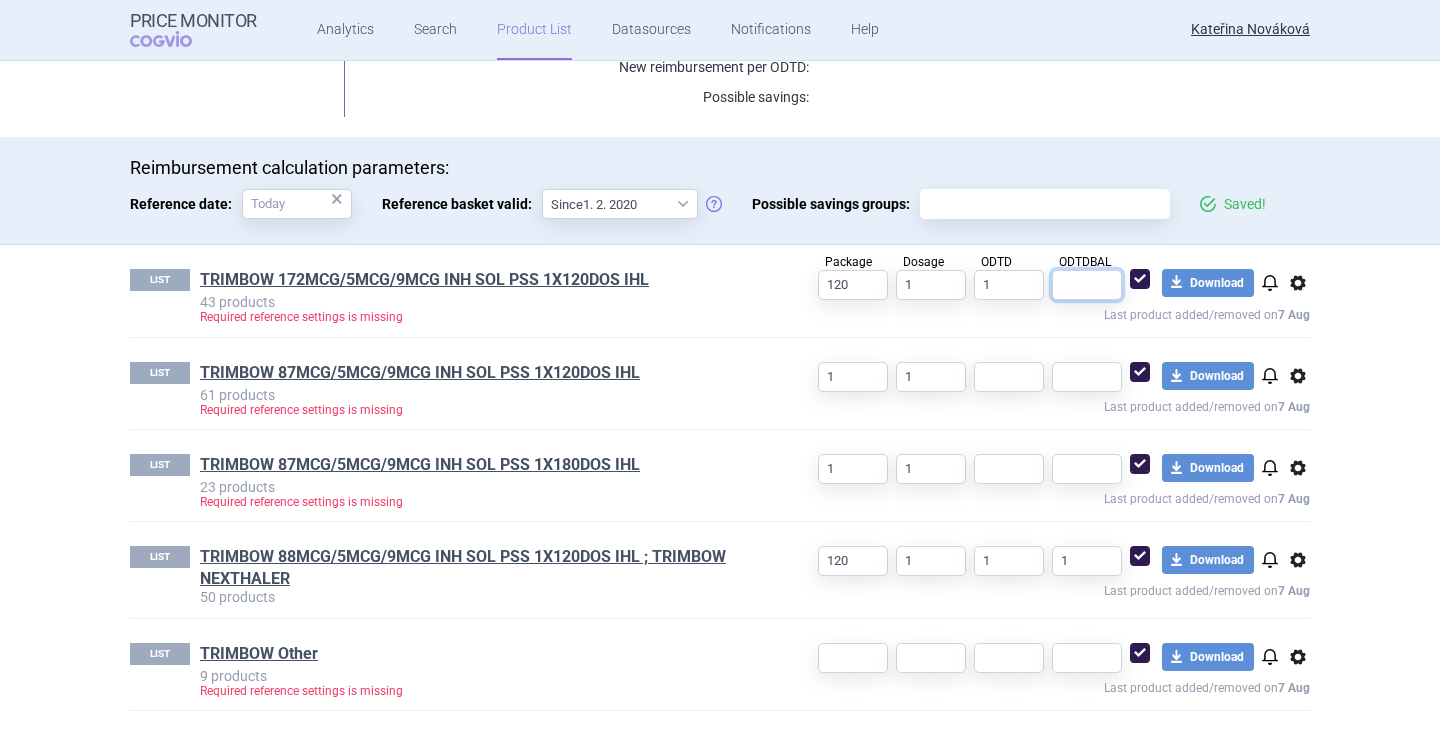 click at bounding box center [1087, 285] 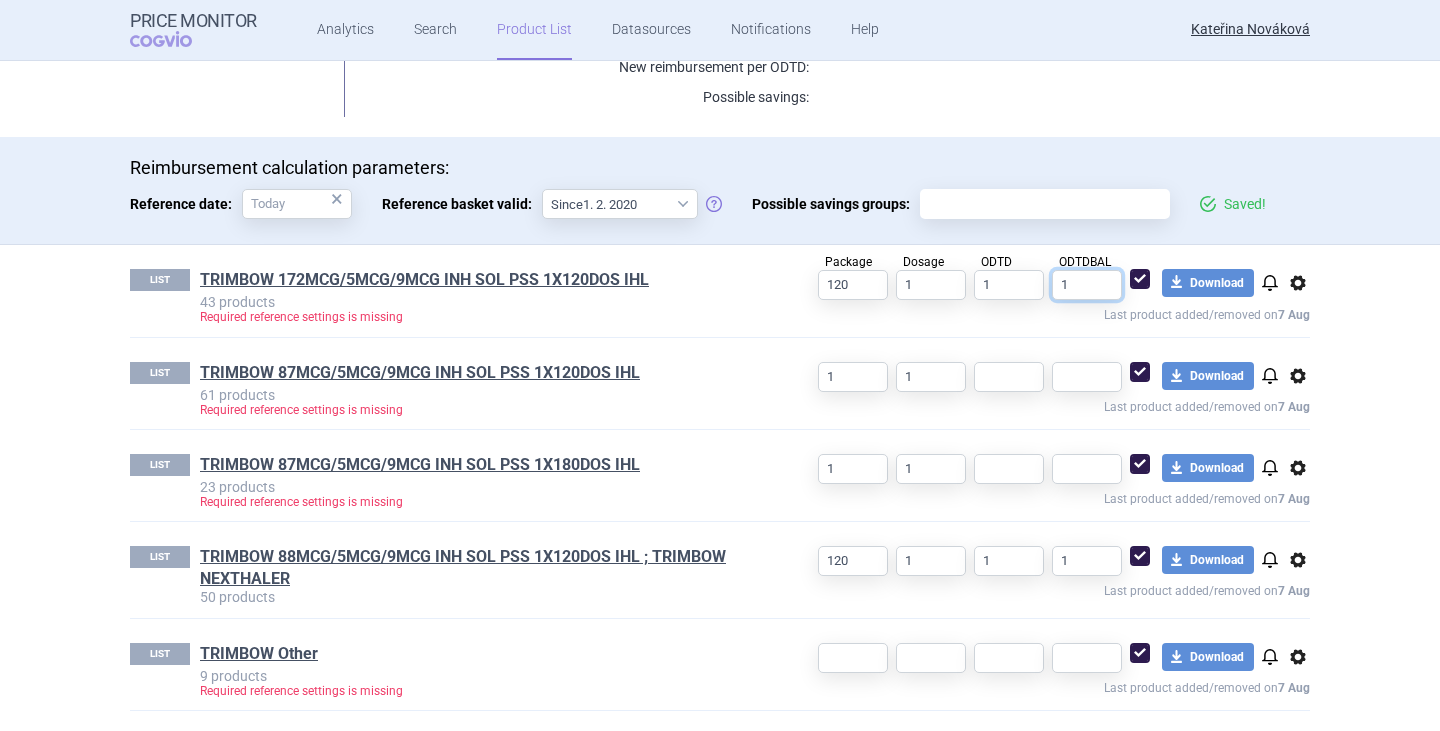 type on "1" 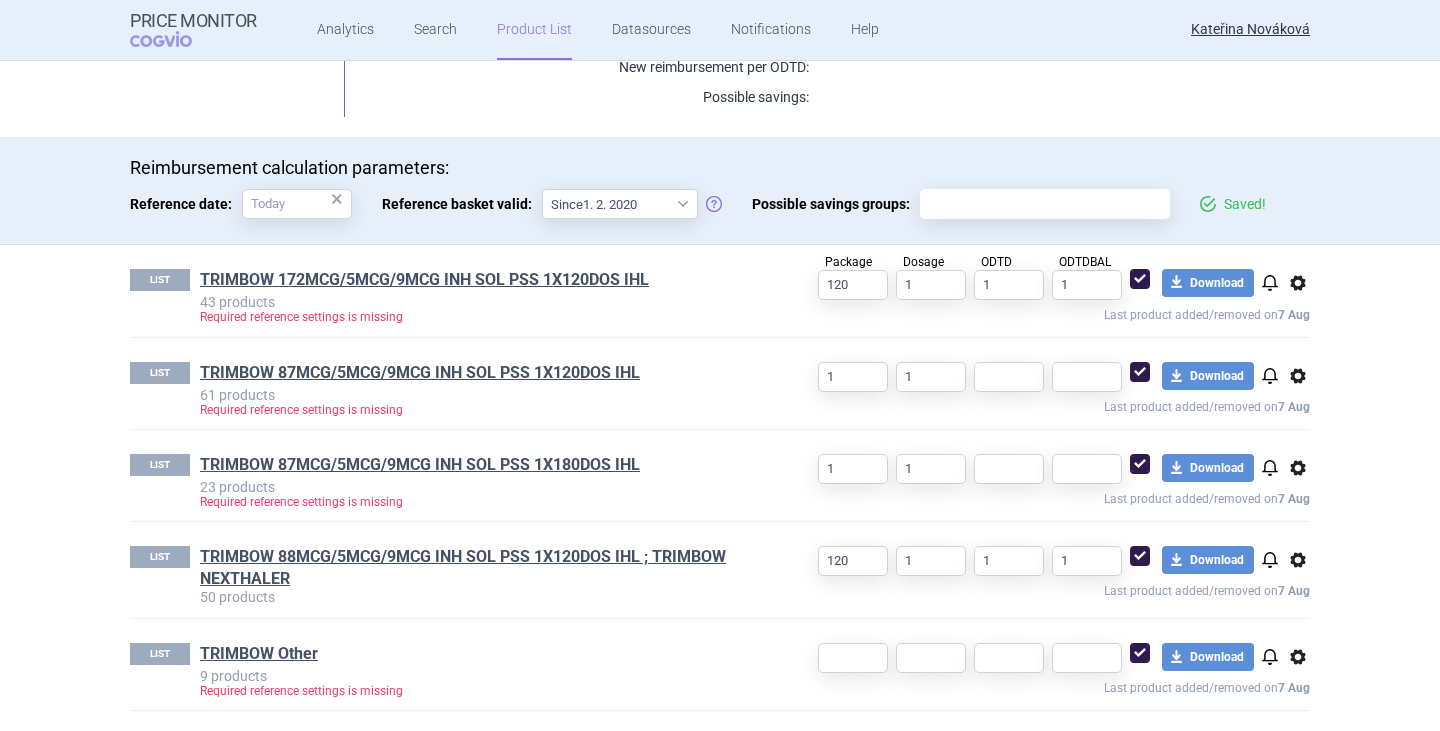 click on "Reimbursement calculation parameters: Reference date: × Reference basket valid: Since  1. 2. 2020 Since  1. 7. 2013 United Kingdom left European Union Possible savings groups: Saved!" at bounding box center [720, 190] 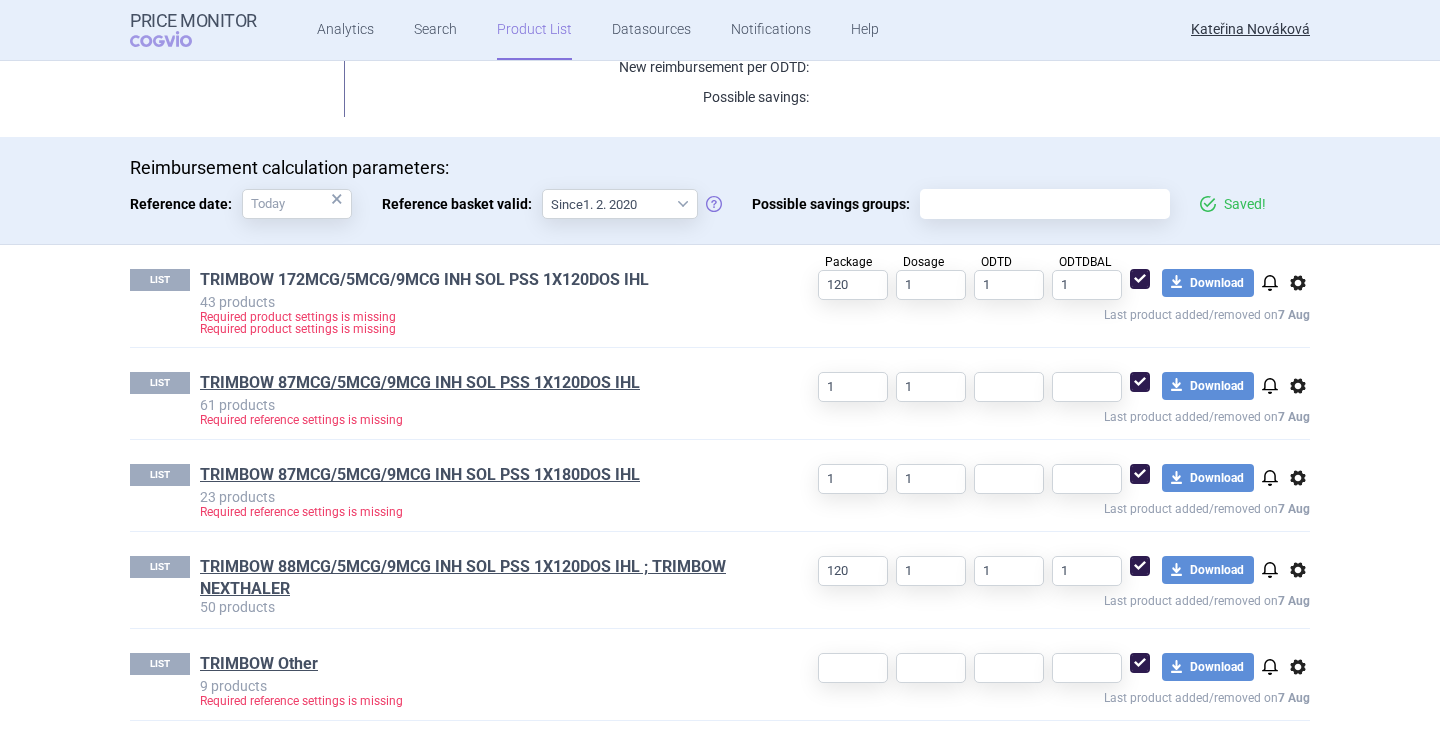 click on "TRIMBOW 172MCG/5MCG/9MCG INH SOL PSS 1X120DOS IHL" at bounding box center [424, 280] 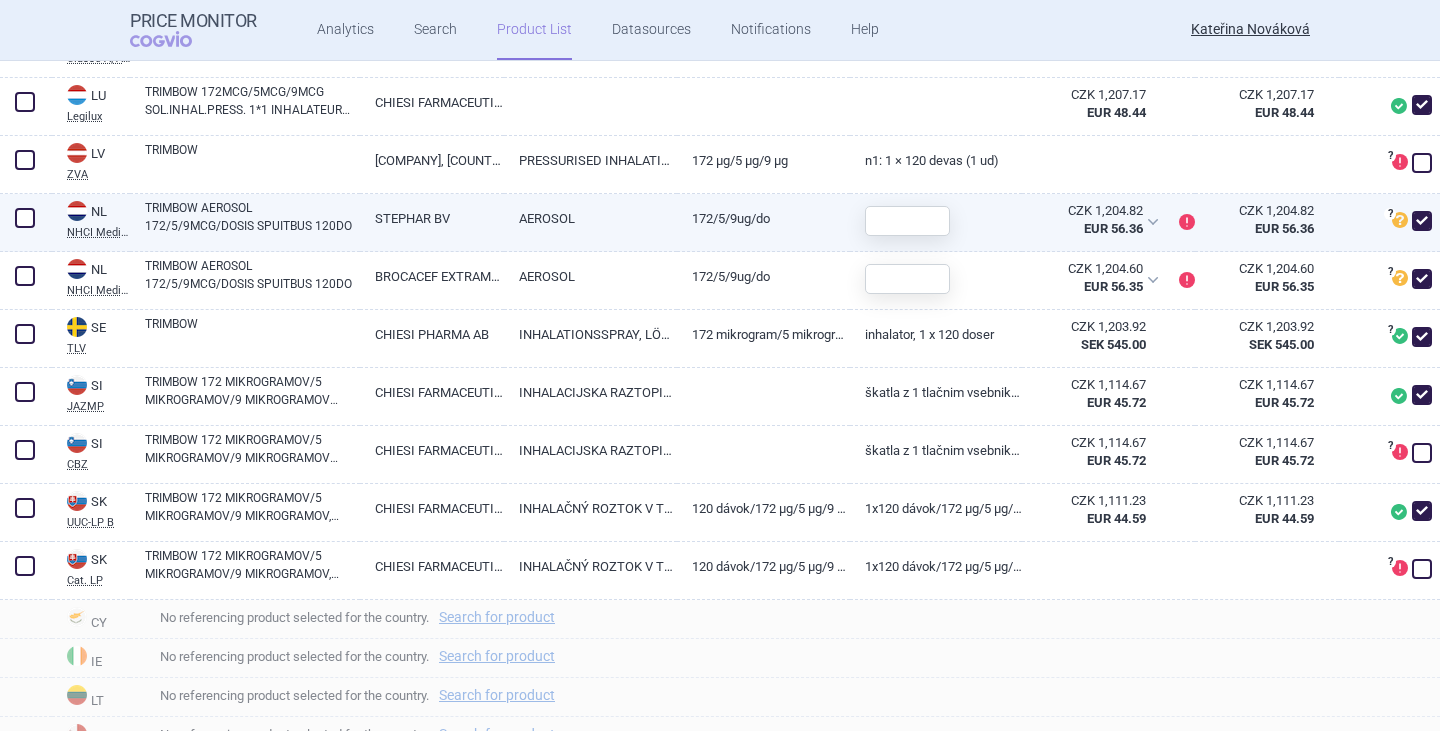 scroll, scrollTop: 2300, scrollLeft: 0, axis: vertical 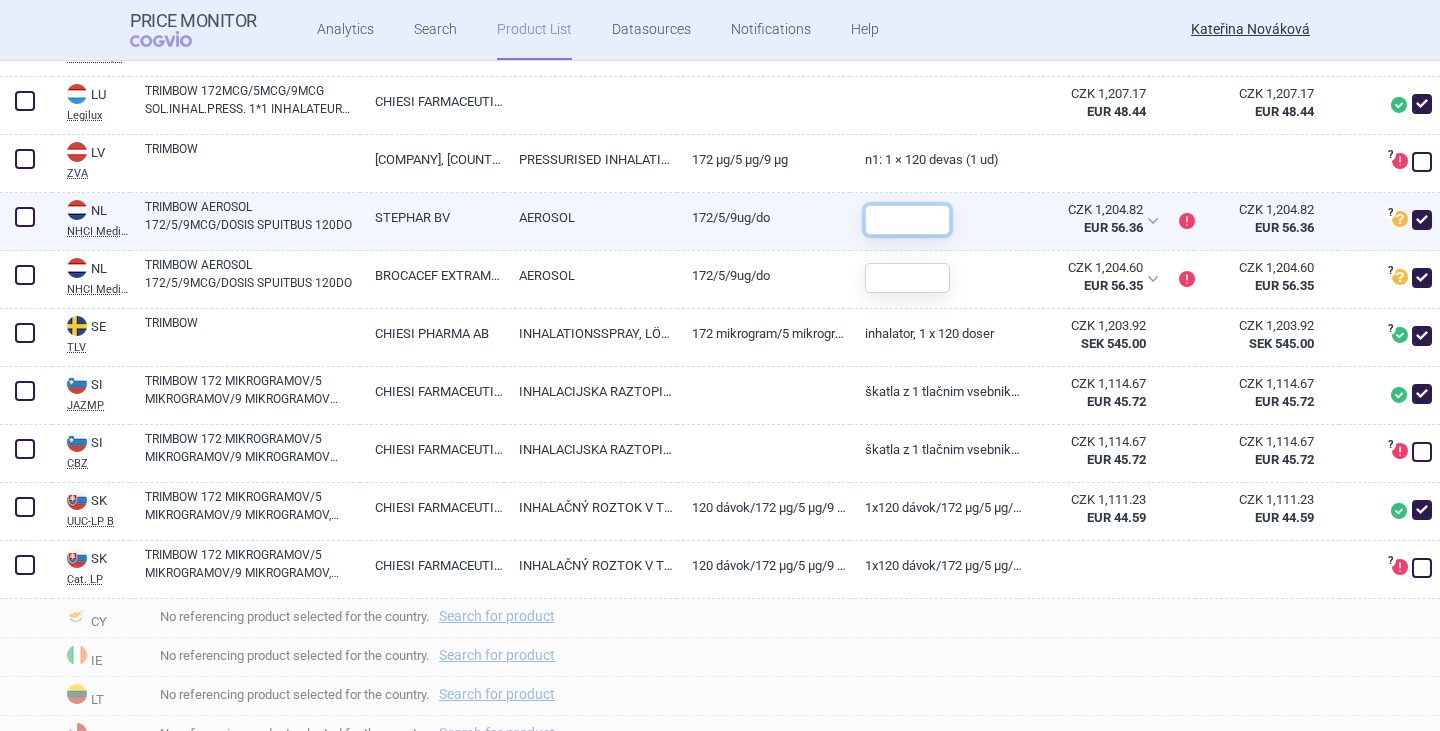 click at bounding box center (907, 220) 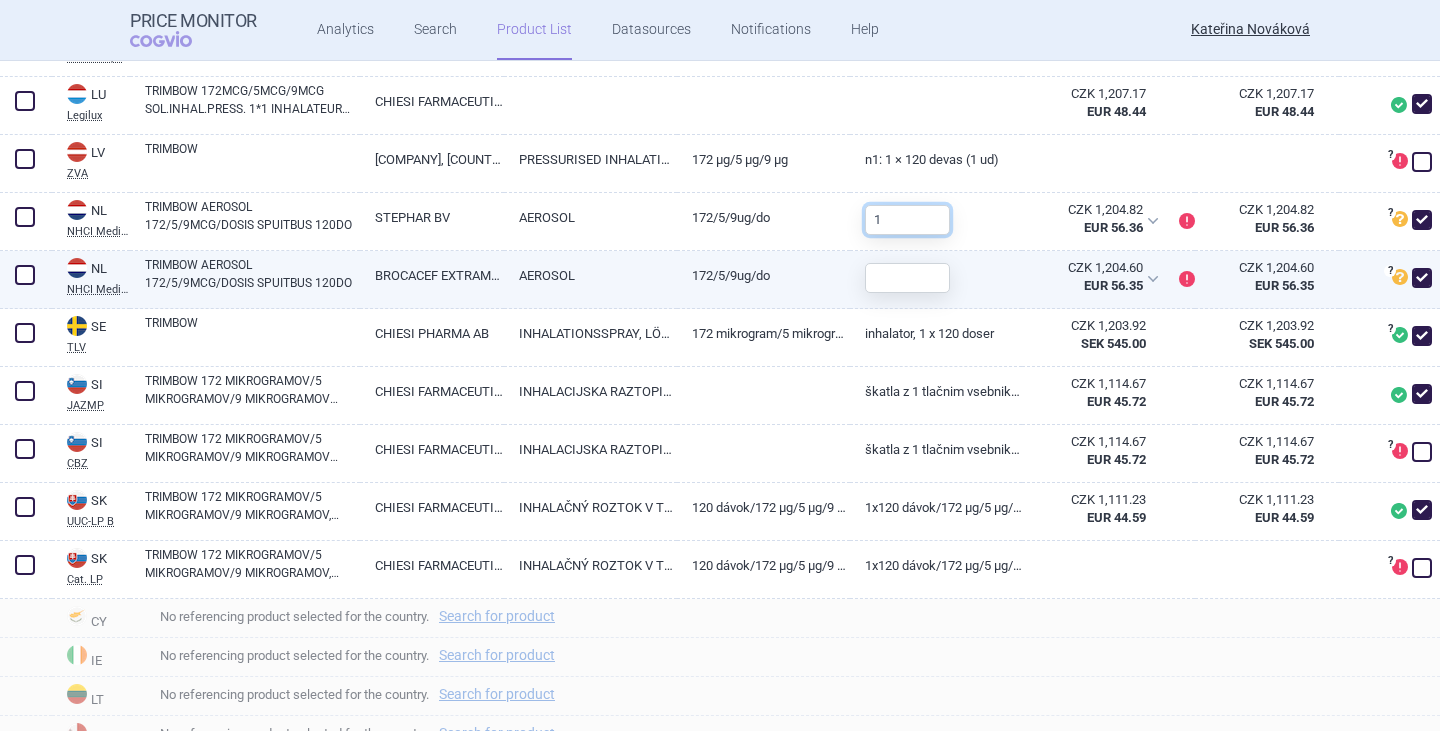 type on "1" 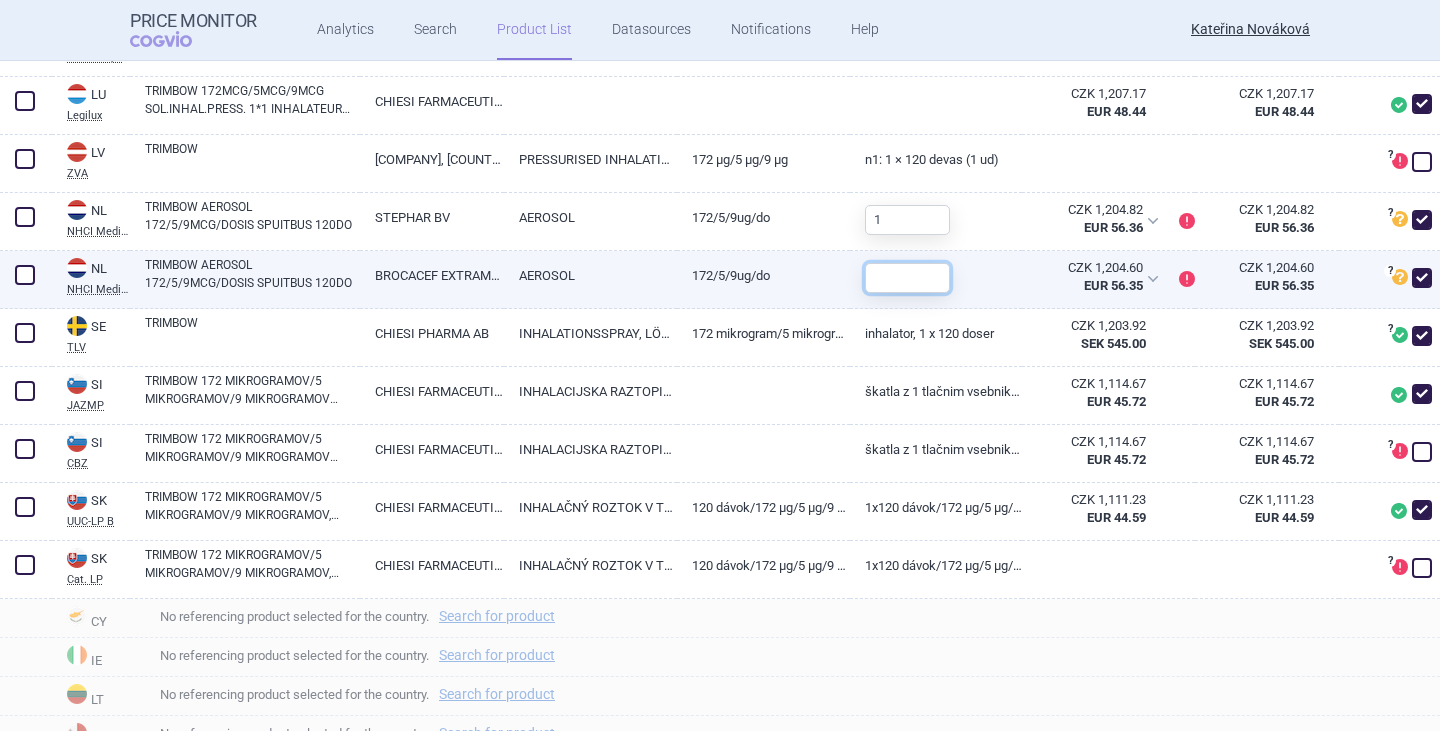 click at bounding box center [907, 278] 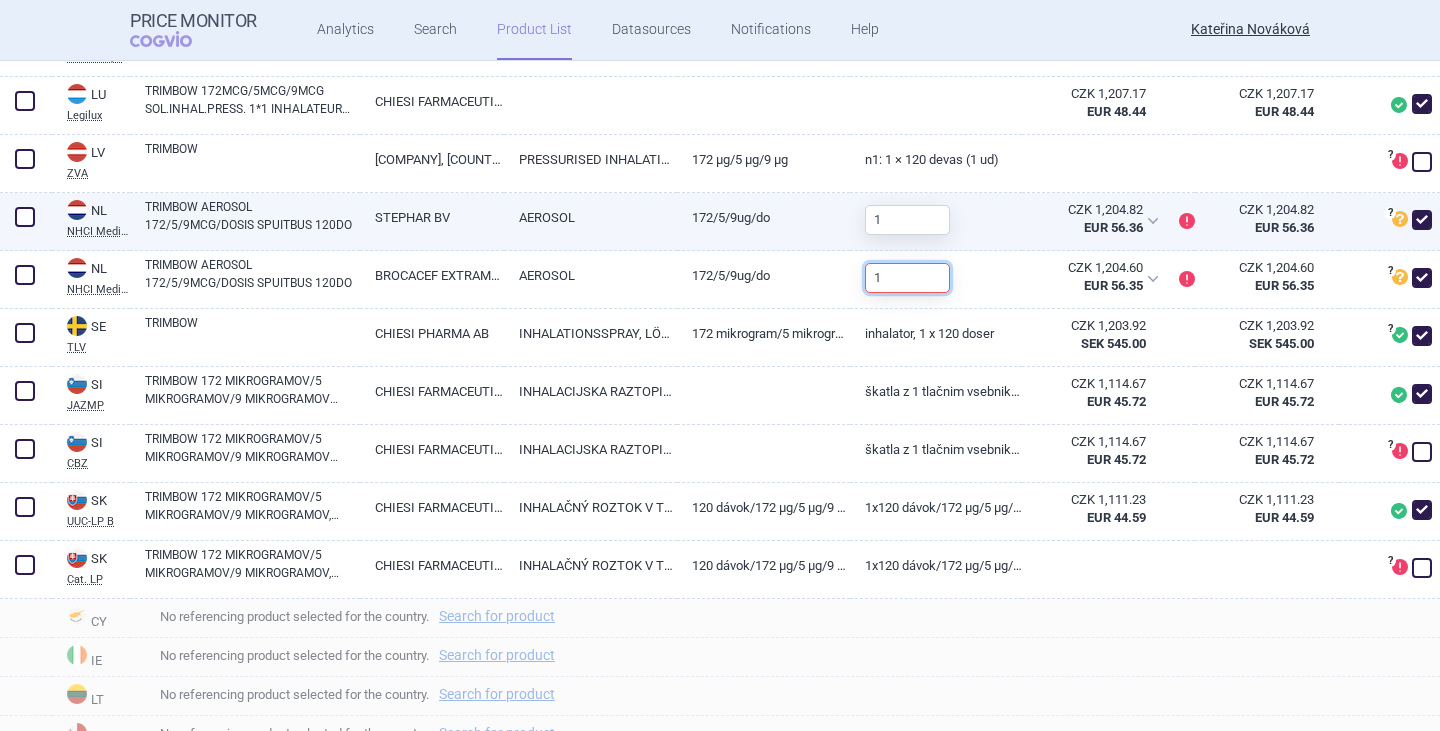 type on "1" 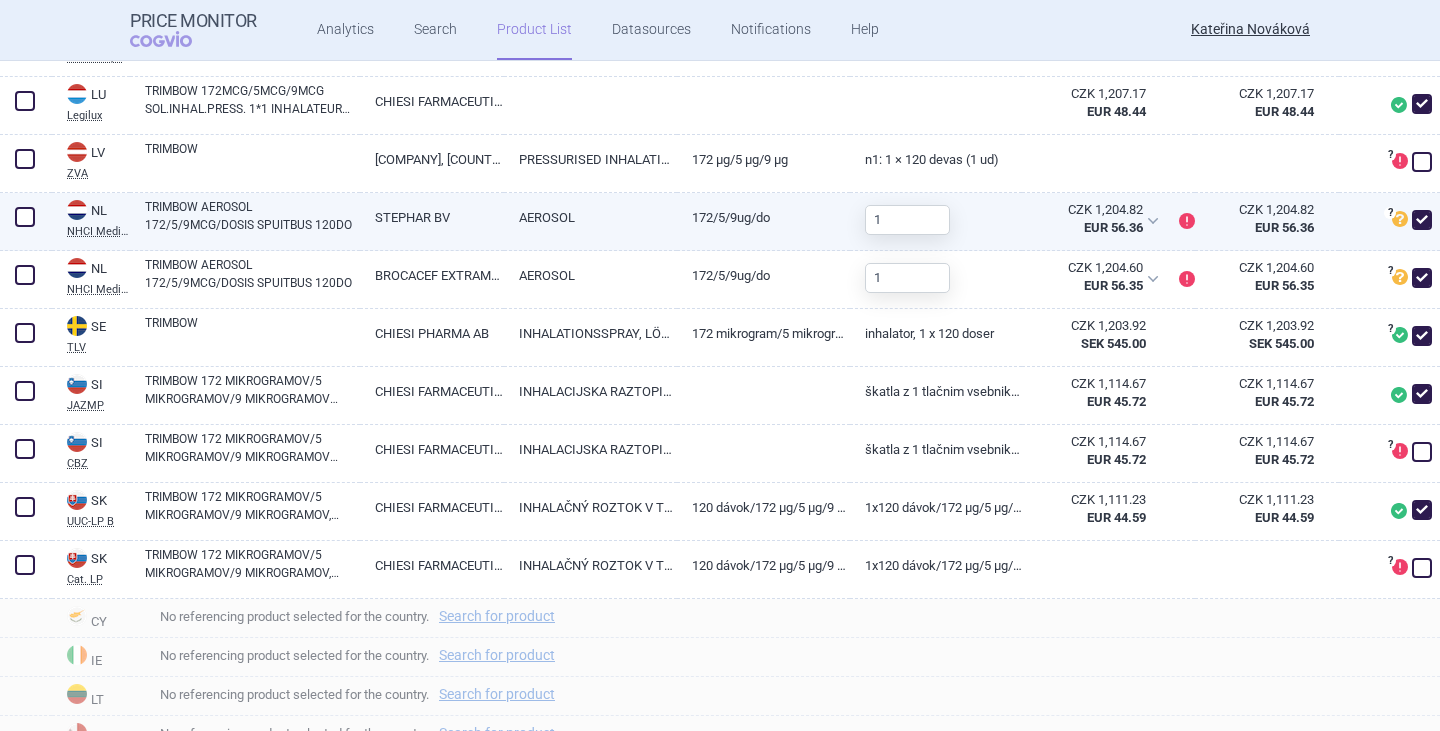 click on "TRIMBOW AEROSOL 172/5/9MCG/DOSIS SPUITBUS 120DO" at bounding box center (252, 216) 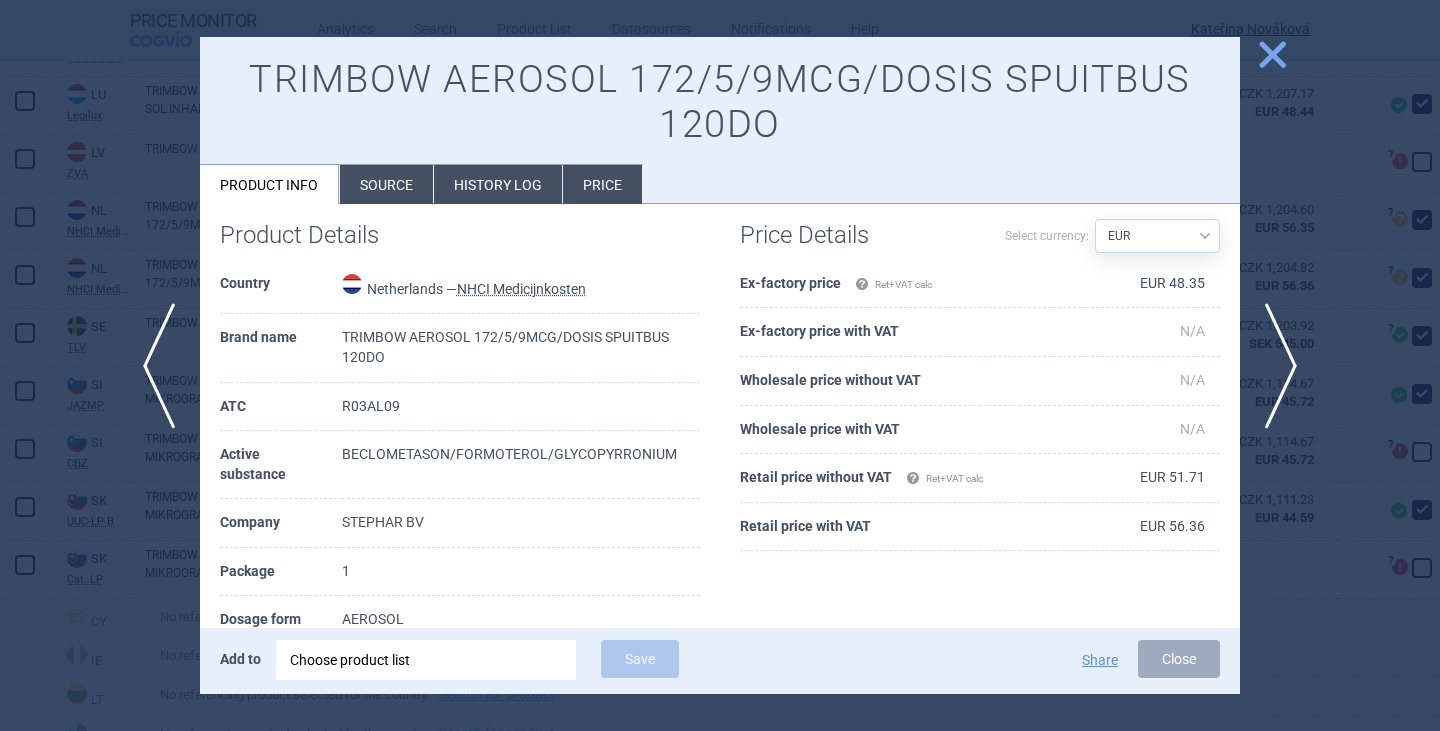 scroll, scrollTop: 300, scrollLeft: 0, axis: vertical 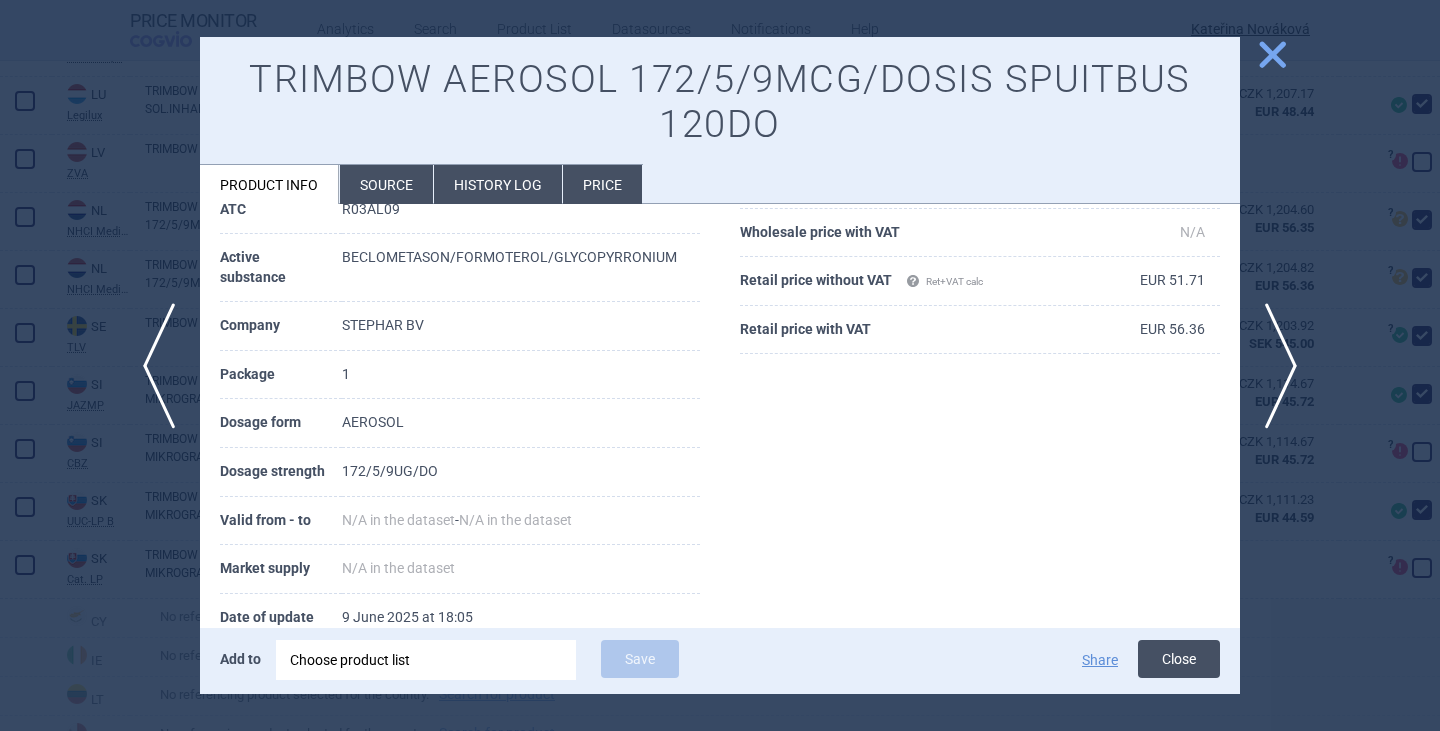 click on "Close" at bounding box center (1179, 659) 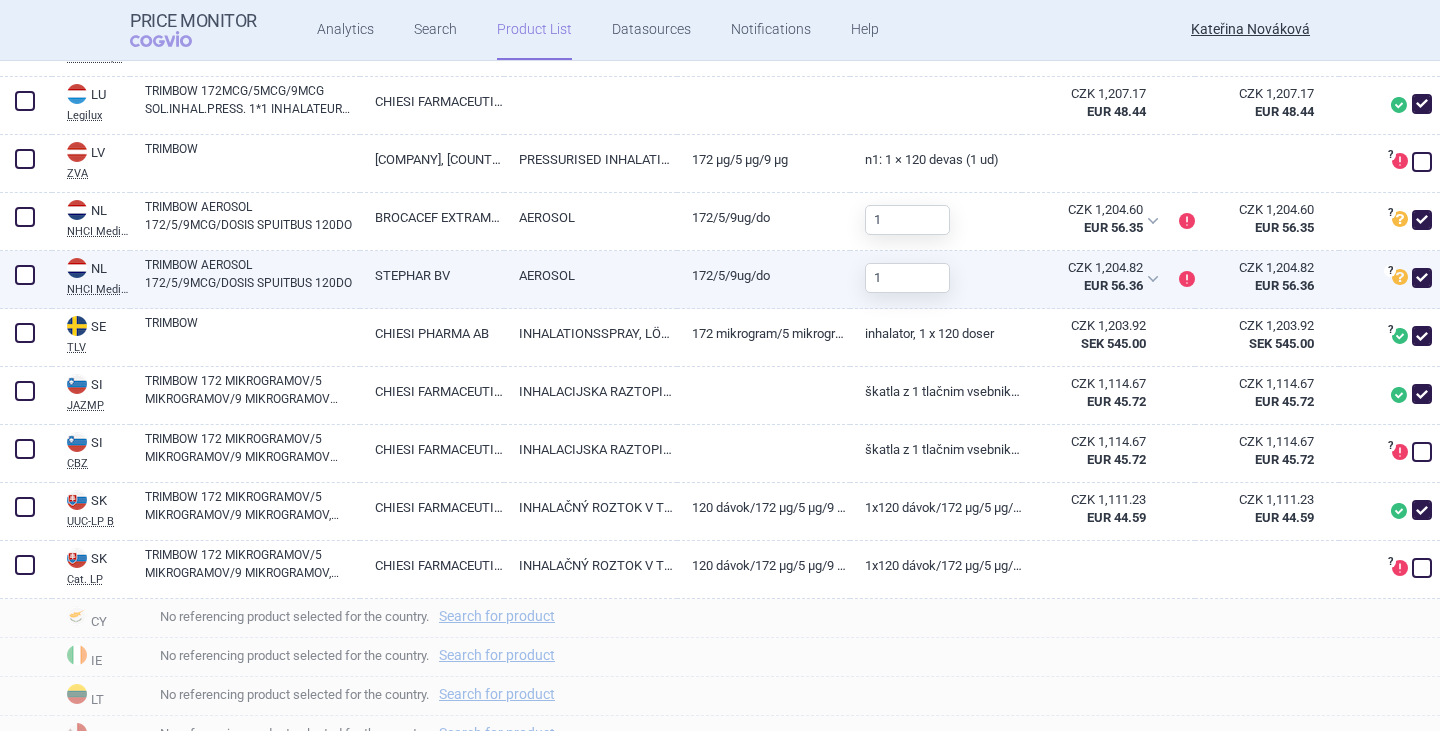 click on "TRIMBOW AEROSOL 172/5/9MCG/DOSIS SPUITBUS 120DO" at bounding box center (252, 274) 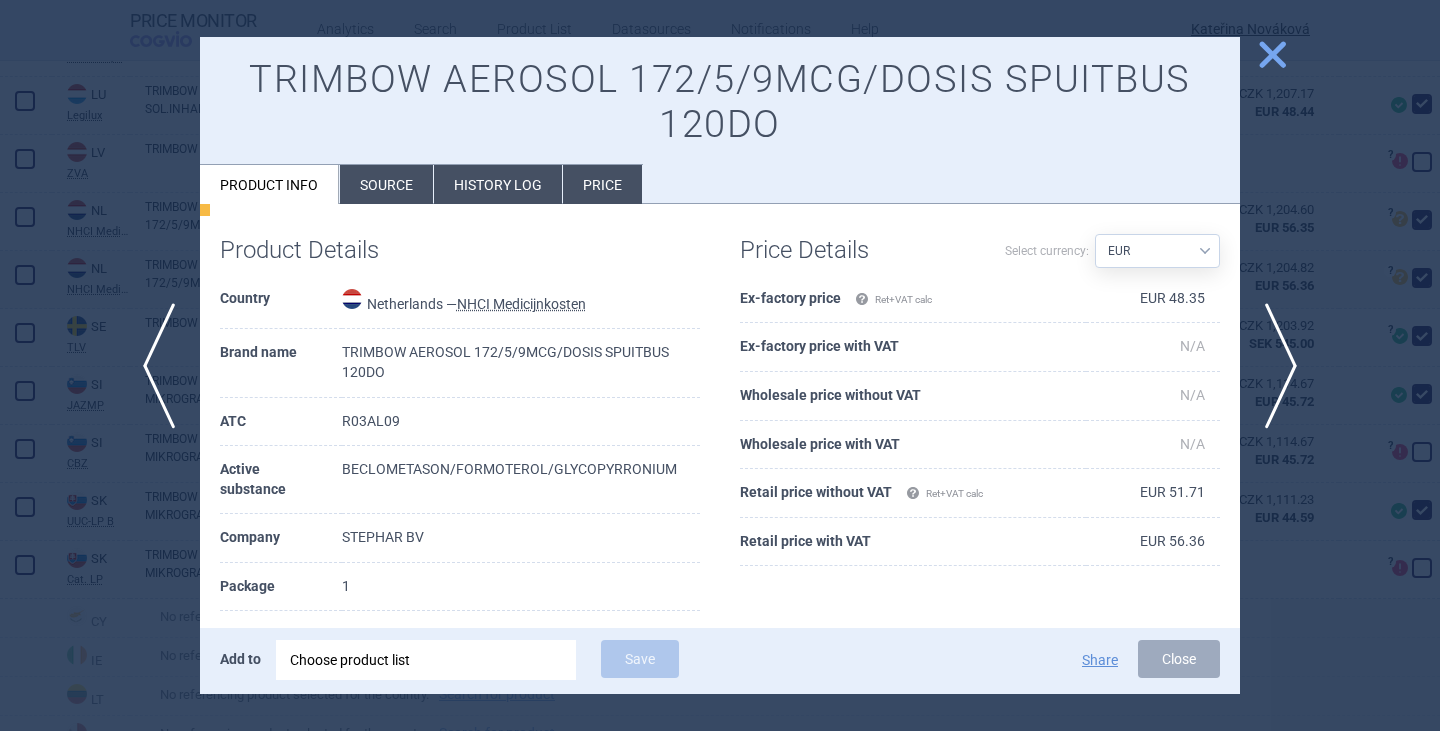 scroll, scrollTop: 3, scrollLeft: 0, axis: vertical 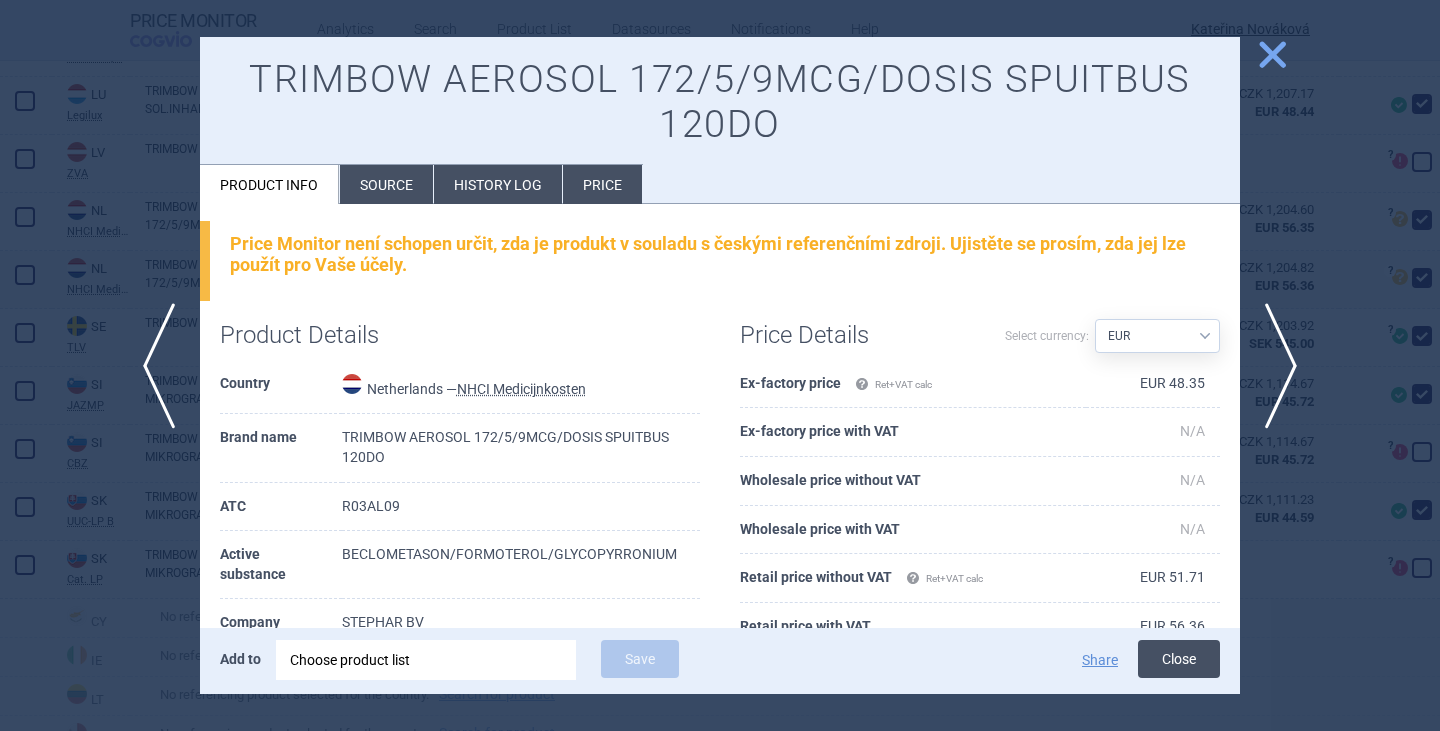 click on "Close" at bounding box center [1179, 659] 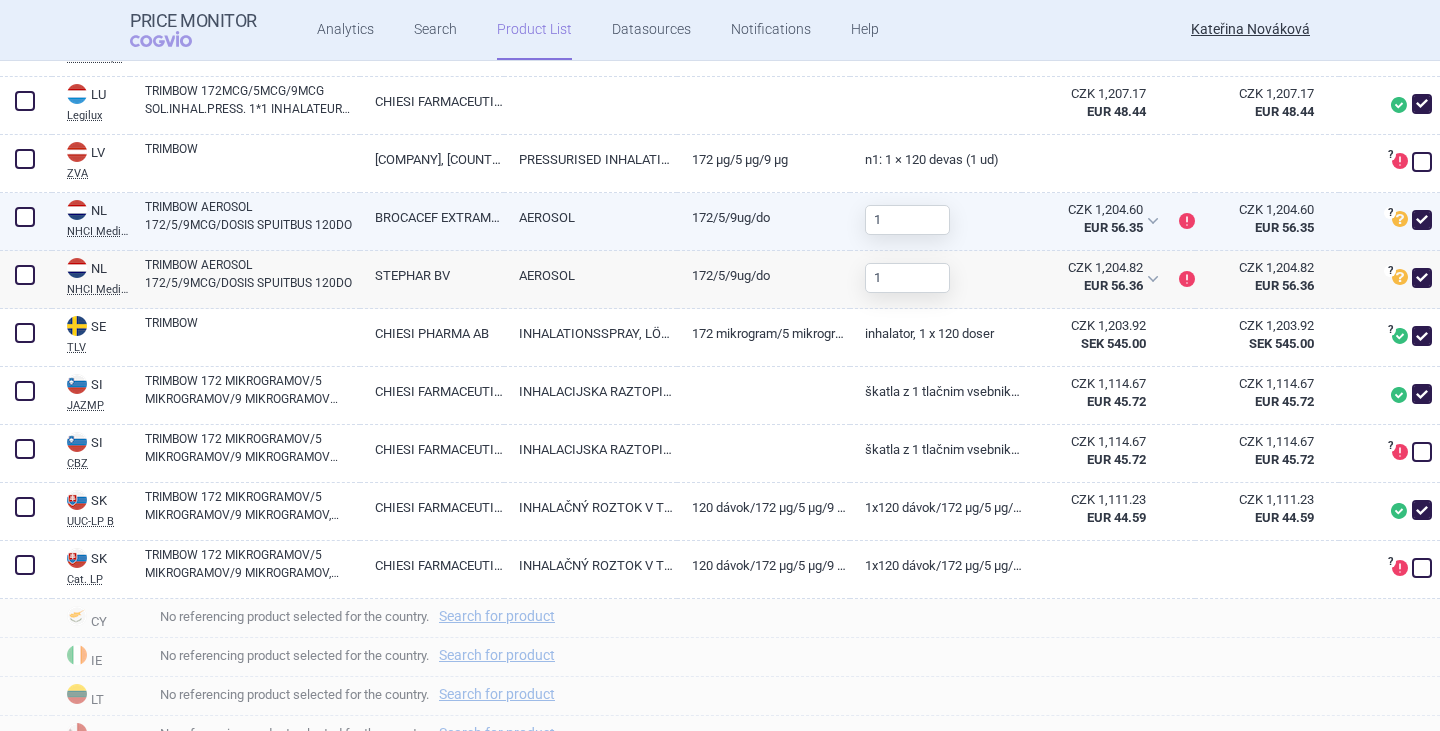click on "TRIMBOW AEROSOL 172/5/9MCG/DOSIS SPUITBUS 120DO" at bounding box center (252, 216) 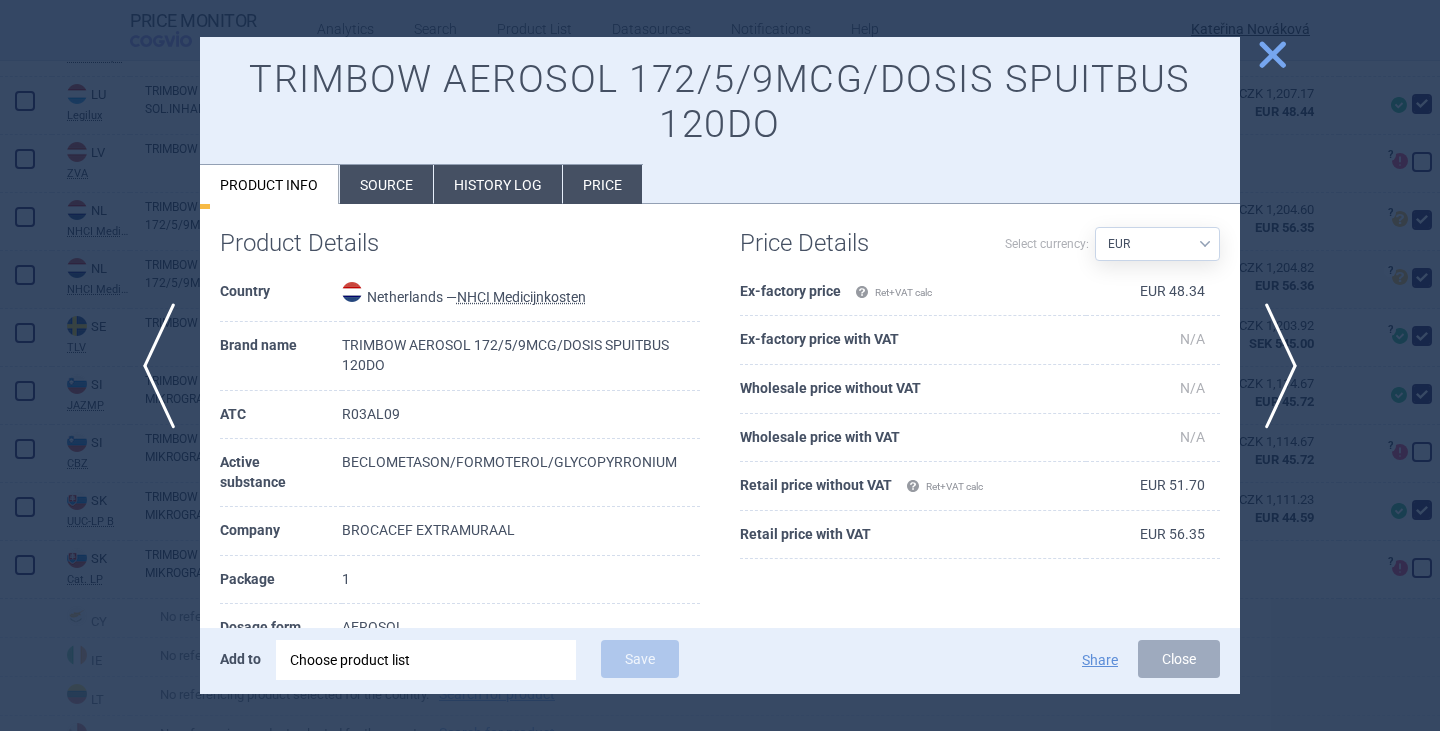 scroll, scrollTop: 300, scrollLeft: 0, axis: vertical 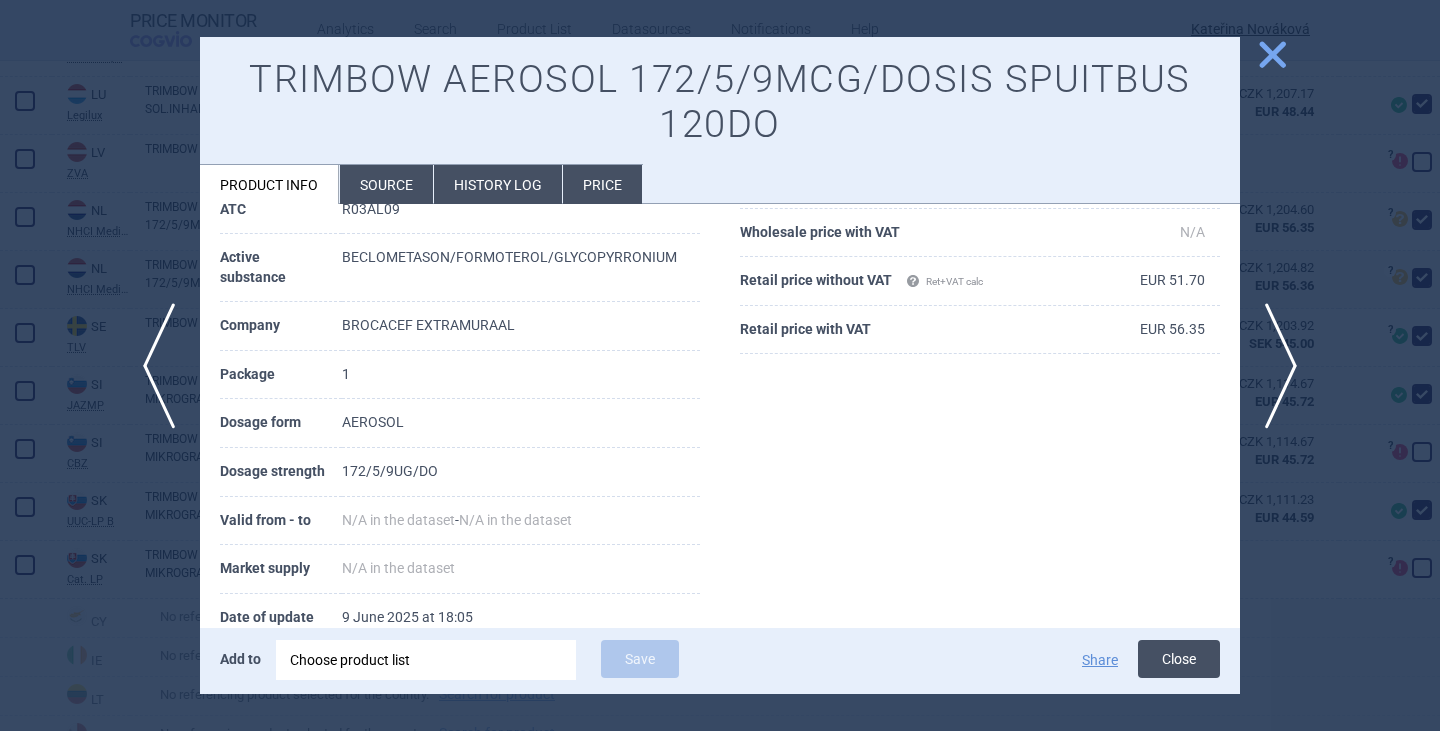 click on "Close" at bounding box center (1179, 659) 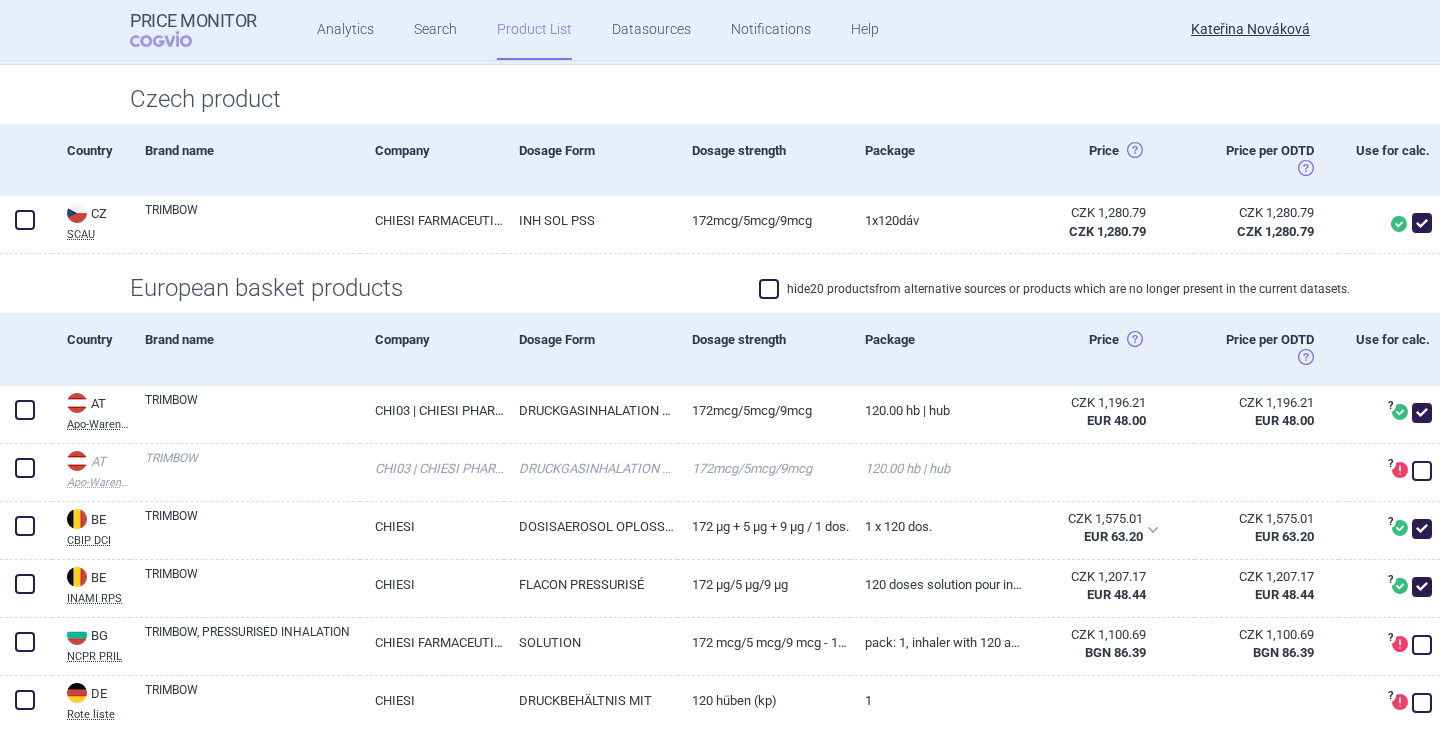 scroll, scrollTop: 0, scrollLeft: 0, axis: both 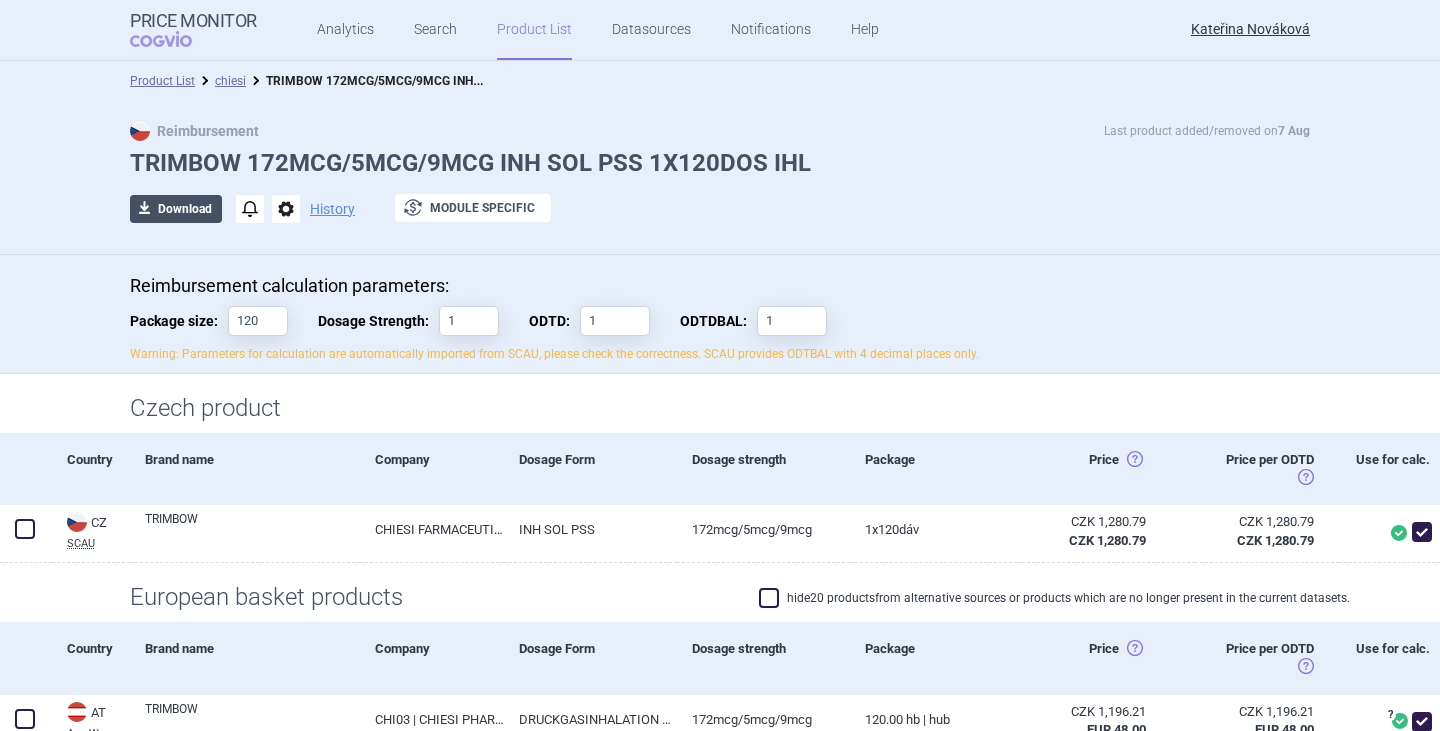 click on "download  Download" at bounding box center [176, 209] 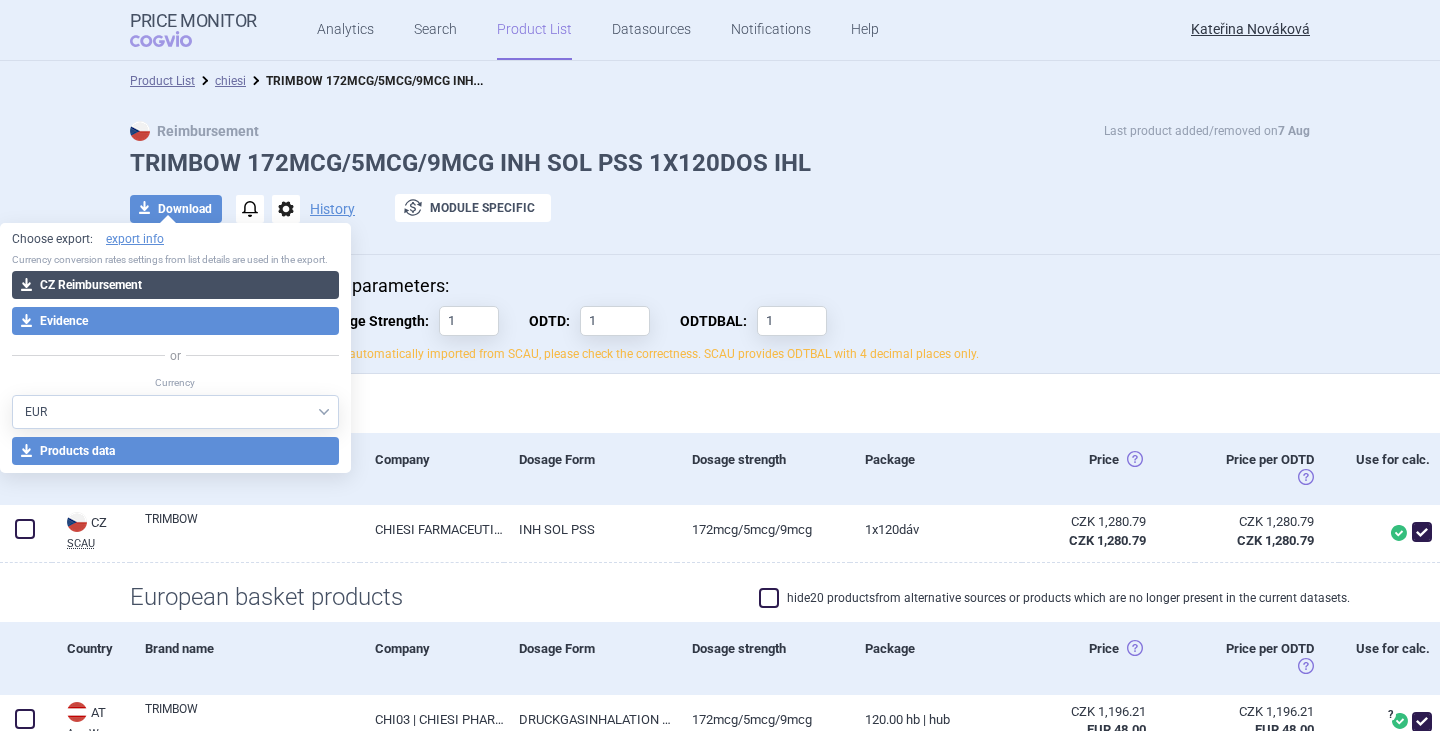 click on "download  CZ Reimbursement" at bounding box center [175, 285] 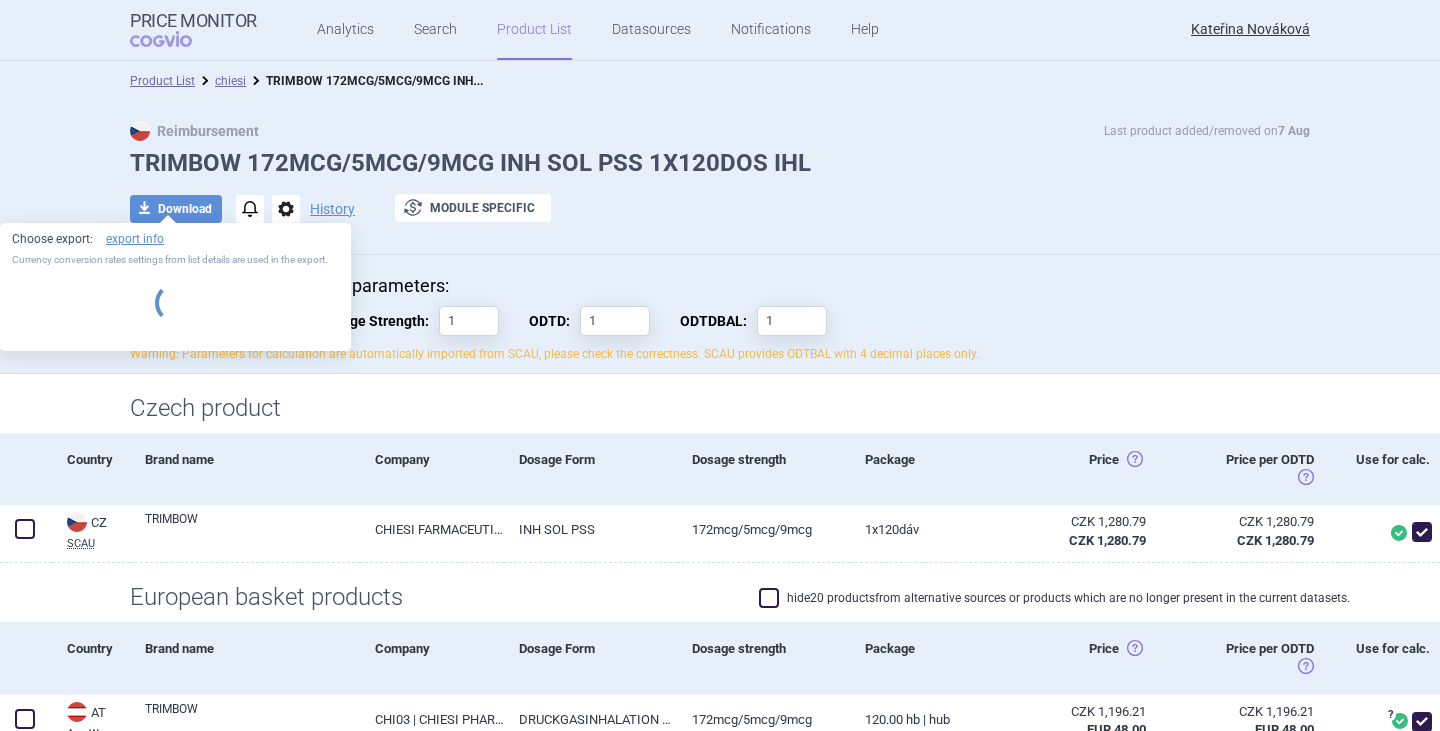 select on "EUR" 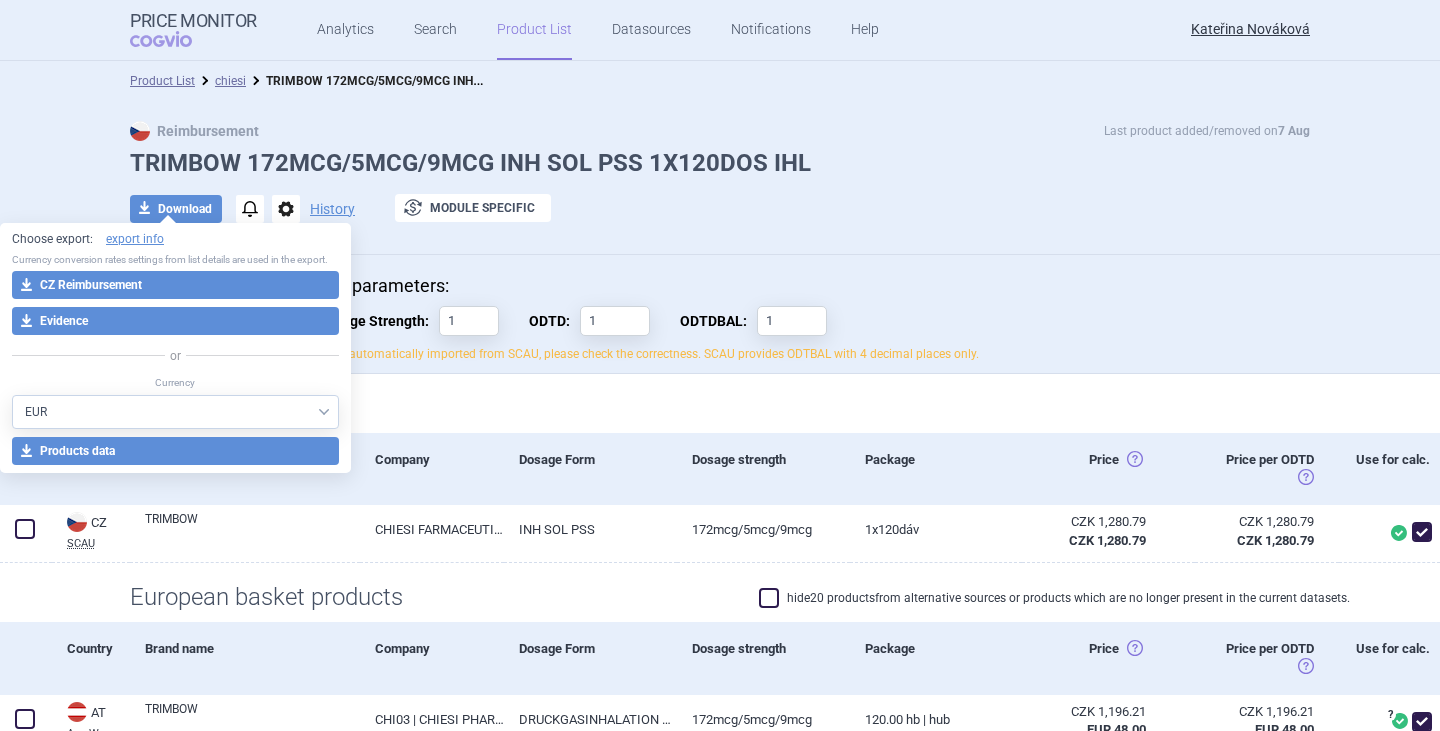 click on "Reimbursement Last product added/removed on  7 Aug TRIMBOW 172MCG/5MCG/9MCG INH SOL PSS 1X120DOS IHL download  Download notifications options History exchange Module specific" at bounding box center [720, 178] 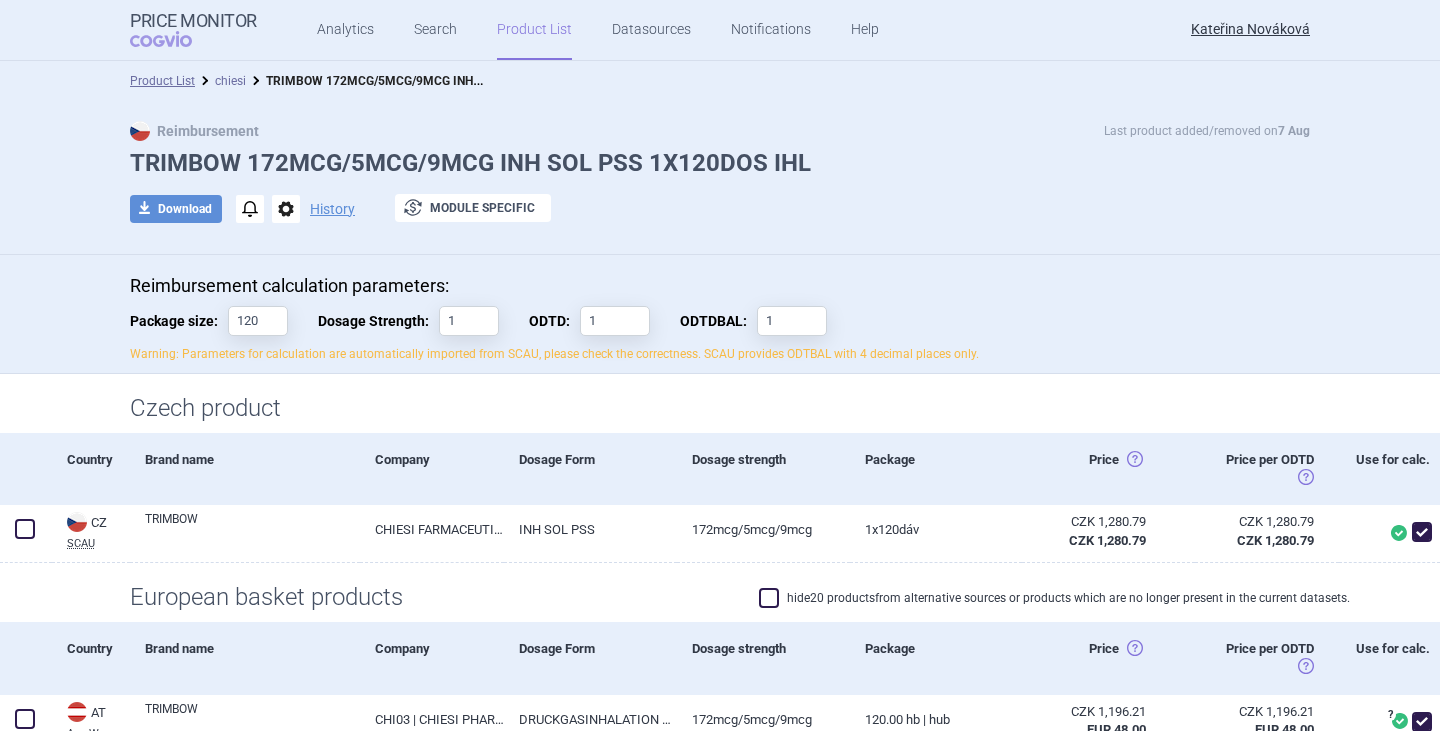 click on "chiesi" at bounding box center [230, 81] 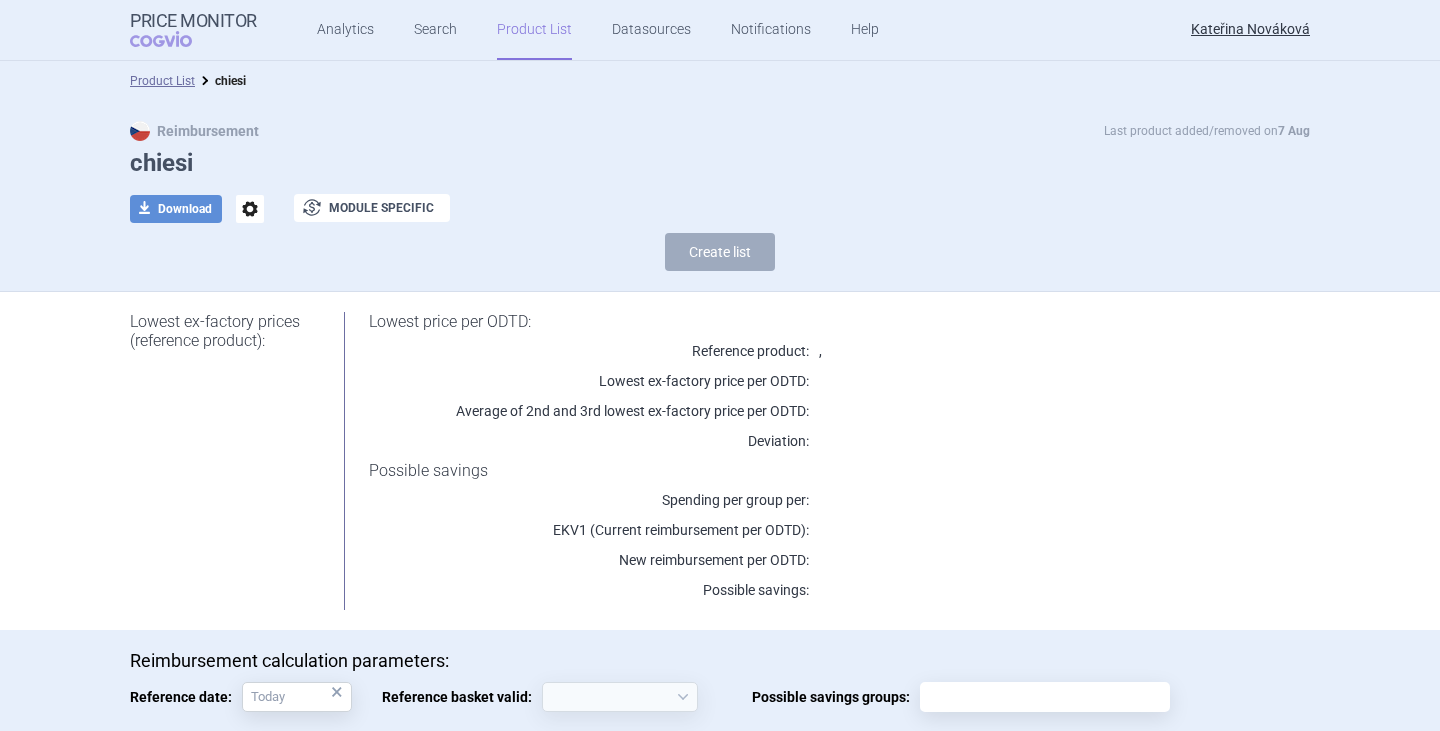 select on "2020-02-01" 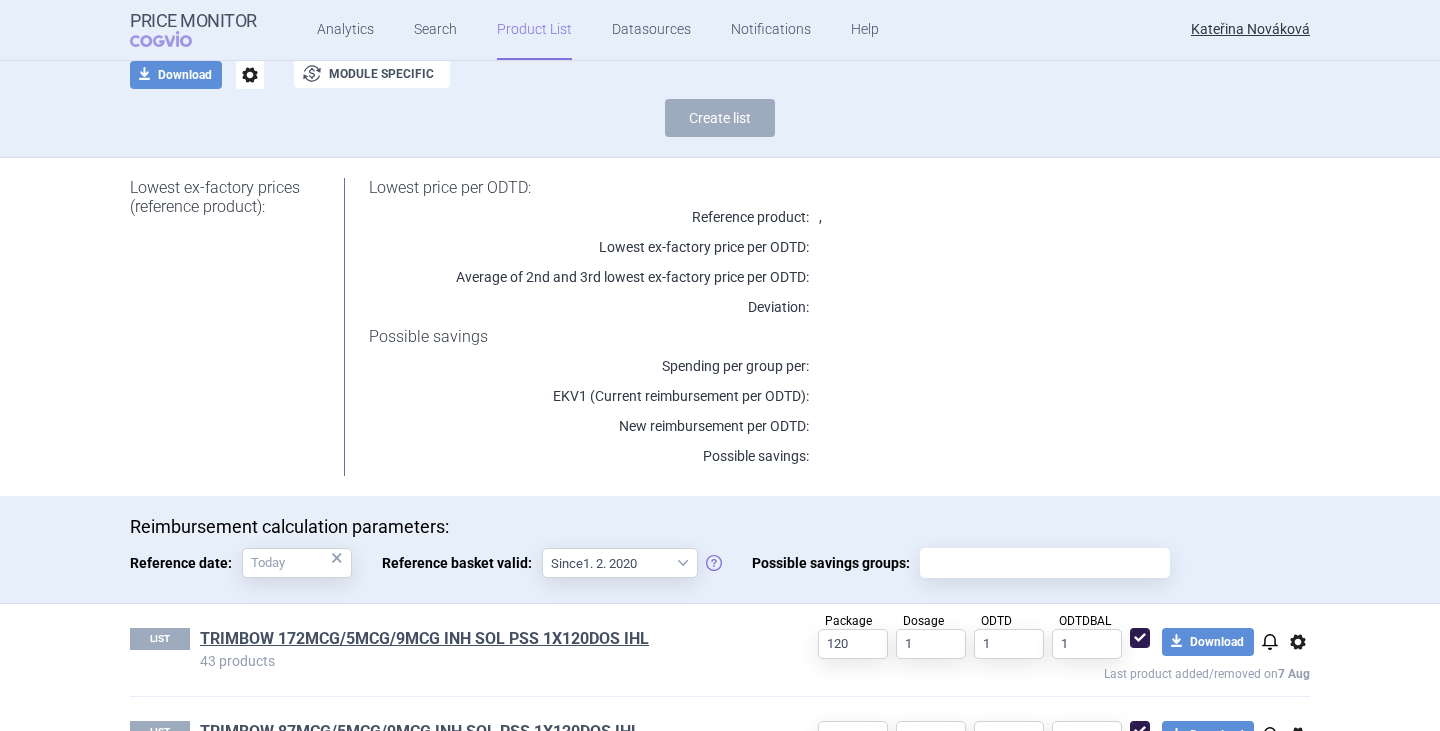 scroll, scrollTop: 493, scrollLeft: 0, axis: vertical 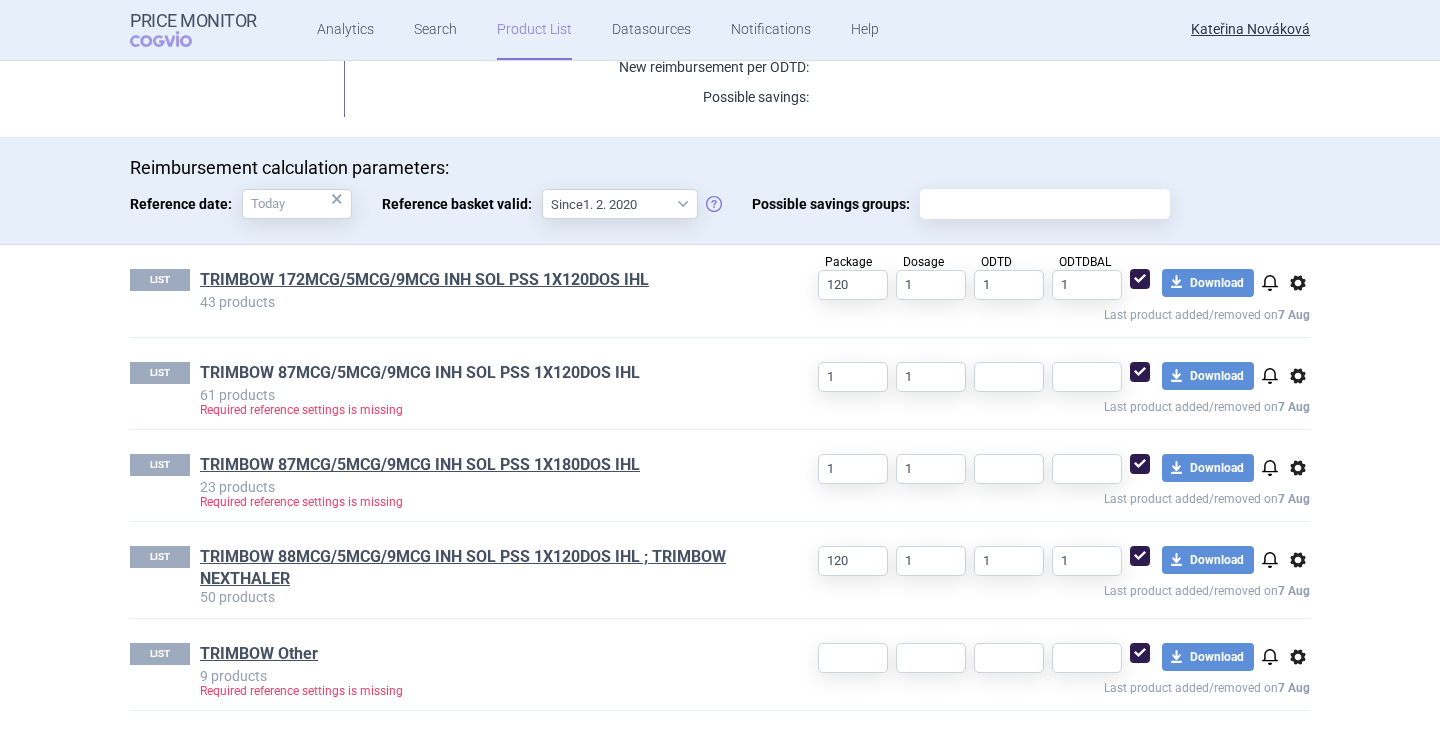 click on "TRIMBOW 87MCG/5MCG/9MCG INH SOL PSS 1X120DOS IHL" at bounding box center [420, 373] 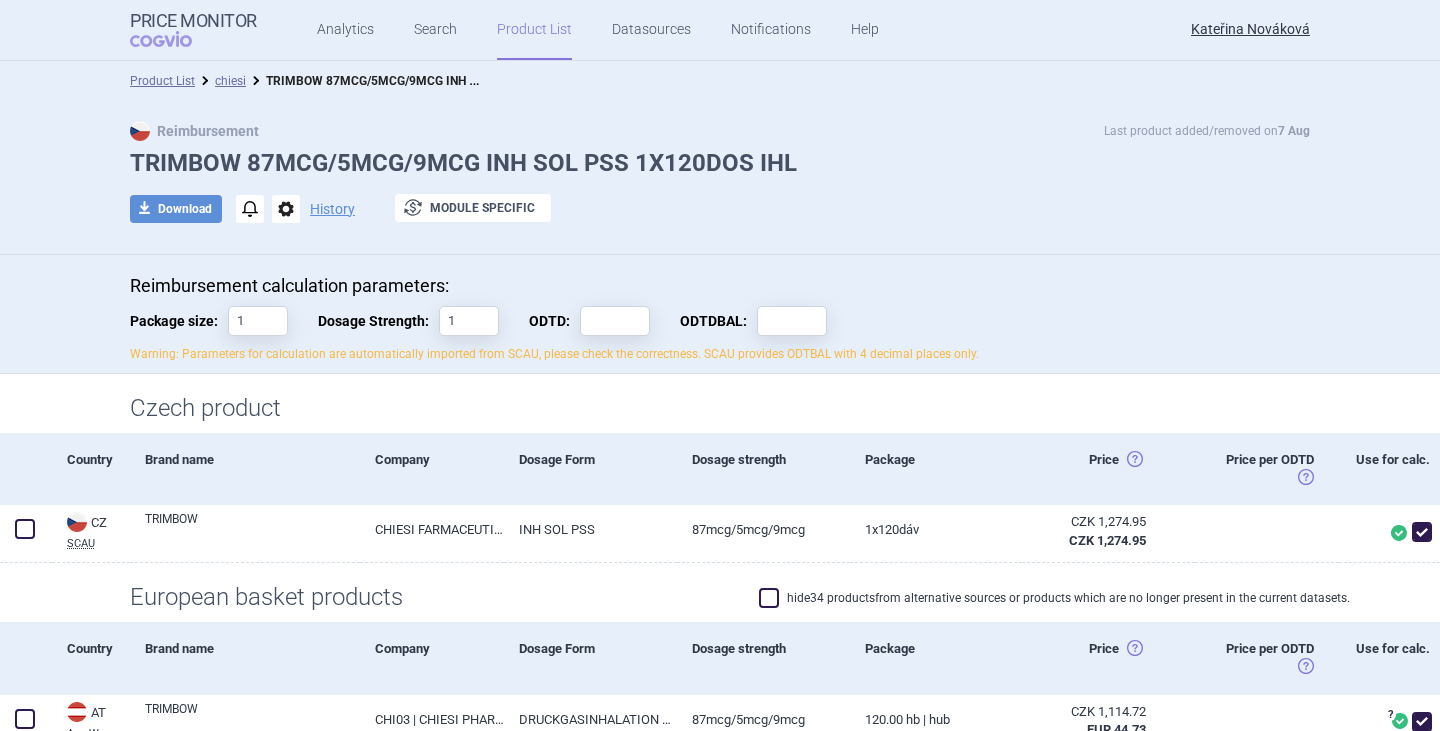 click on "Reimbursement calculation parameters: Package size: 1 Dosage Strength: 1 ODTD: ODTDBAL: Warning: Parameters for calculation are automatically imported from SCAU, please check the correctness. SCAU provides ODTBAL with 4 decimal places only." at bounding box center (720, 319) 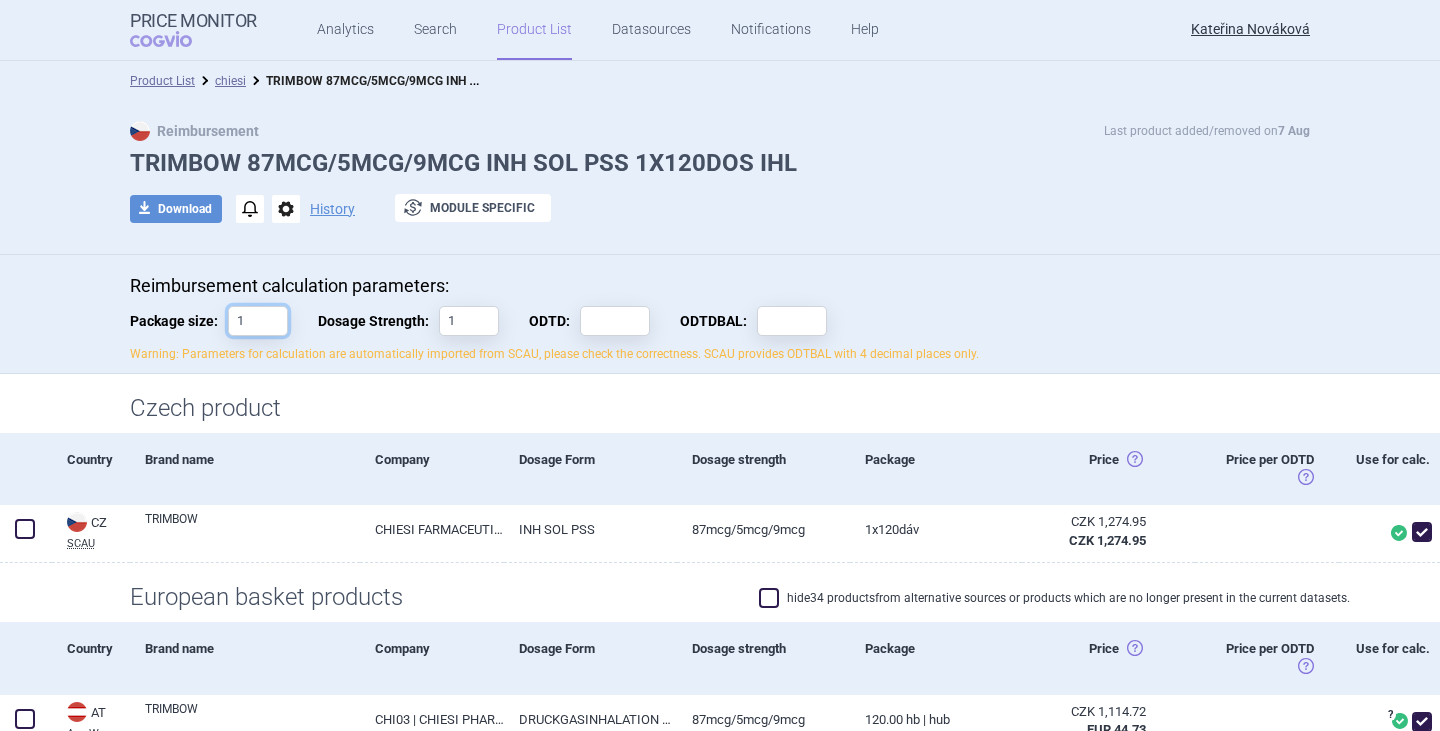 click on "1" at bounding box center [258, 321] 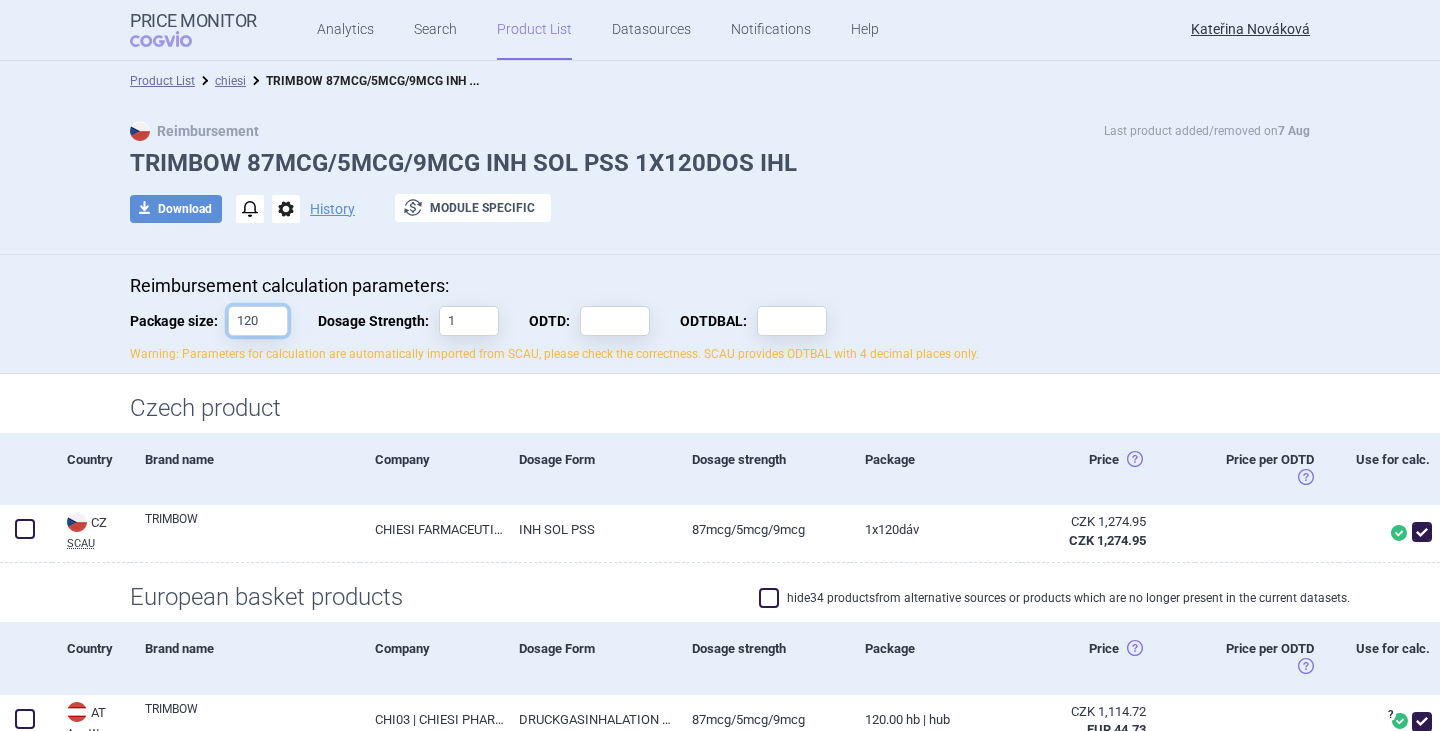 type on "120" 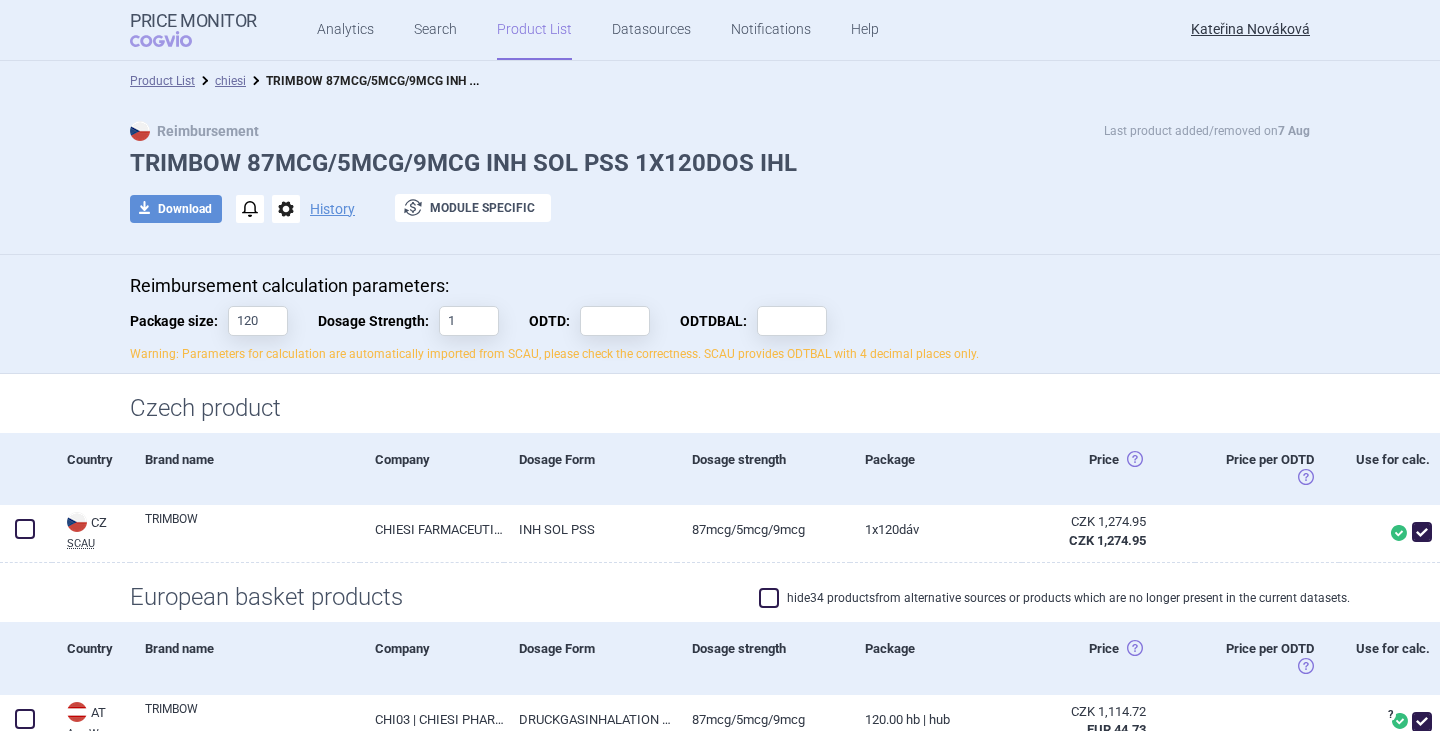 click on "Reimbursement calculation parameters:" at bounding box center [720, 286] 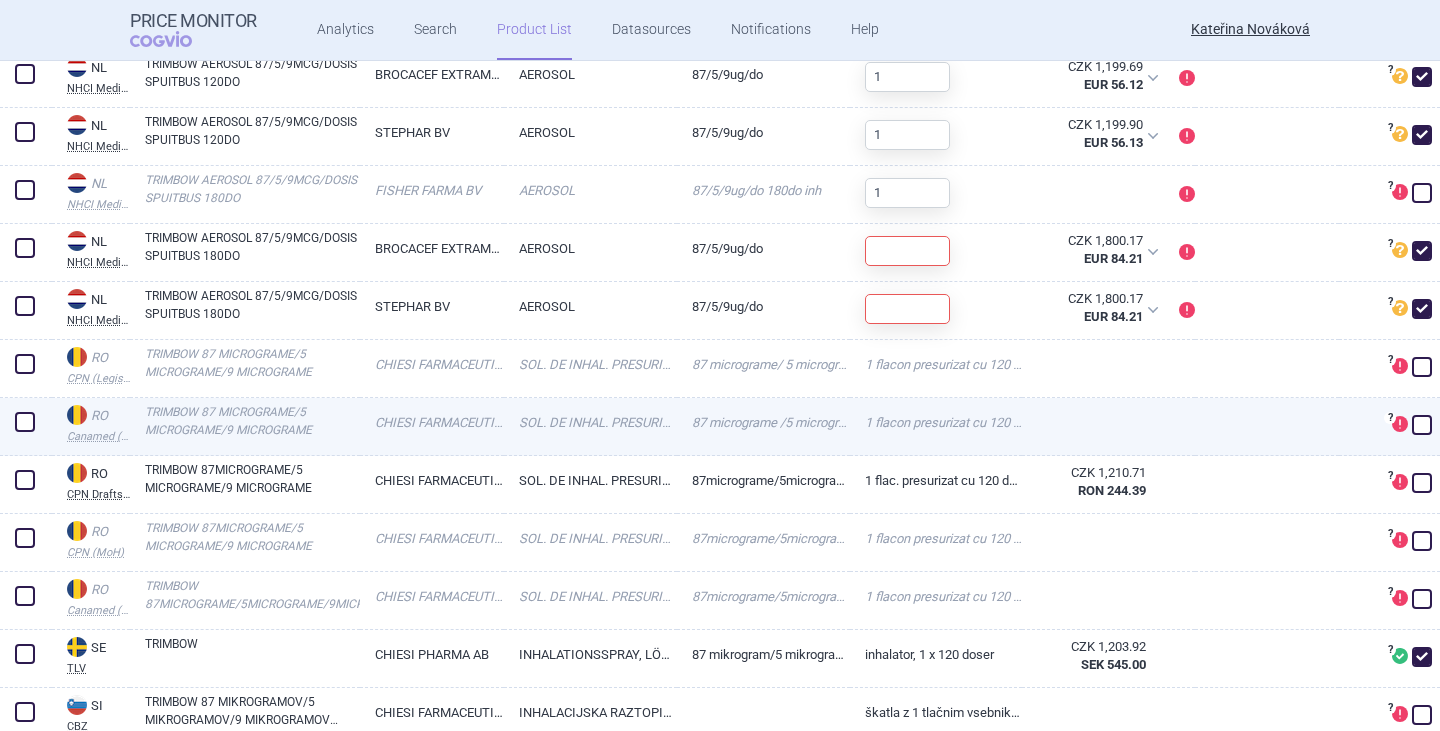 scroll, scrollTop: 2900, scrollLeft: 0, axis: vertical 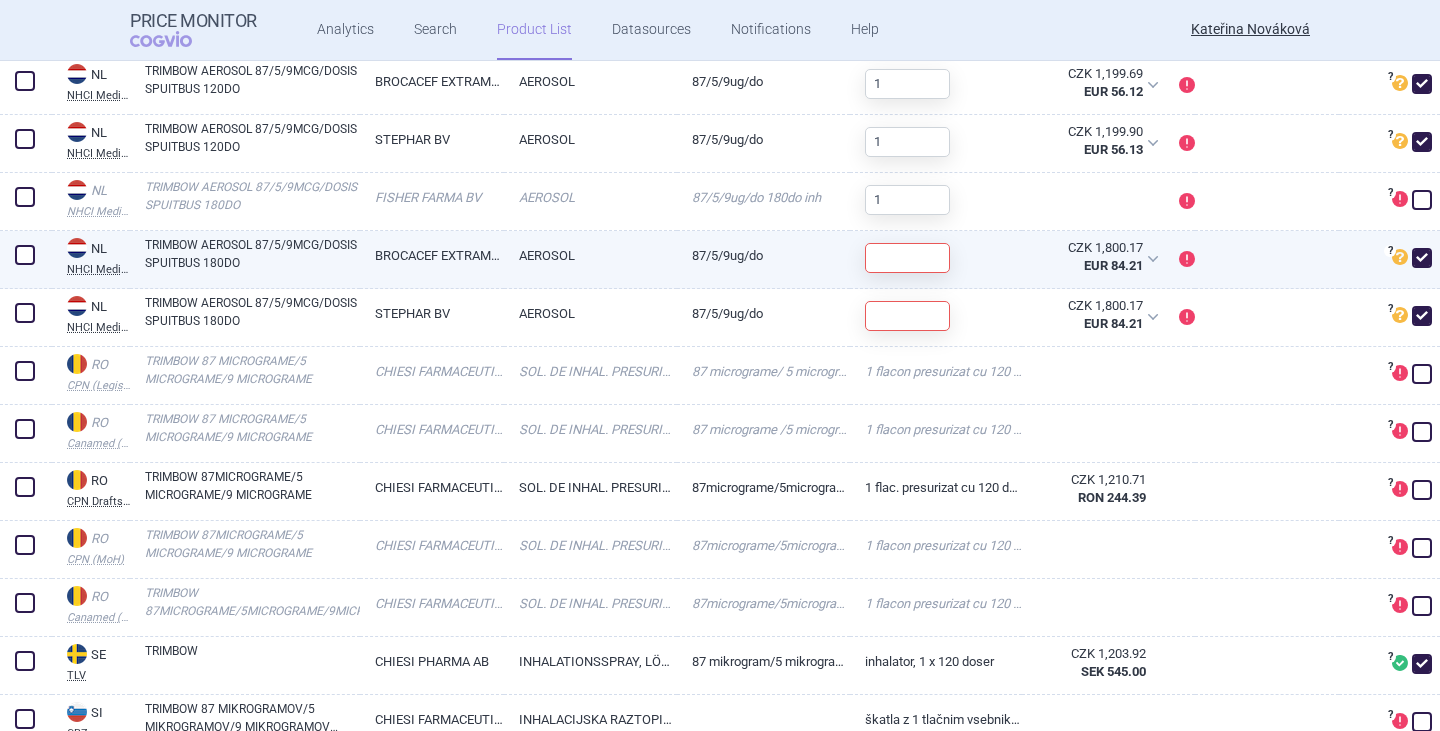 click on "TRIMBOW AEROSOL 87/5/9MCG/DOSIS SPUITBUS 180DO" at bounding box center (252, 254) 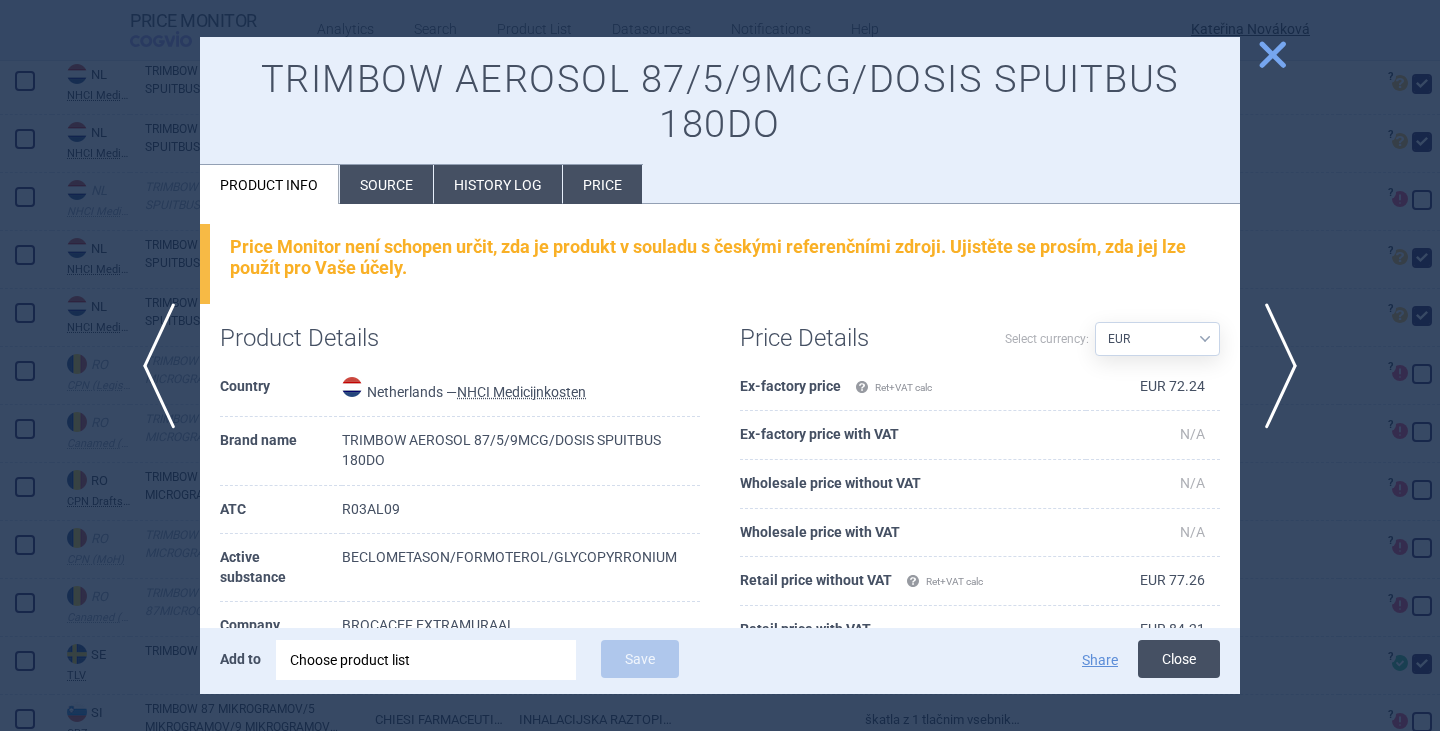 click on "Close" at bounding box center [1179, 659] 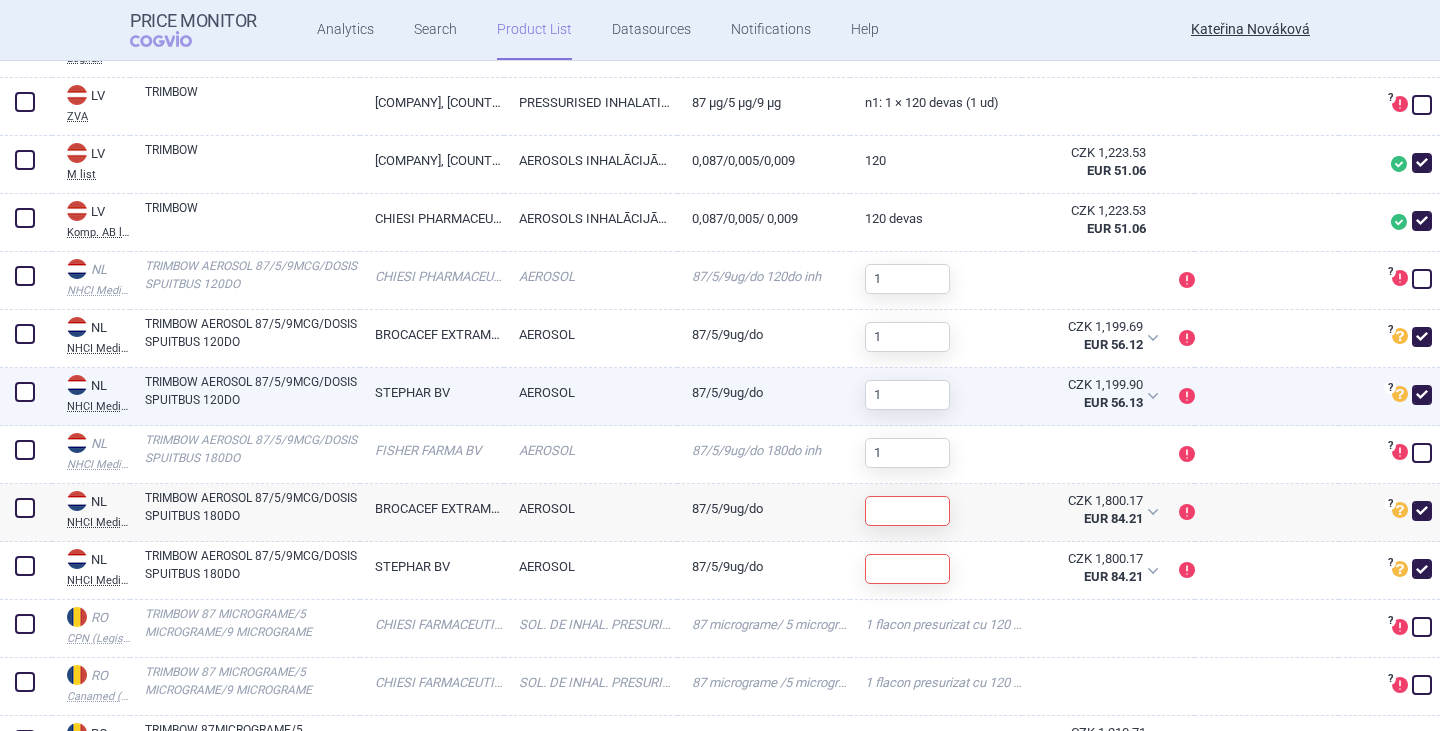 scroll, scrollTop: 2600, scrollLeft: 0, axis: vertical 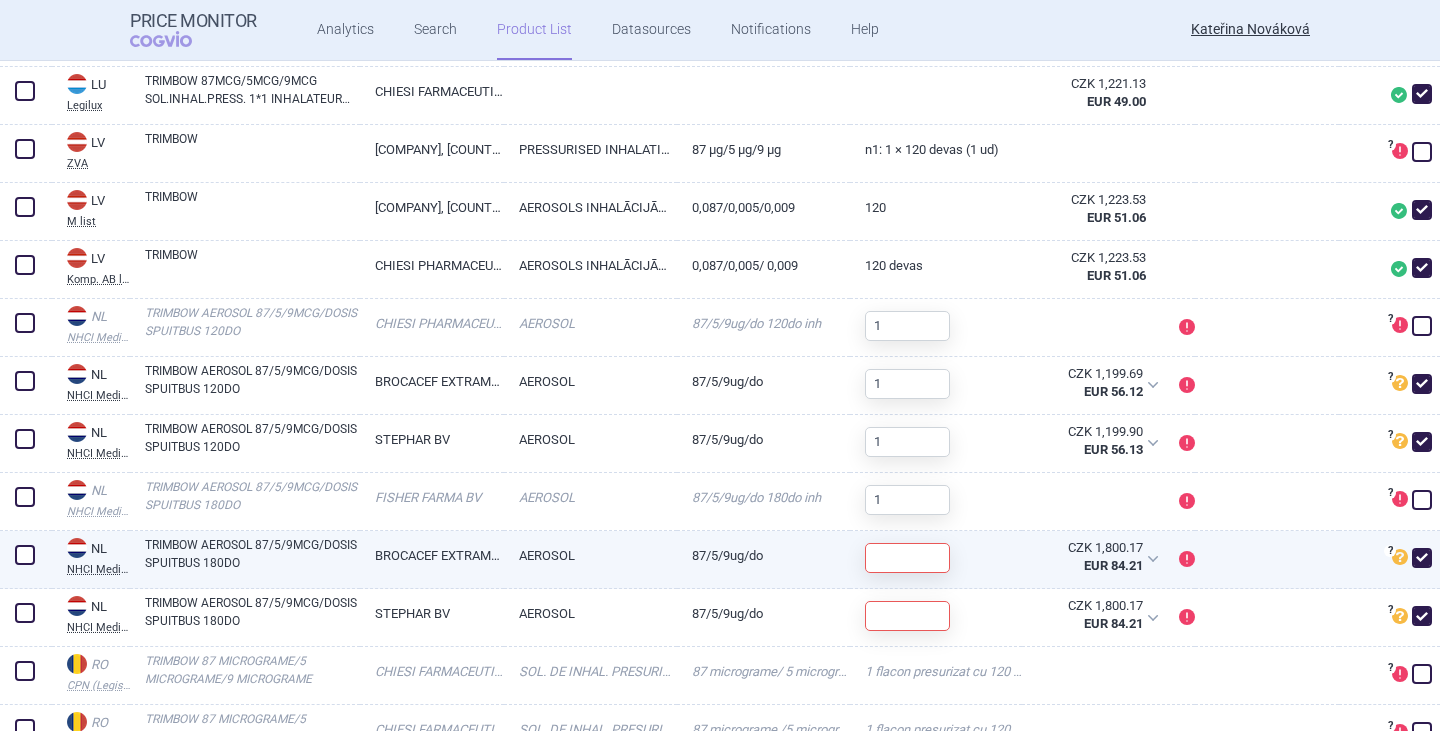 click at bounding box center (25, 555) 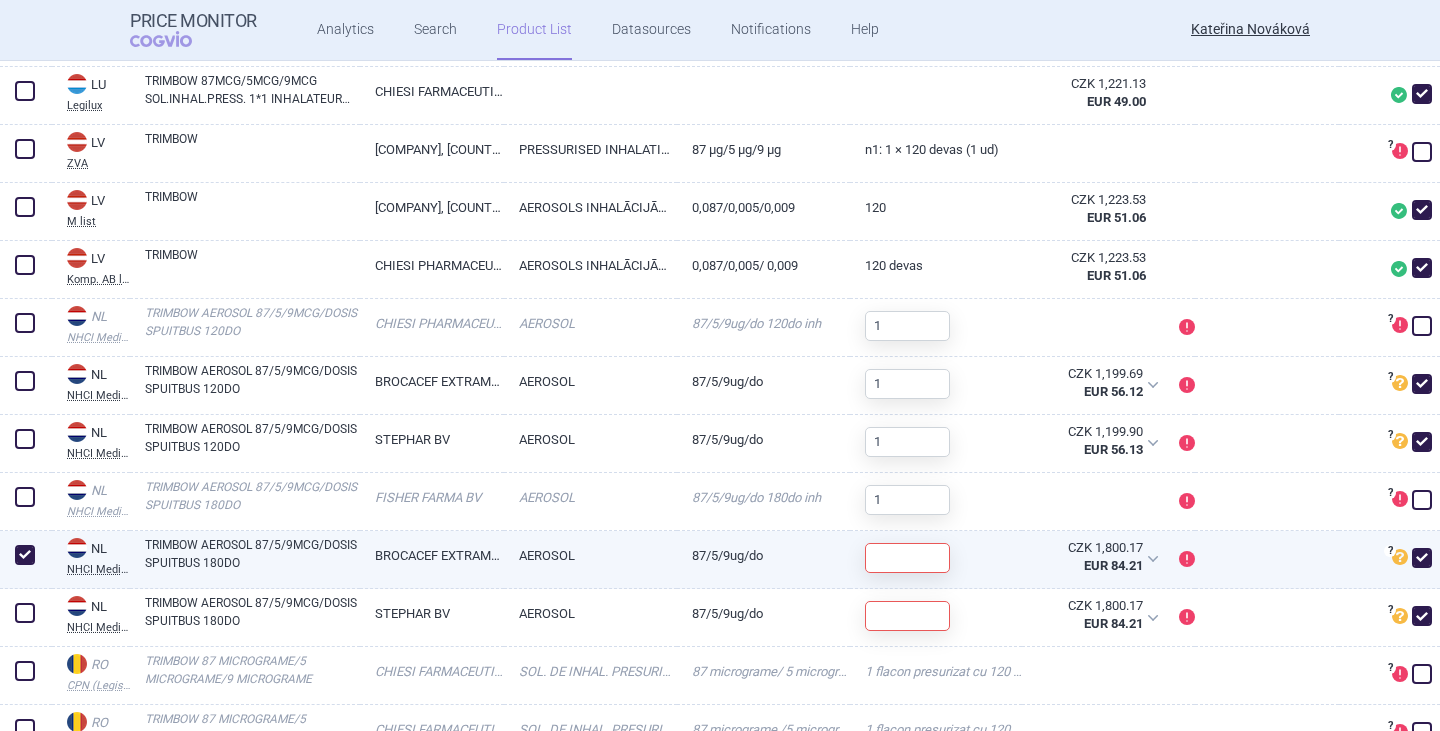 checkbox on "true" 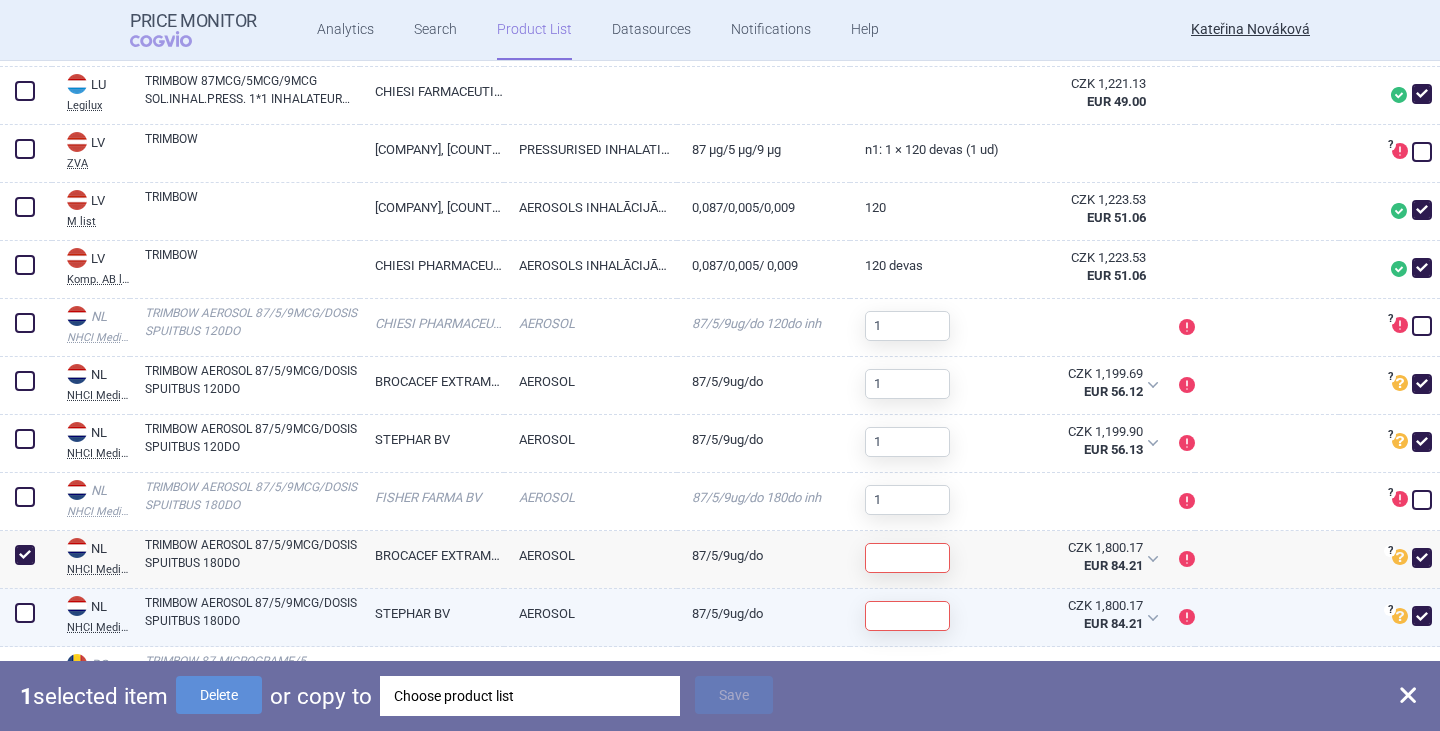 click at bounding box center [25, 613] 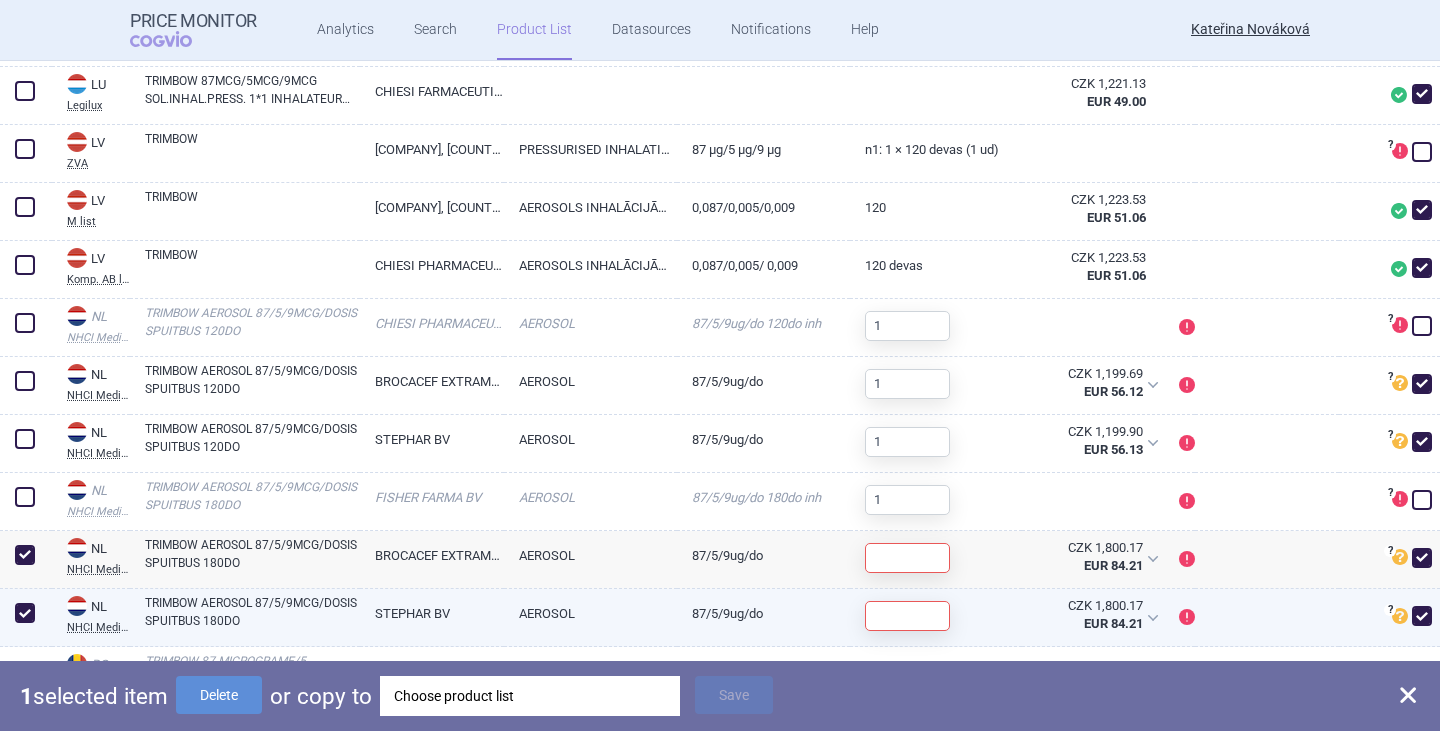 checkbox on "true" 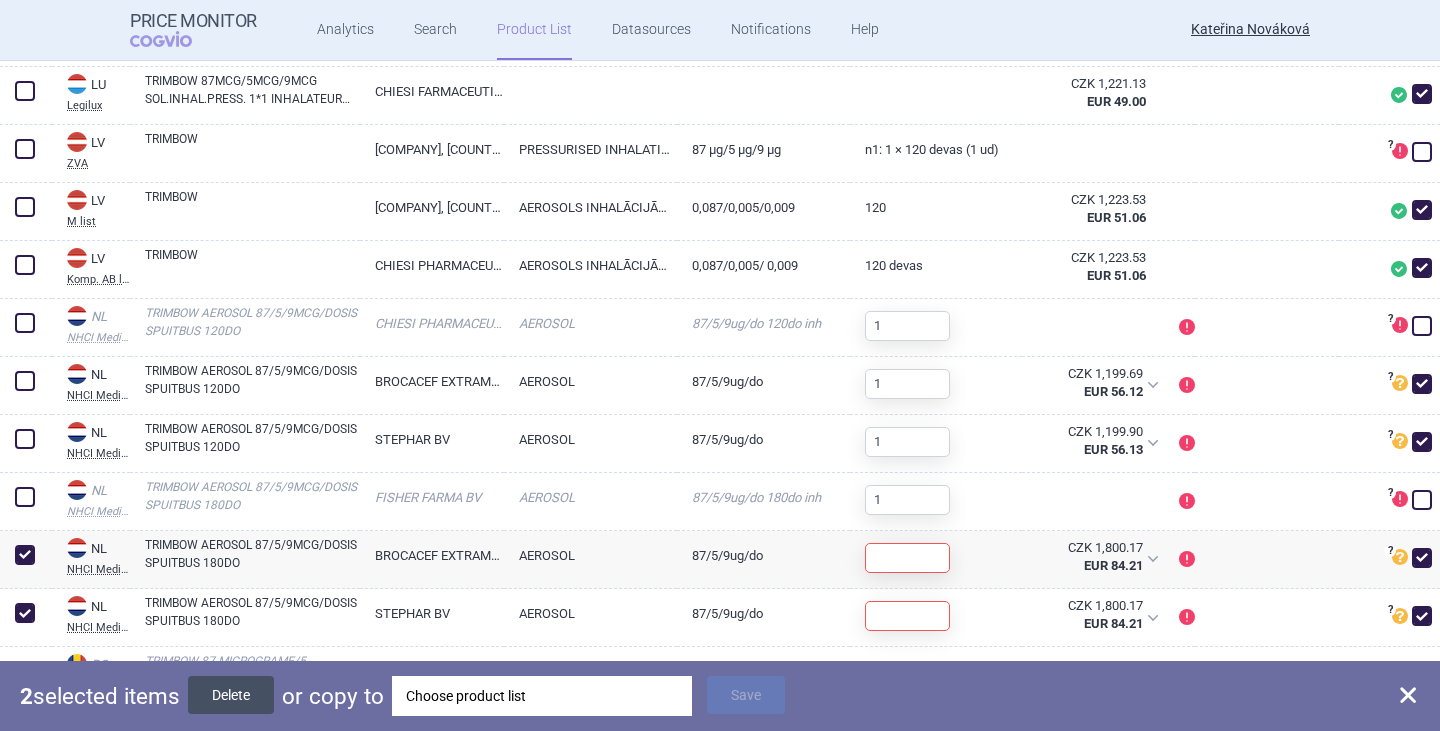 click on "Delete" at bounding box center [231, 695] 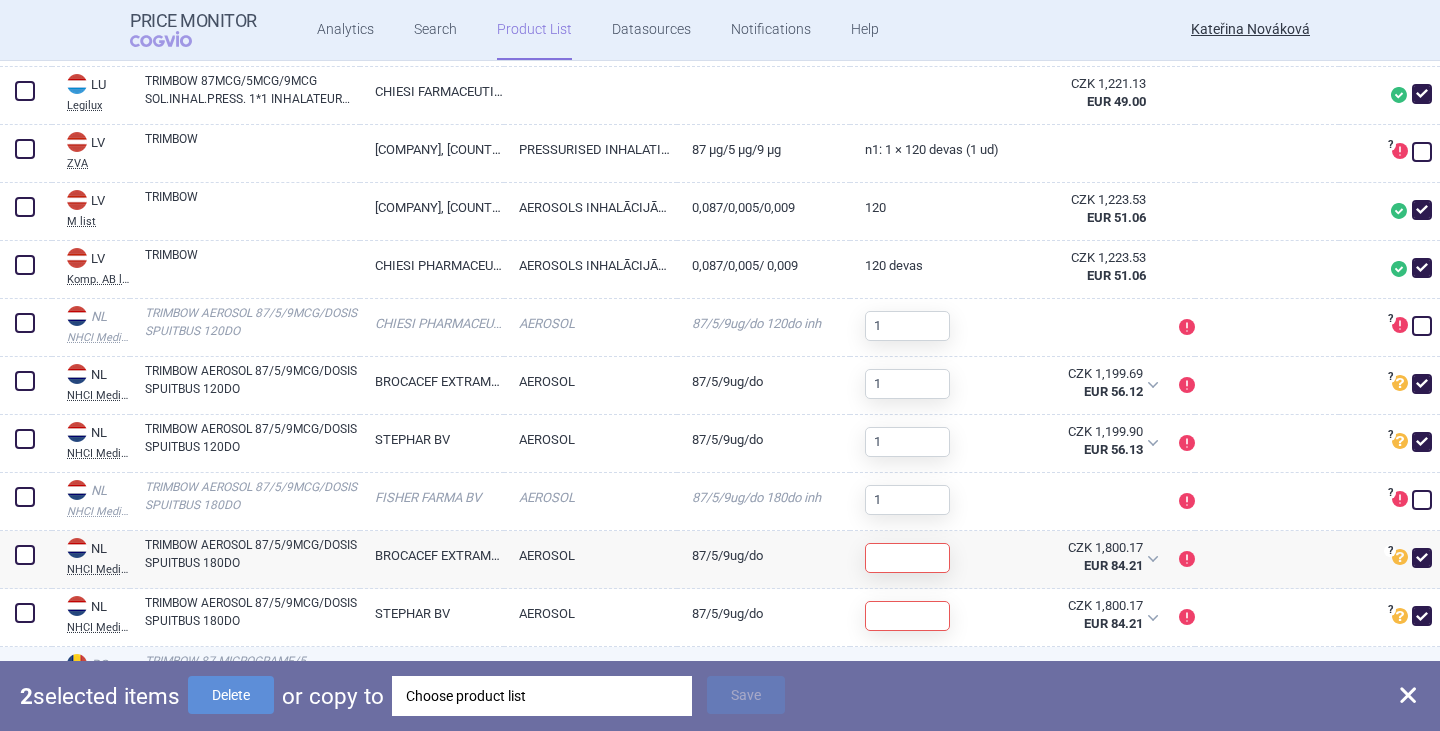 checkbox on "false" 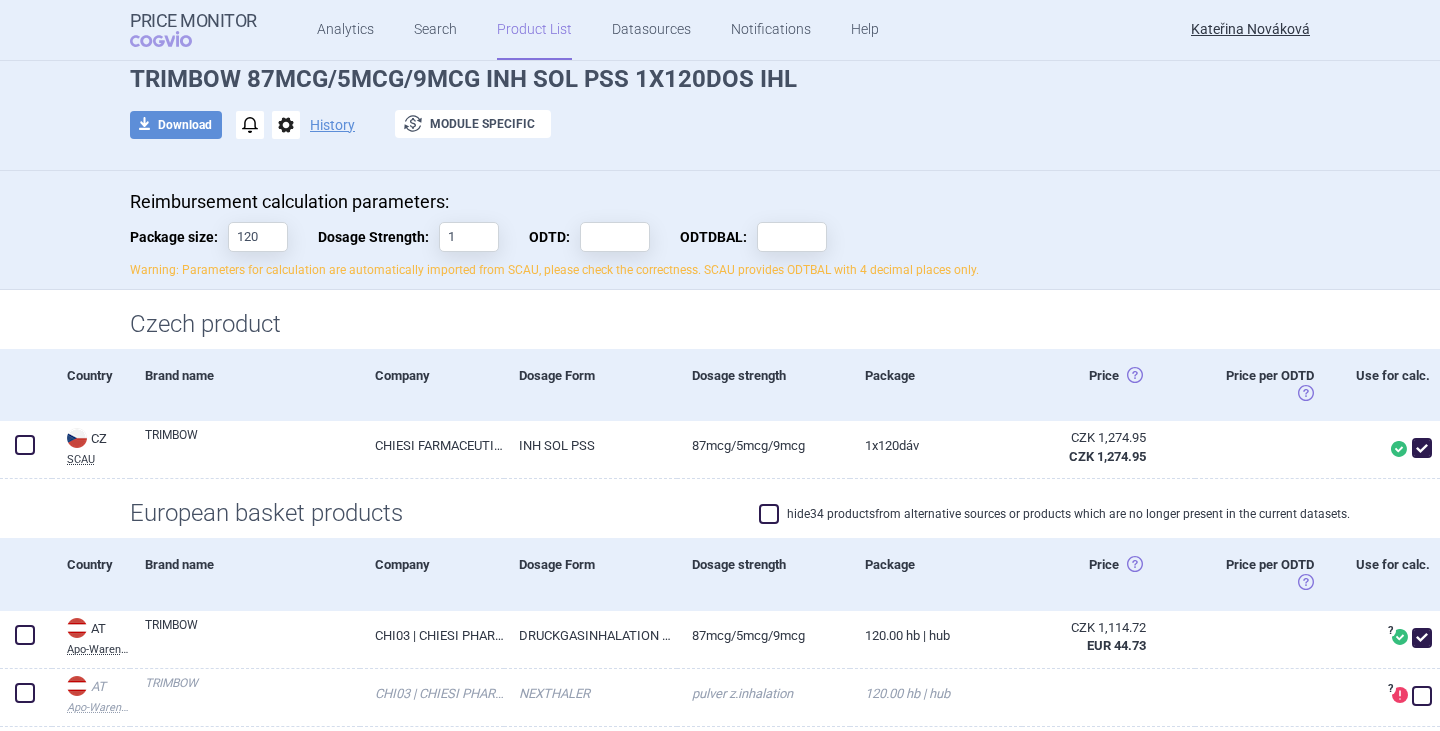 scroll, scrollTop: 0, scrollLeft: 0, axis: both 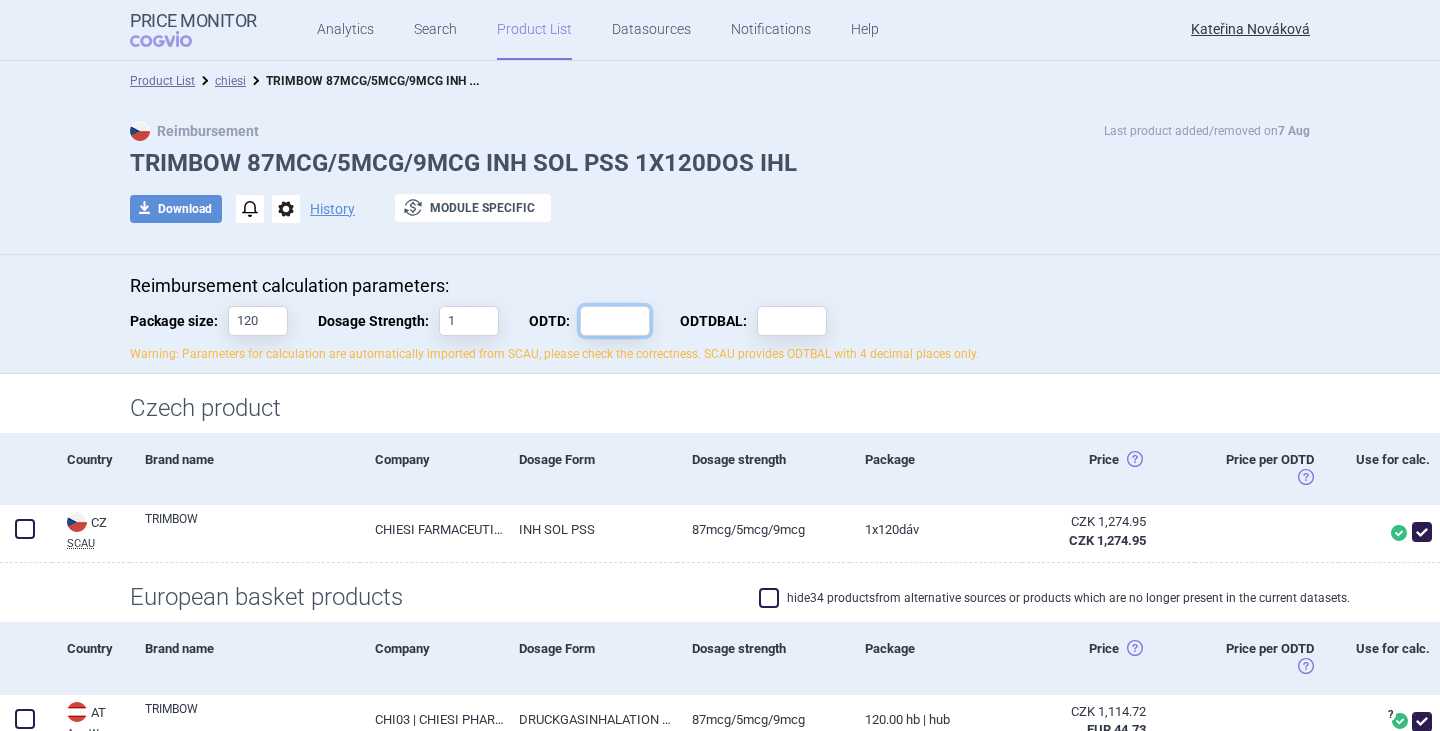 click on "ODTD:" at bounding box center (615, 321) 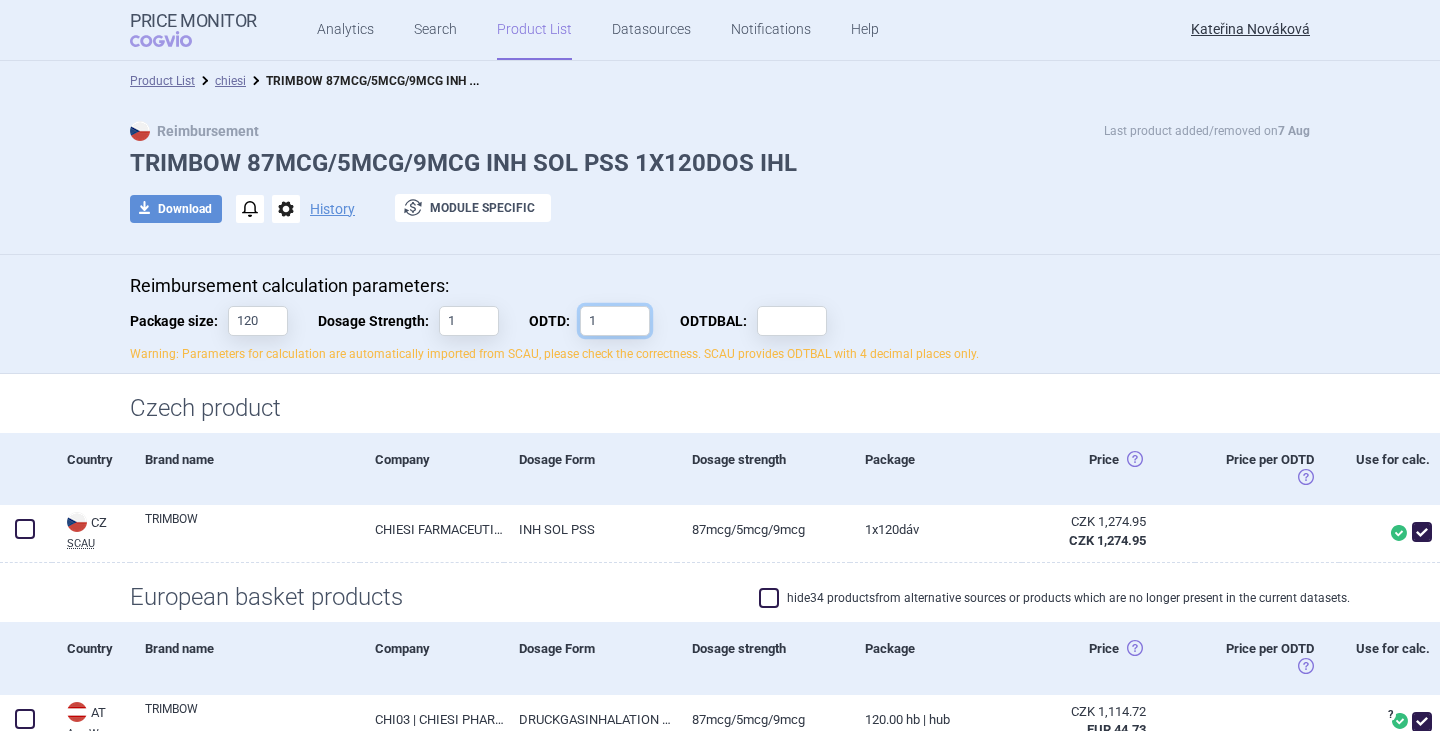 type on "1" 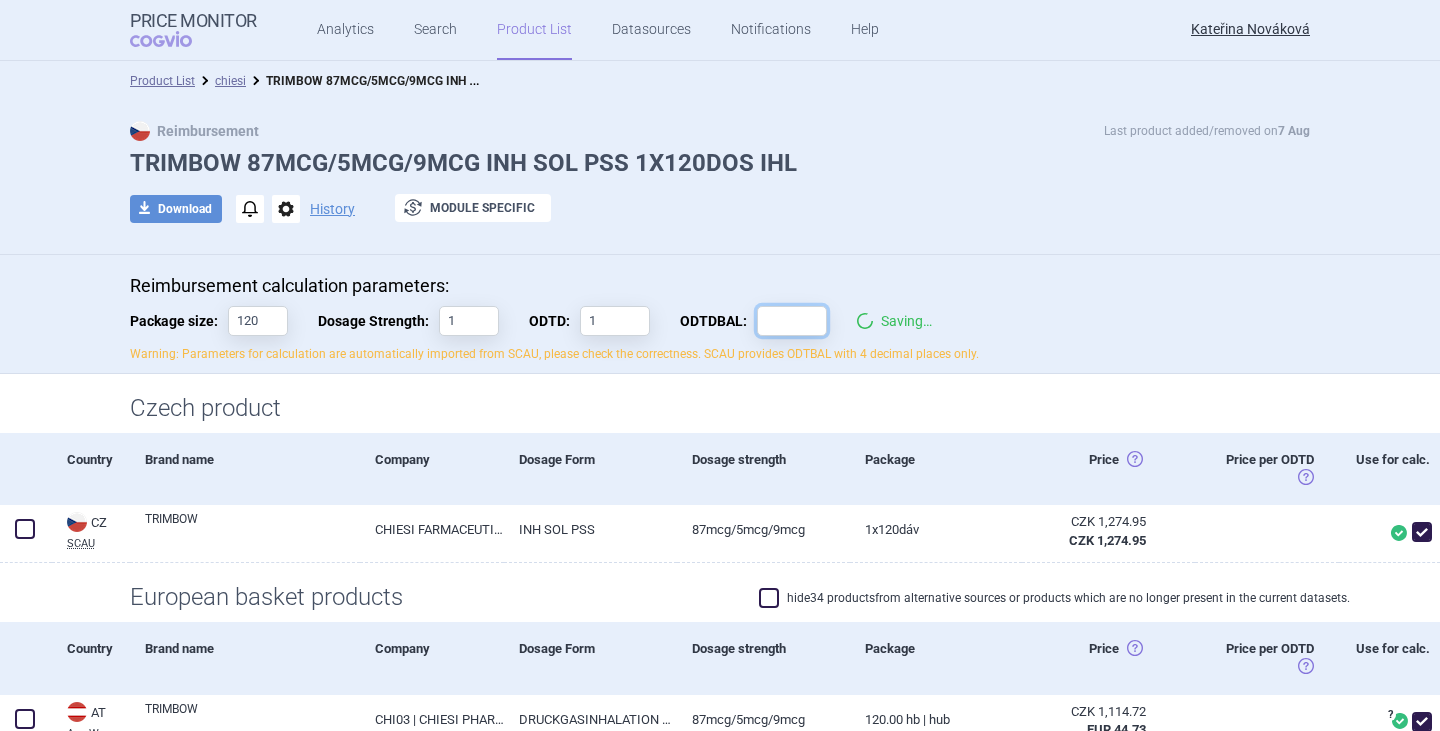 click on "ODTDBAL:" at bounding box center [792, 321] 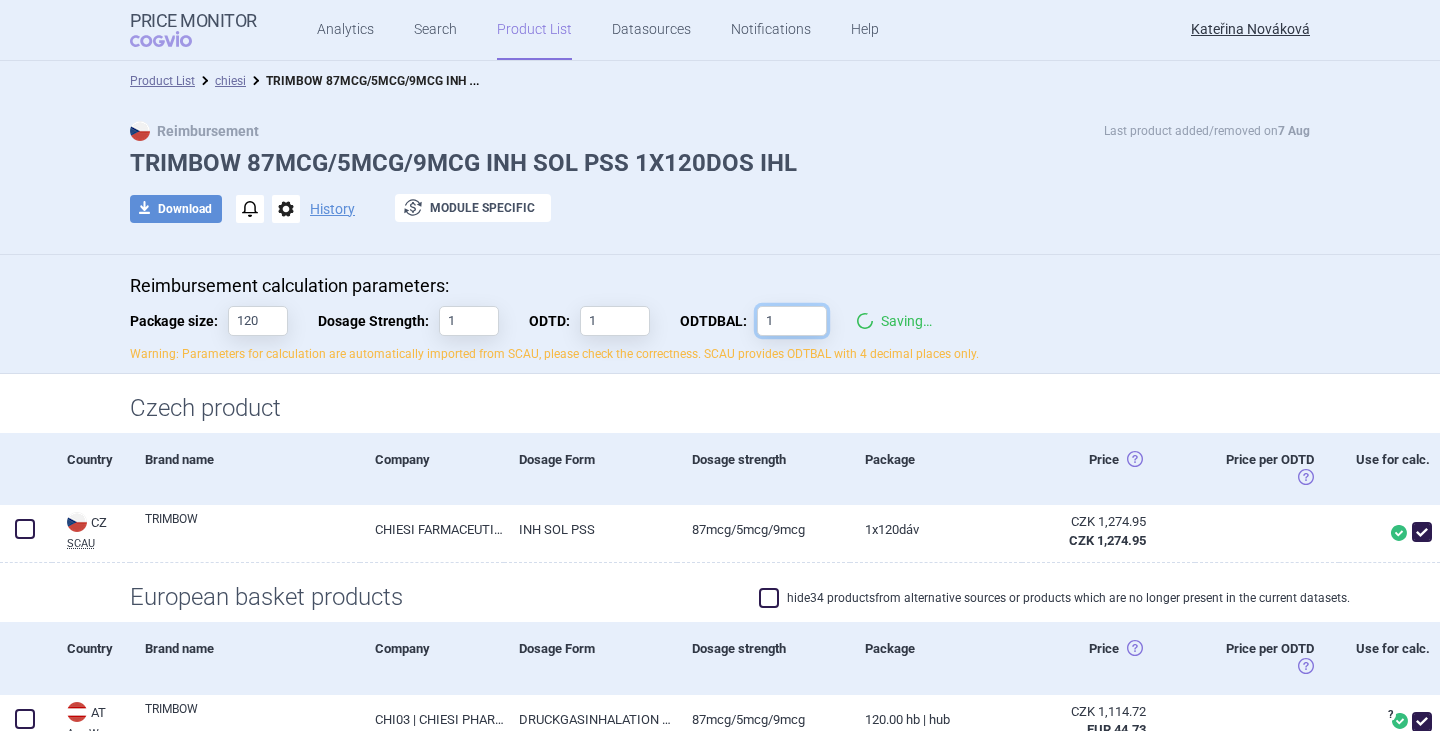 type on "1" 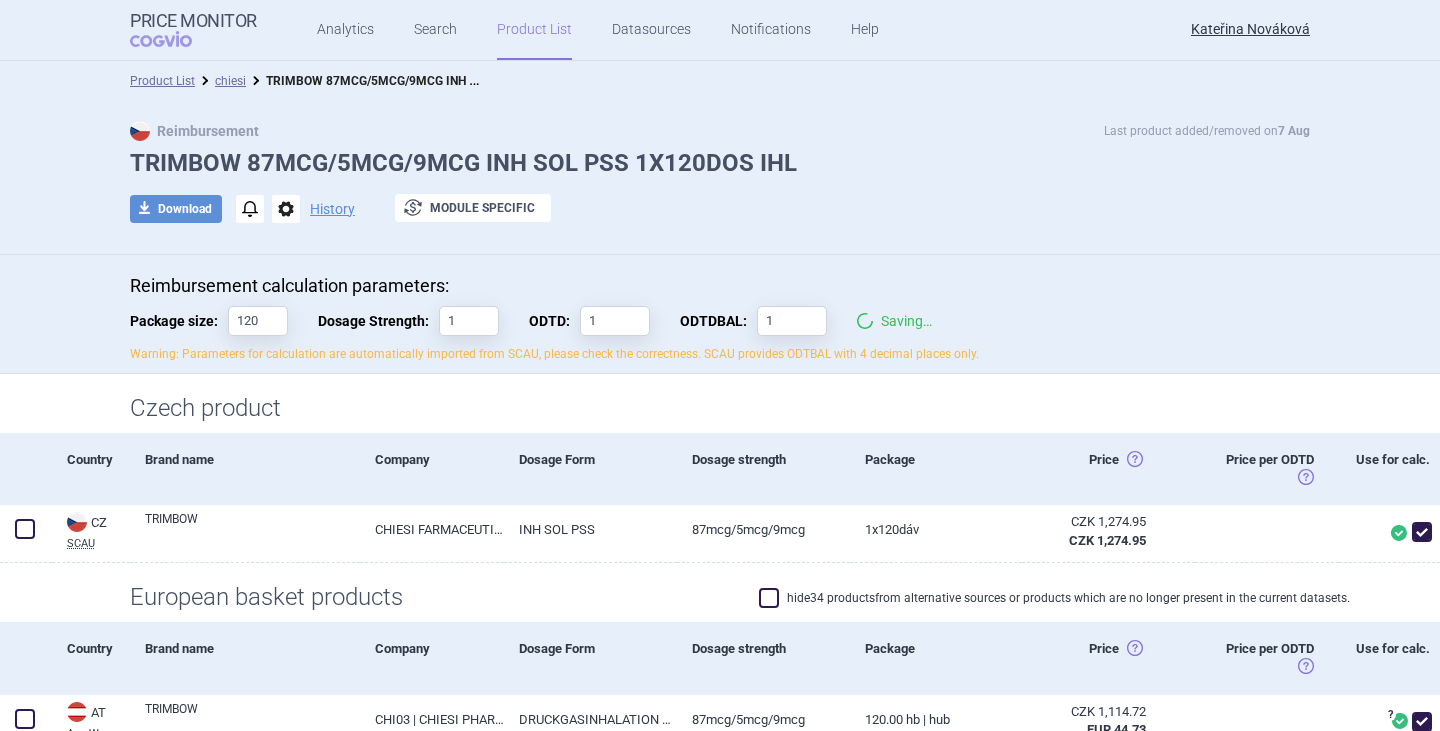 click on "Reimbursement calculation parameters: Package size: 120 Dosage Strength: 1 ODTD: 1 ODTDBAL: 1 Saving… Warning: Parameters for calculation are automatically imported from SCAU, please check the correctness. SCAU provides ODTBAL with 4 decimal places only." at bounding box center (720, 319) 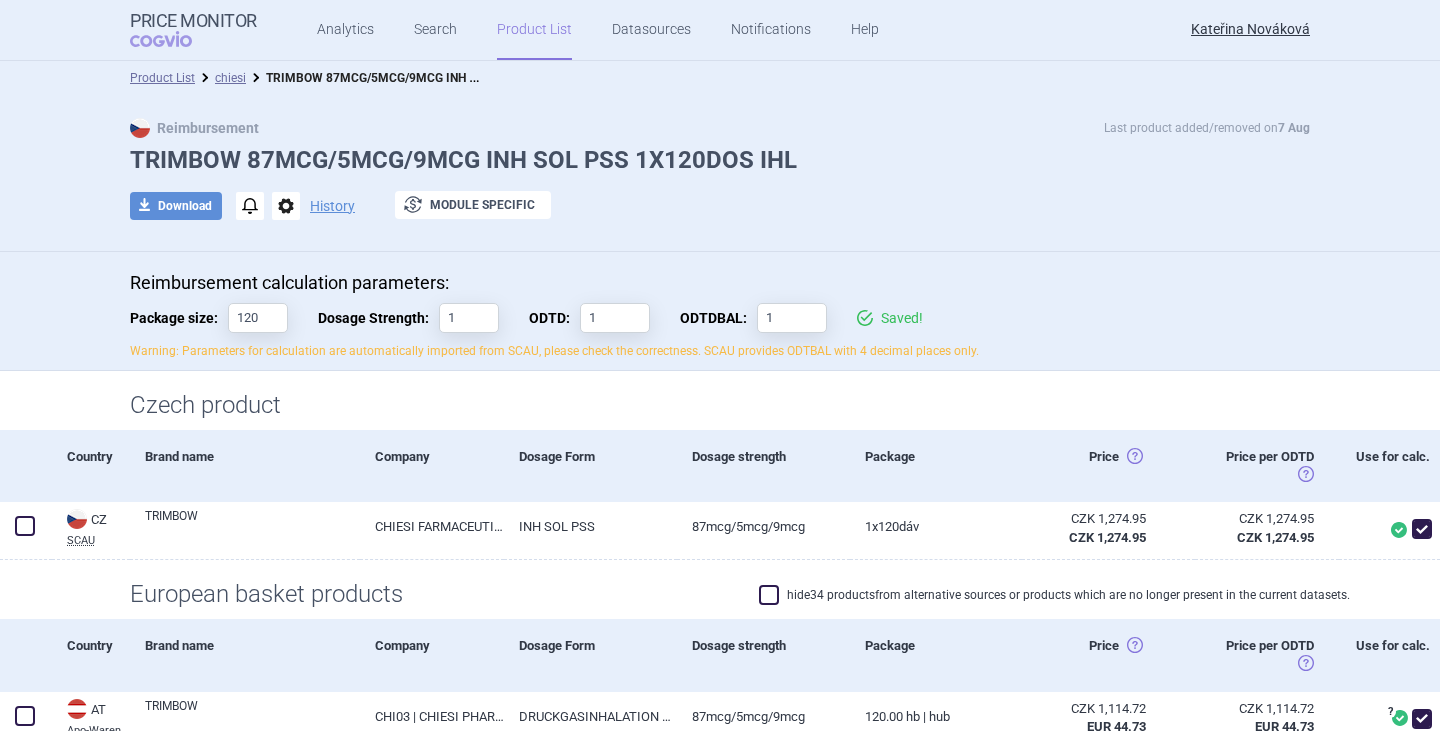 scroll, scrollTop: 0, scrollLeft: 0, axis: both 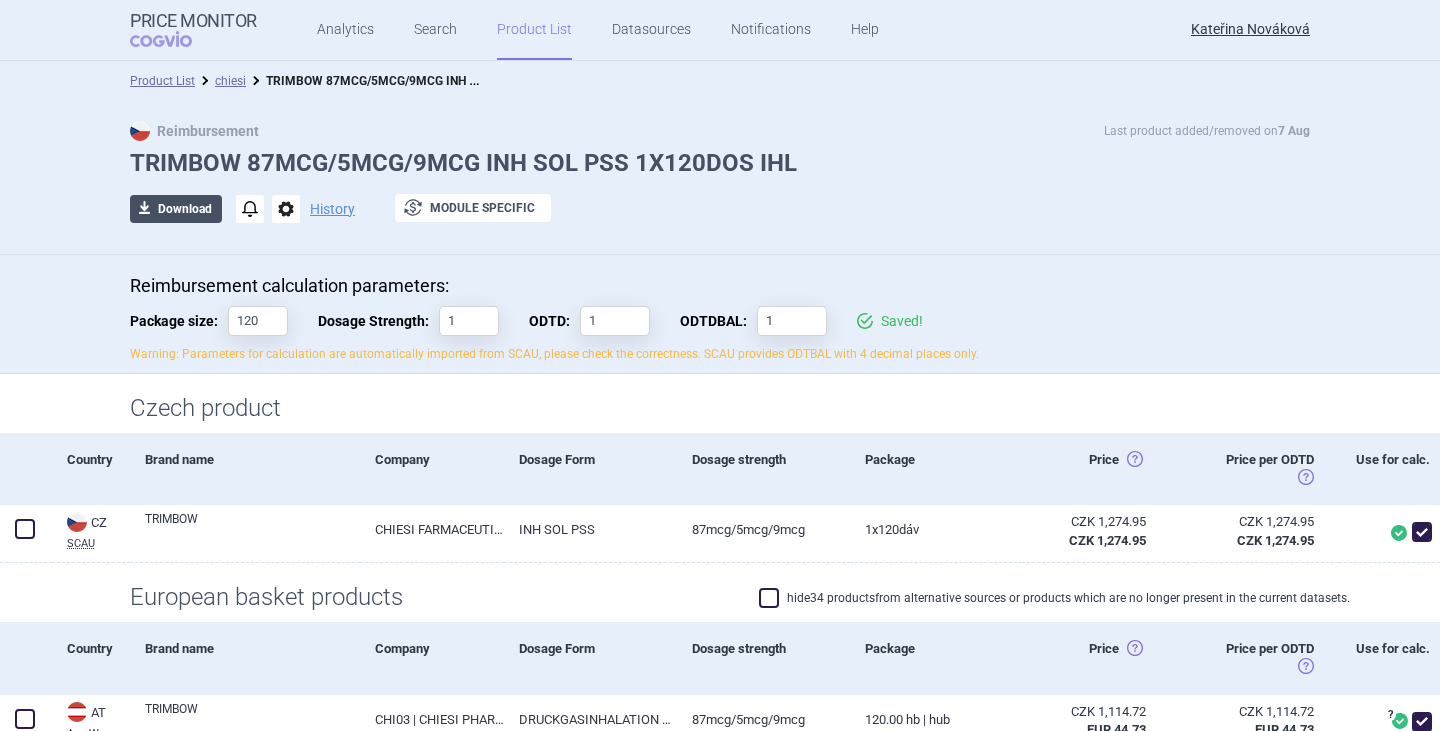 click on "download  Download" at bounding box center [176, 209] 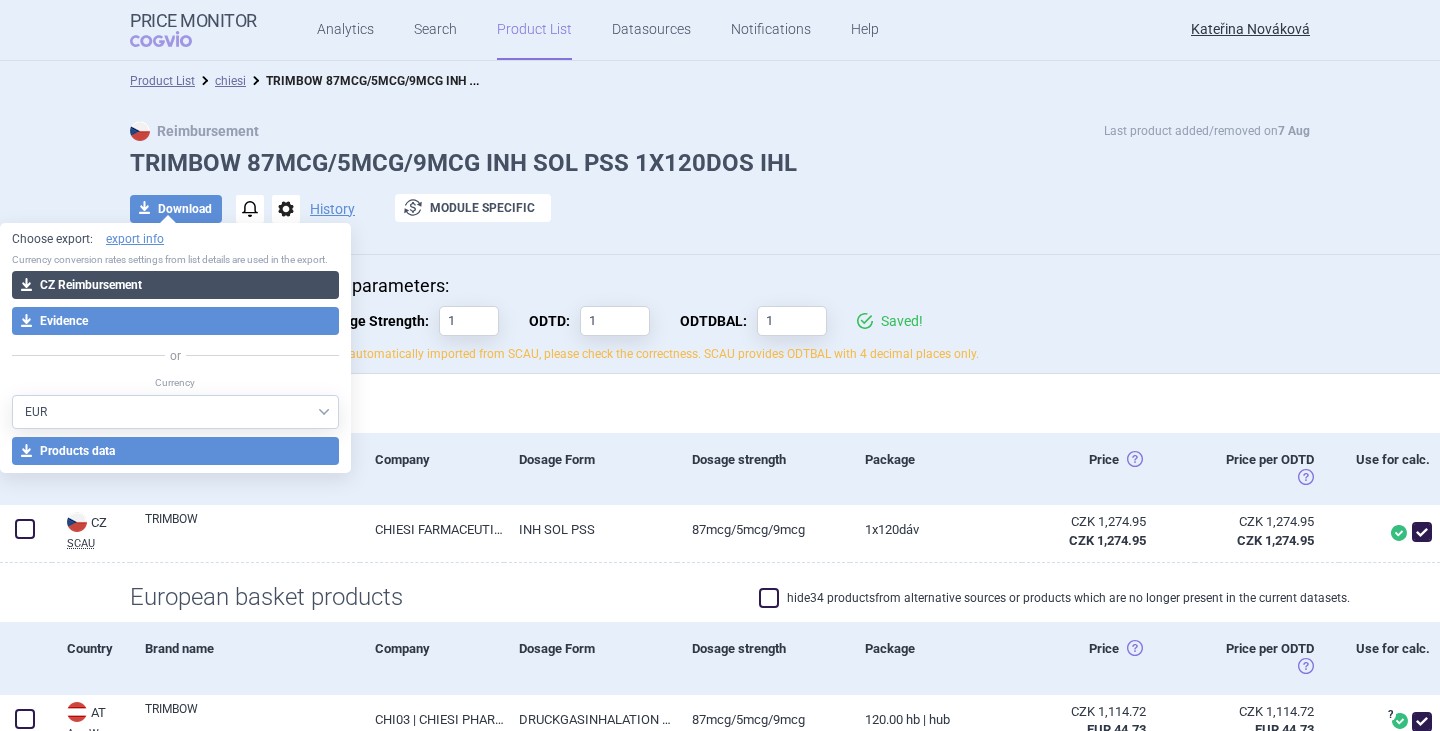 click on "download  CZ Reimbursement" at bounding box center [175, 285] 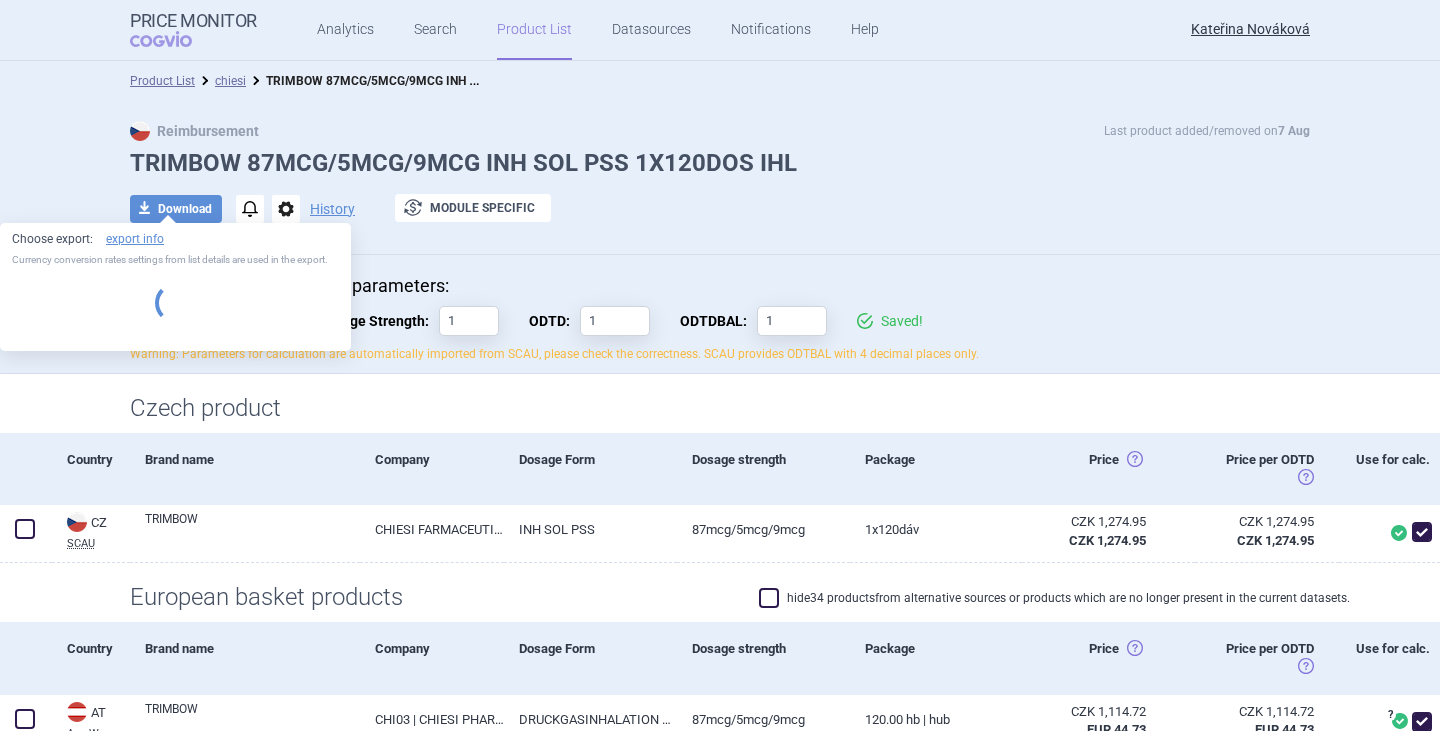 select on "EUR" 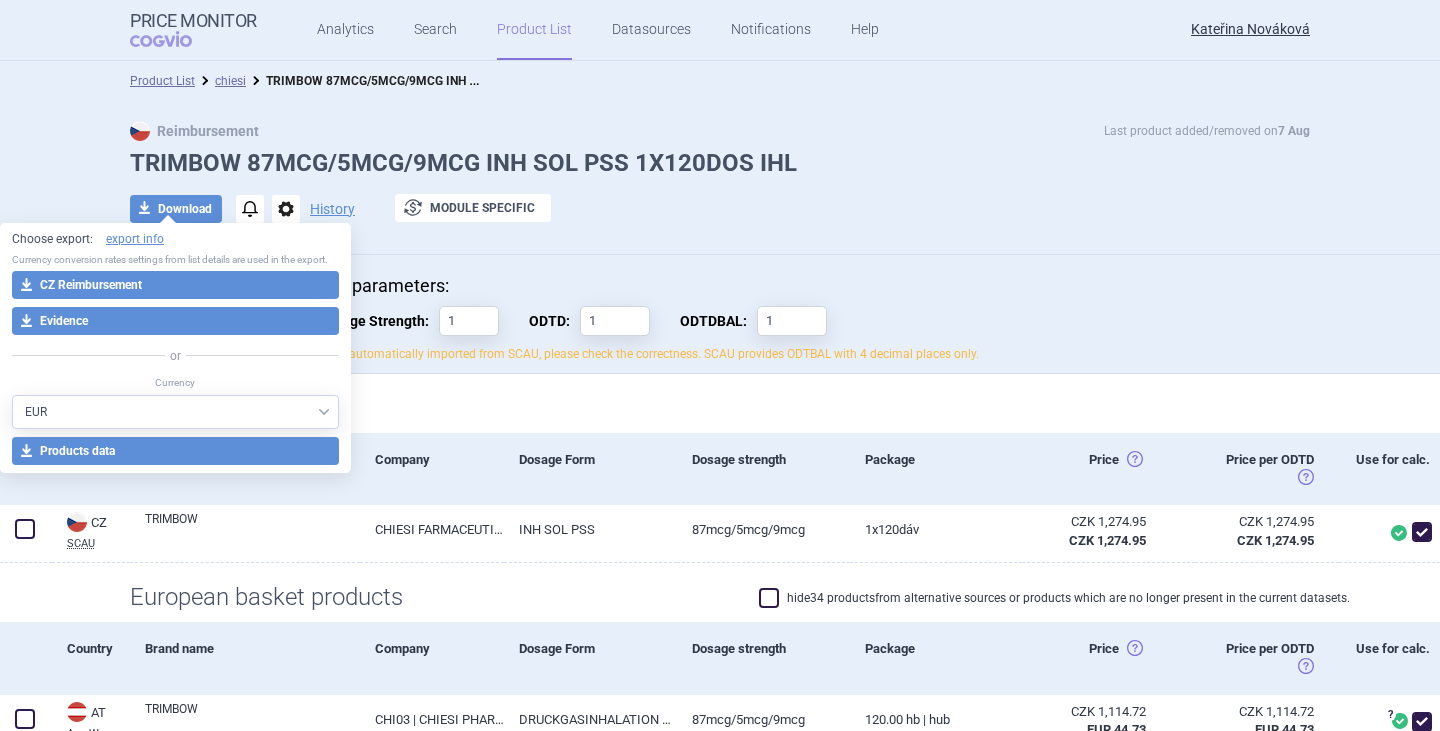 click on "chiesi" at bounding box center (220, 81) 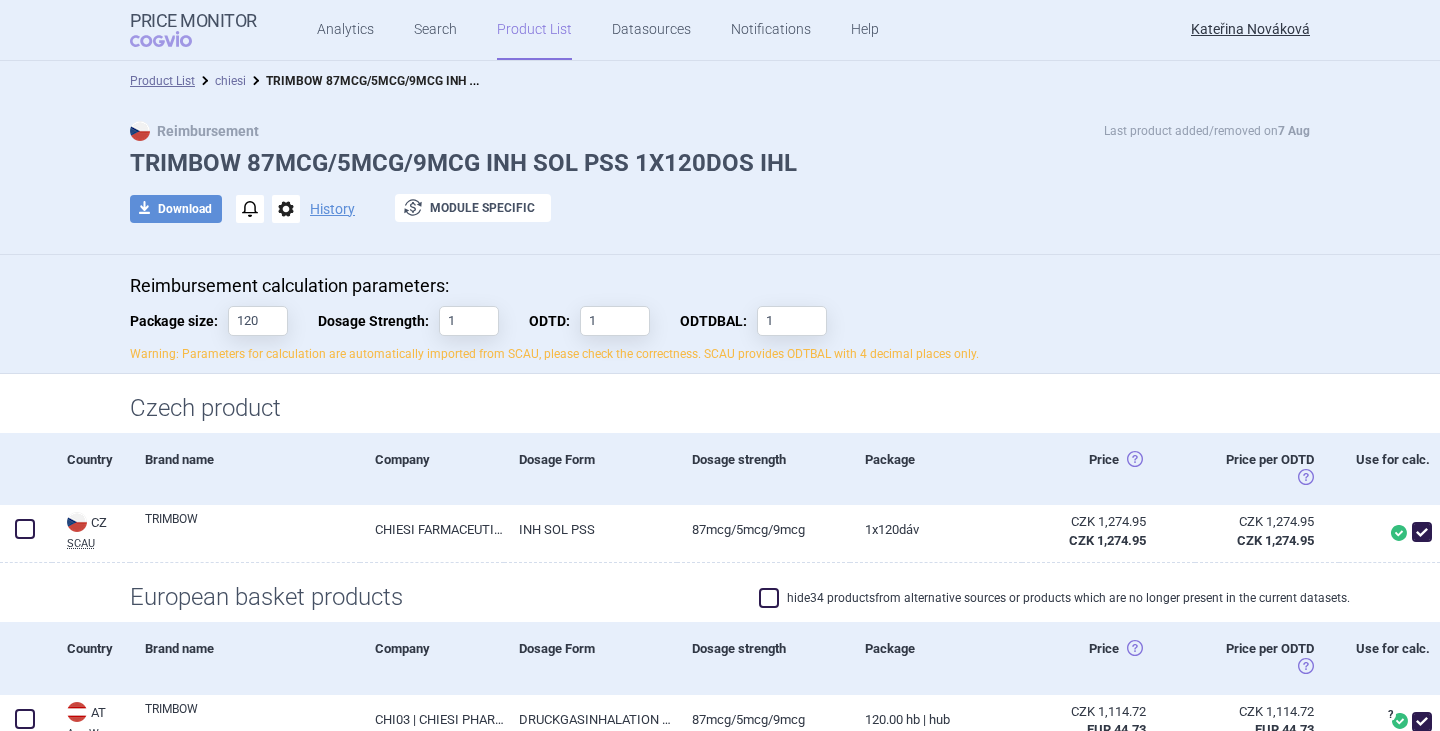 click on "chiesi" at bounding box center (230, 81) 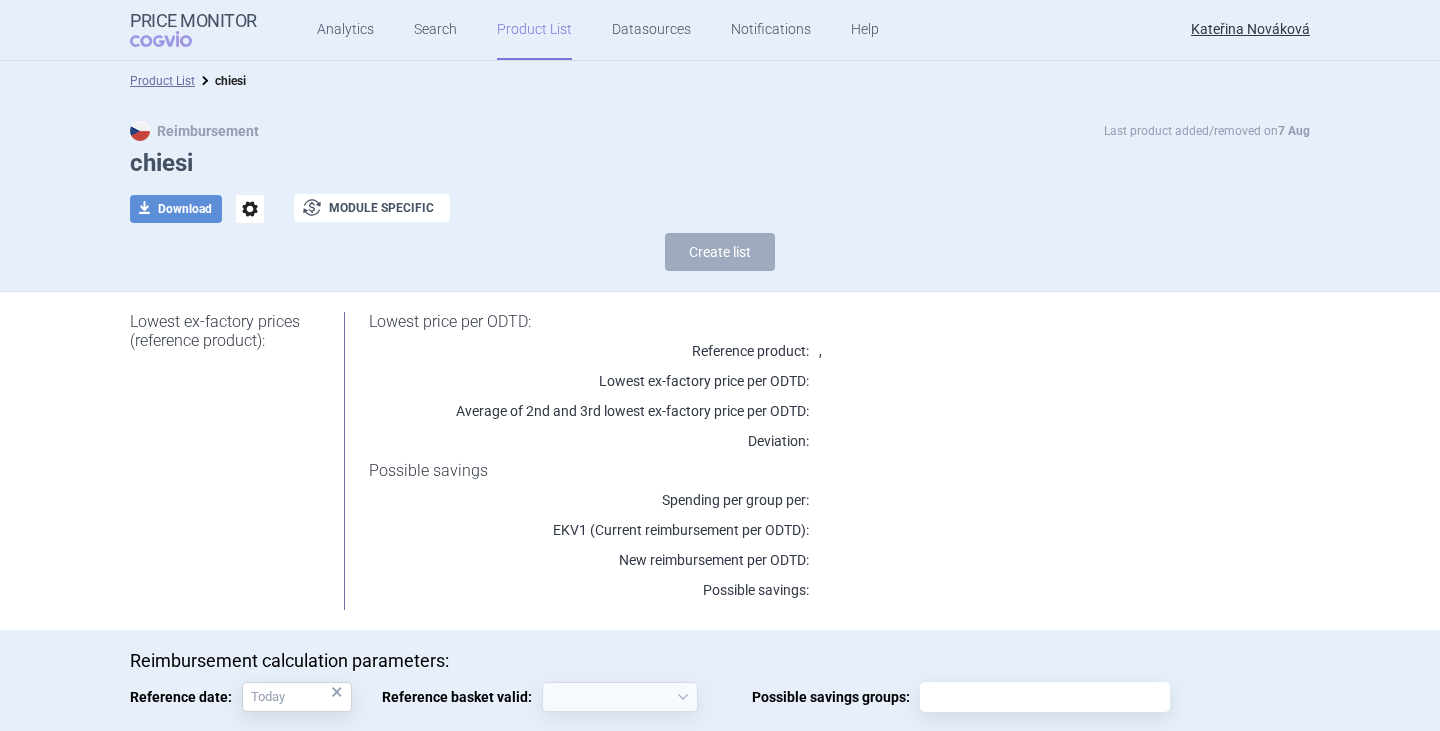 select on "2020-02-01" 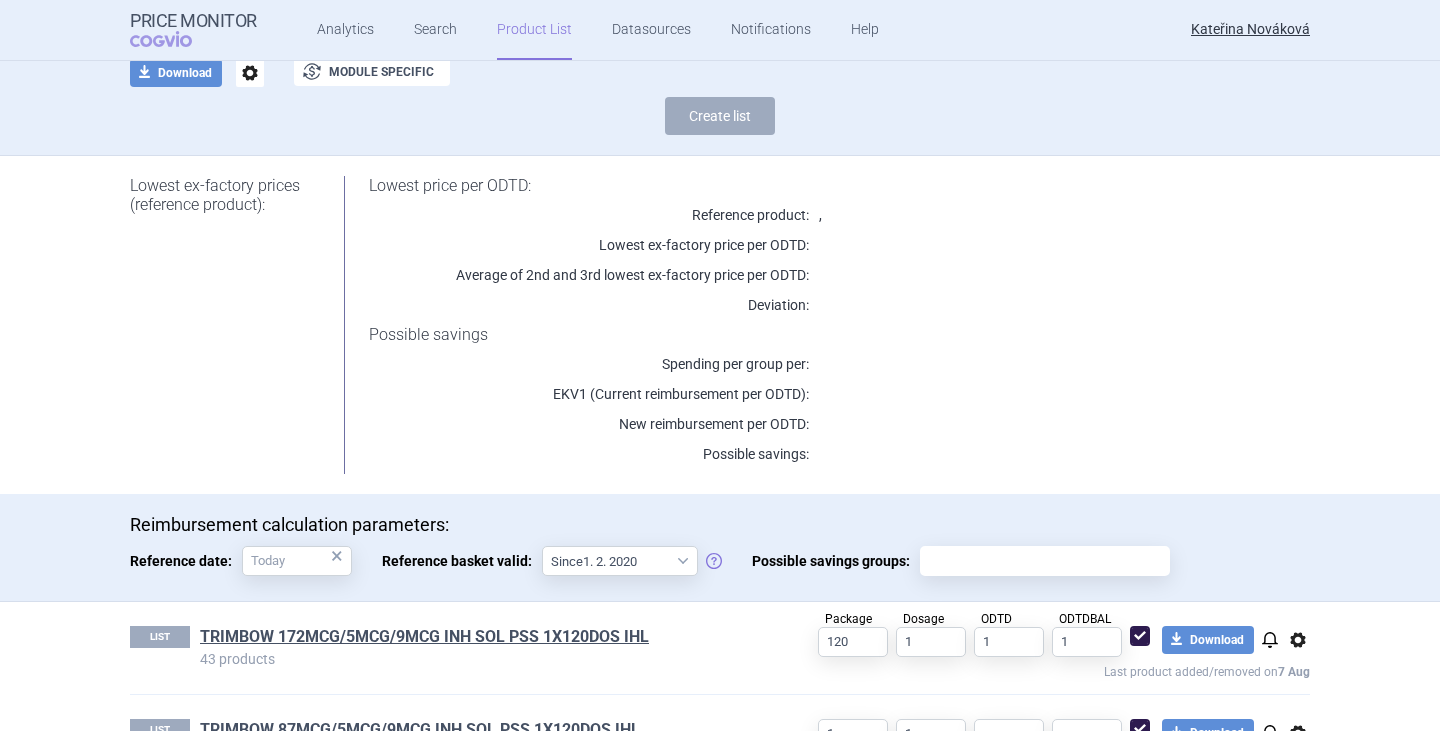 scroll, scrollTop: 493, scrollLeft: 0, axis: vertical 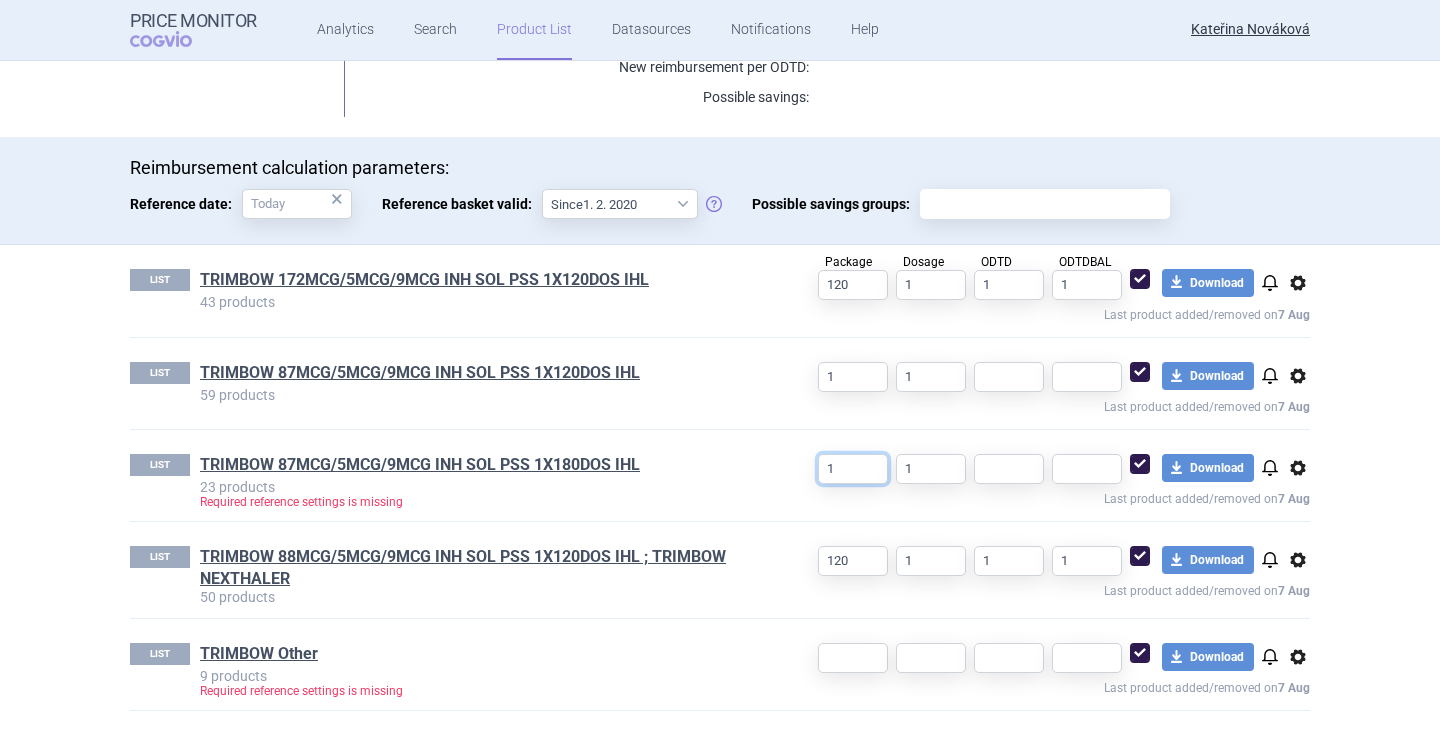 click on "1" at bounding box center (853, 469) 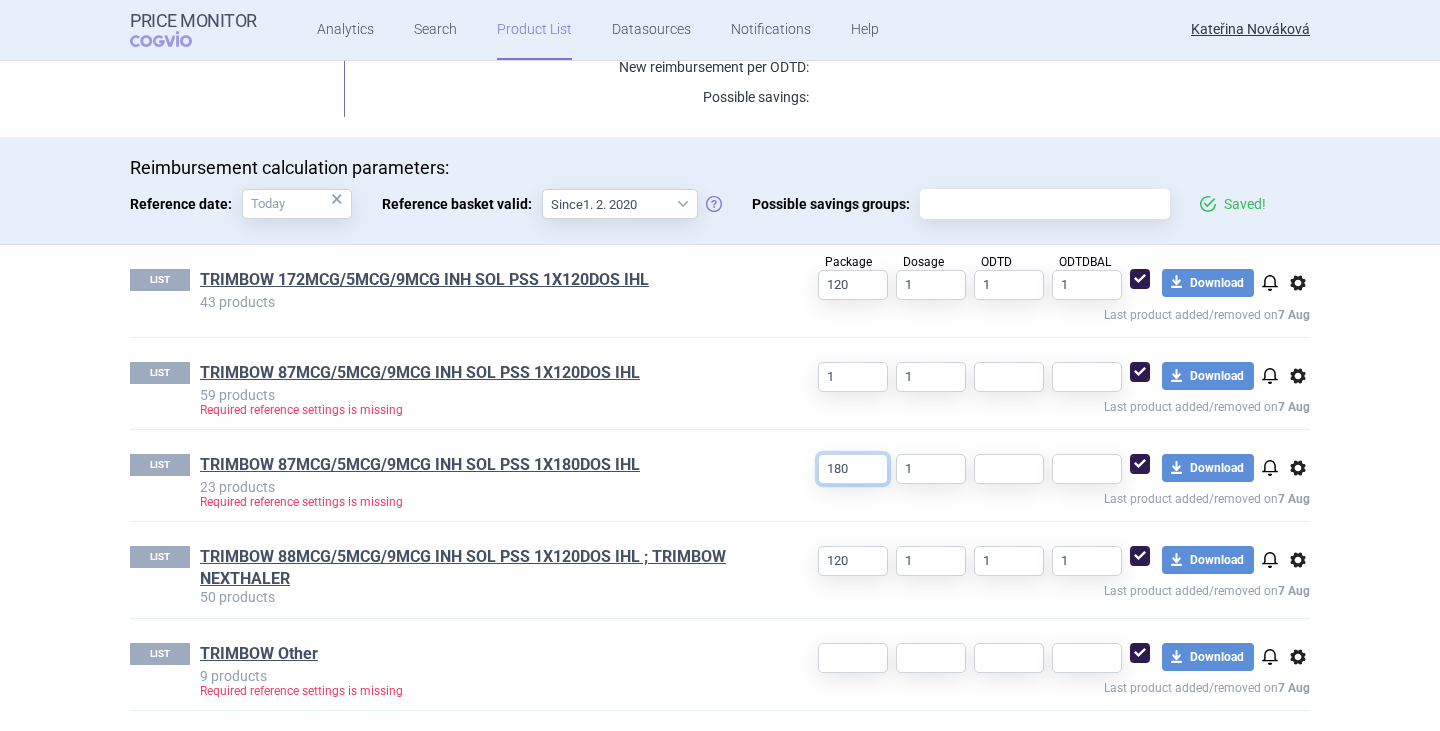type on "180" 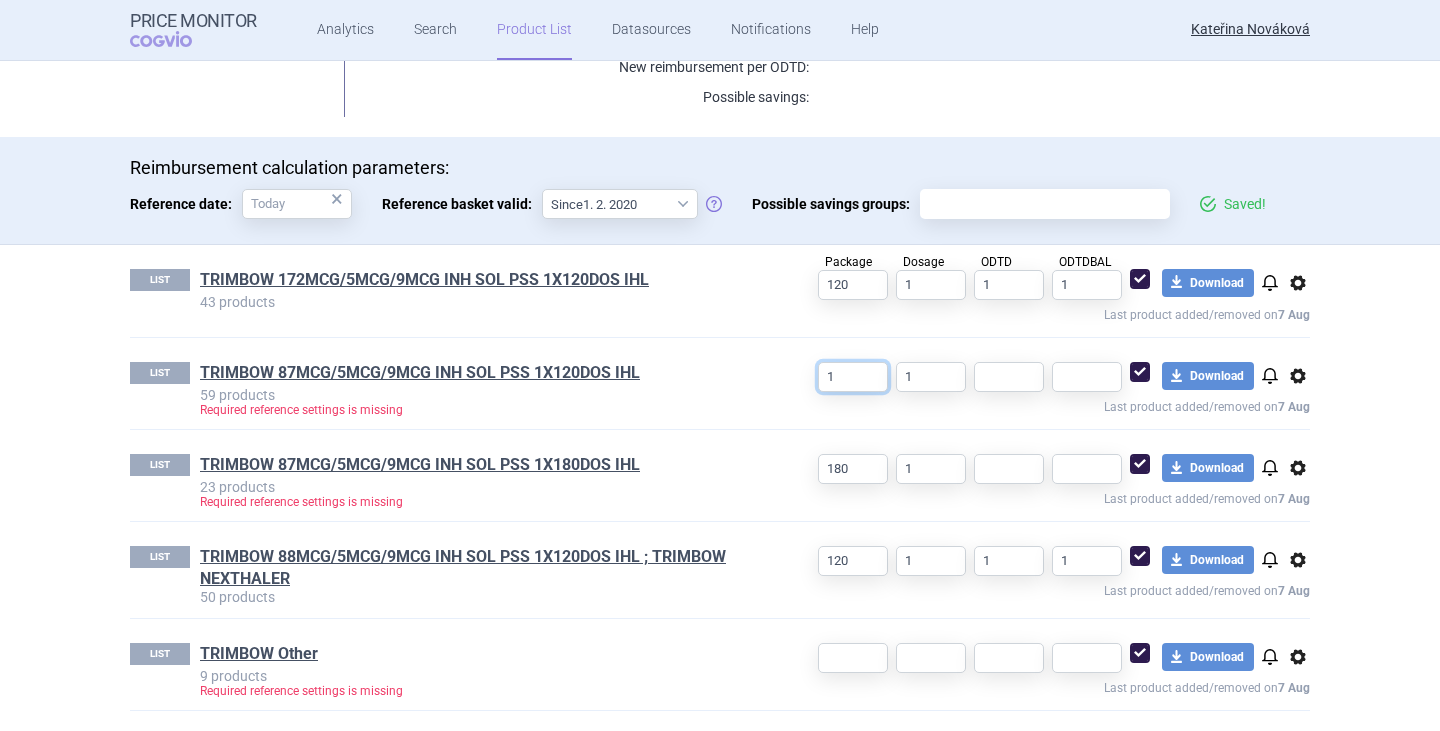 click on "1" at bounding box center [853, 377] 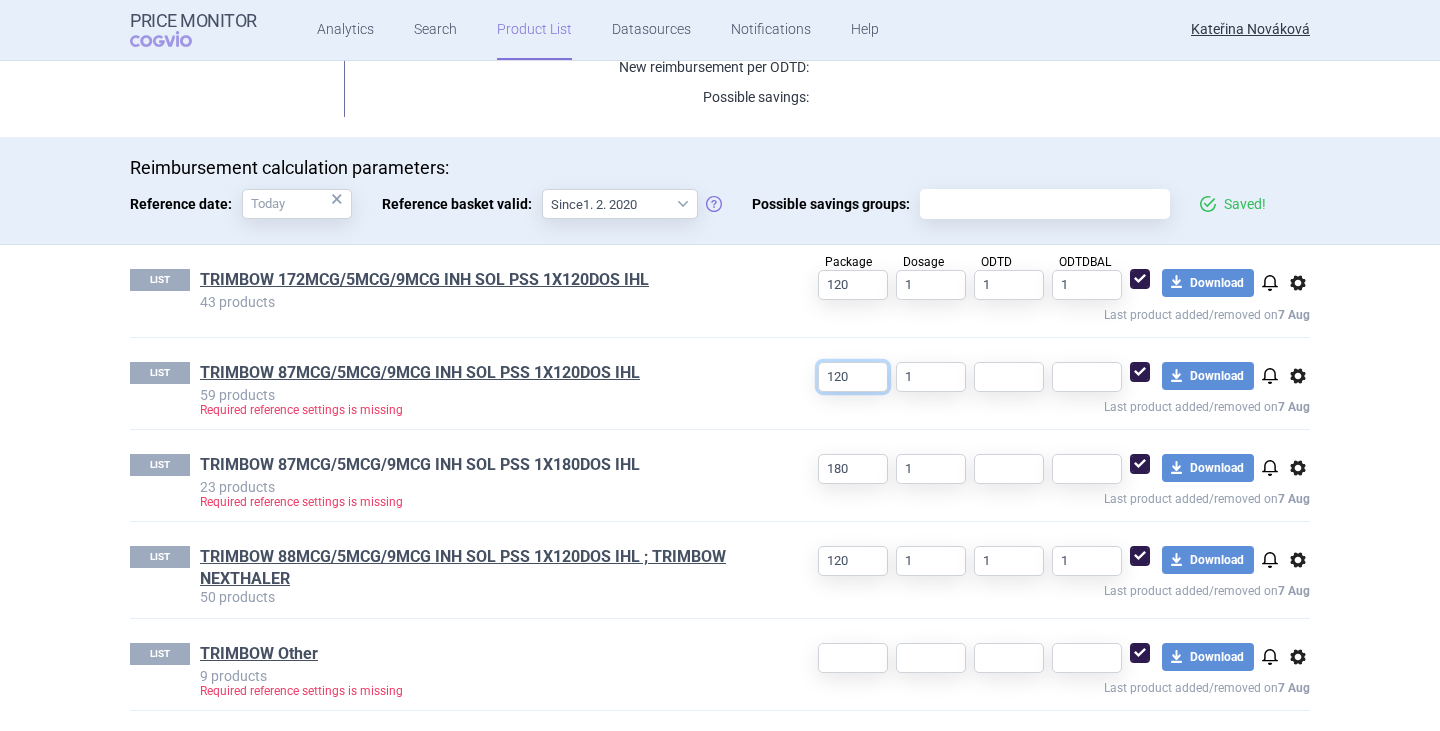 type on "120" 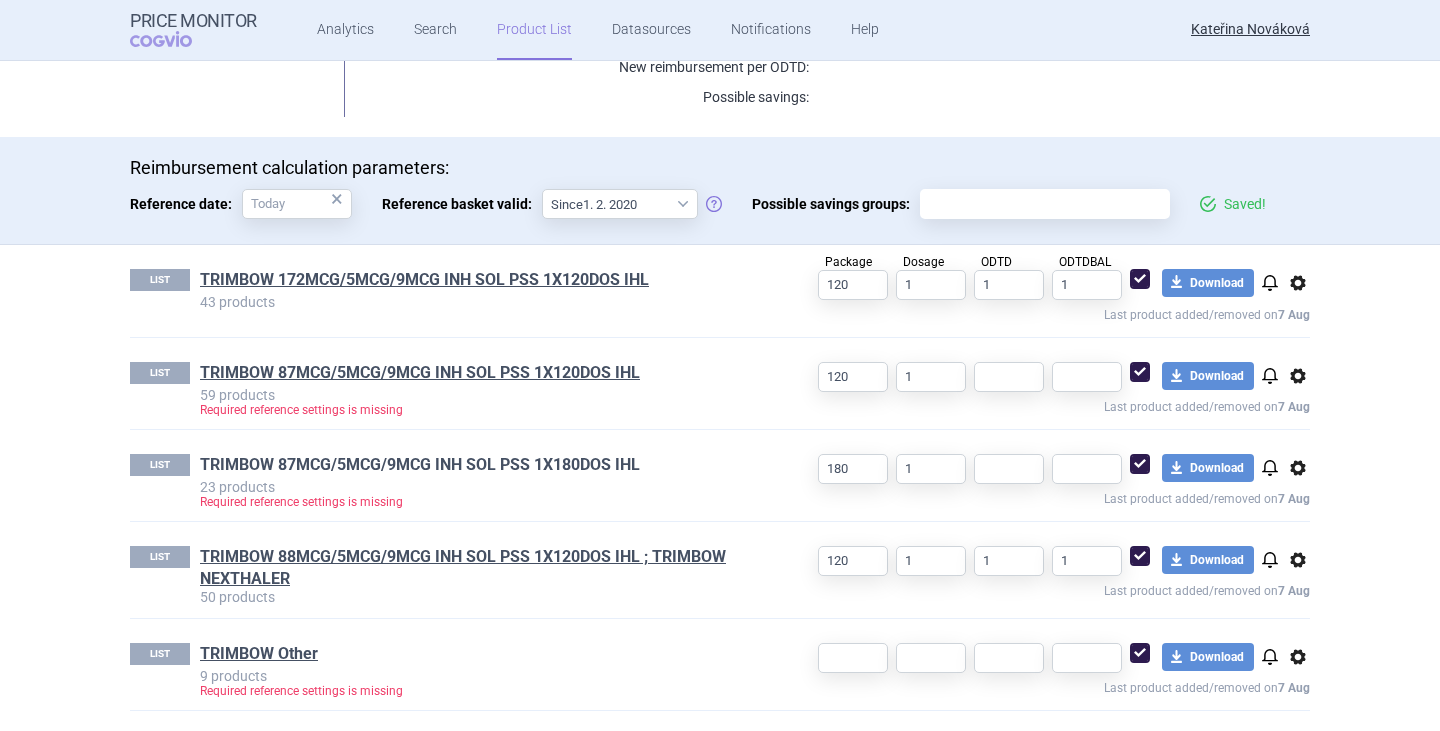 click on "TRIMBOW 87MCG/5MCG/9MCG INH SOL PSS 1X180DOS IHL" at bounding box center [420, 465] 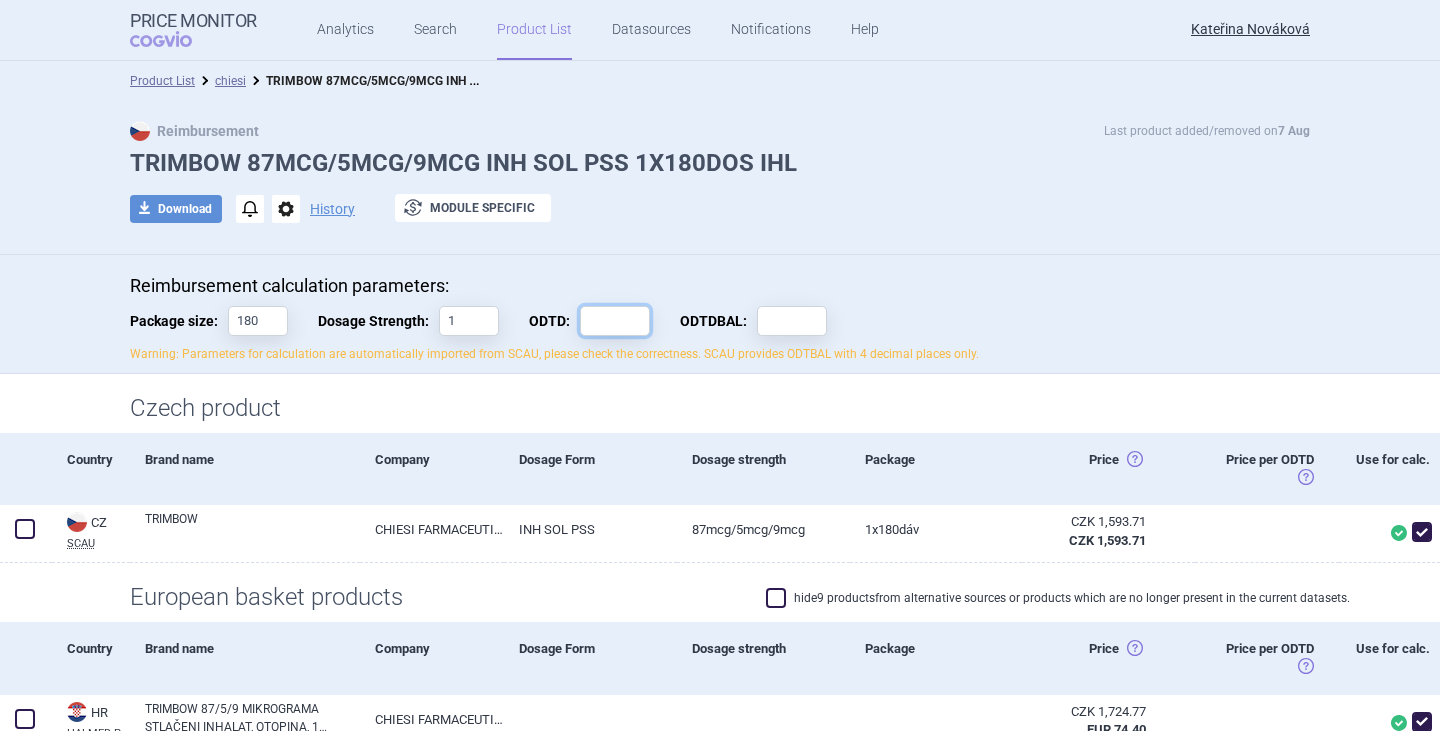 click on "ODTD:" at bounding box center (615, 321) 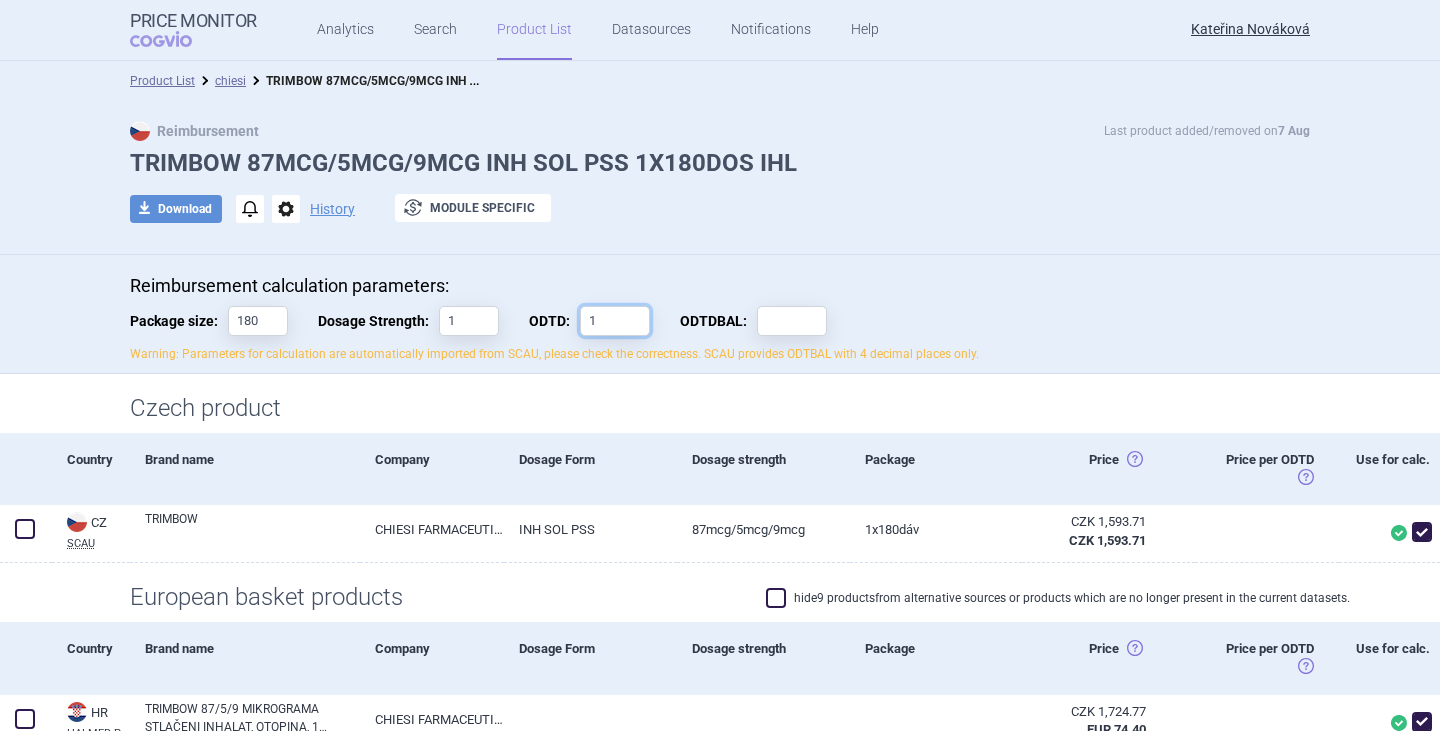 type on "1" 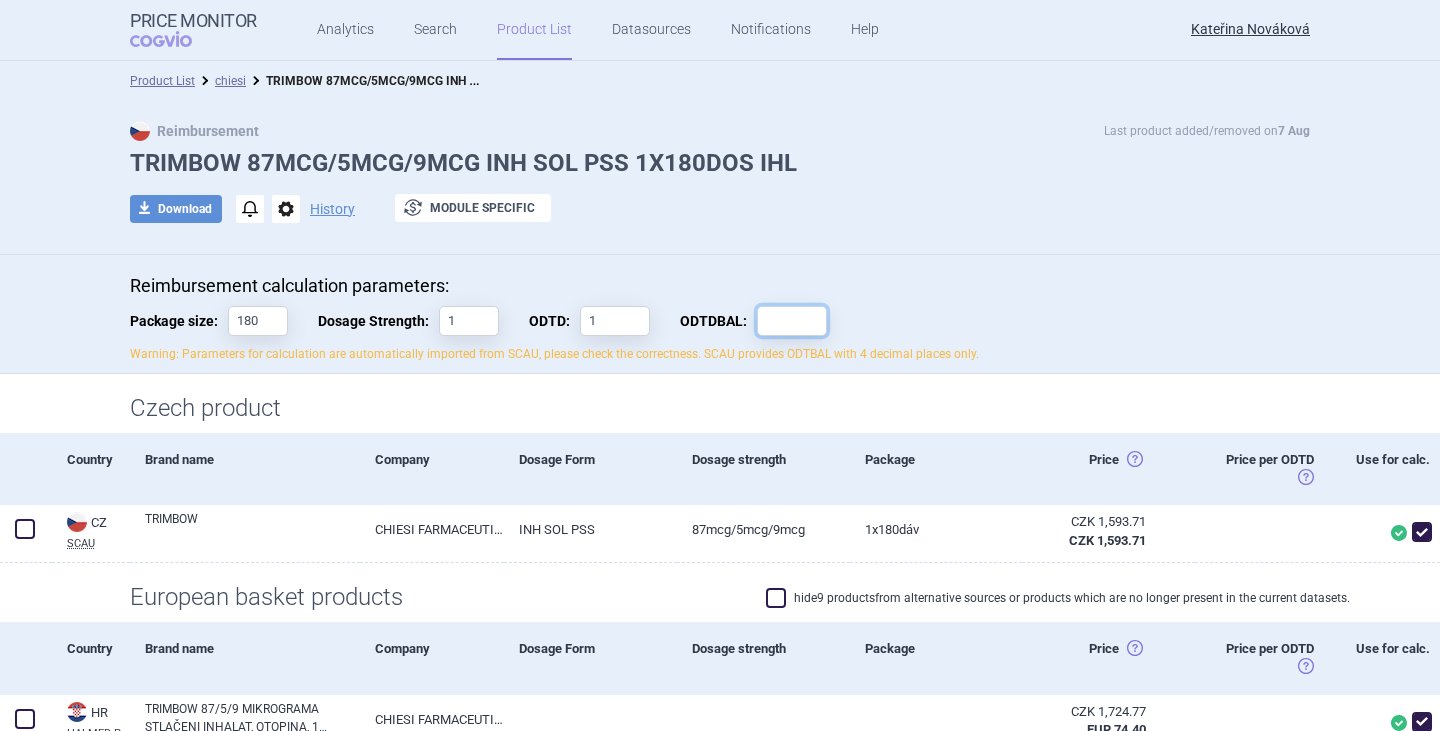 click on "ODTDBAL:" at bounding box center [792, 321] 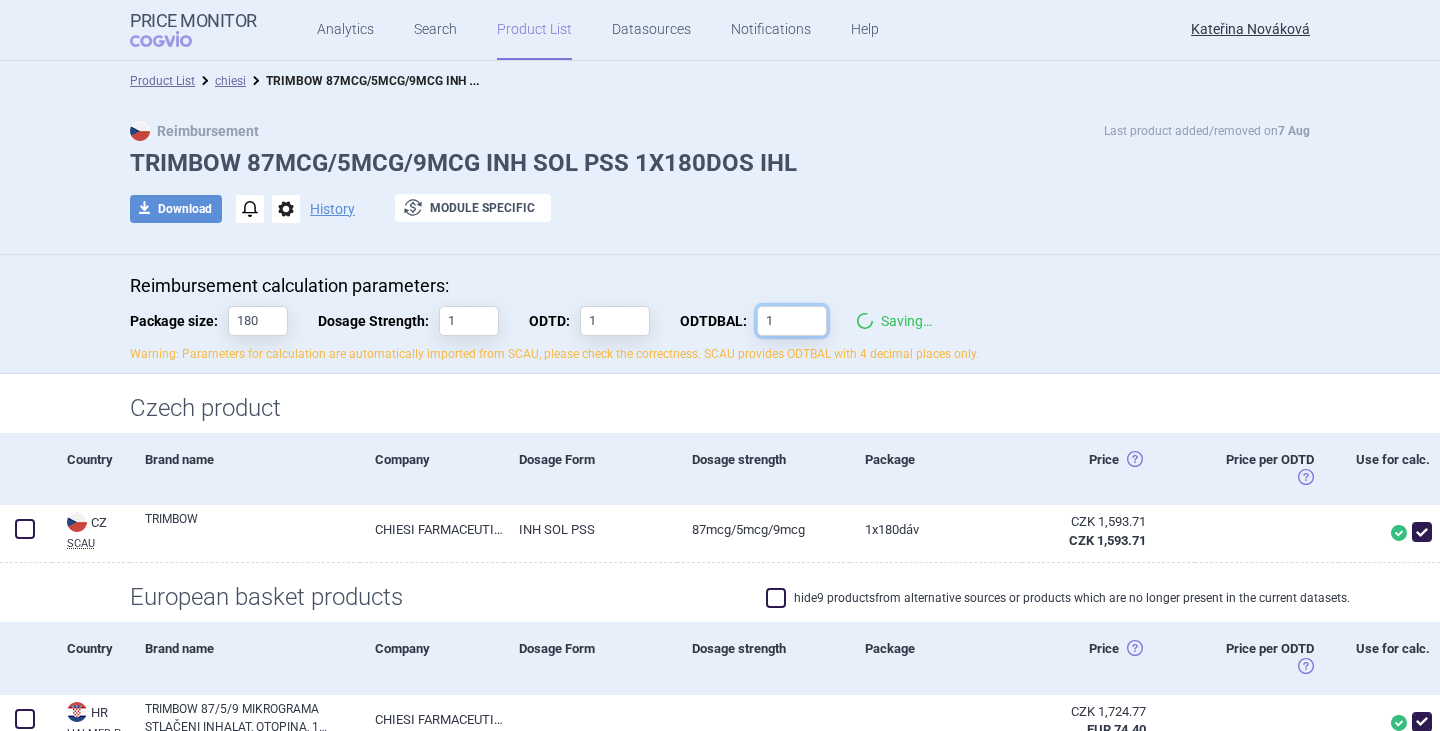 type on "1" 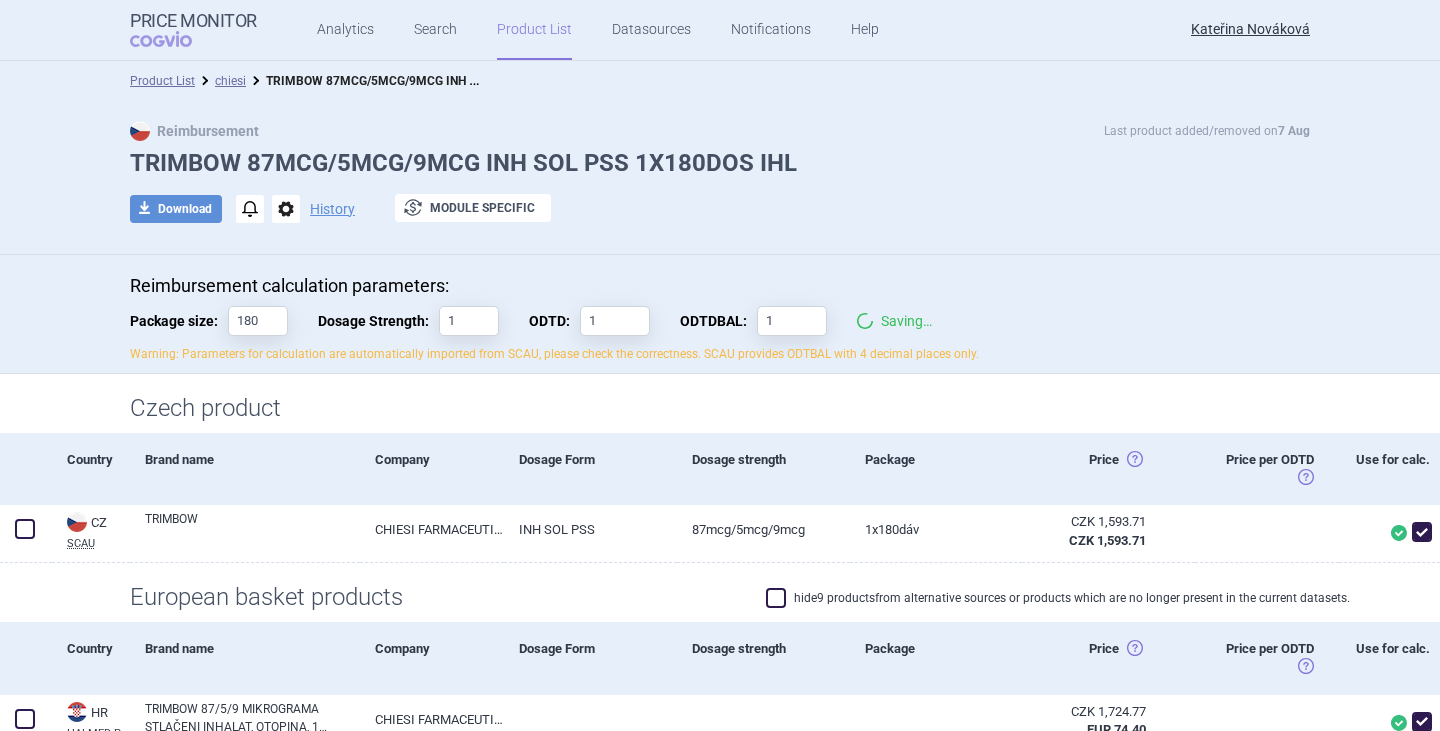 click on "Reimbursement calculation parameters: Package size: 180 Dosage Strength: 1 ODTD: 1 ODTDBAL: 1 Saving… Warning: Parameters for calculation are automatically imported from SCAU, please check the correctness. SCAU provides ODTBAL with 4 decimal places only." at bounding box center (720, 314) 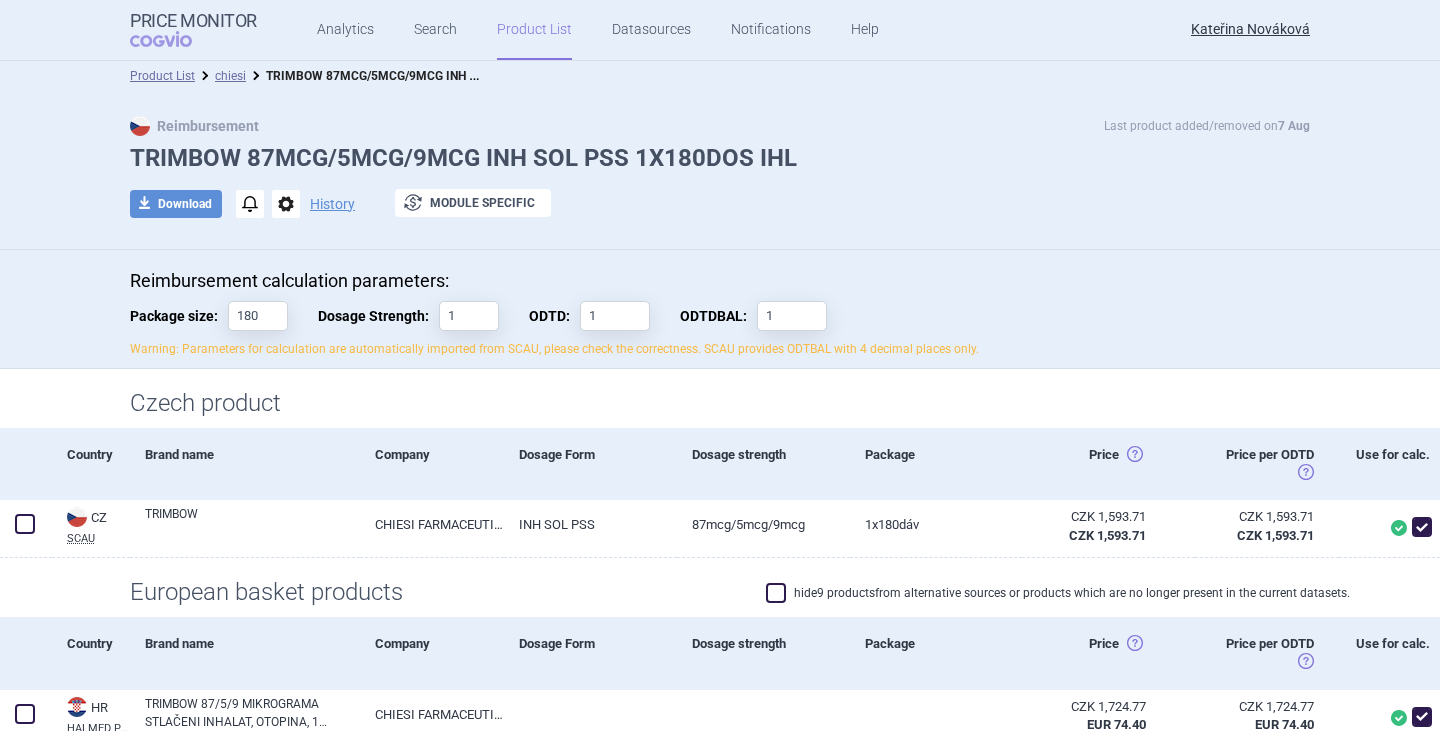 scroll, scrollTop: 0, scrollLeft: 0, axis: both 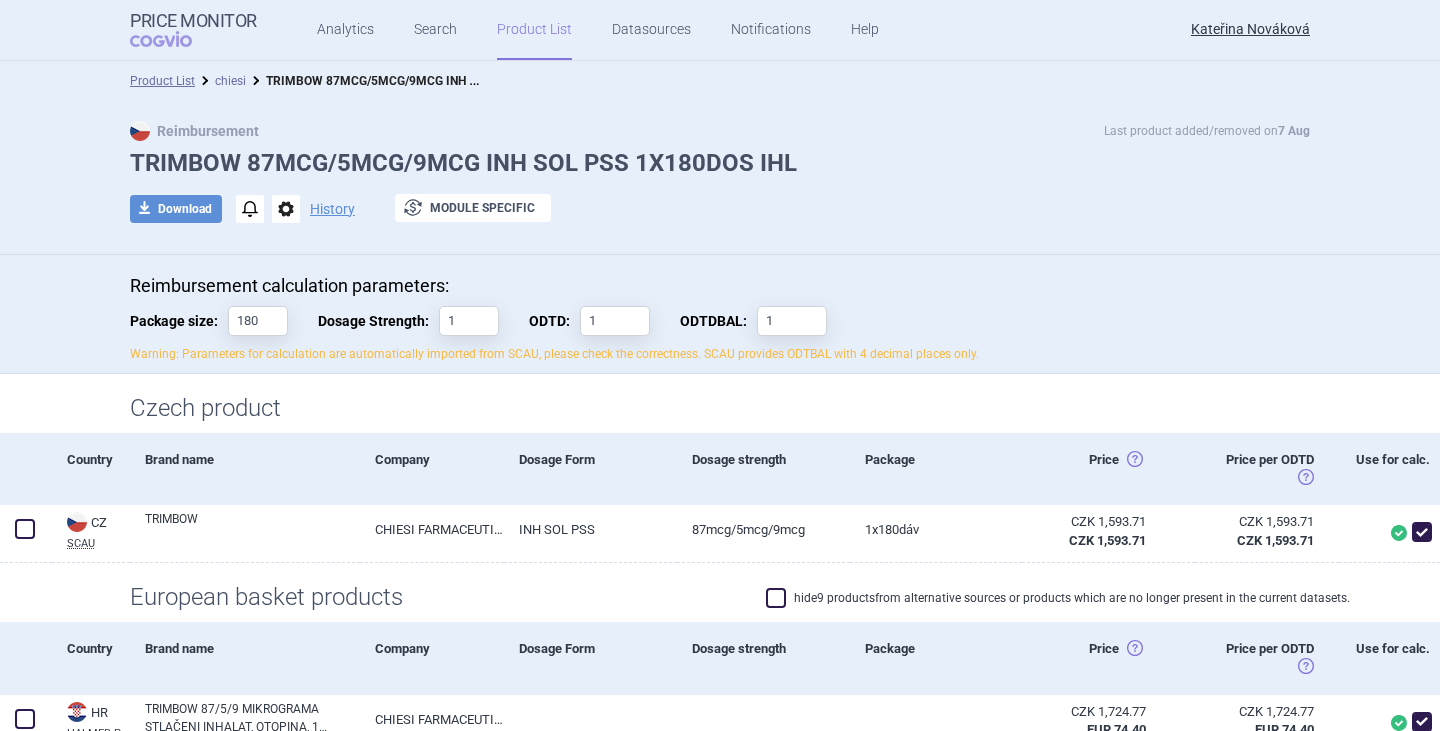 click on "chiesi" at bounding box center (230, 81) 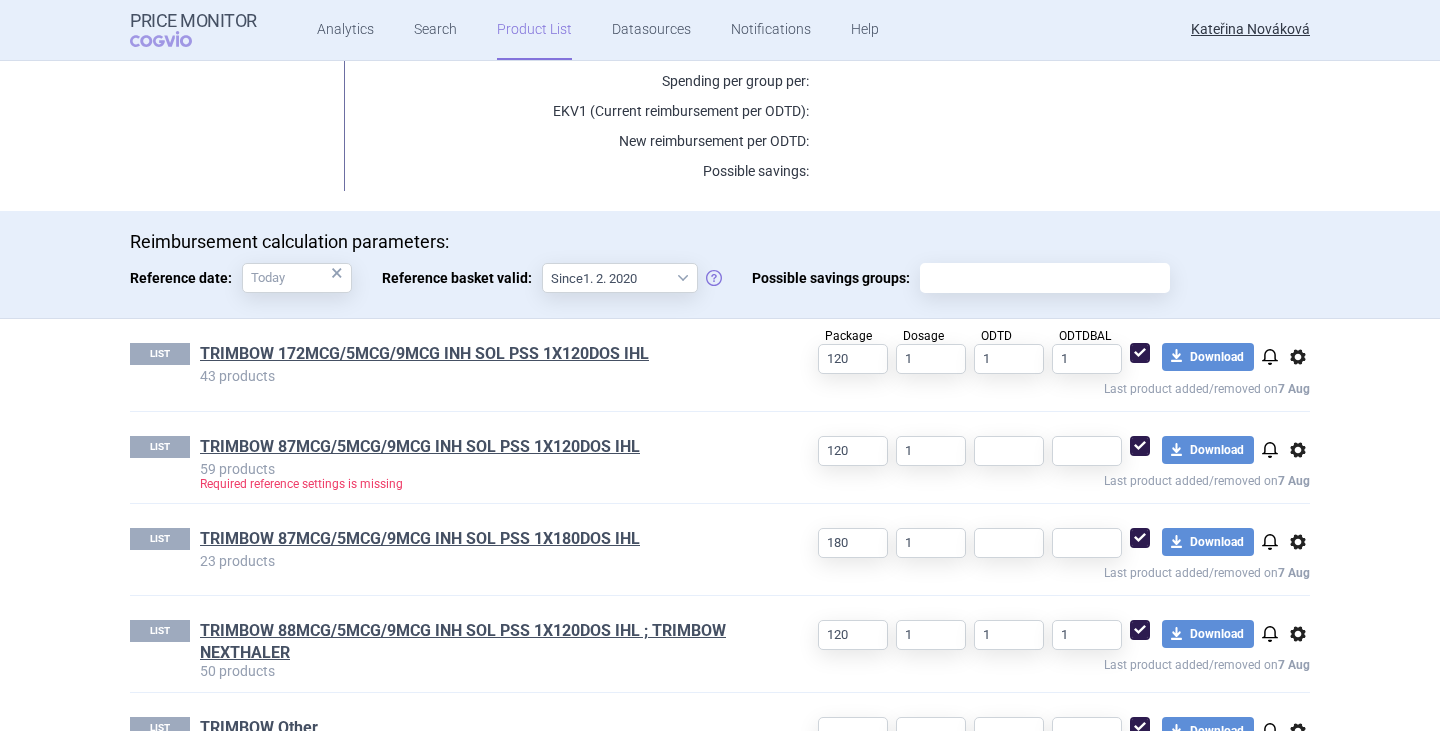 scroll, scrollTop: 493, scrollLeft: 0, axis: vertical 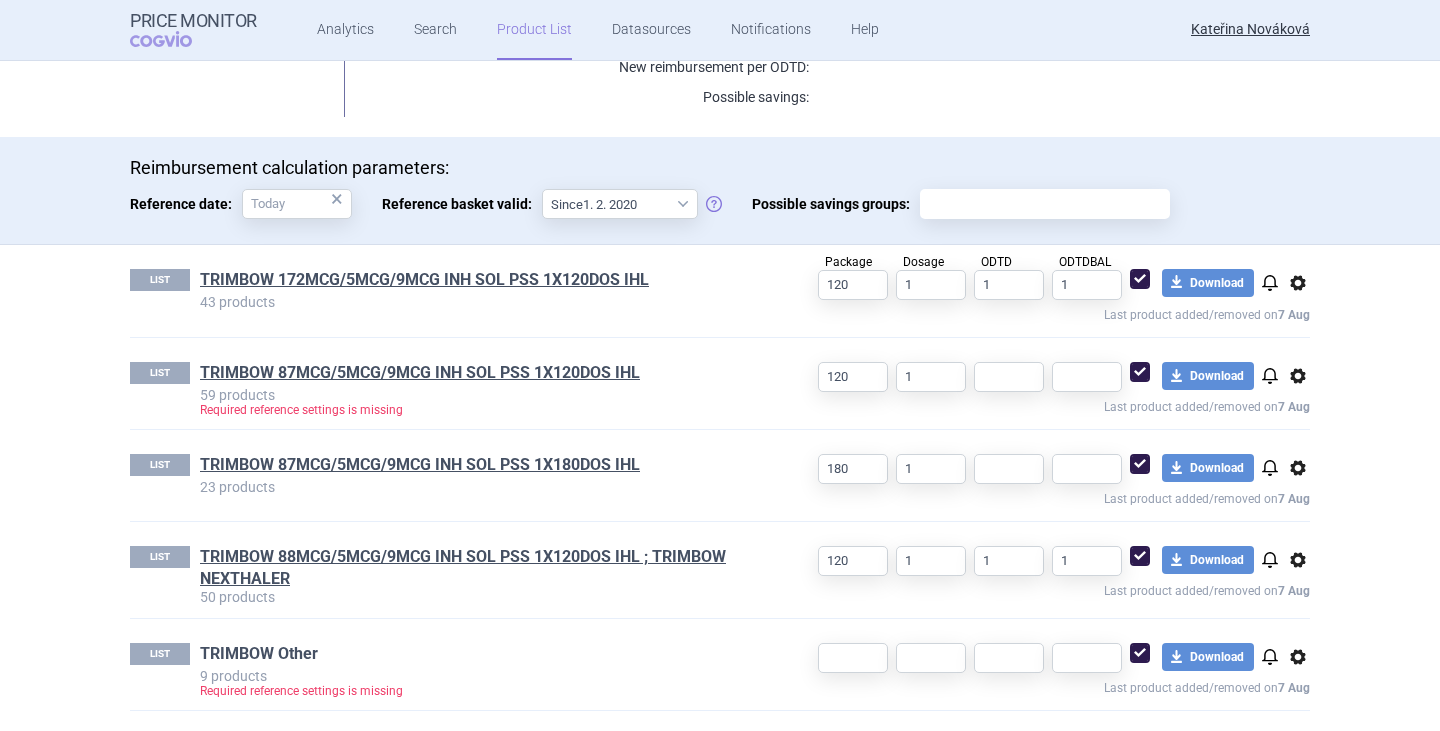 click on "TRIMBOW Other" at bounding box center [259, 654] 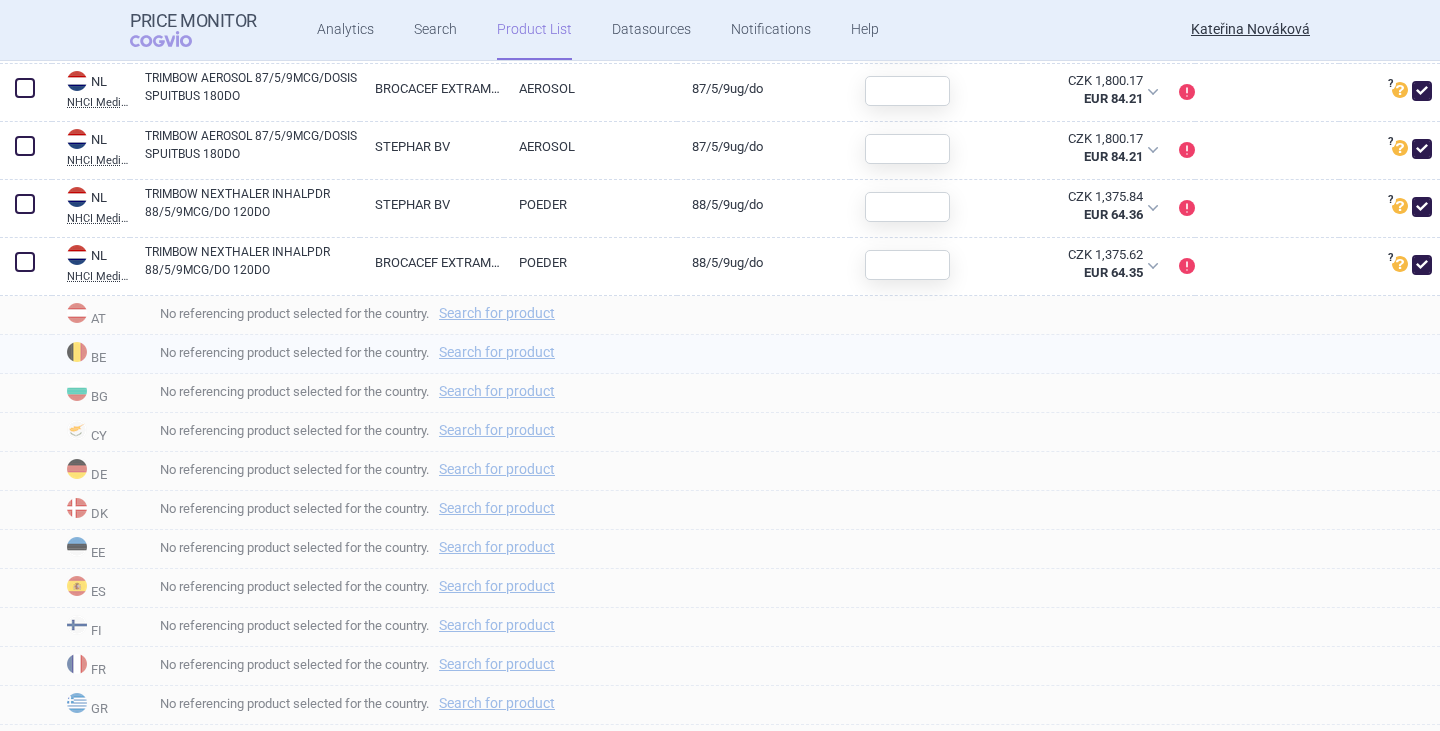 scroll, scrollTop: 600, scrollLeft: 0, axis: vertical 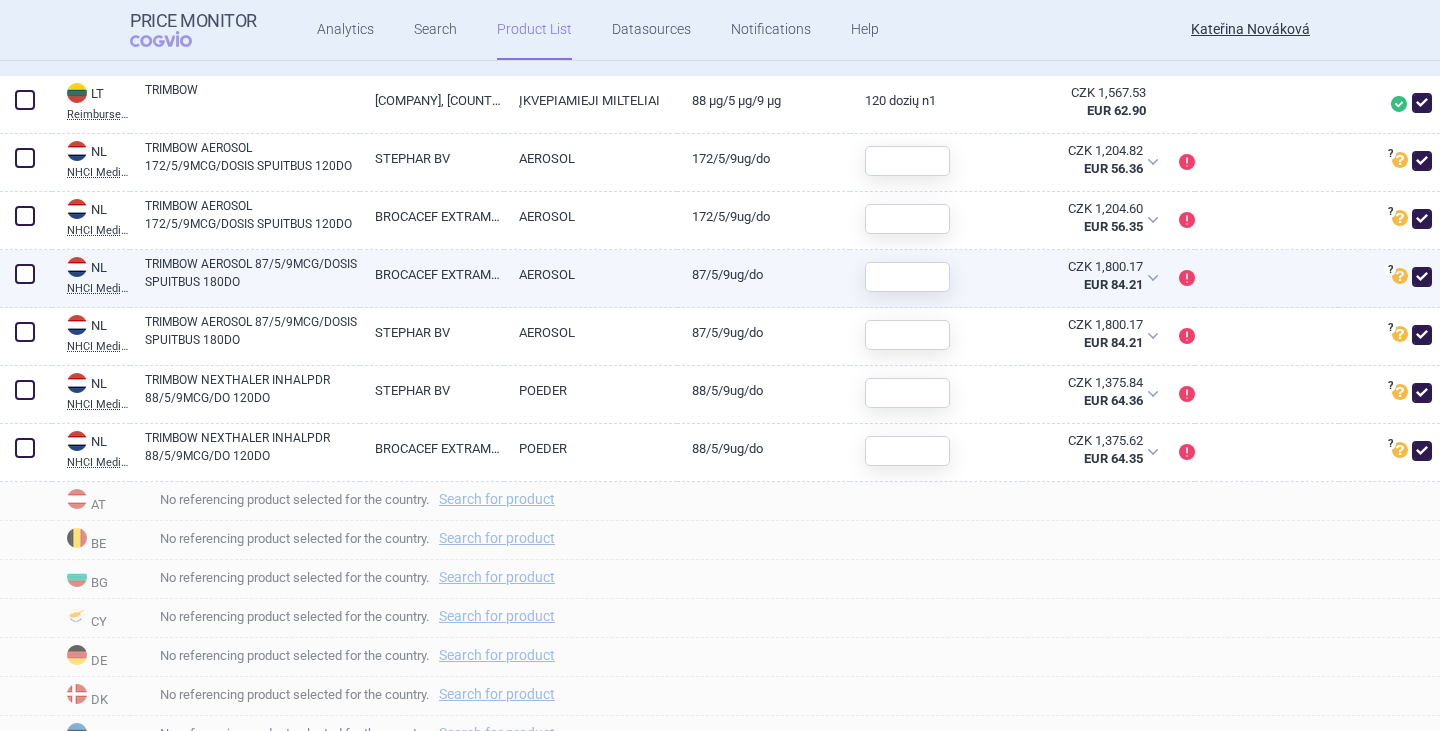 click at bounding box center (25, 274) 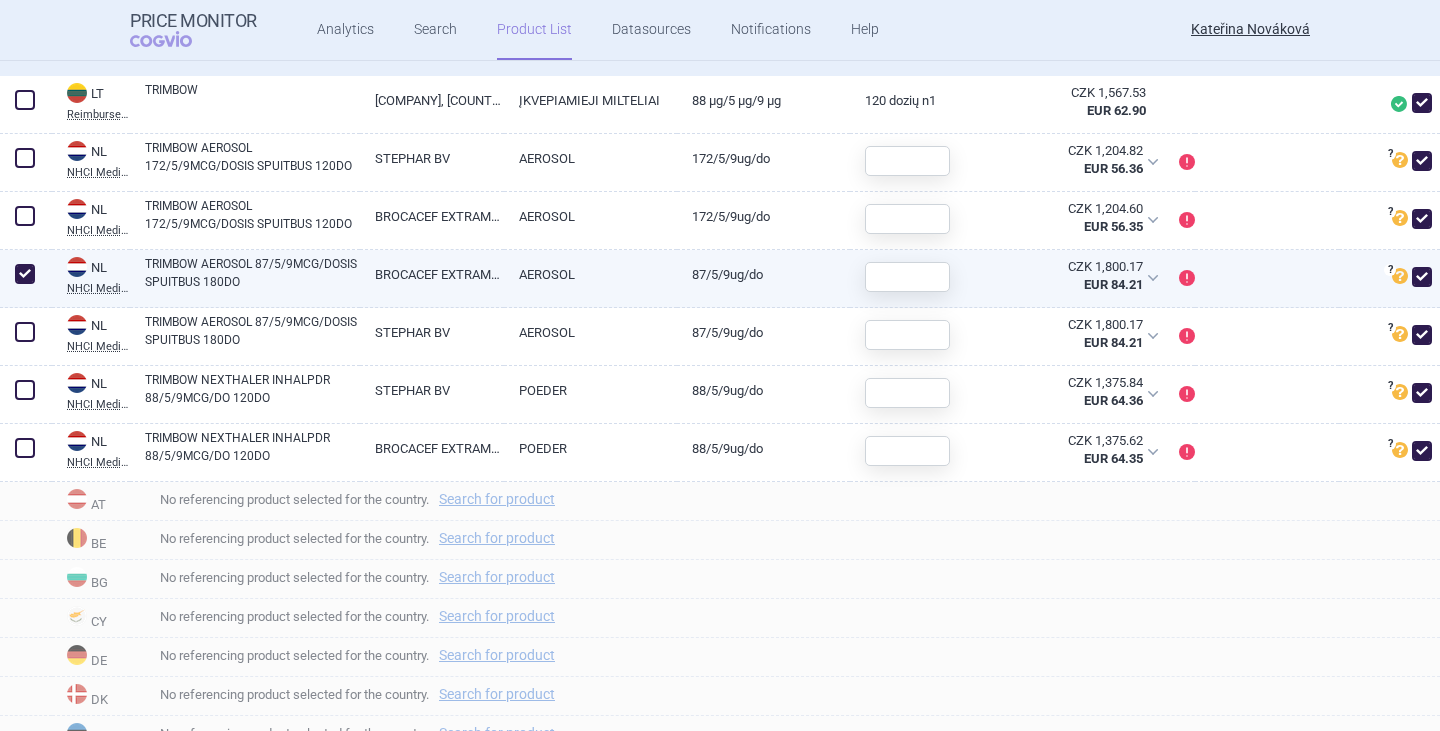 checkbox on "true" 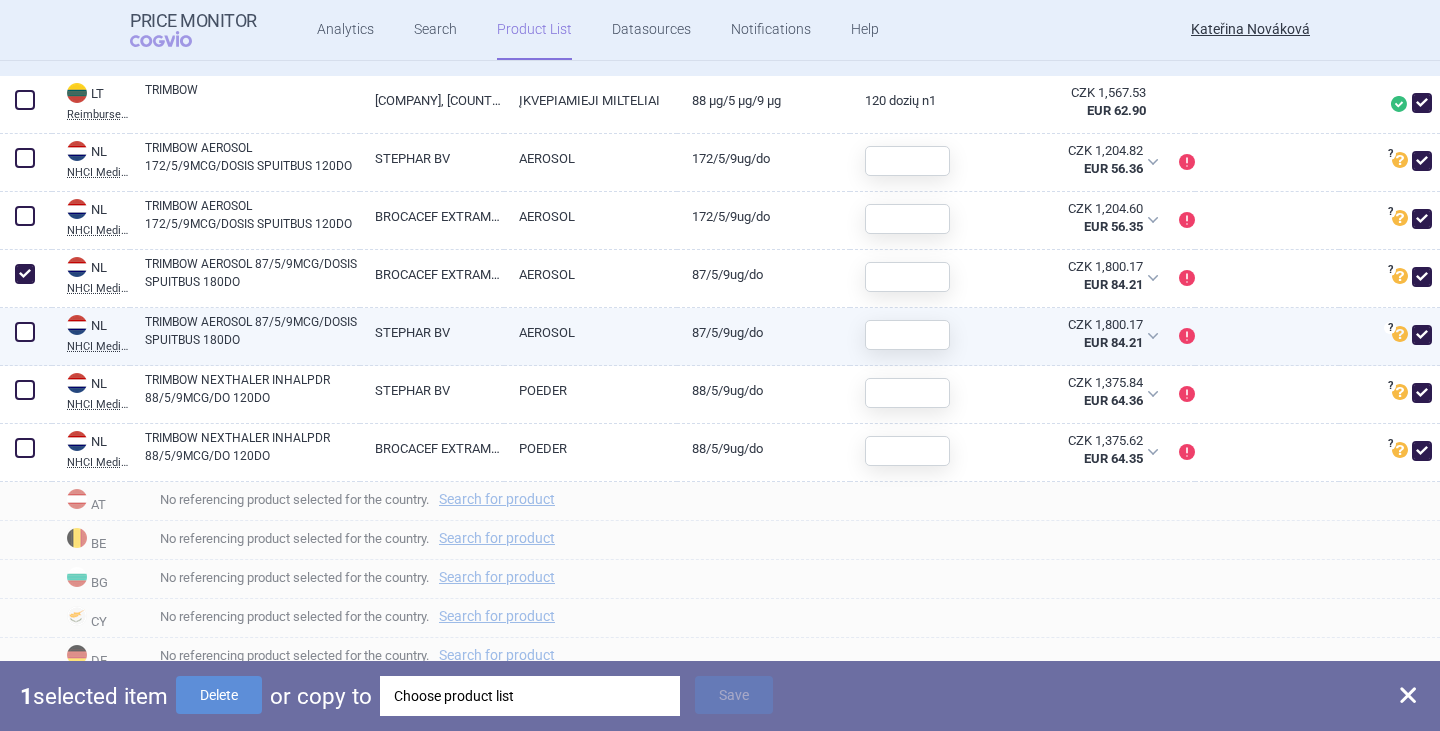 click at bounding box center [25, 332] 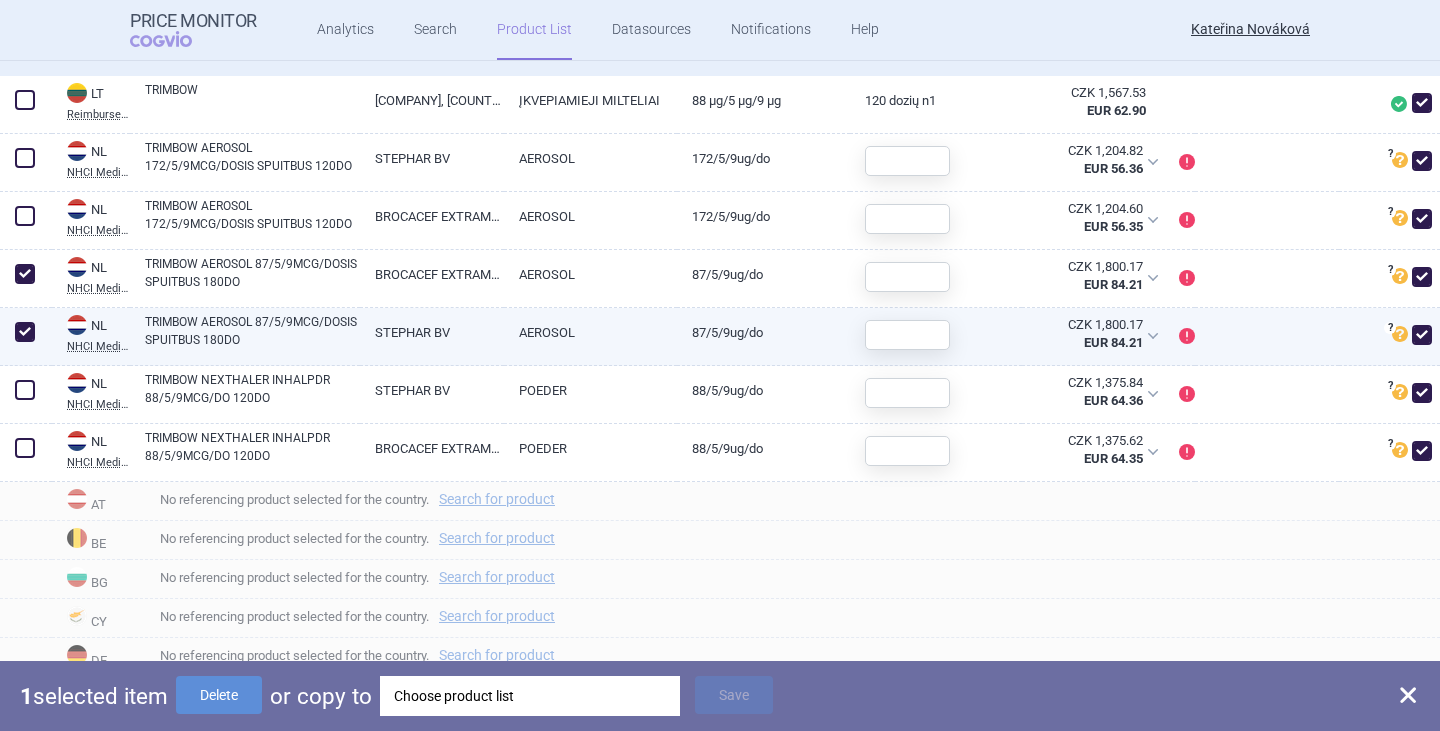 checkbox on "true" 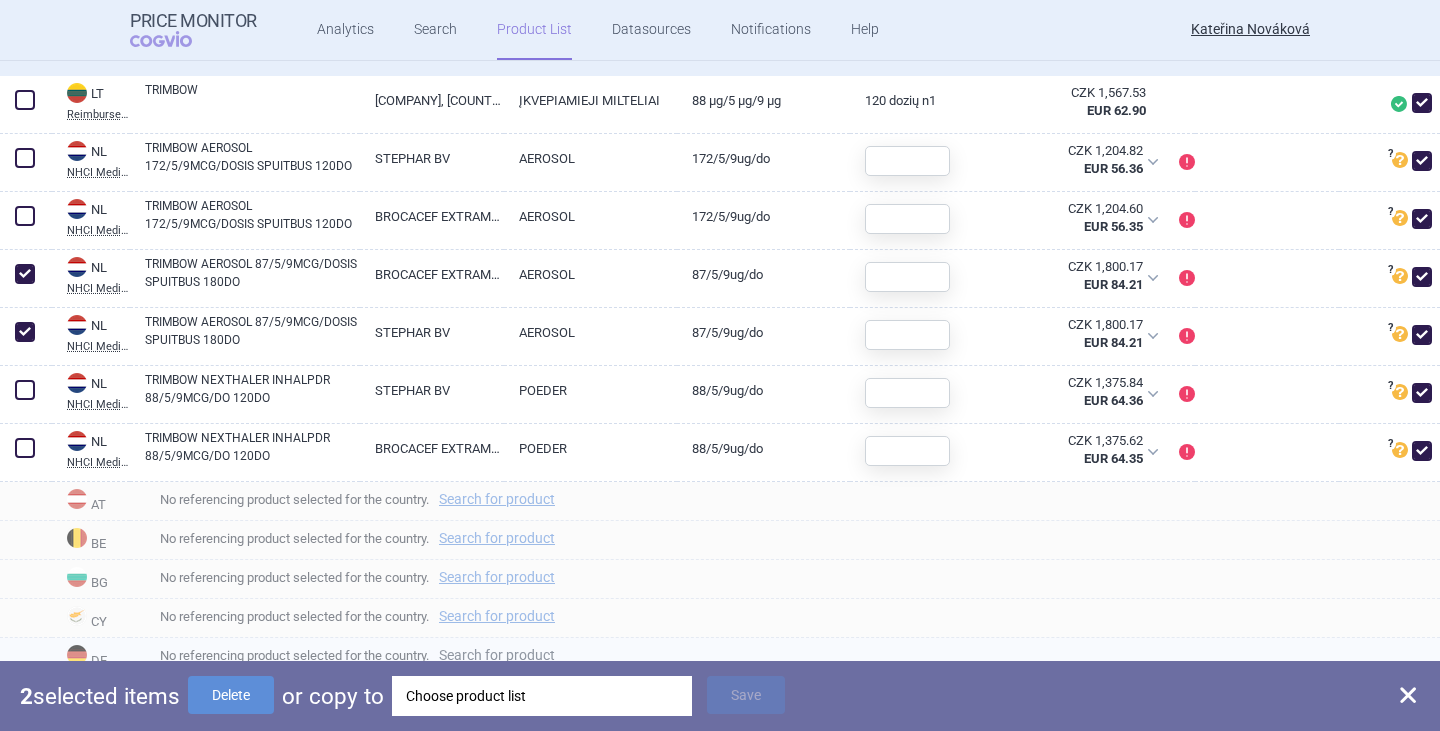click on "Search for product" at bounding box center [497, 655] 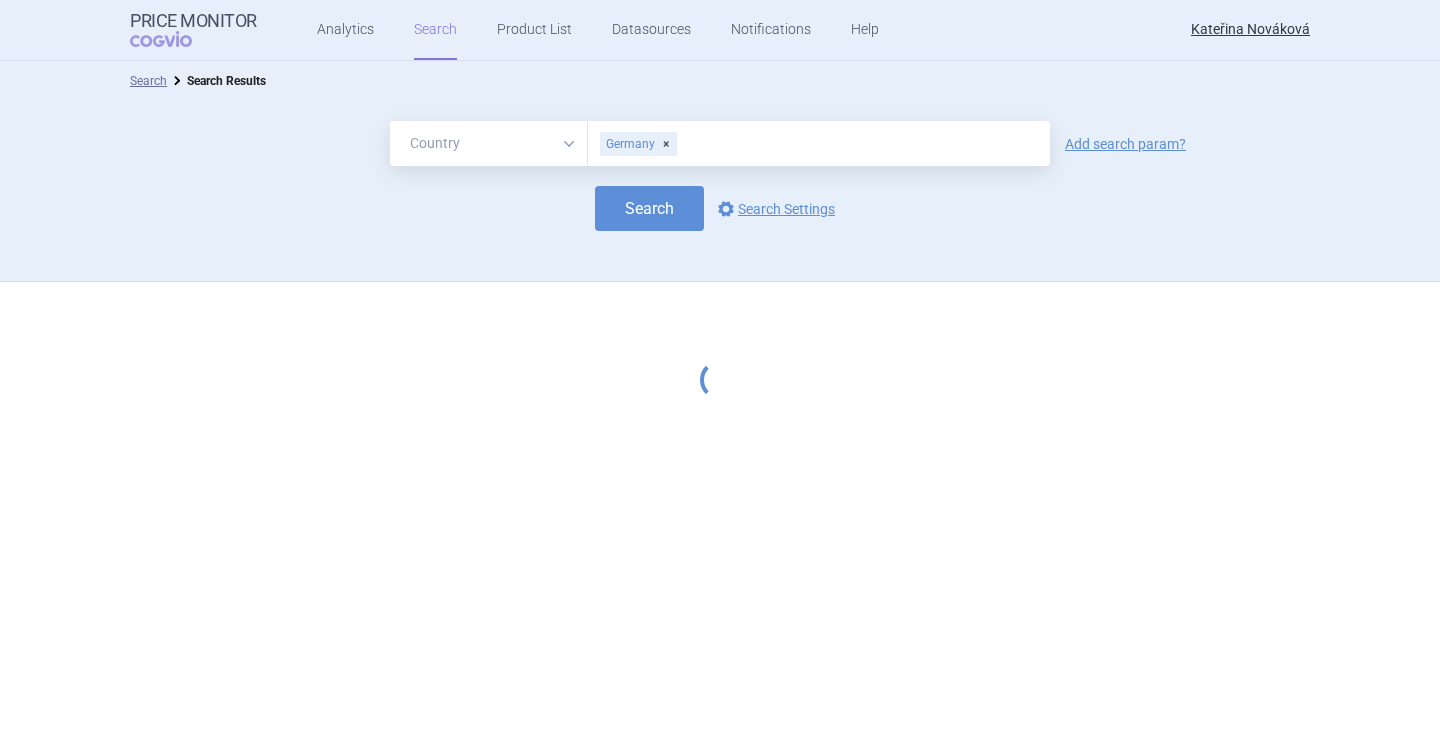 click on "Search Search Results All Brand Name ATC Company Active Substance Country Newer than Germany Add search param? Search options Search Settings" at bounding box center (720, 396) 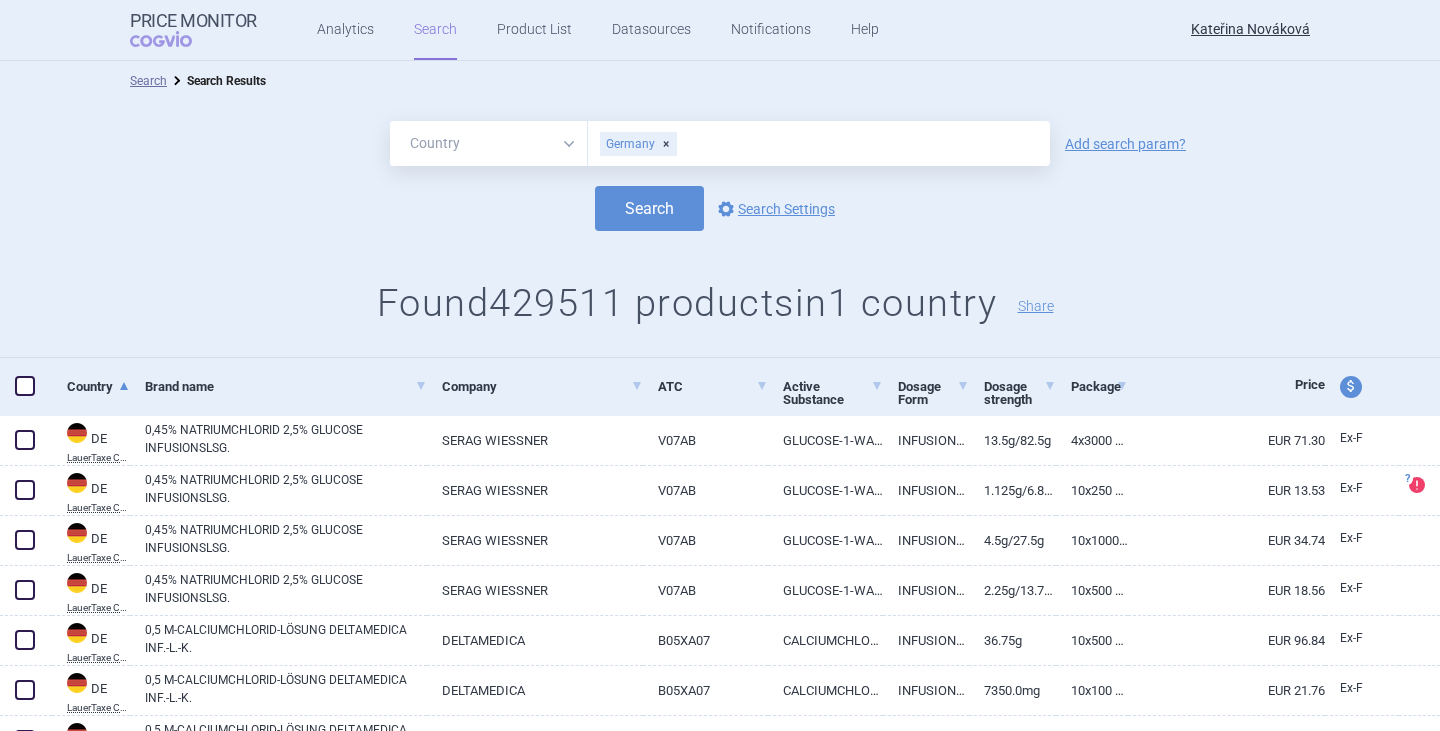 click on "Search" at bounding box center (435, 30) 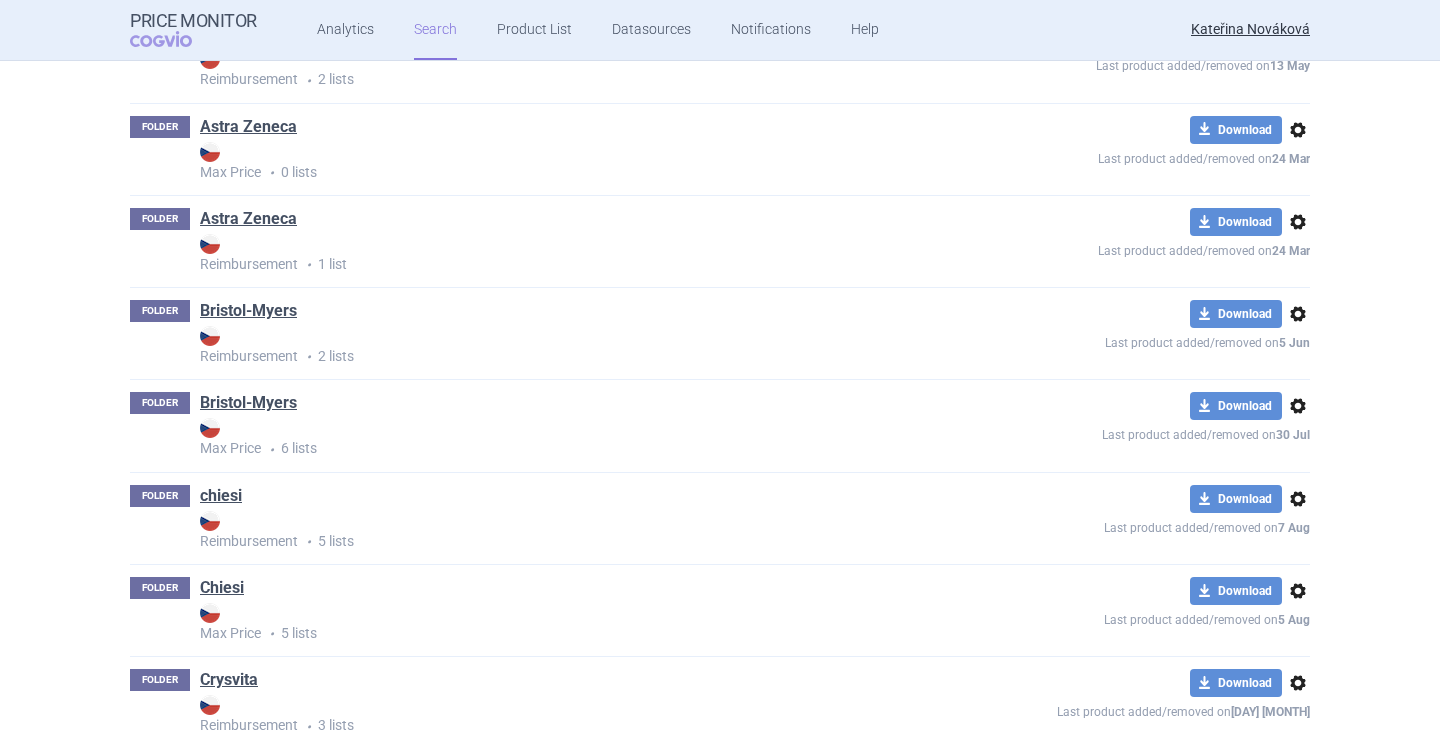 scroll, scrollTop: 900, scrollLeft: 0, axis: vertical 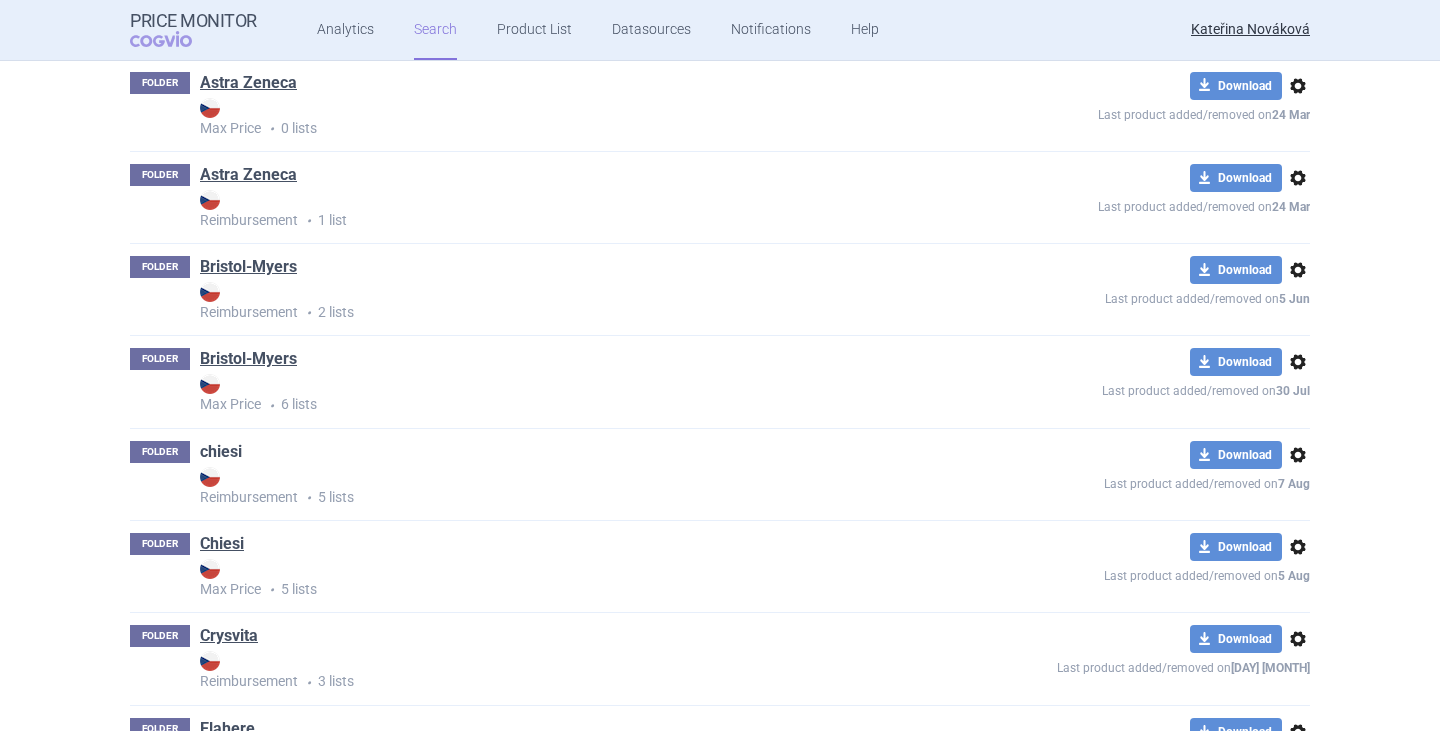 click on "chiesi" at bounding box center [221, 452] 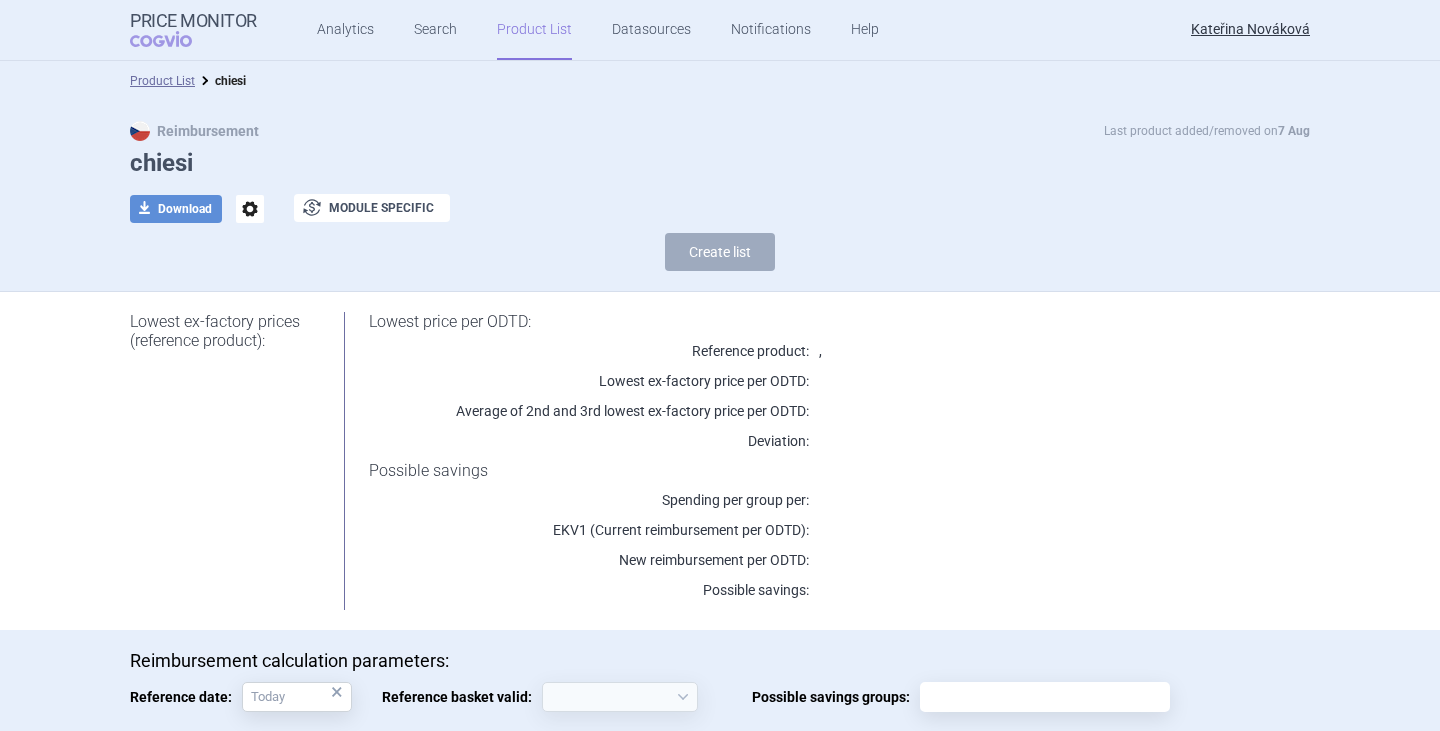 select on "2020-02-01" 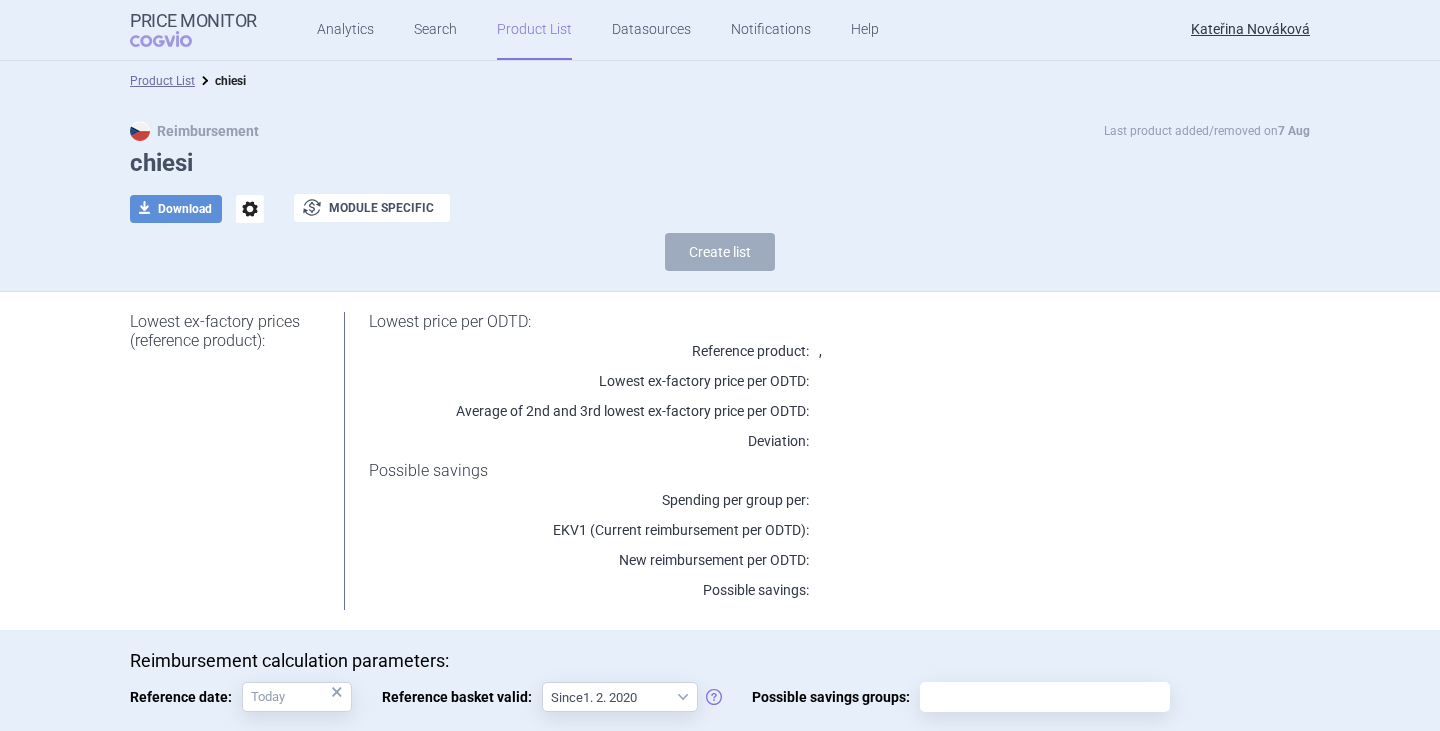 scroll, scrollTop: 493, scrollLeft: 0, axis: vertical 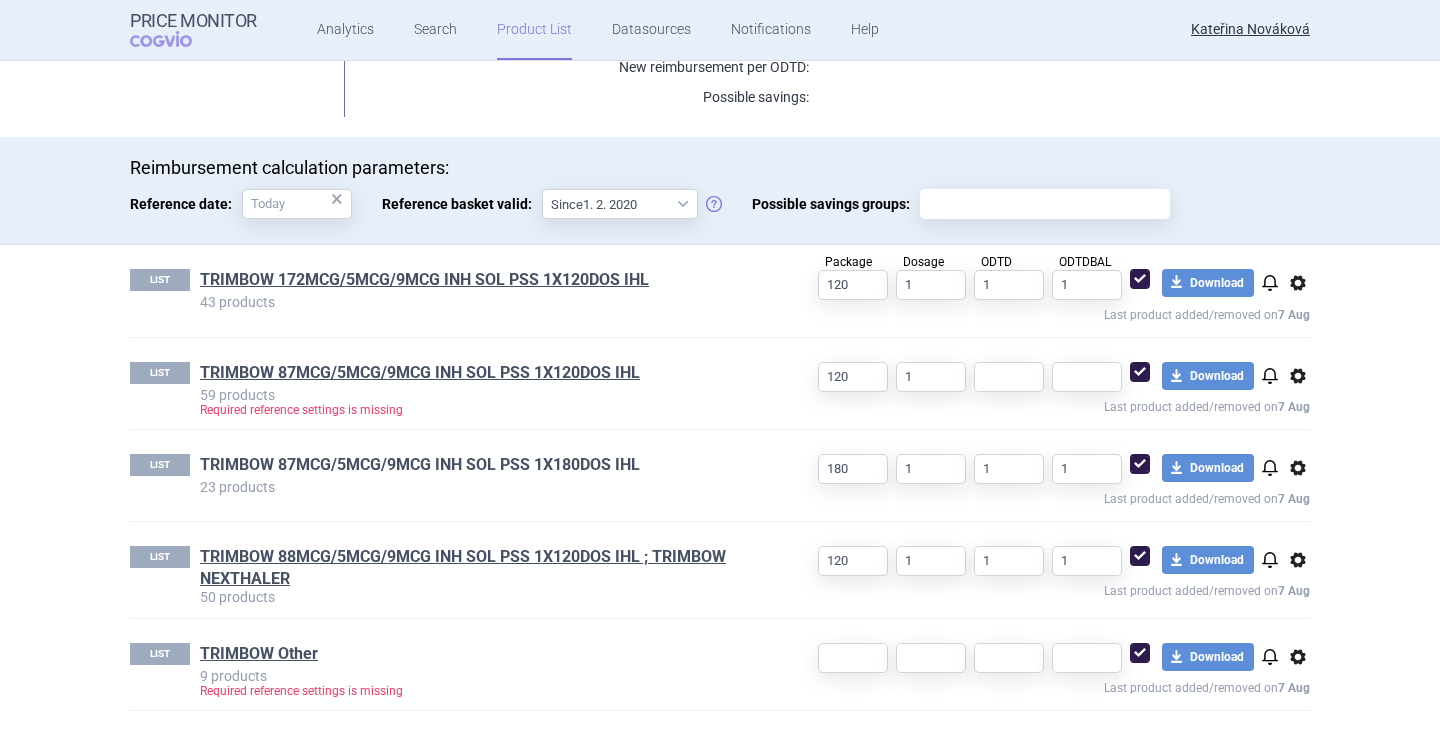 click on "TRIMBOW 87MCG/5MCG/9MCG INH SOL PSS 1X180DOS IHL" at bounding box center [420, 465] 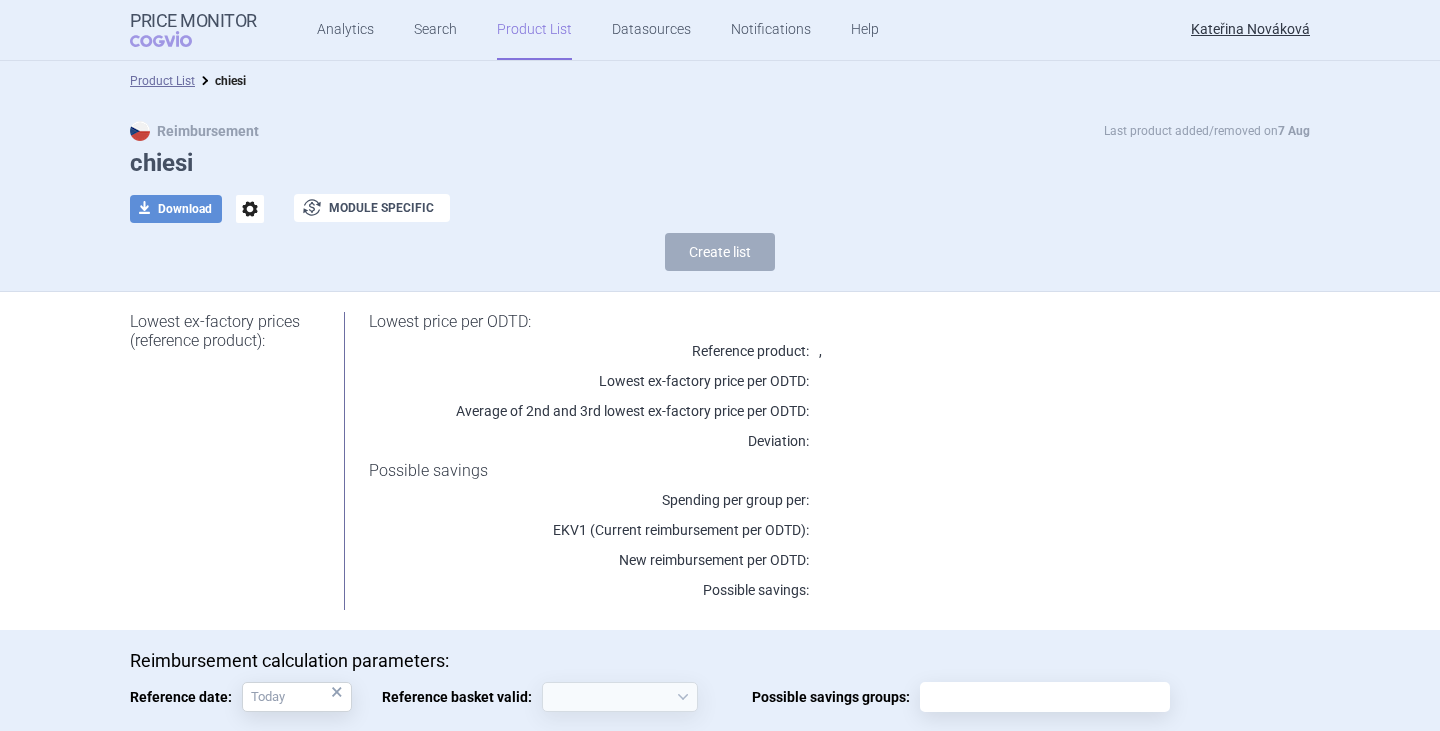 select on "2020-02-01" 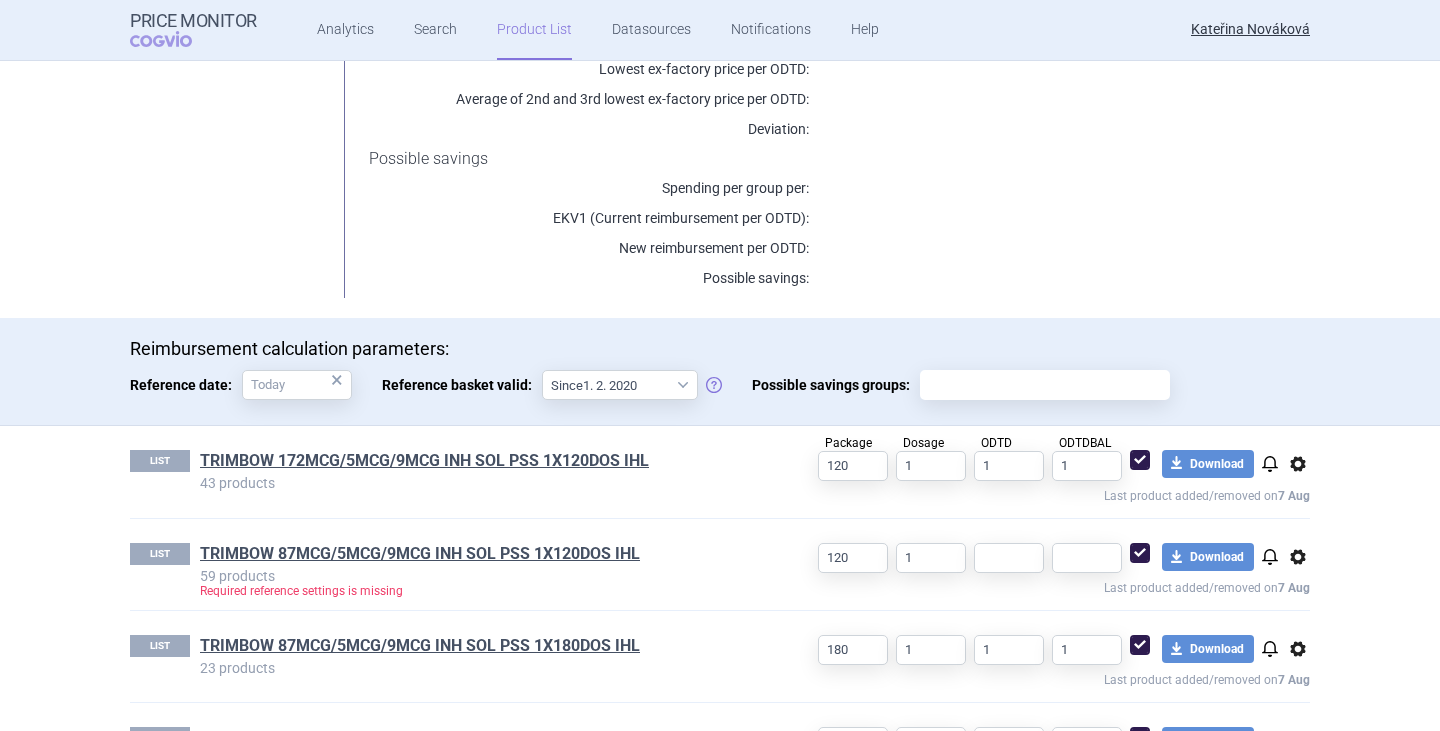 scroll, scrollTop: 493, scrollLeft: 0, axis: vertical 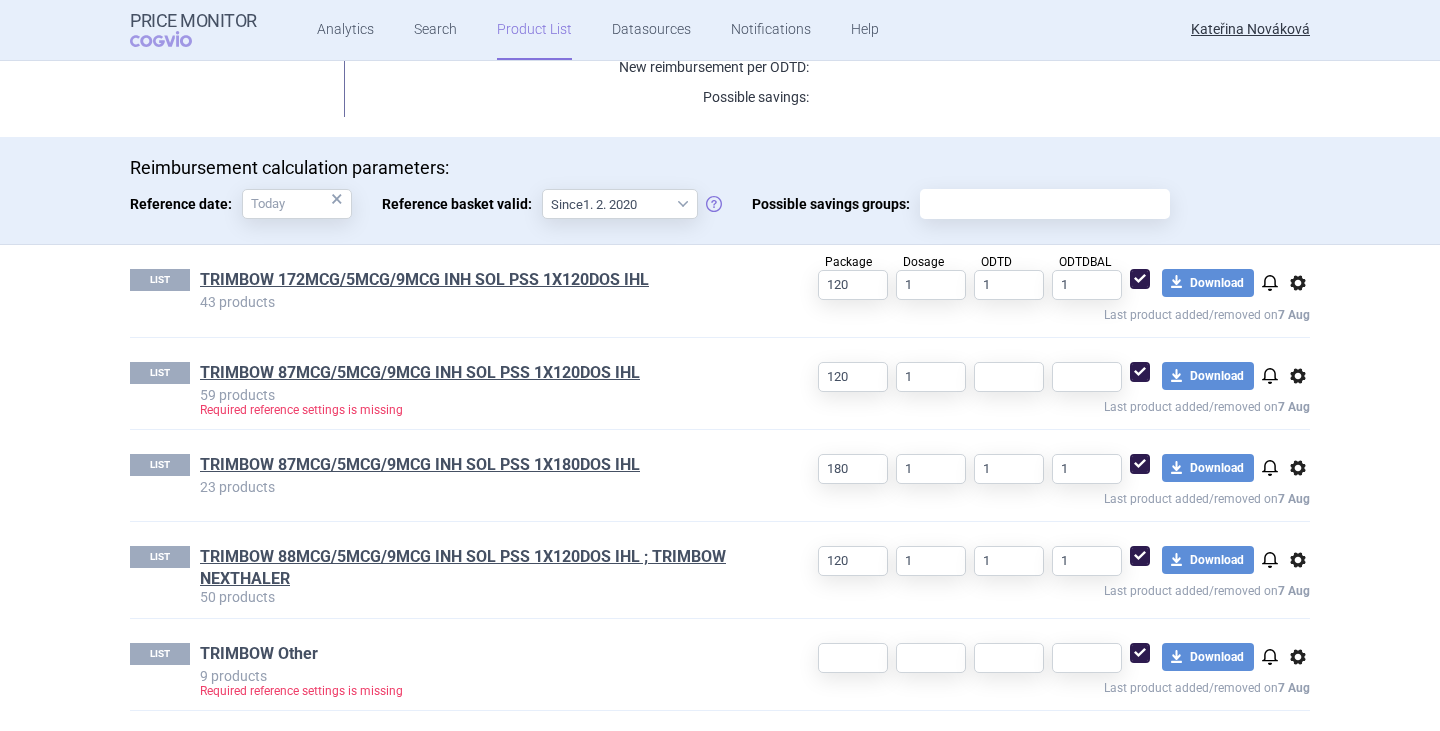 click on "TRIMBOW Other" at bounding box center (259, 654) 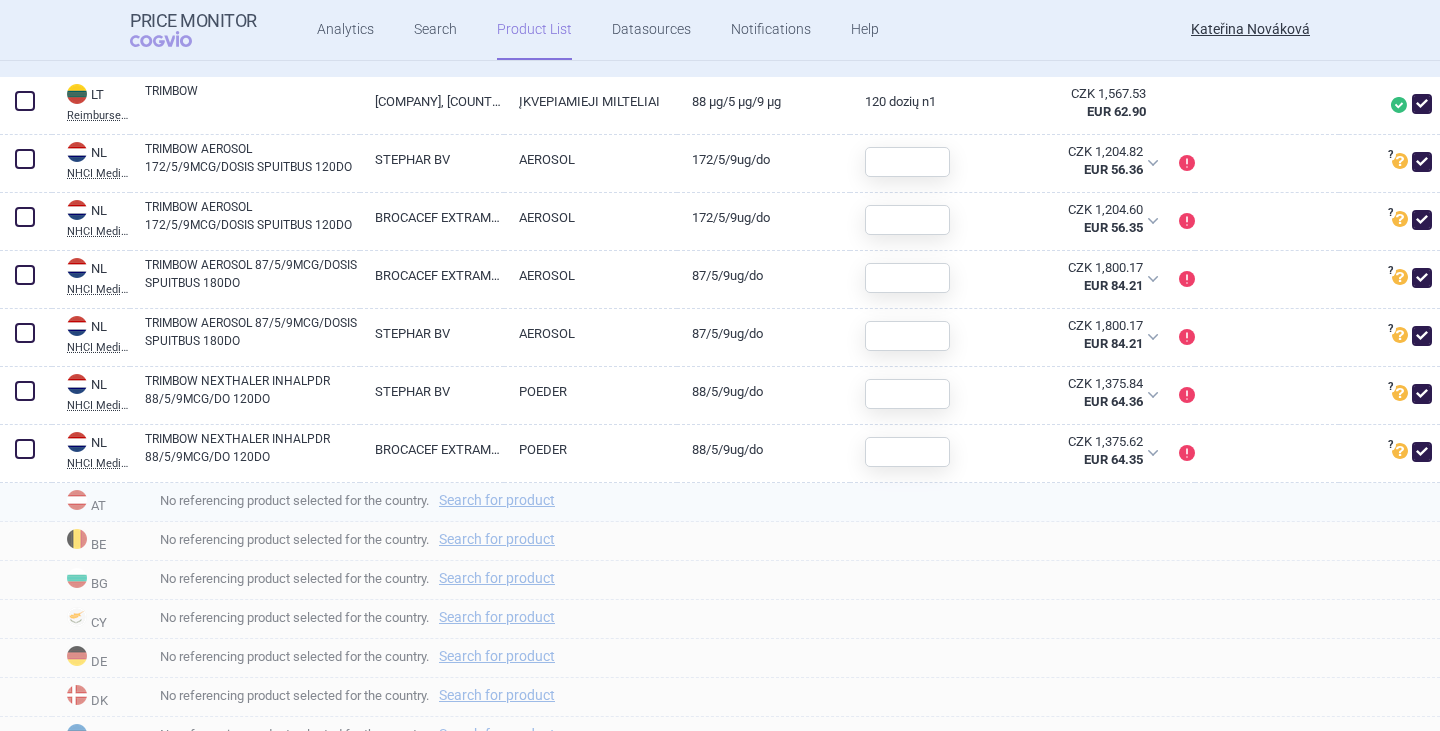 scroll, scrollTop: 600, scrollLeft: 0, axis: vertical 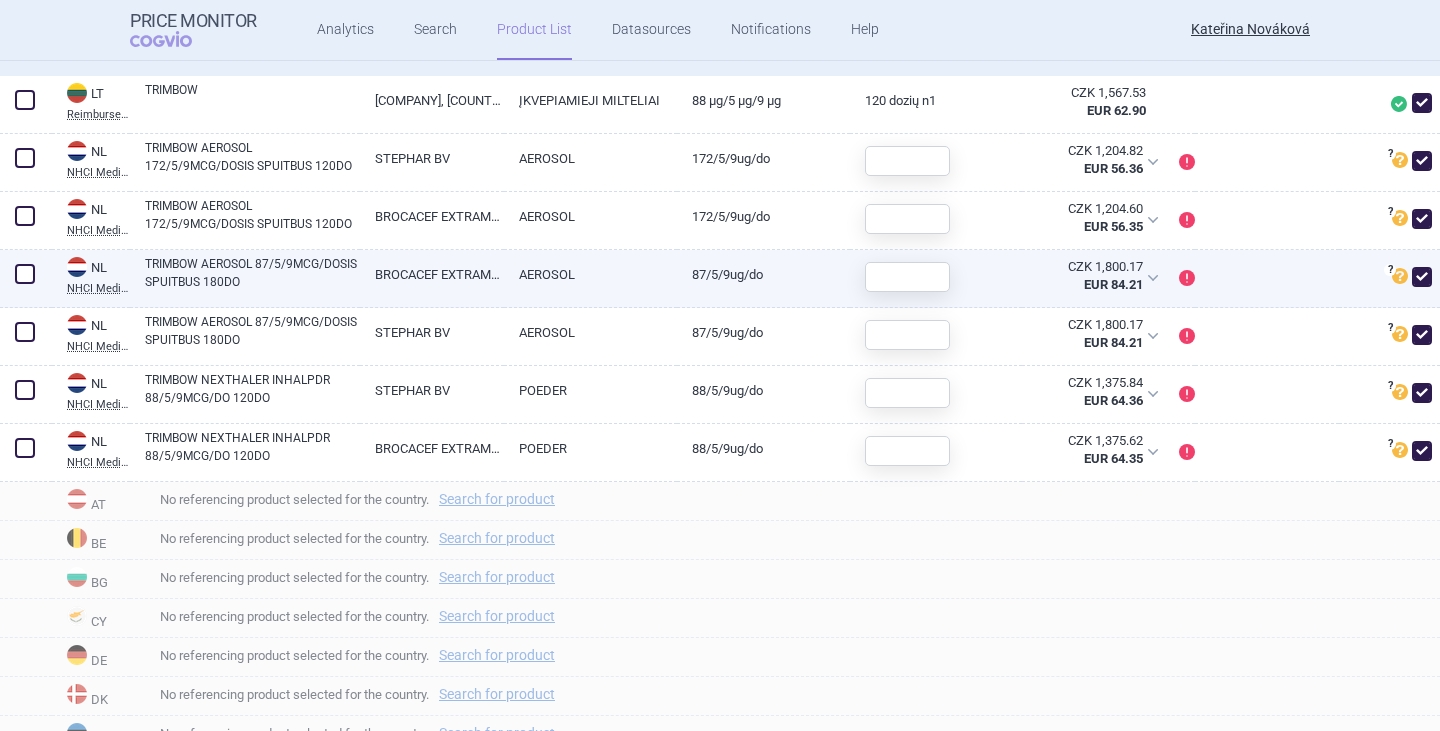 click at bounding box center [25, 274] 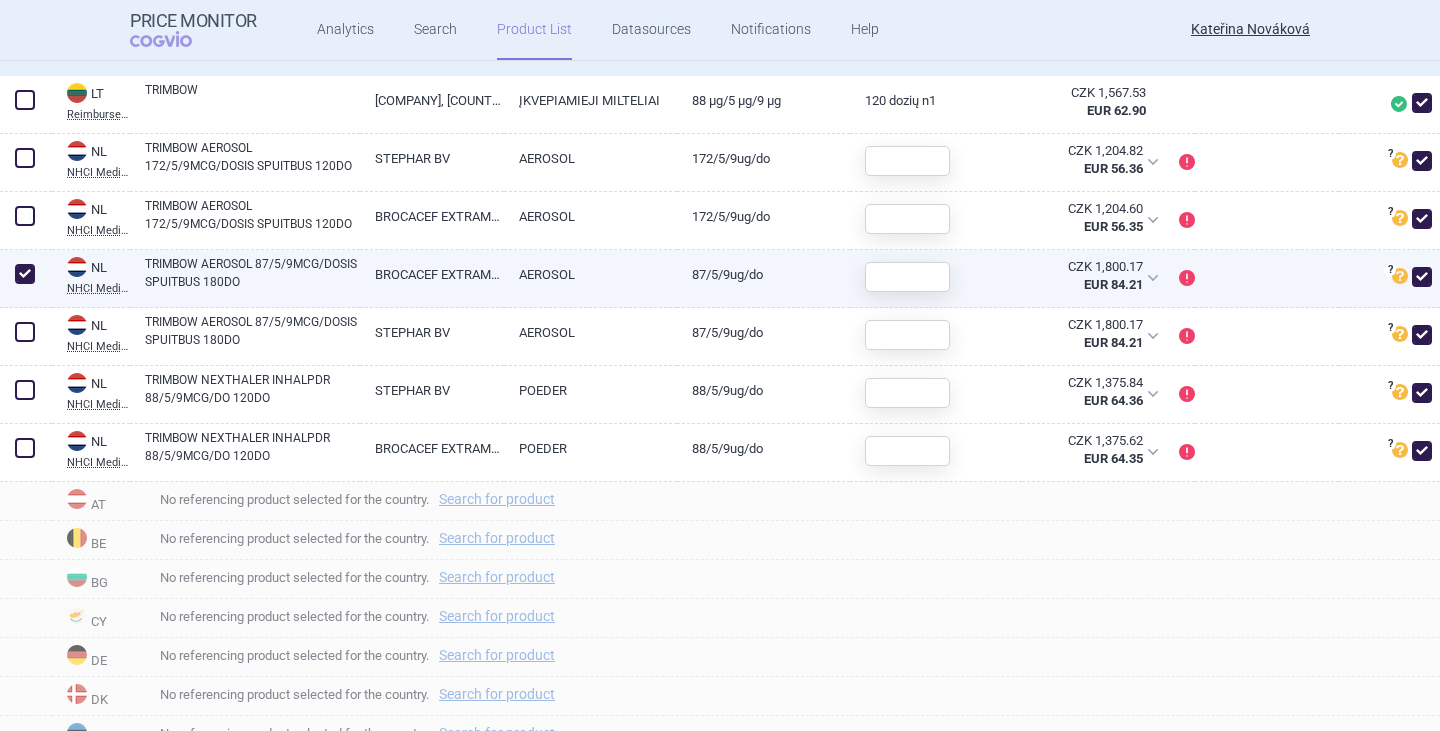 checkbox on "true" 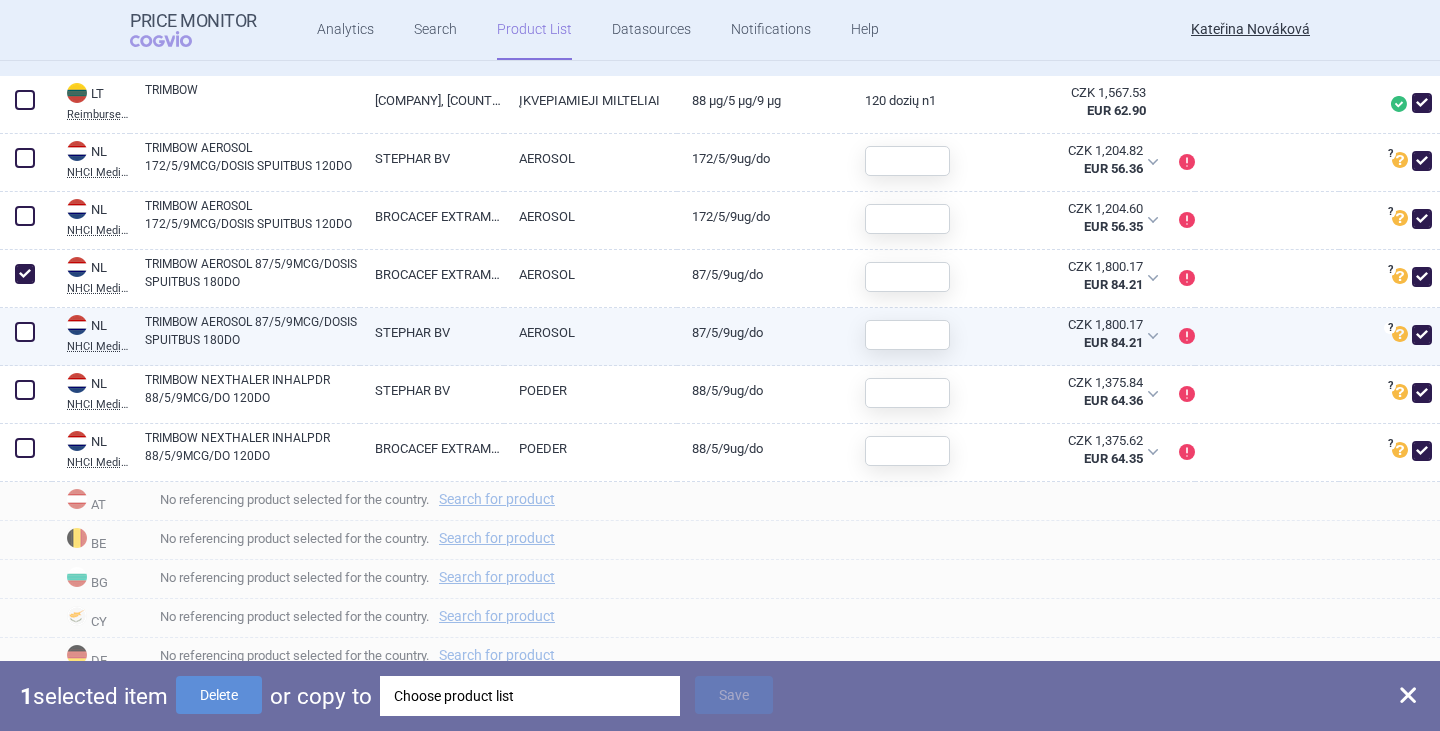 click at bounding box center [25, 332] 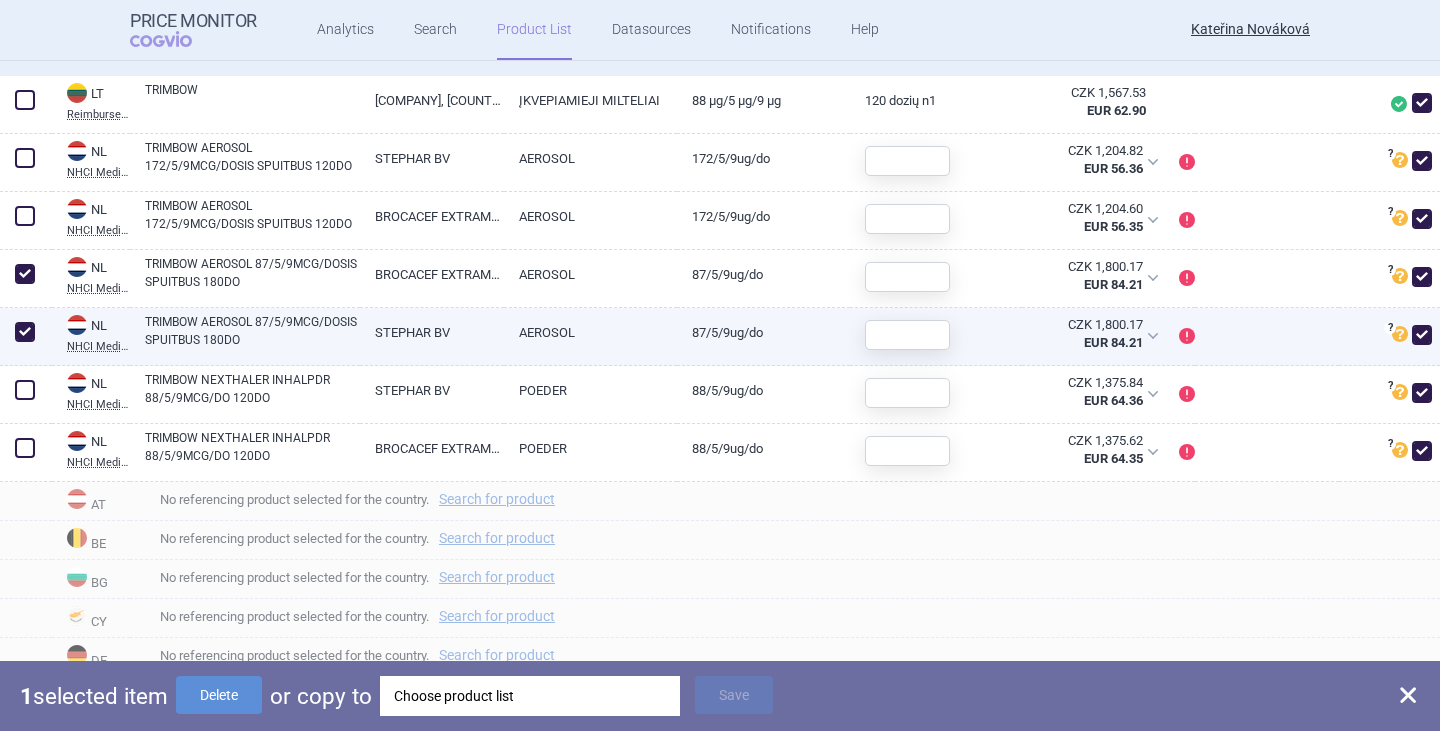 checkbox on "true" 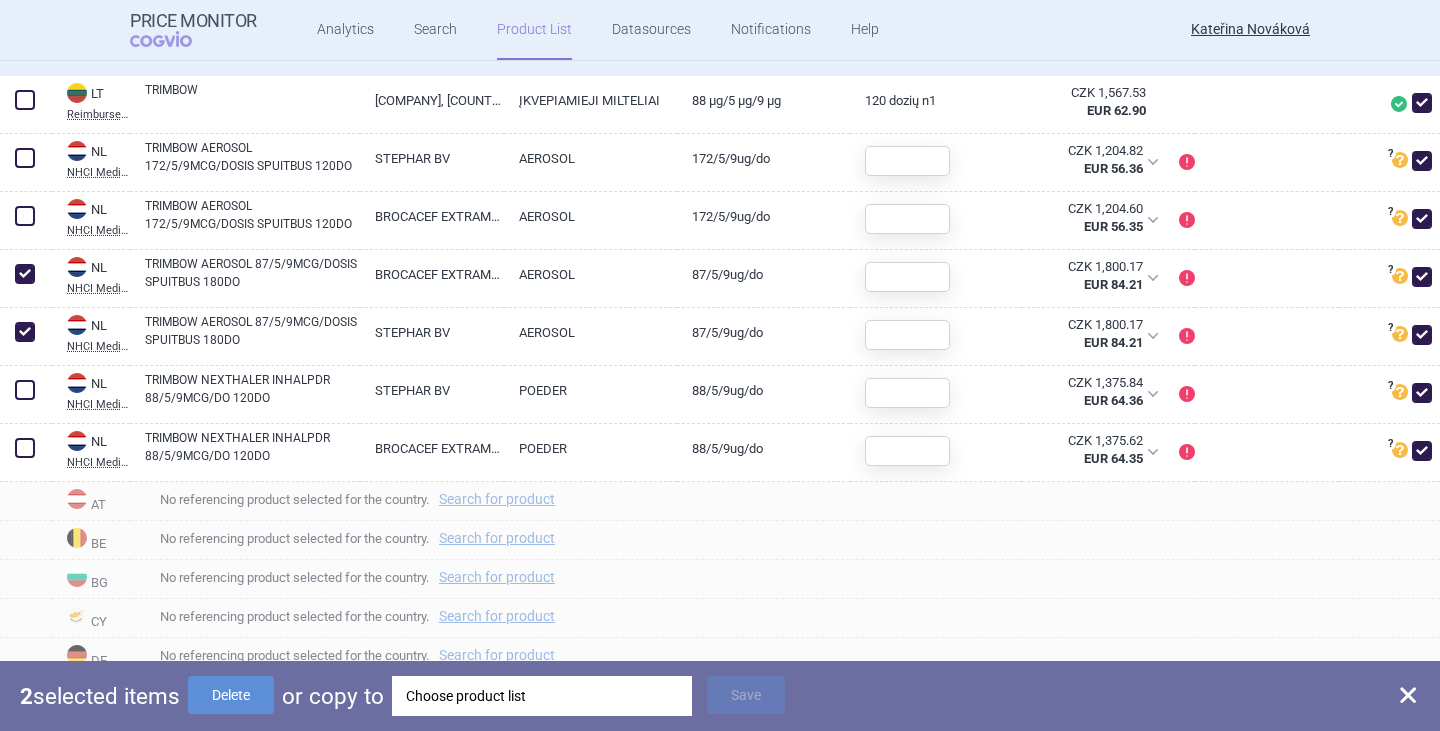 click on "Choose product list" at bounding box center (542, 696) 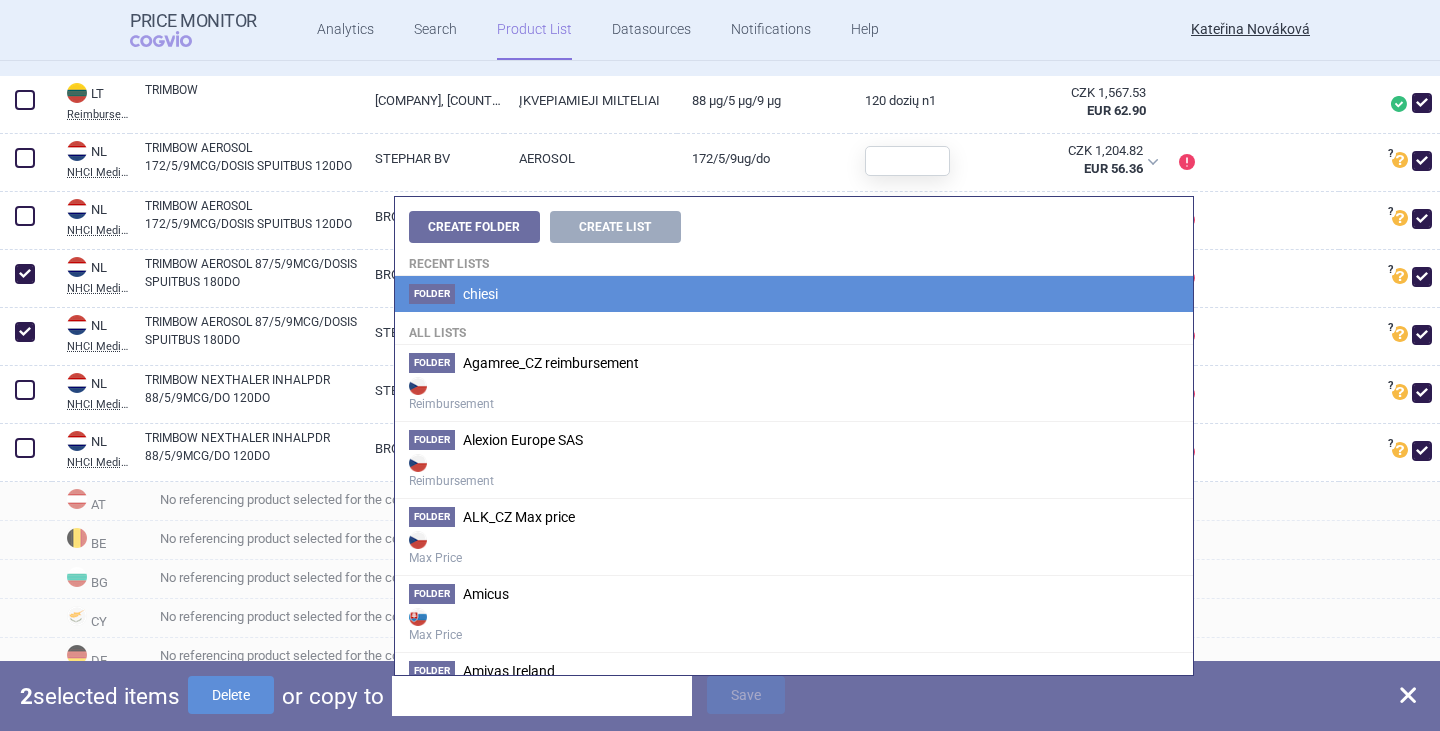 click on "chiesi" at bounding box center (480, 294) 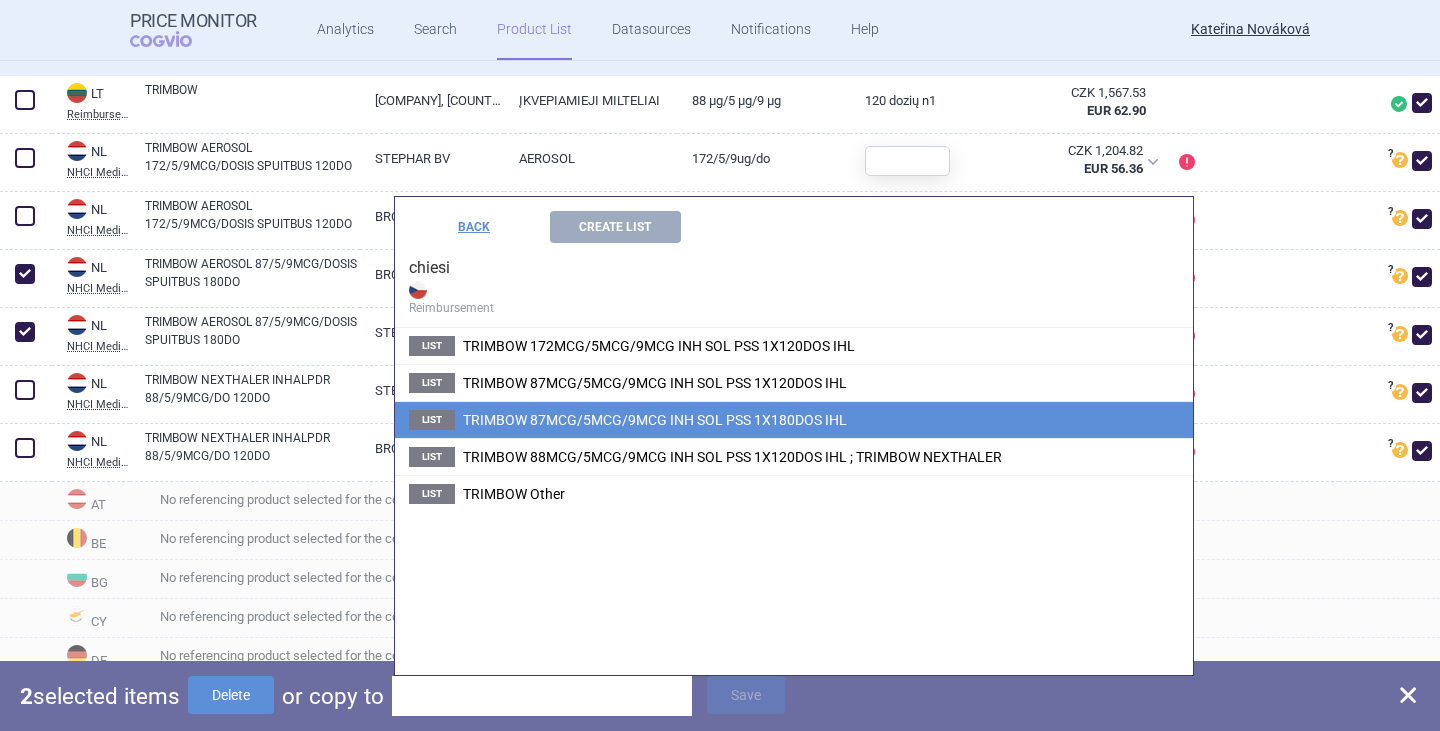 click on "TRIMBOW 87MCG/5MCG/9MCG INH SOL PSS 1X180DOS IHL" at bounding box center (655, 420) 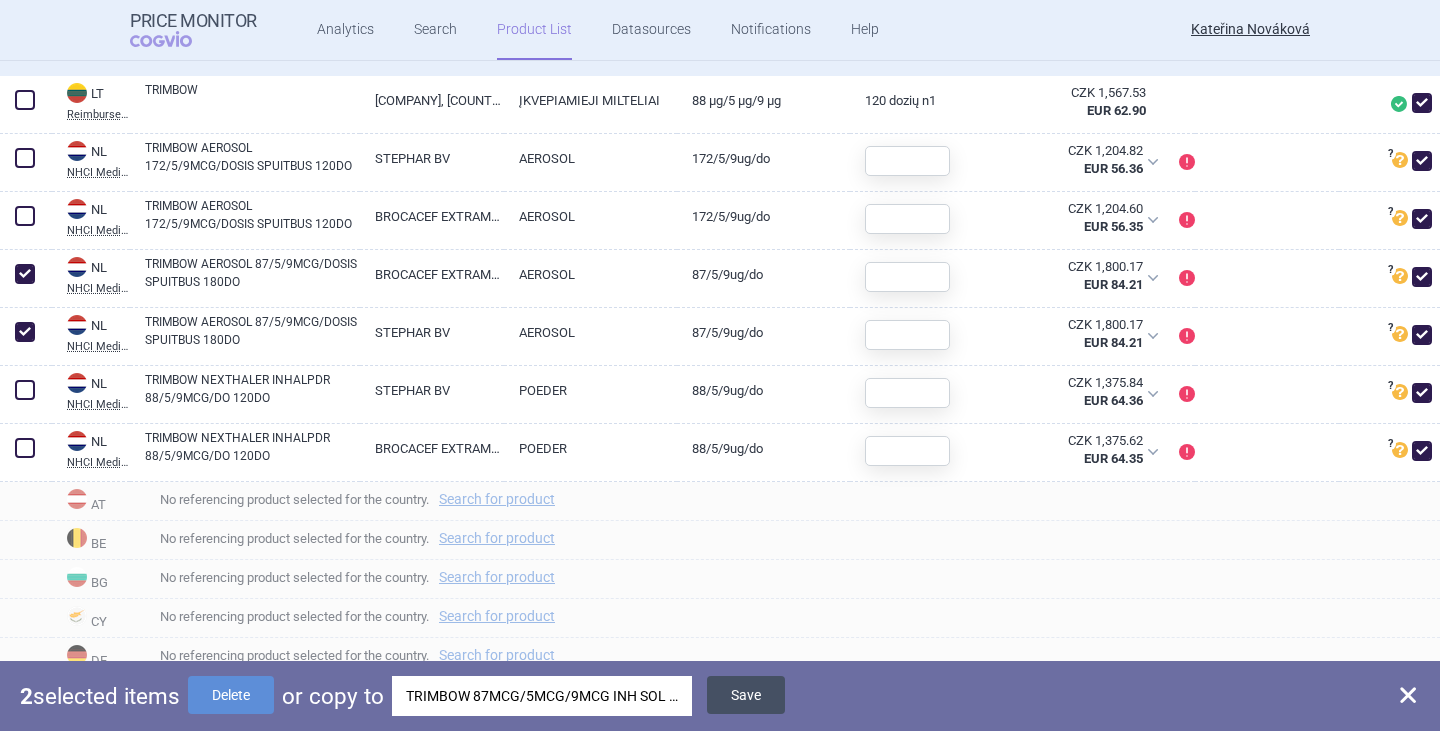 click on "Save" at bounding box center (746, 695) 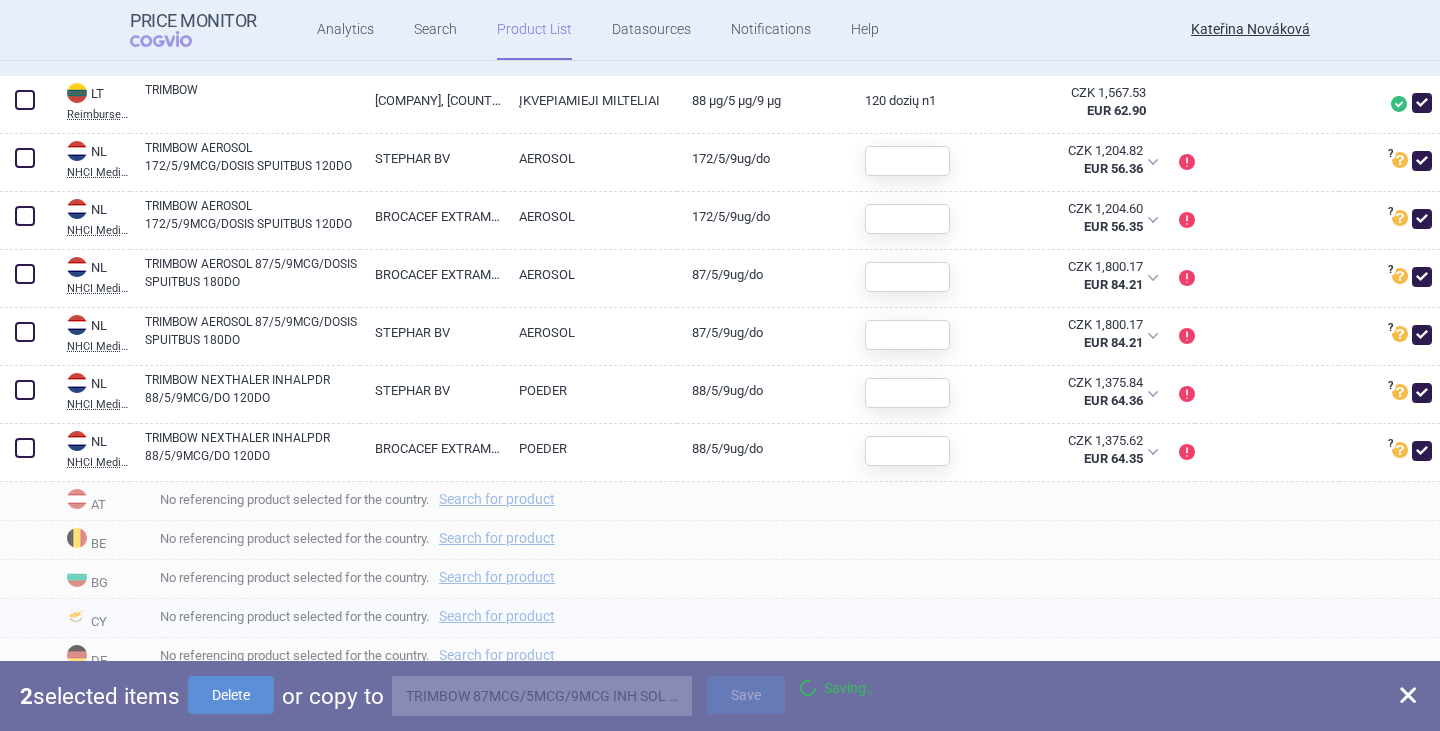 checkbox on "false" 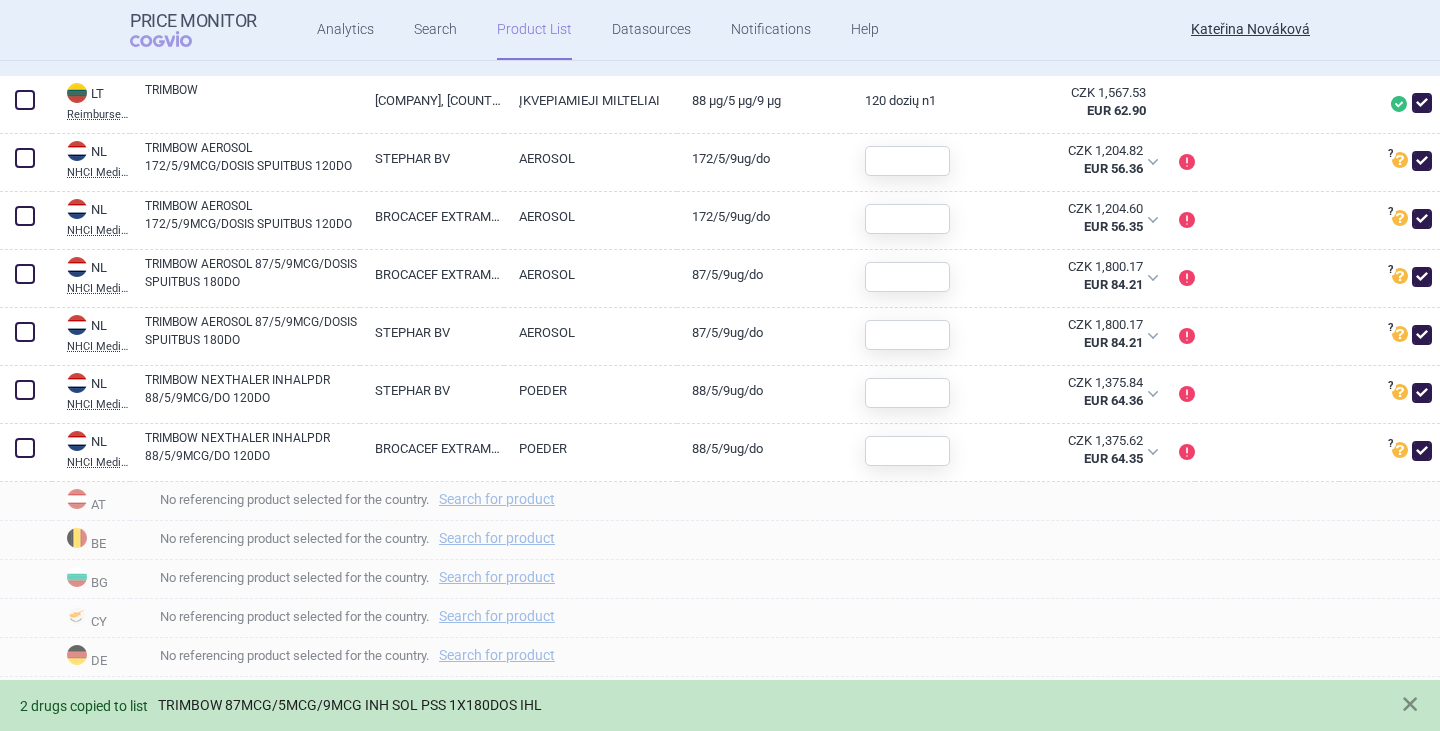 click on "TRIMBOW 87MCG/5MCG/9MCG INH SOL PSS 1X180DOS IHL" at bounding box center (350, 705) 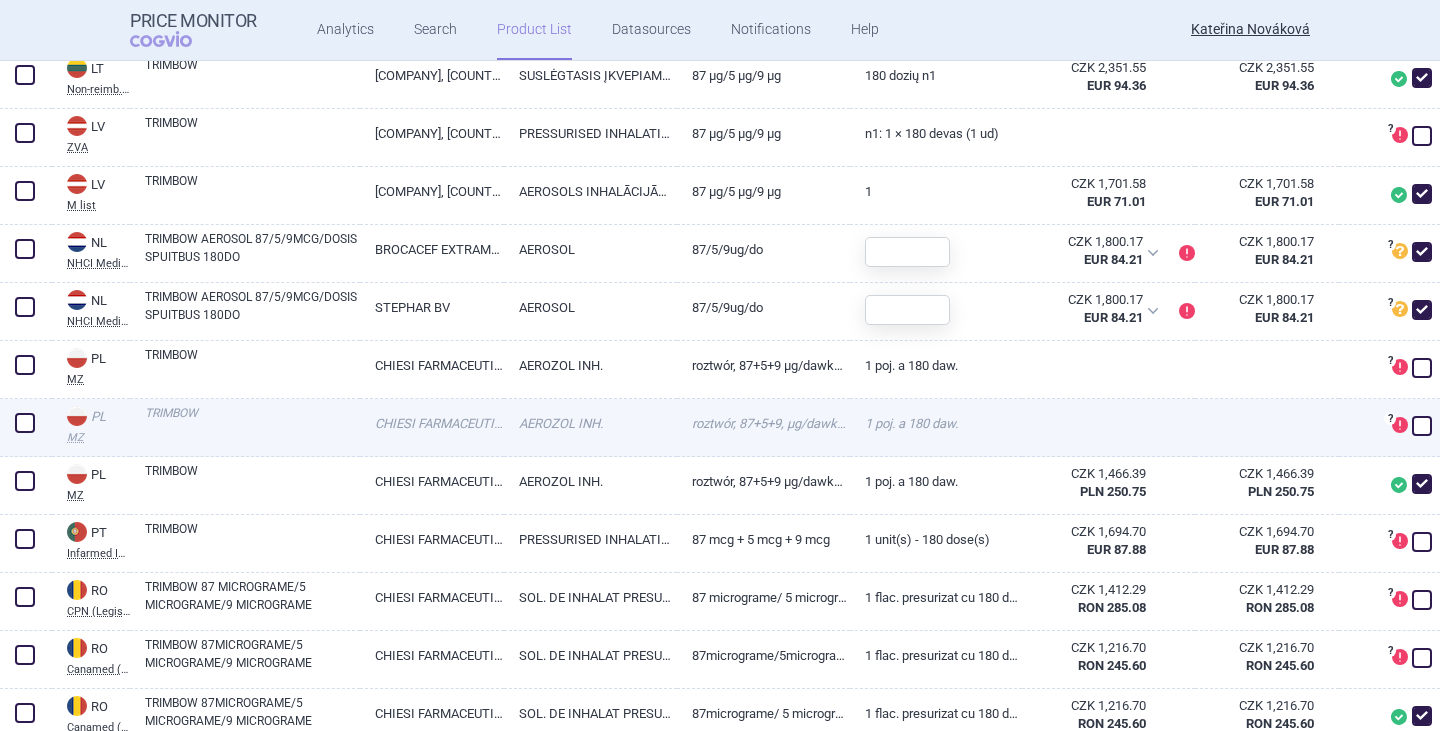 scroll, scrollTop: 1000, scrollLeft: 0, axis: vertical 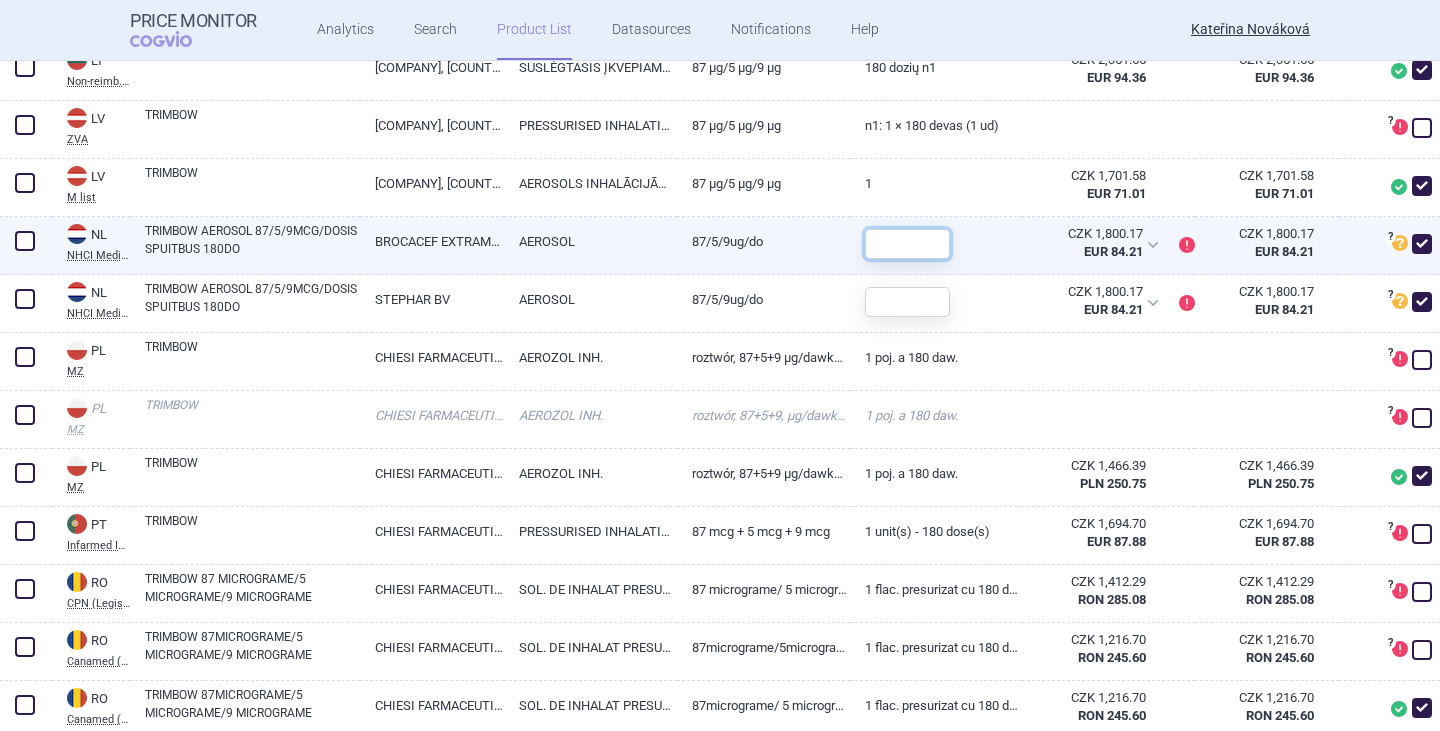 click at bounding box center [907, 244] 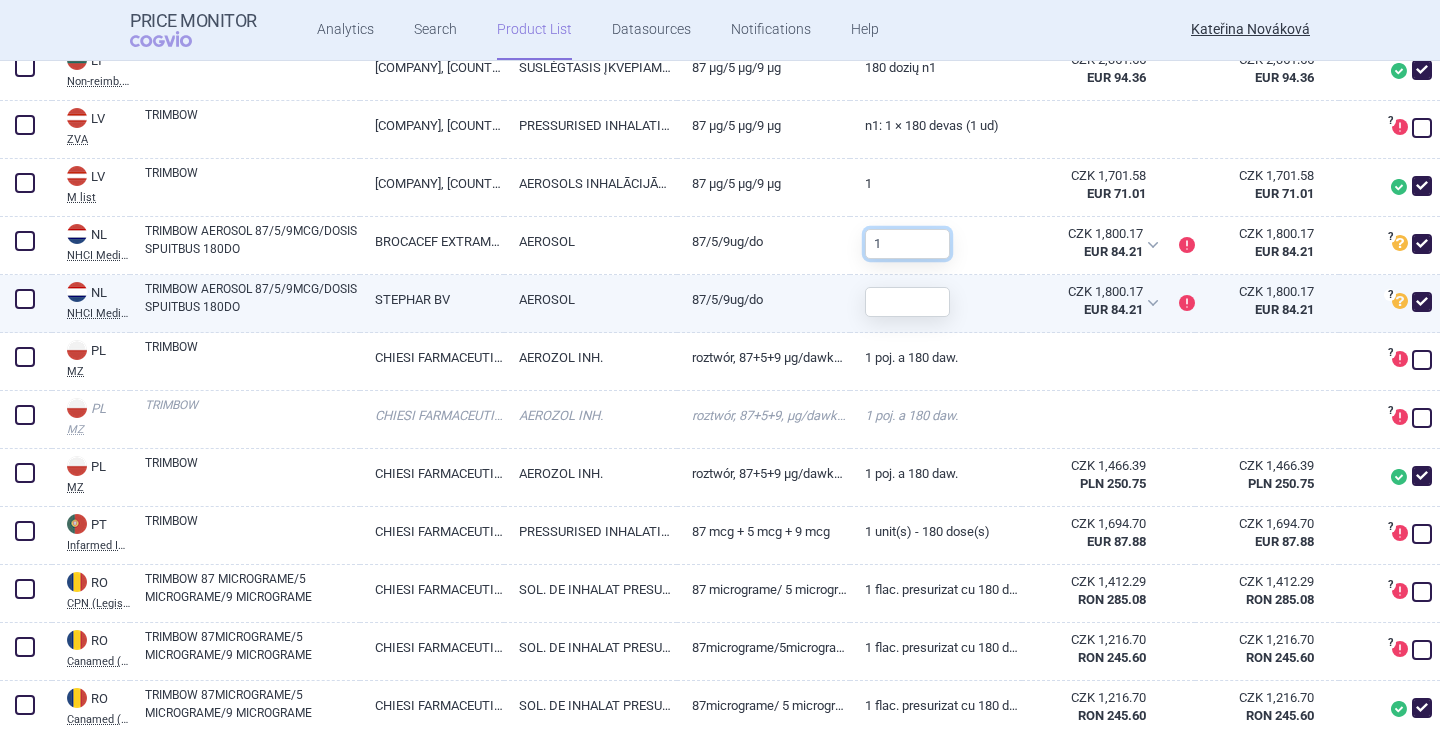 type on "1" 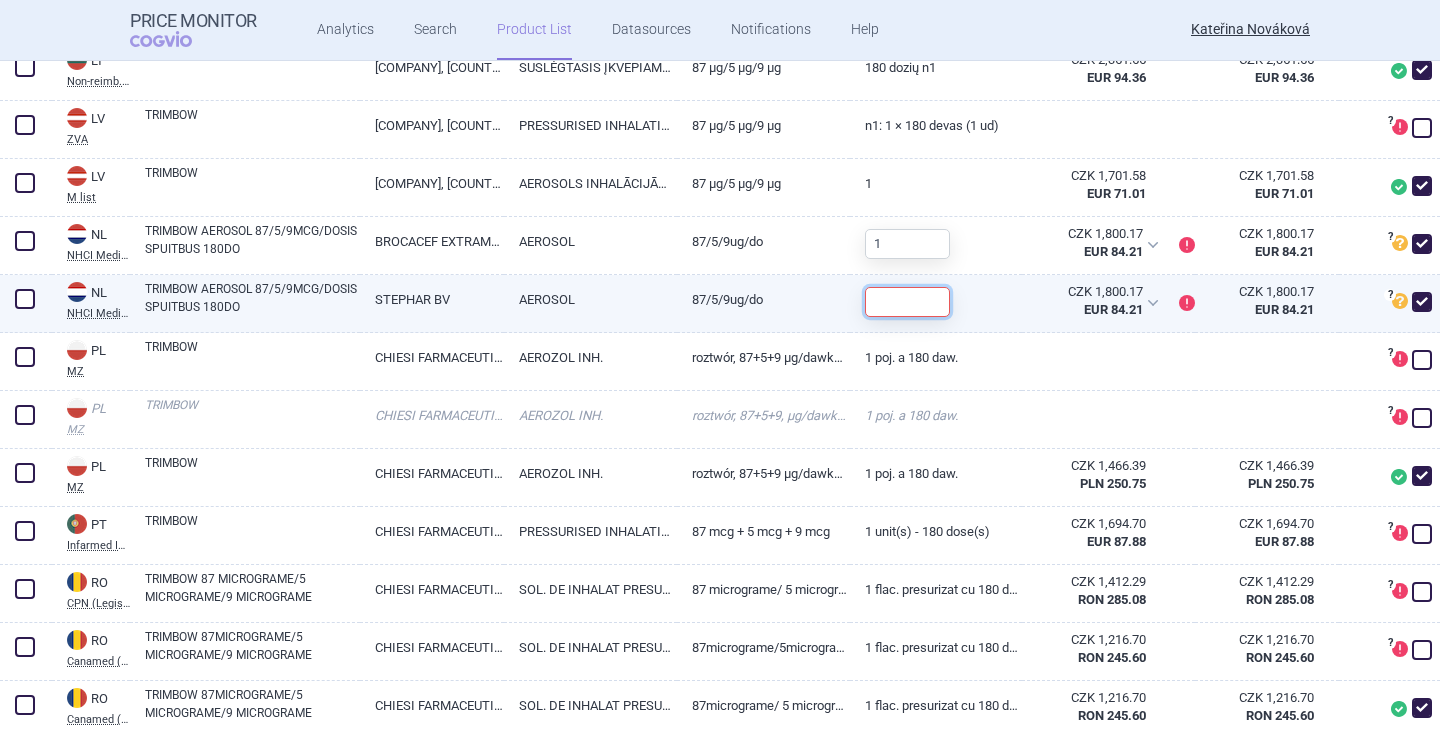 click at bounding box center [907, 302] 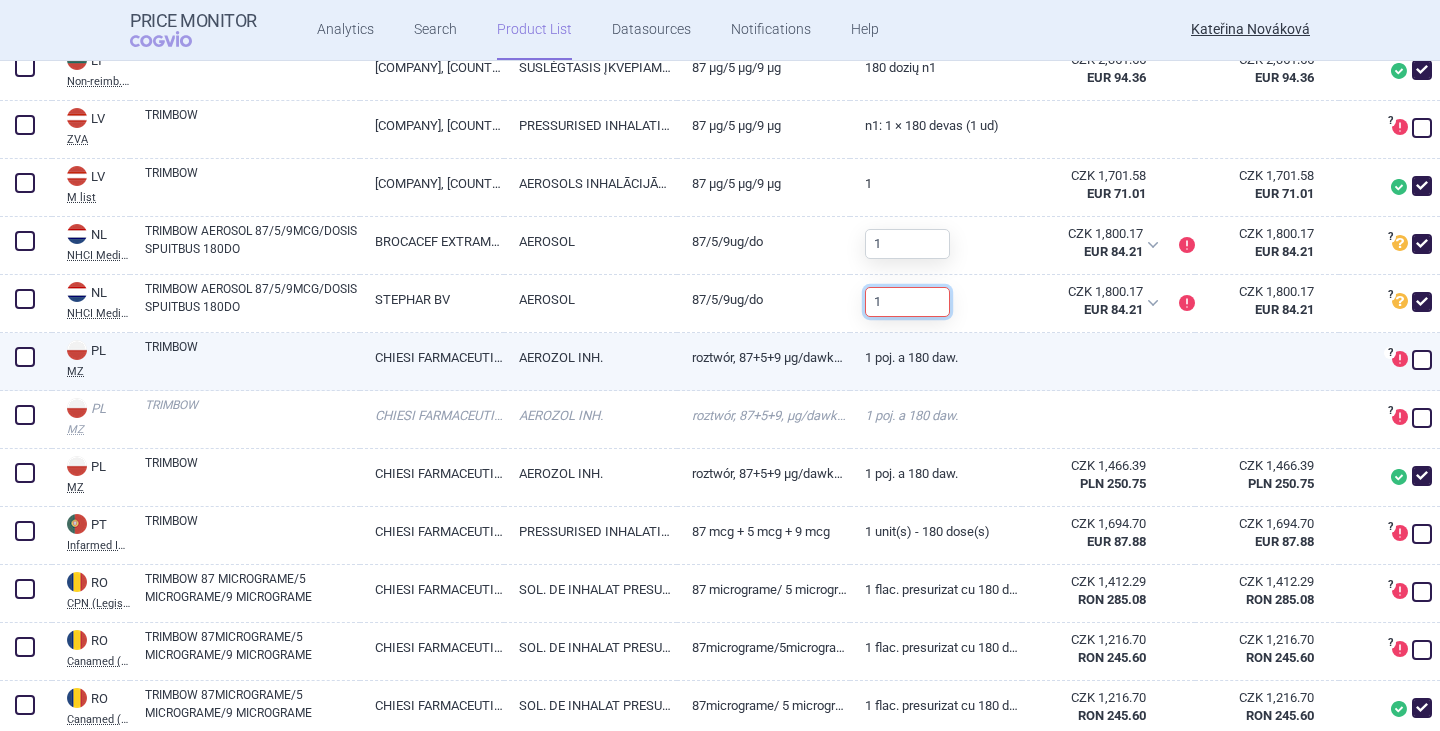 type on "1" 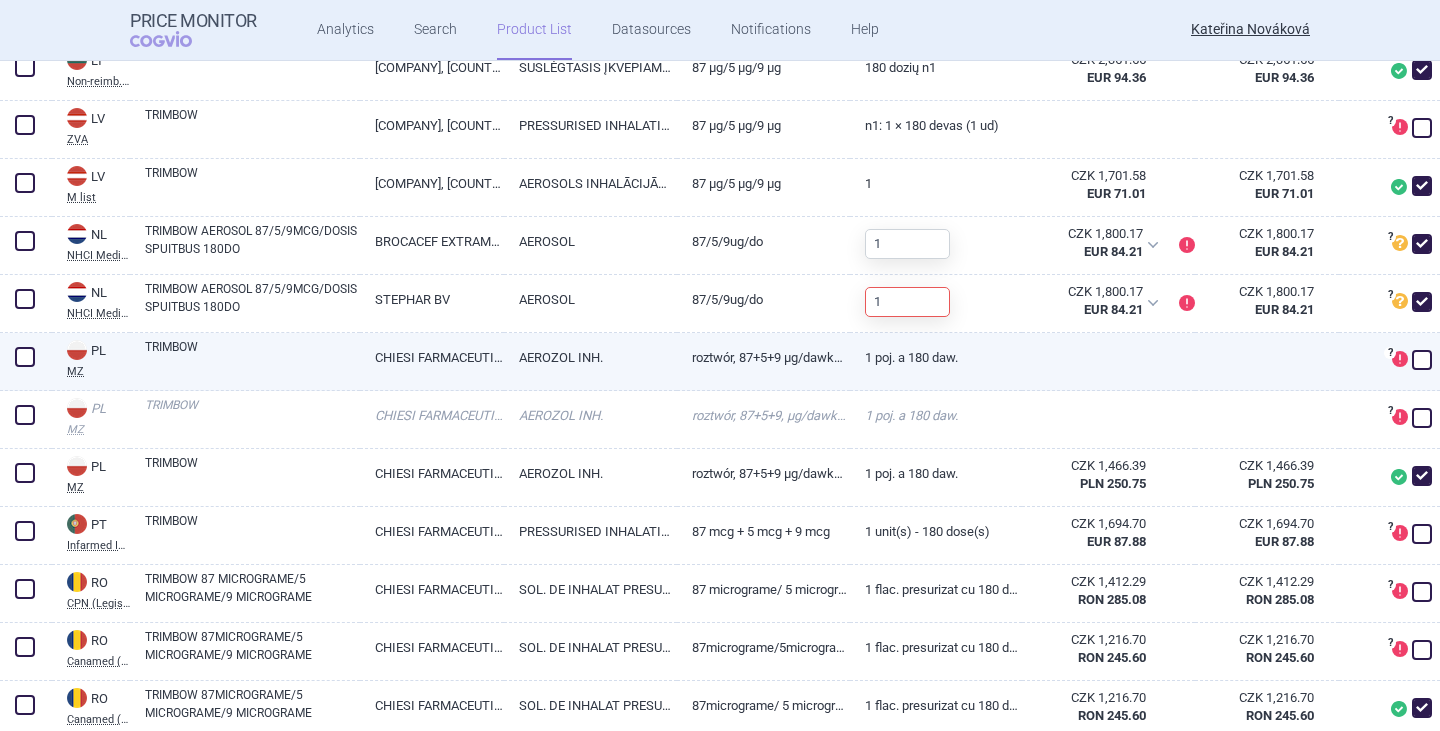 click at bounding box center [1108, 362] 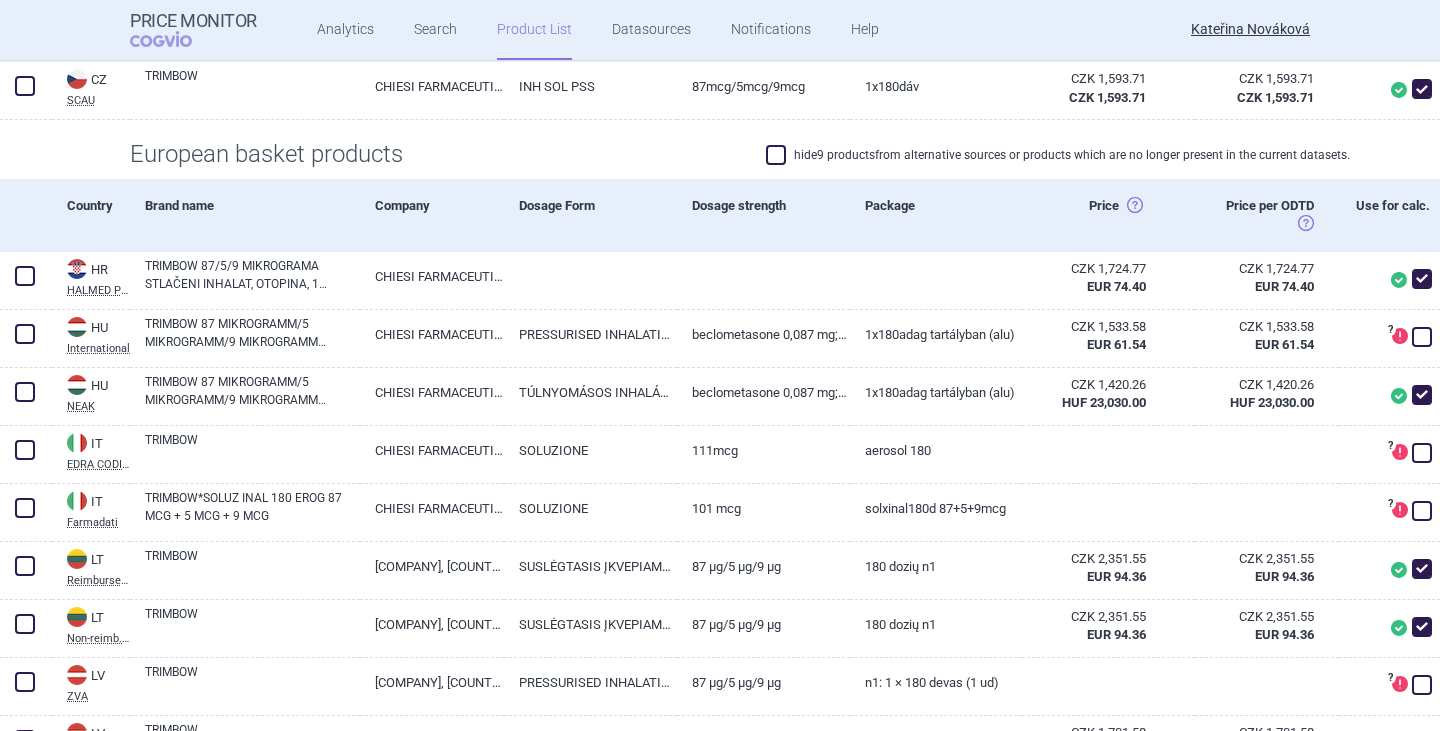 scroll, scrollTop: 0, scrollLeft: 0, axis: both 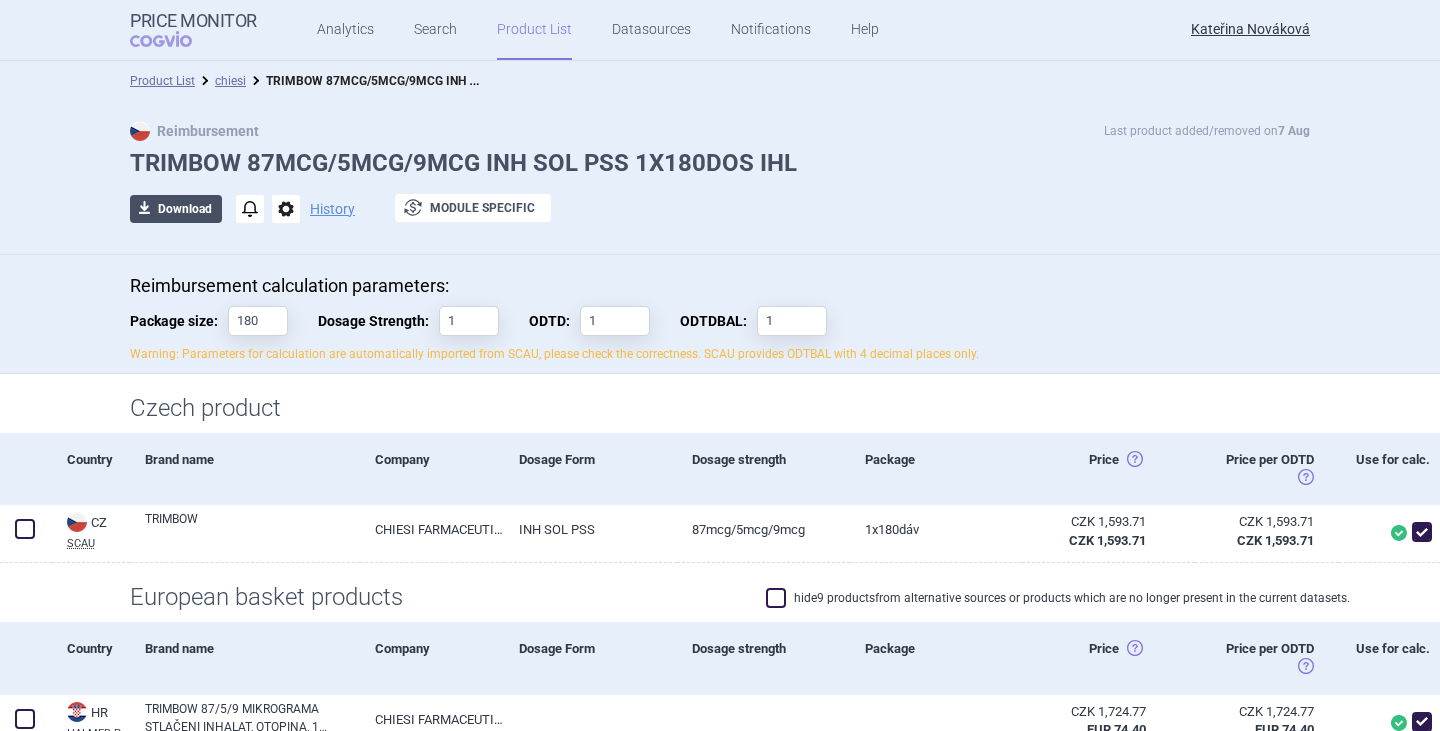 click on "download  Download" at bounding box center (176, 209) 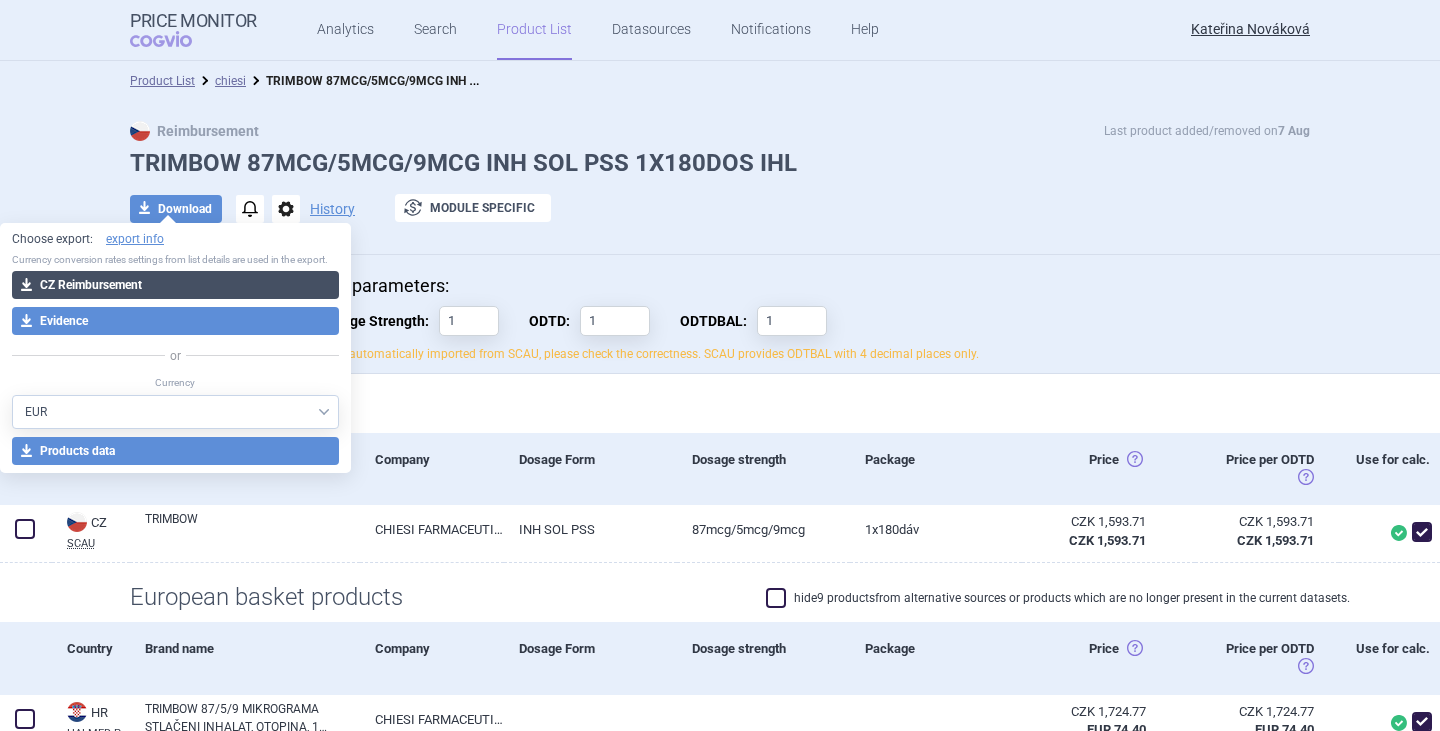 click on "download  CZ Reimbursement" at bounding box center [175, 285] 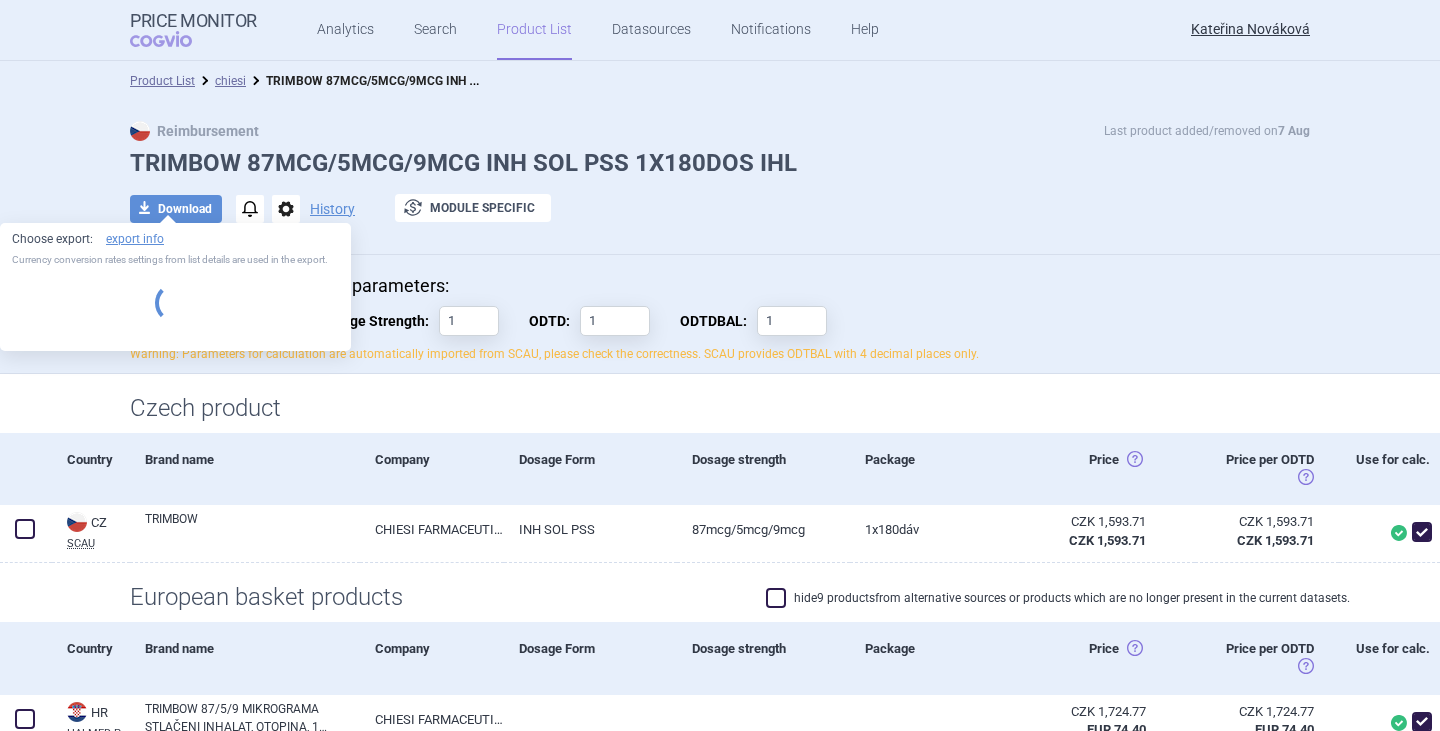 select on "EUR" 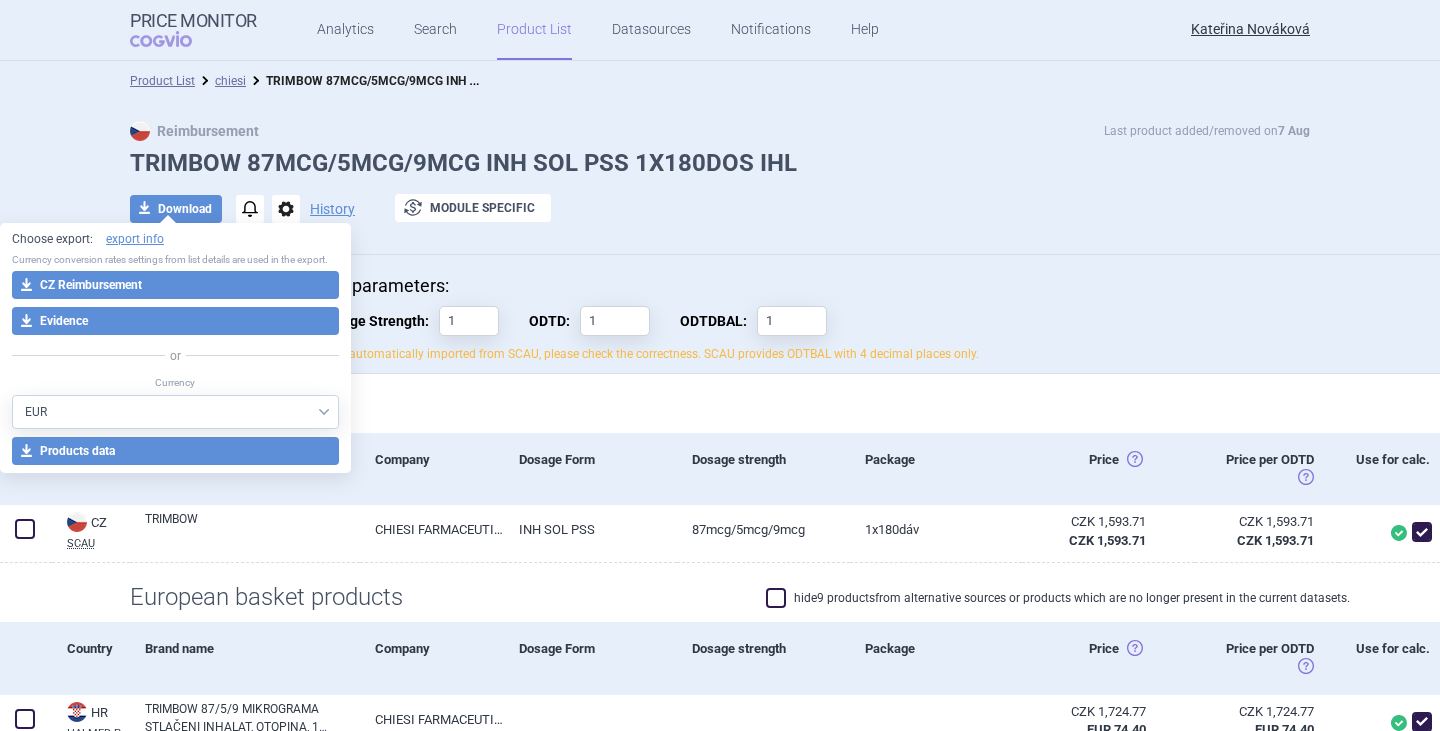 click on "Reimbursement calculation parameters: Package size: 180 Dosage Strength: 1 ODTD: 1 ODTDBAL: 1 Saved! Warning: Parameters for calculation are automatically imported from SCAU, please check the correctness. SCAU provides ODTBAL with 4 decimal places only." at bounding box center (720, 314) 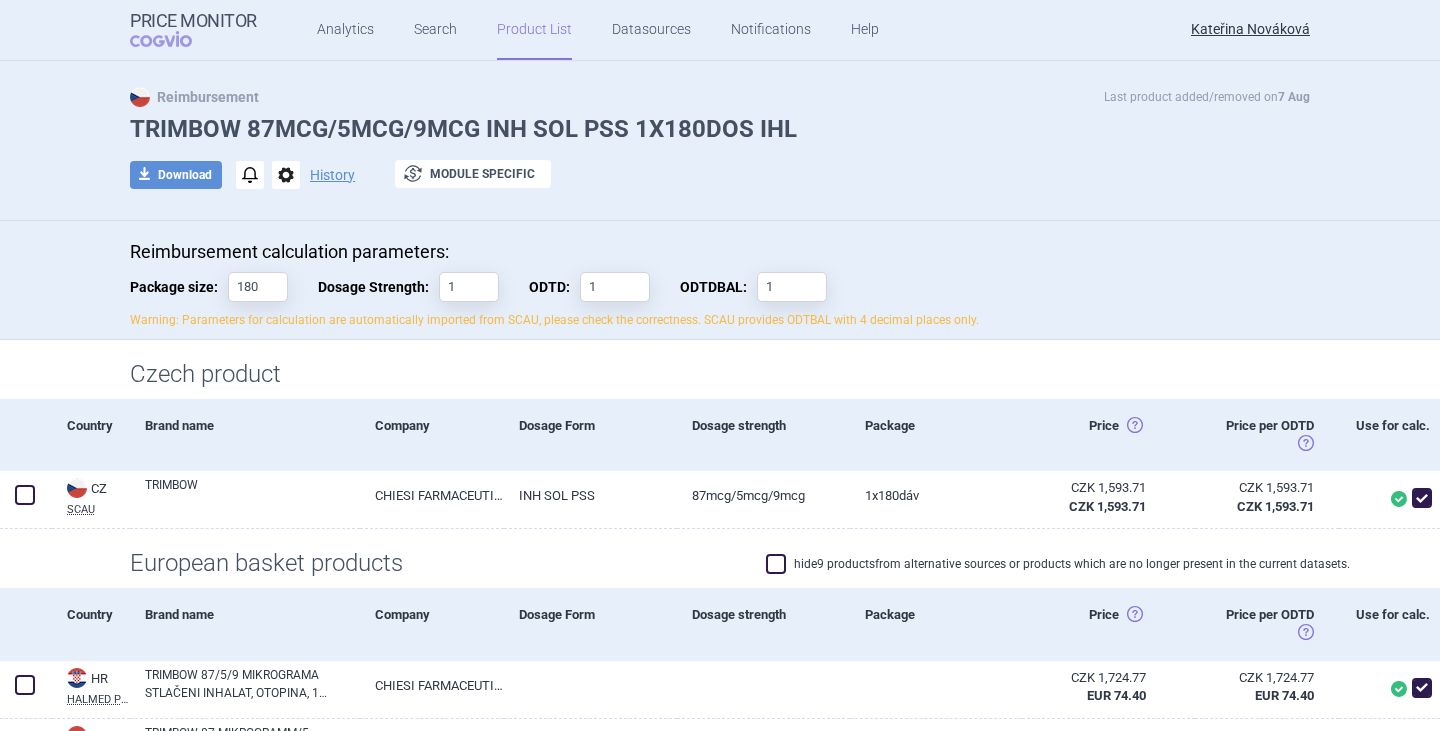 scroll, scrollTop: 0, scrollLeft: 0, axis: both 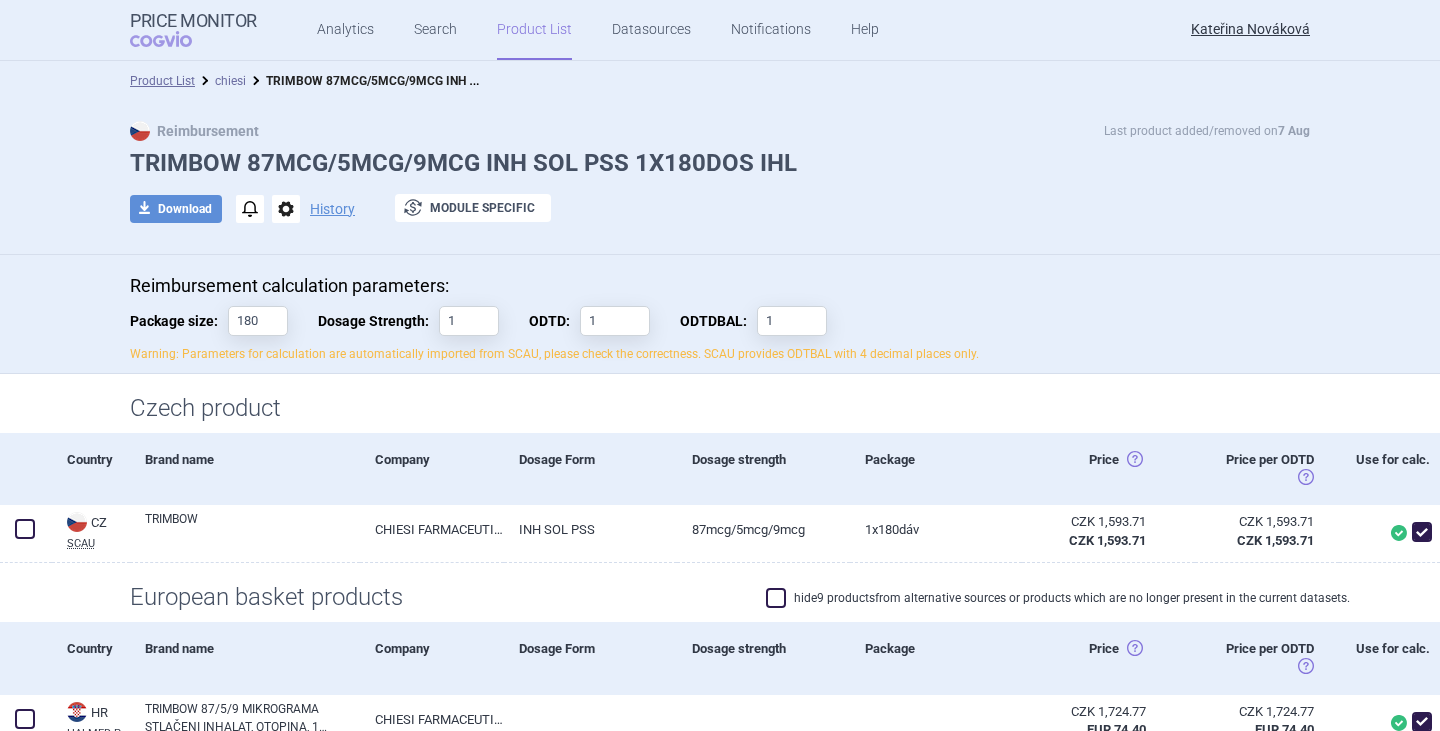 click on "chiesi" at bounding box center (230, 81) 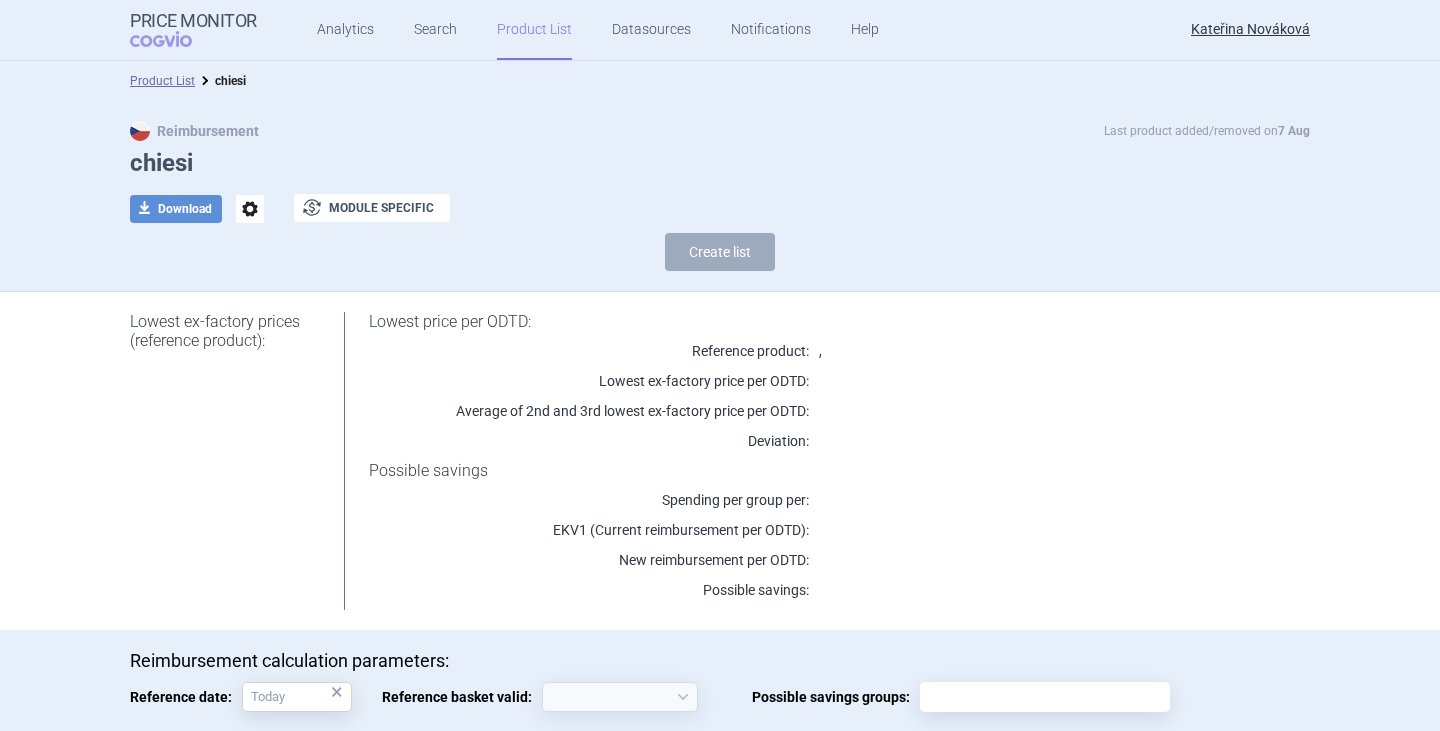 select on "2020-02-01" 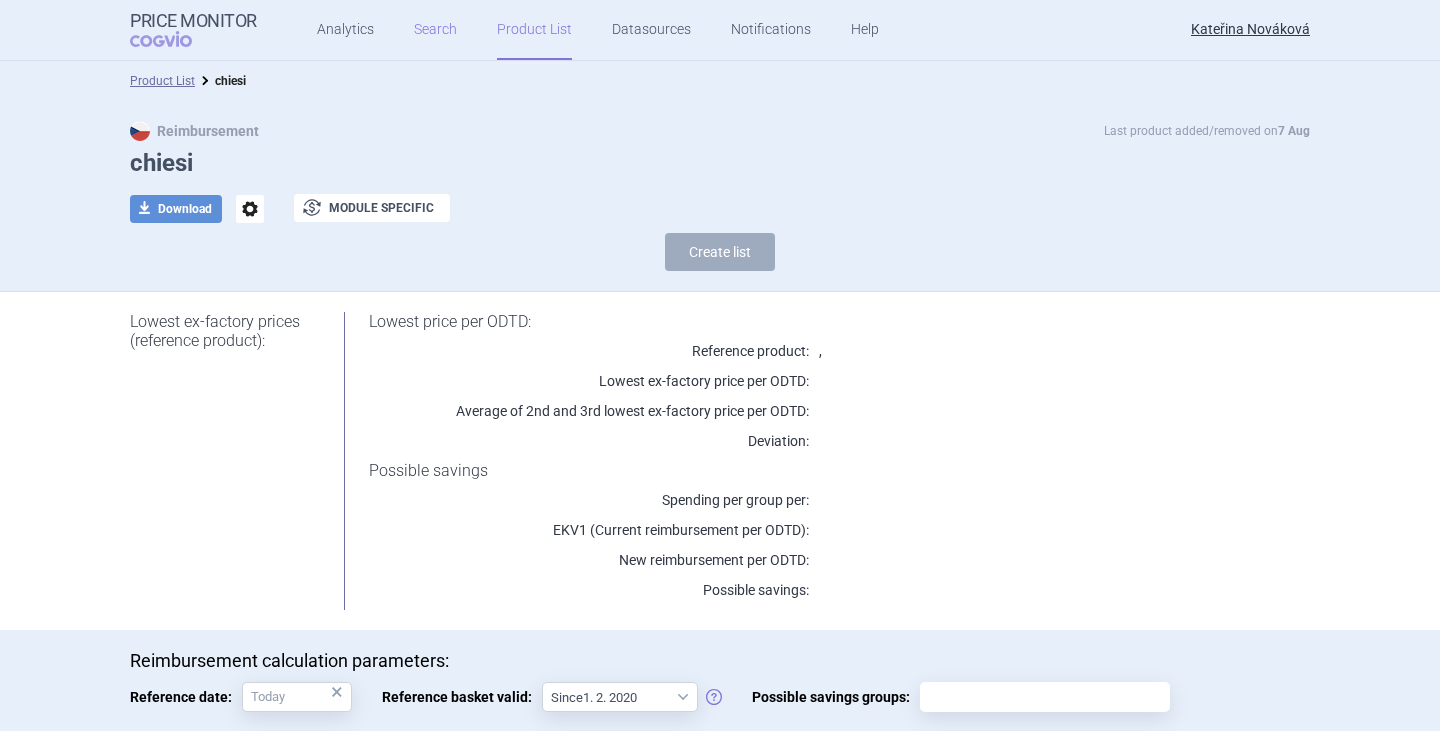 click on "Search" at bounding box center (435, 30) 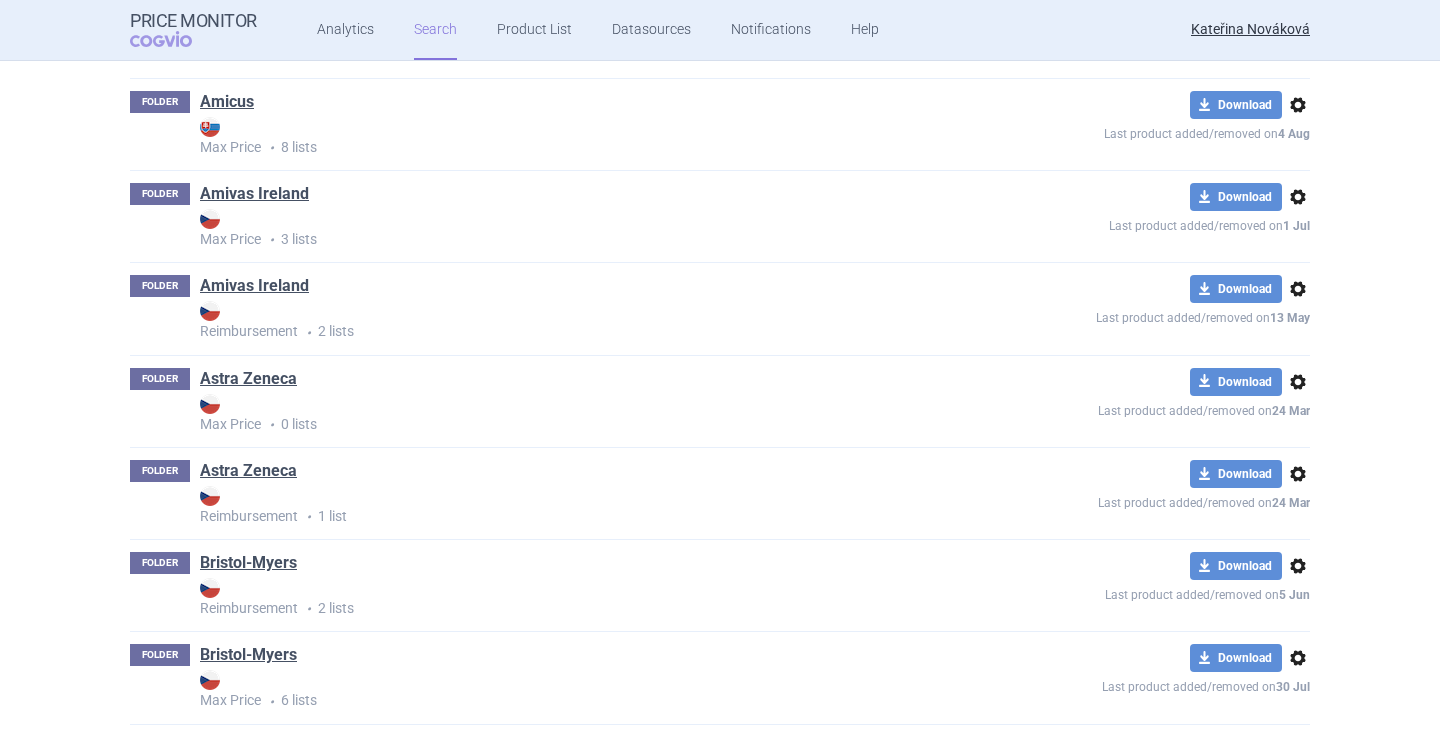 scroll, scrollTop: 800, scrollLeft: 0, axis: vertical 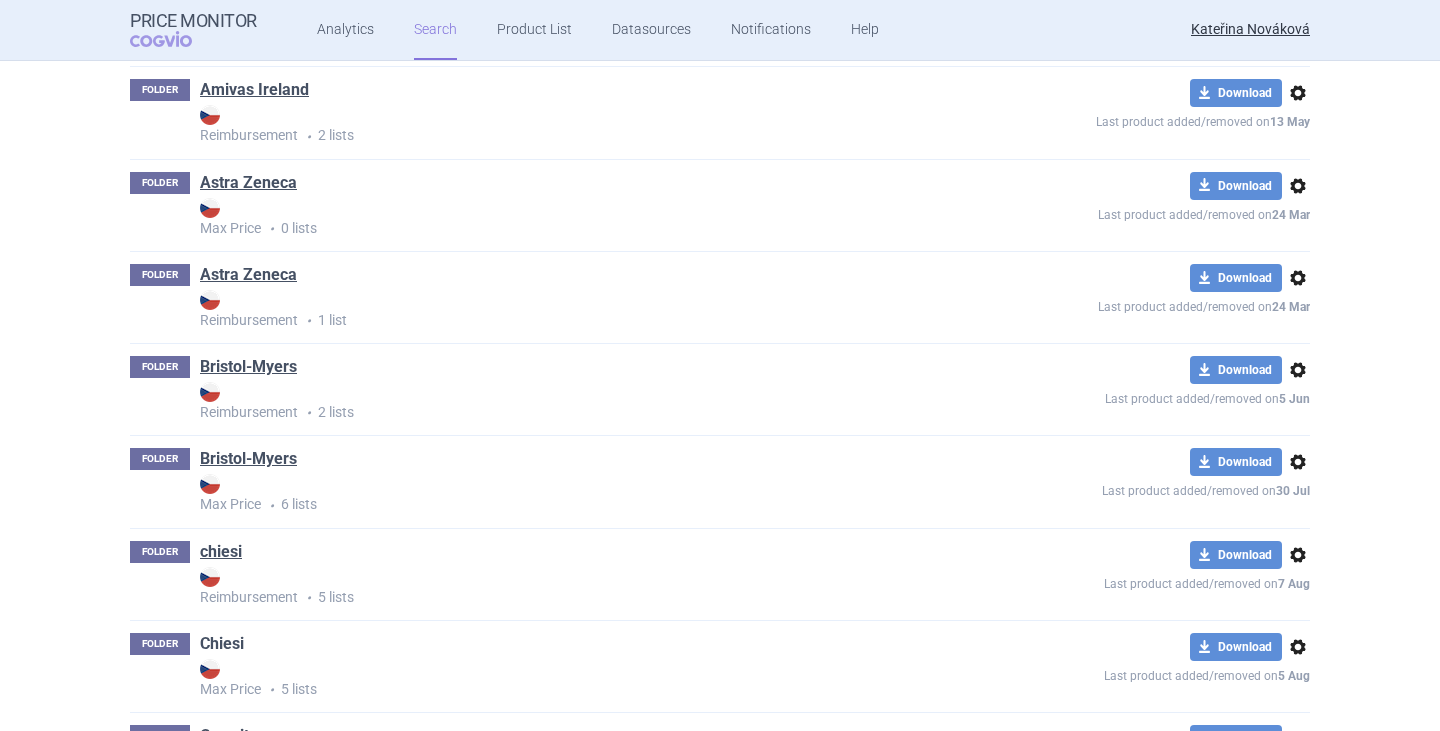 click on "Chiesi" at bounding box center [222, 644] 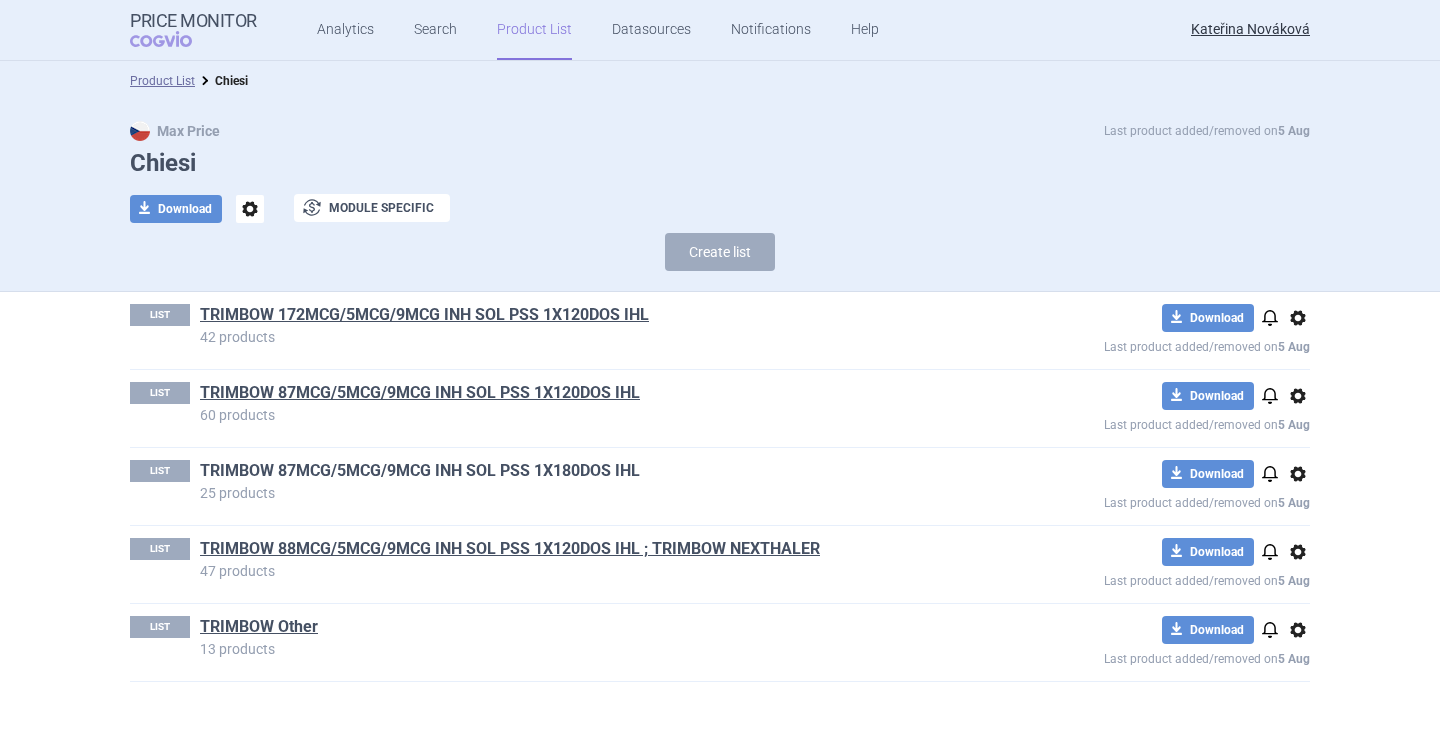 click on "TRIMBOW 87MCG/5MCG/9MCG INH SOL PSS 1X180DOS IHL" at bounding box center (420, 471) 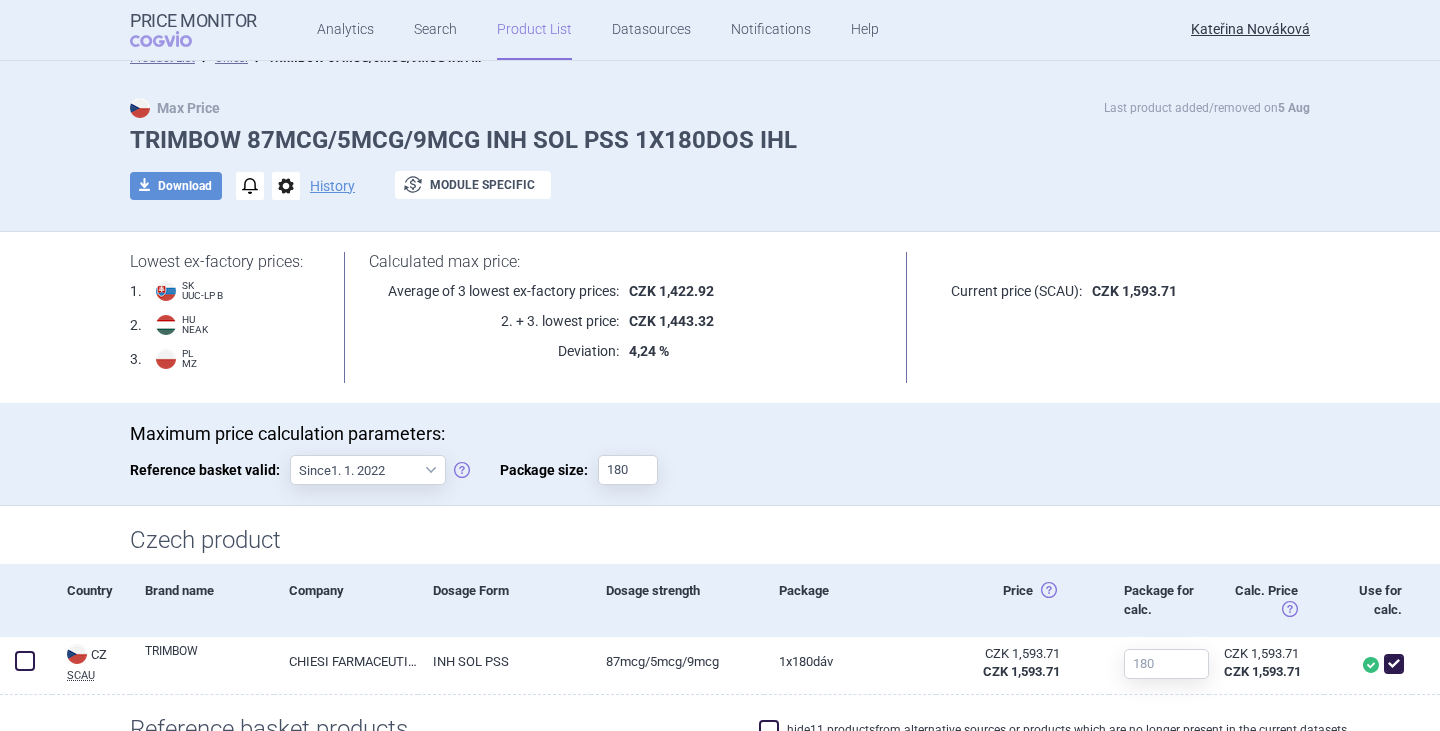 scroll, scrollTop: 0, scrollLeft: 0, axis: both 